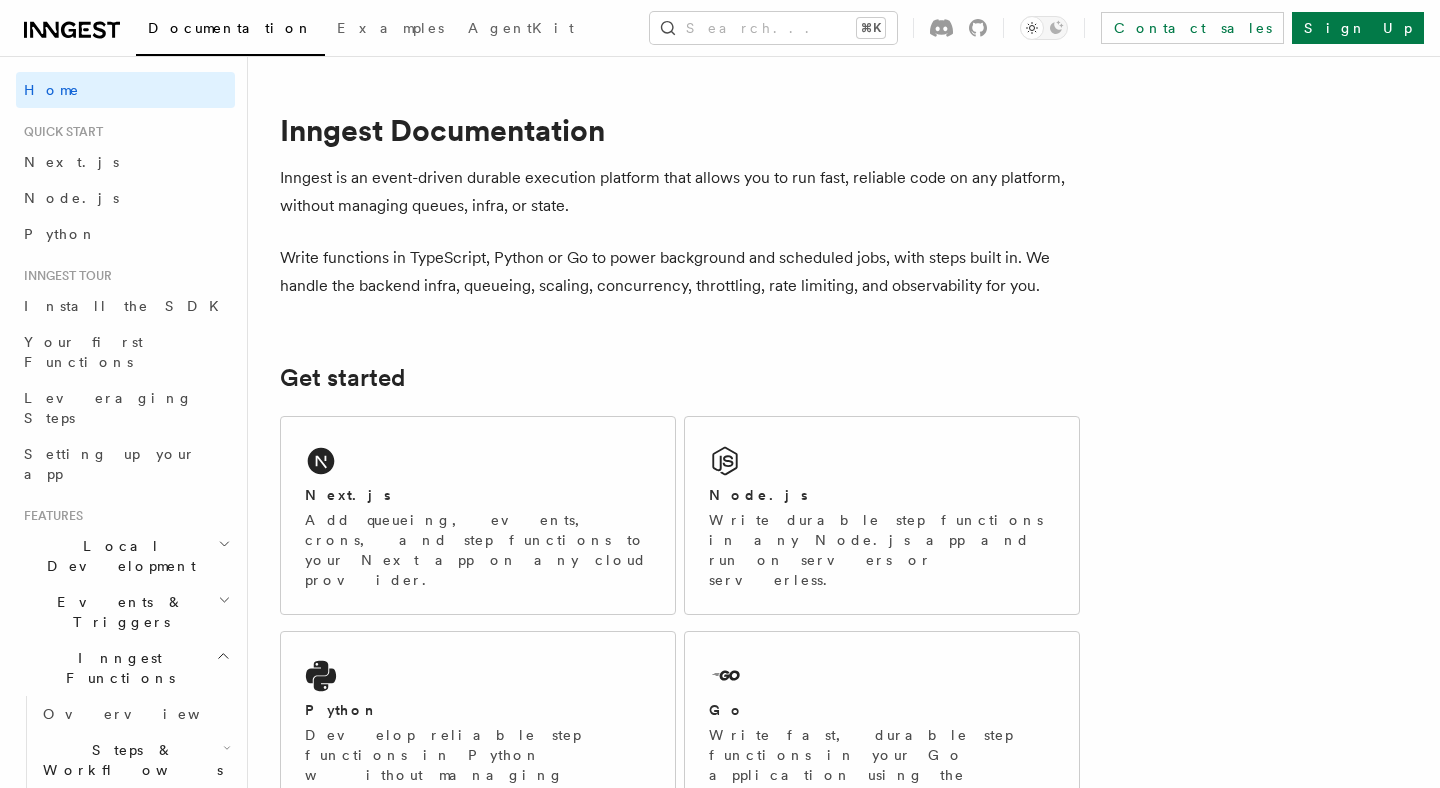 scroll, scrollTop: 0, scrollLeft: 0, axis: both 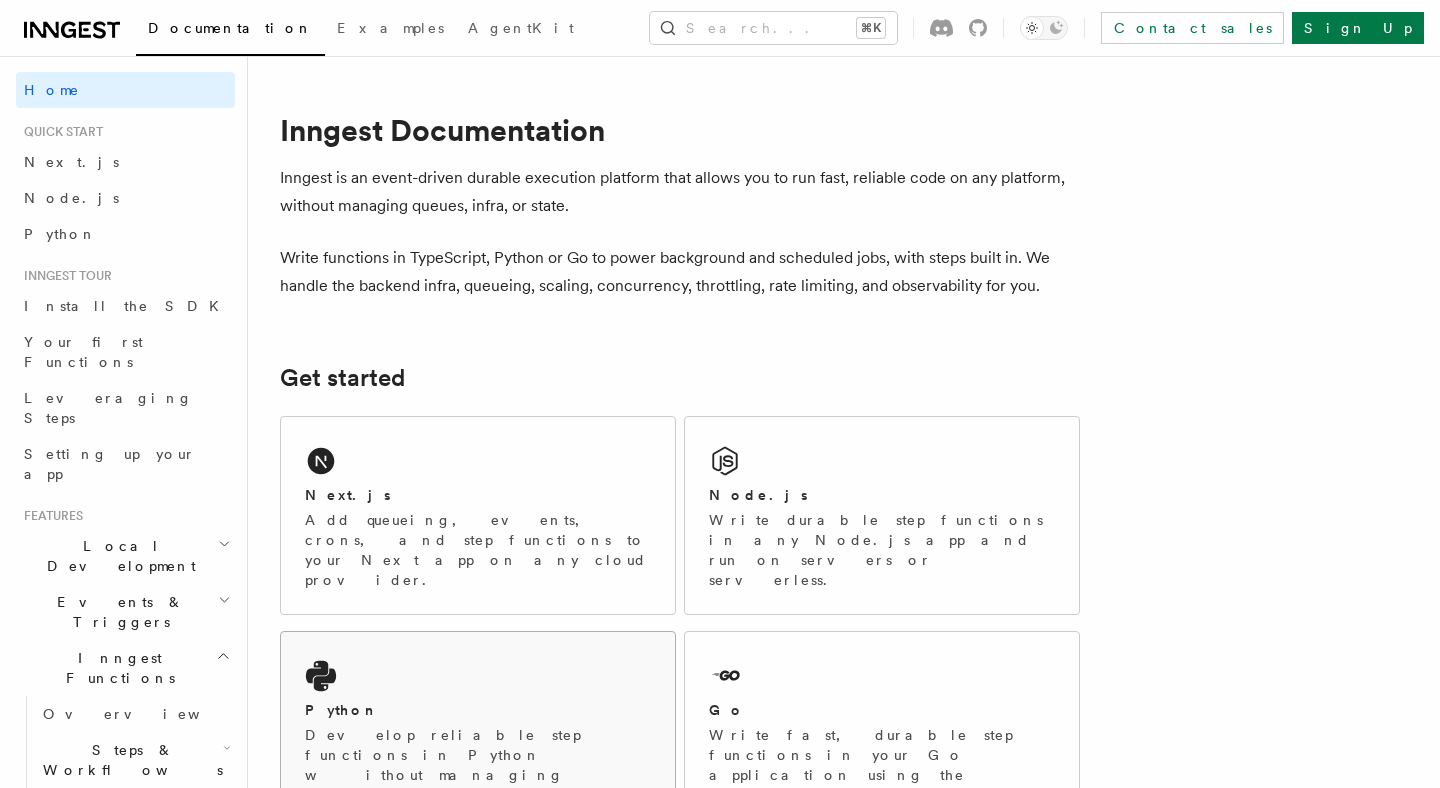 click on "Python Develop reliable step functions in Python without managing queueing systems or DAG based workflows." at bounding box center (478, 740) 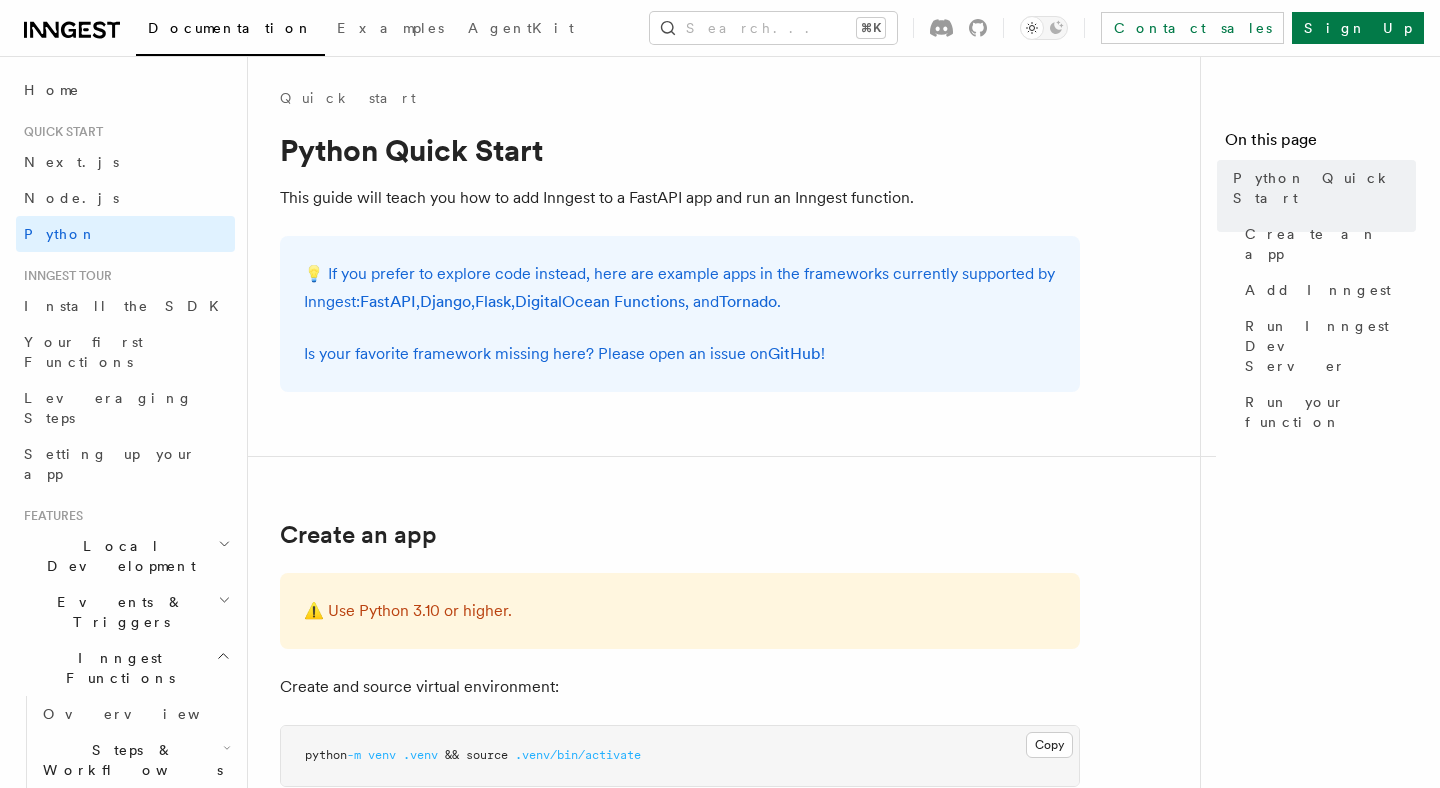 scroll, scrollTop: 0, scrollLeft: 0, axis: both 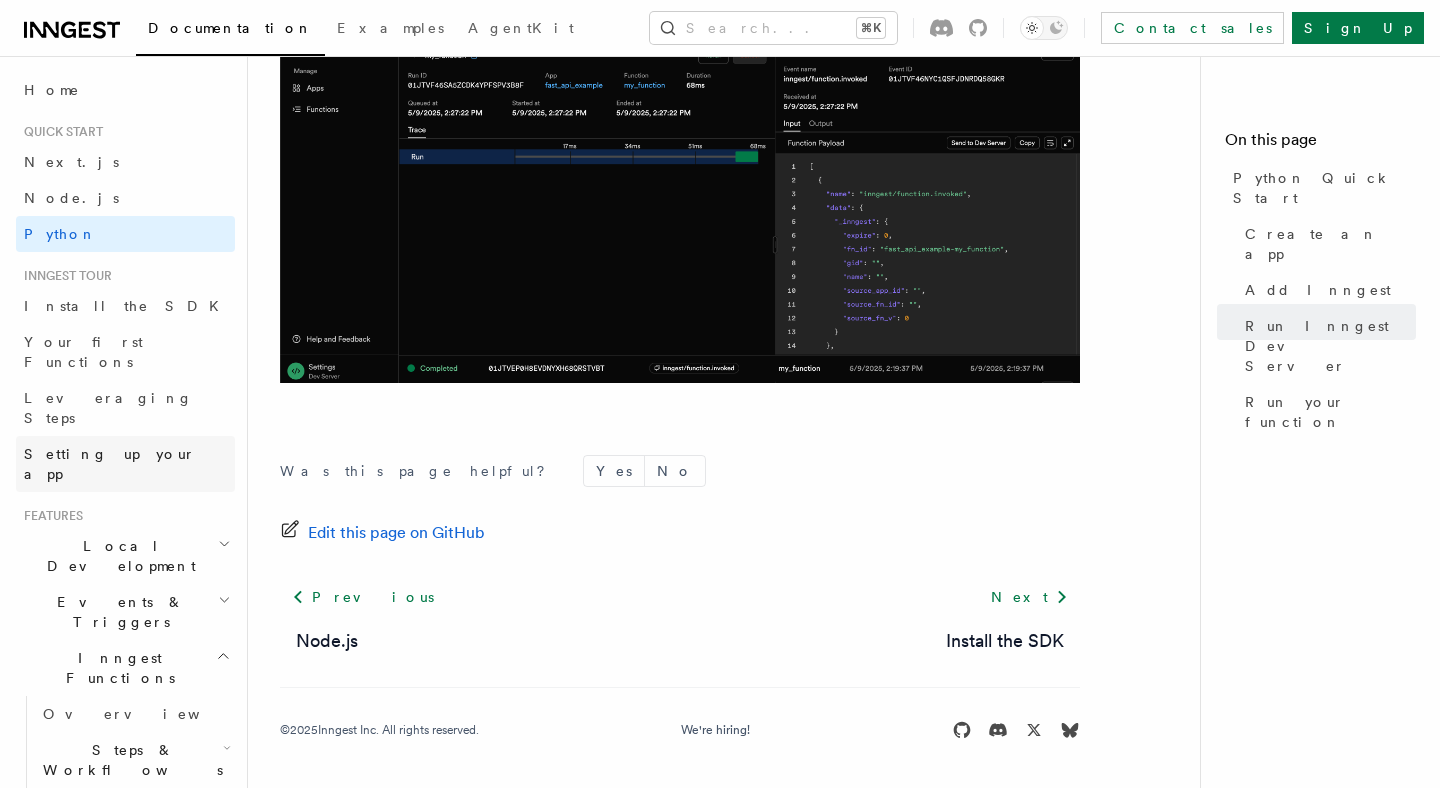 click on "Setting up your app" at bounding box center [110, 464] 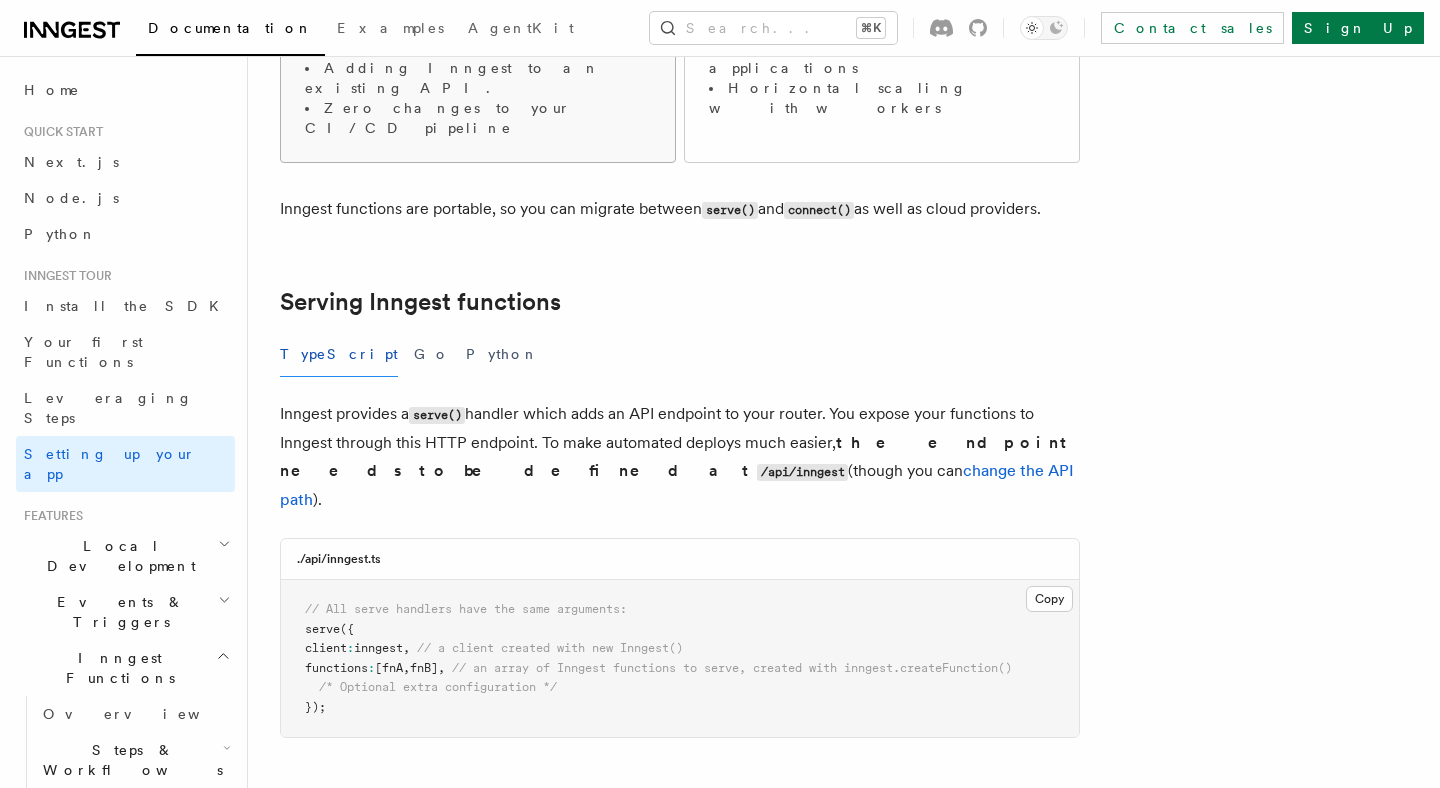 scroll, scrollTop: 536, scrollLeft: 0, axis: vertical 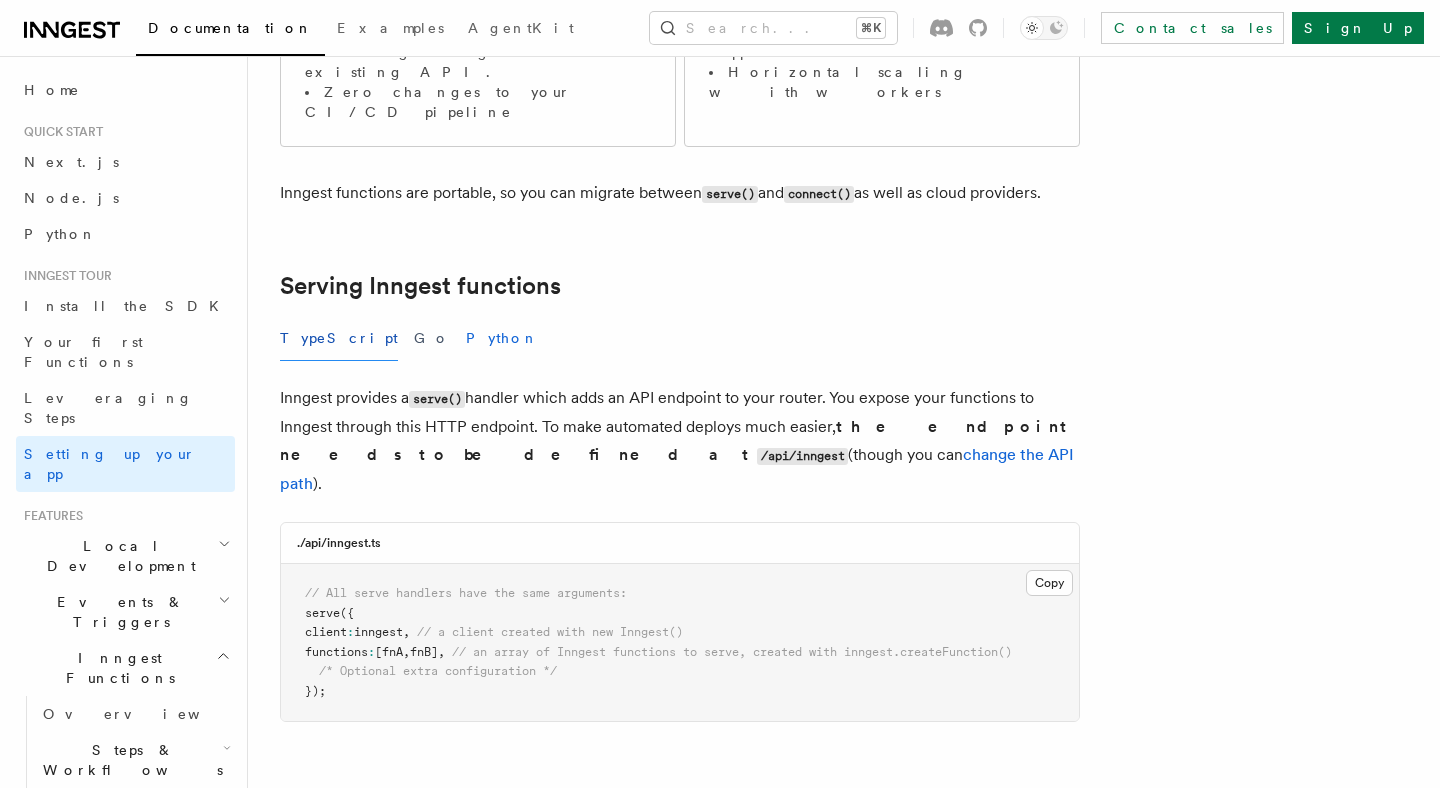 click on "Python" at bounding box center [502, 338] 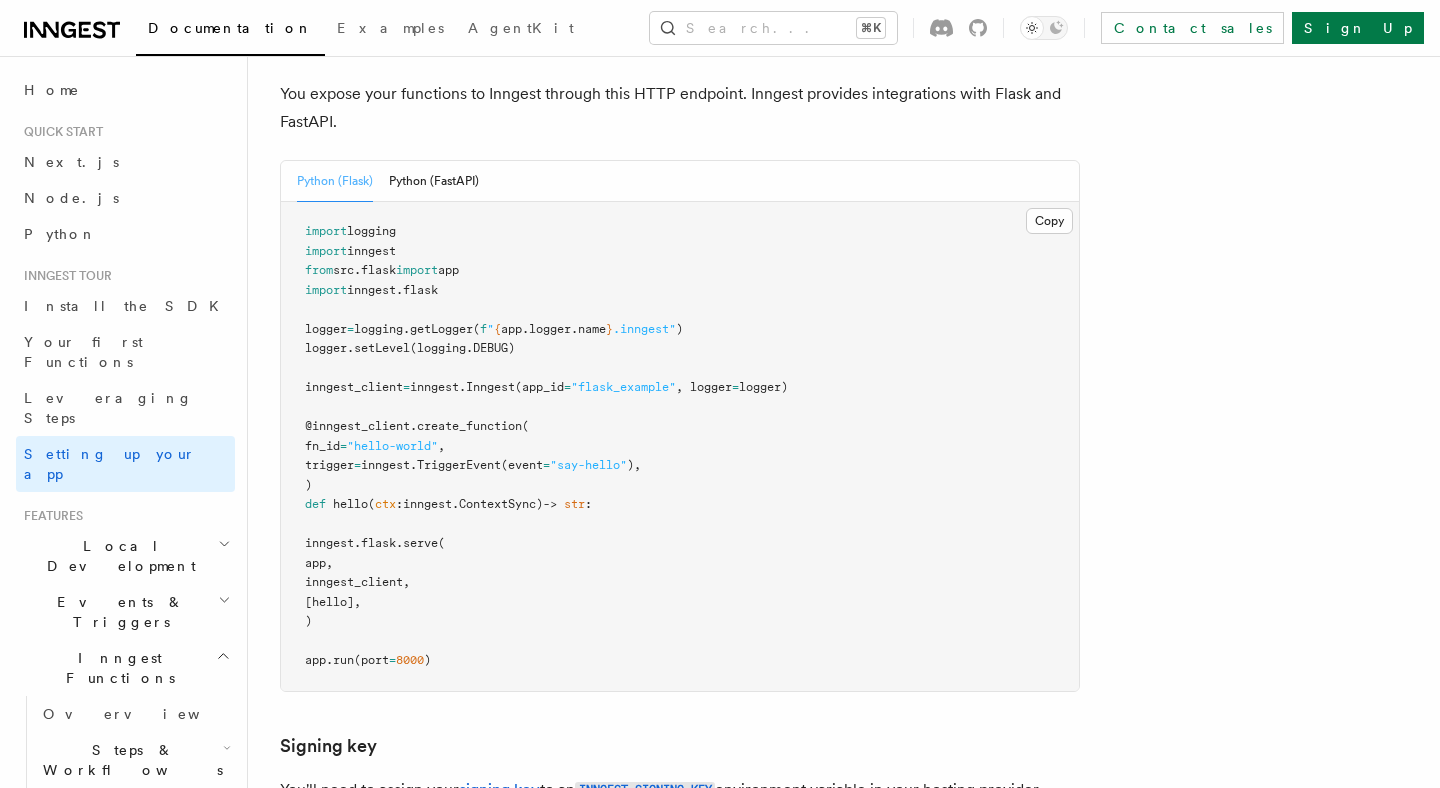 scroll, scrollTop: 843, scrollLeft: 0, axis: vertical 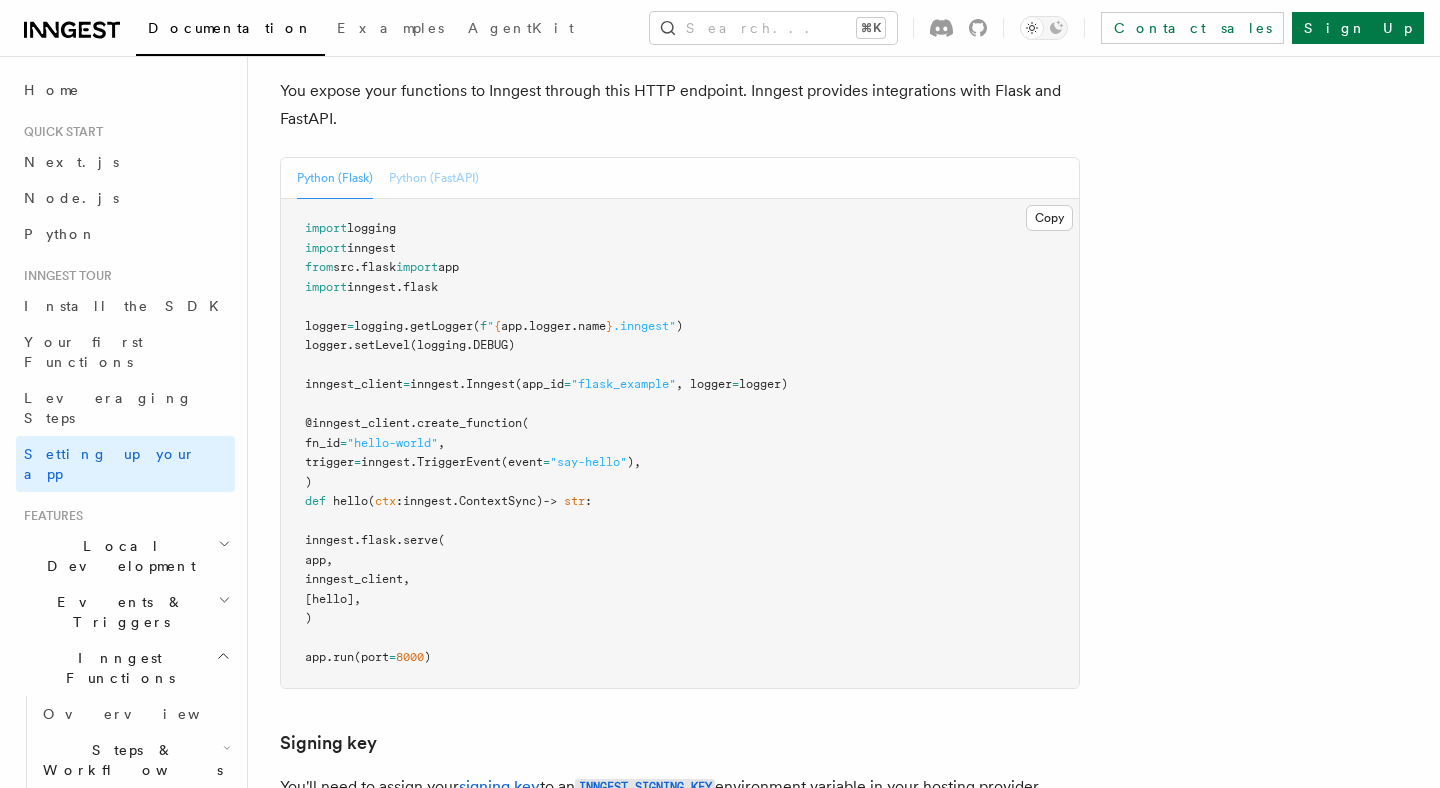 click on "Python (FastAPI)" at bounding box center (434, 178) 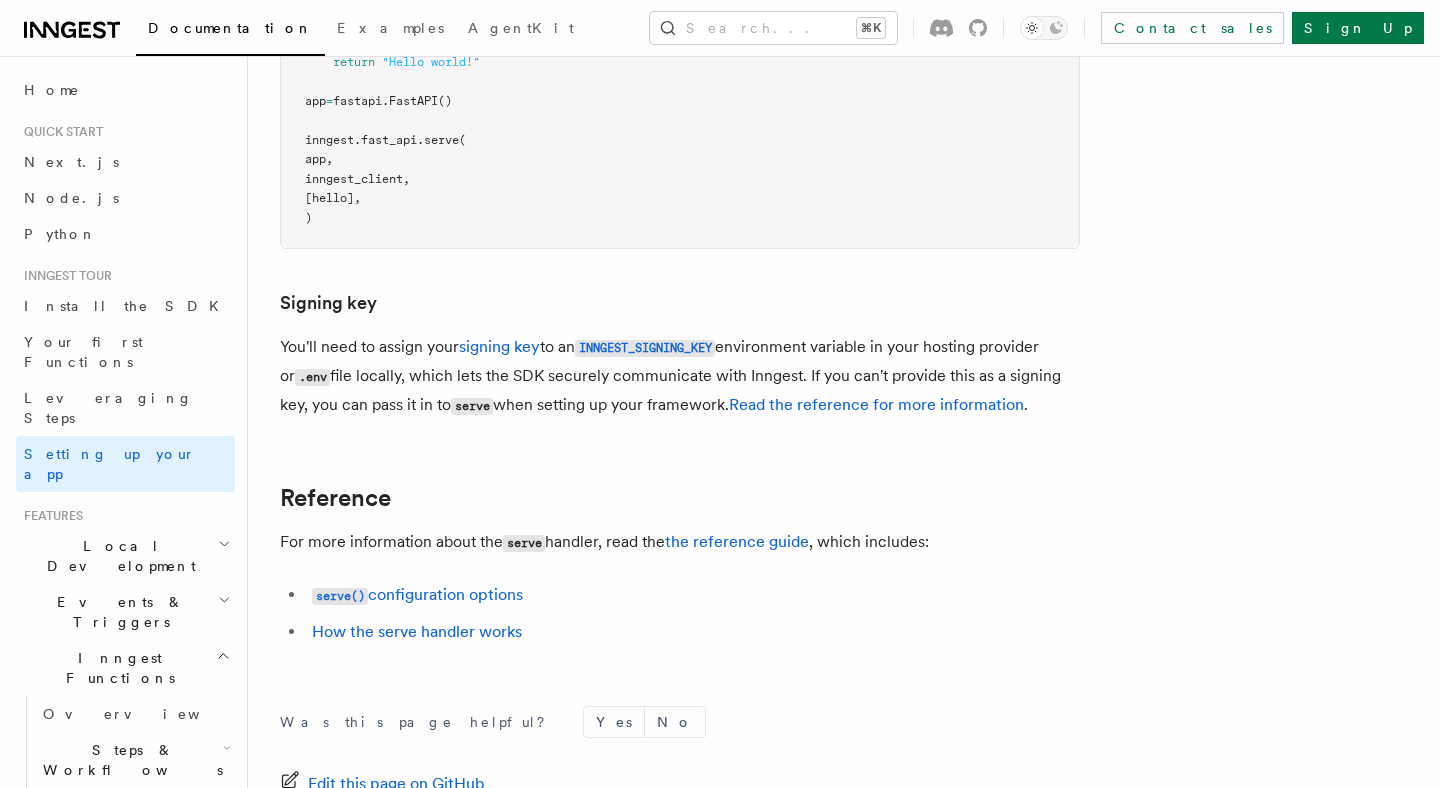 scroll, scrollTop: 1448, scrollLeft: 0, axis: vertical 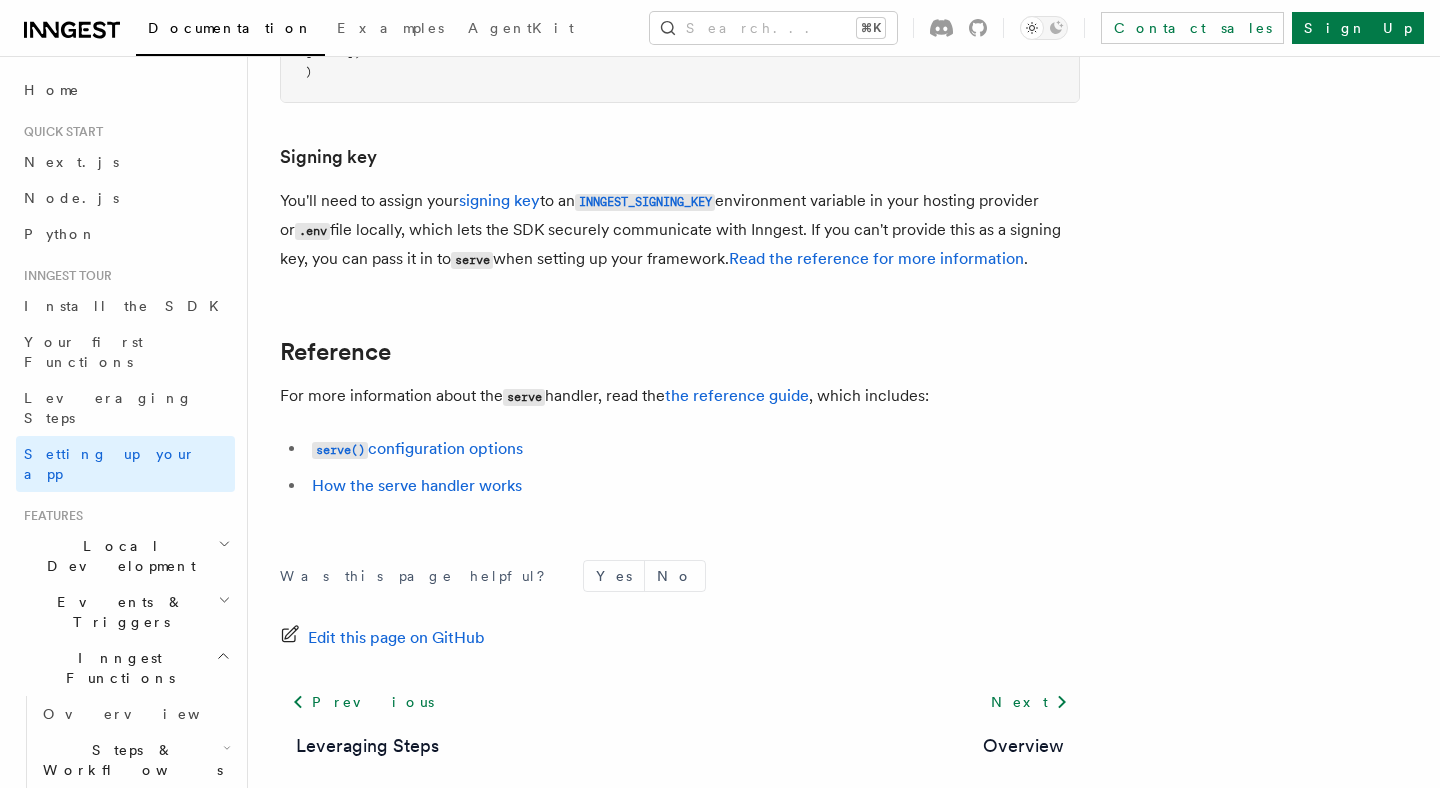 click on "Local Development" at bounding box center (125, 556) 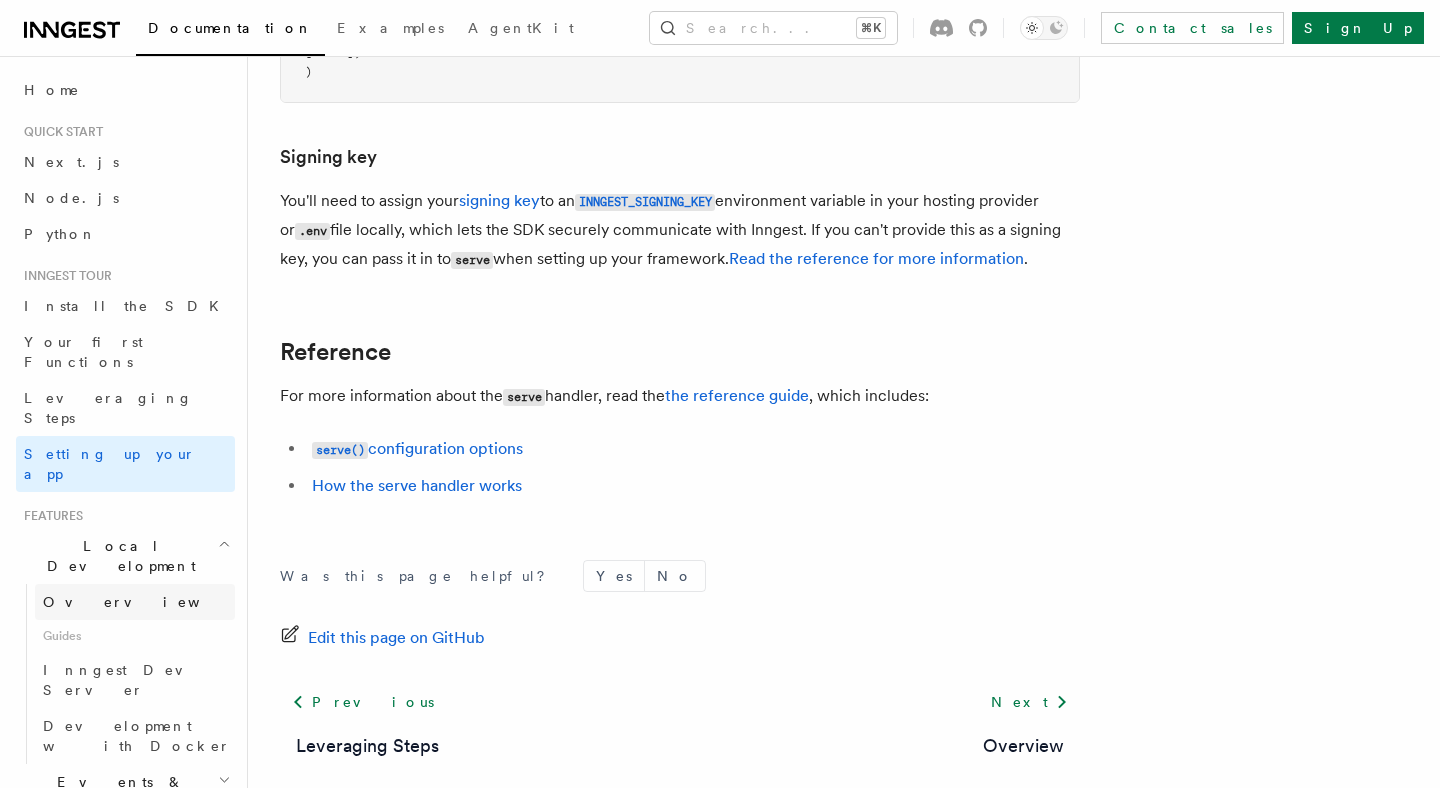 click on "Overview" at bounding box center (135, 602) 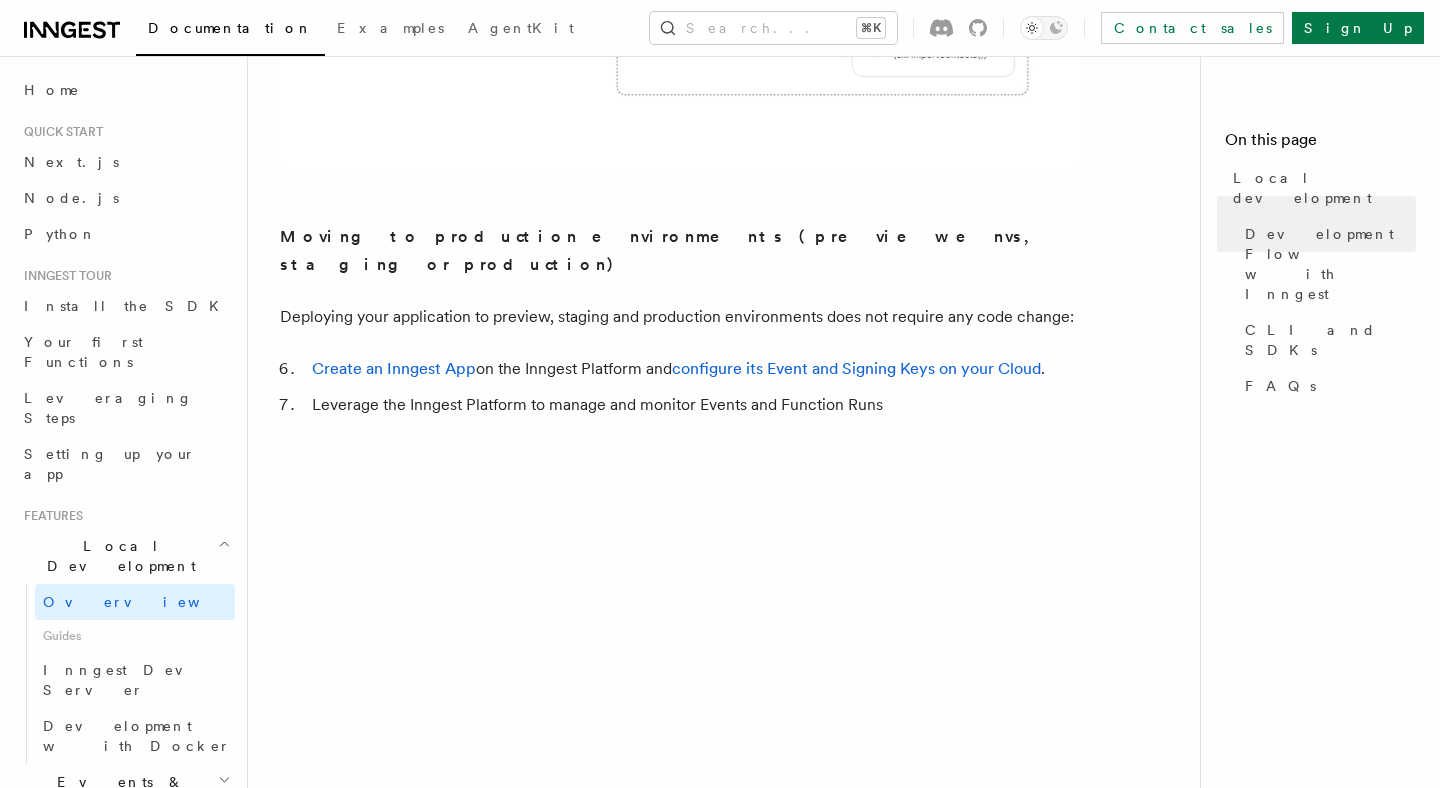 scroll, scrollTop: 1823, scrollLeft: 0, axis: vertical 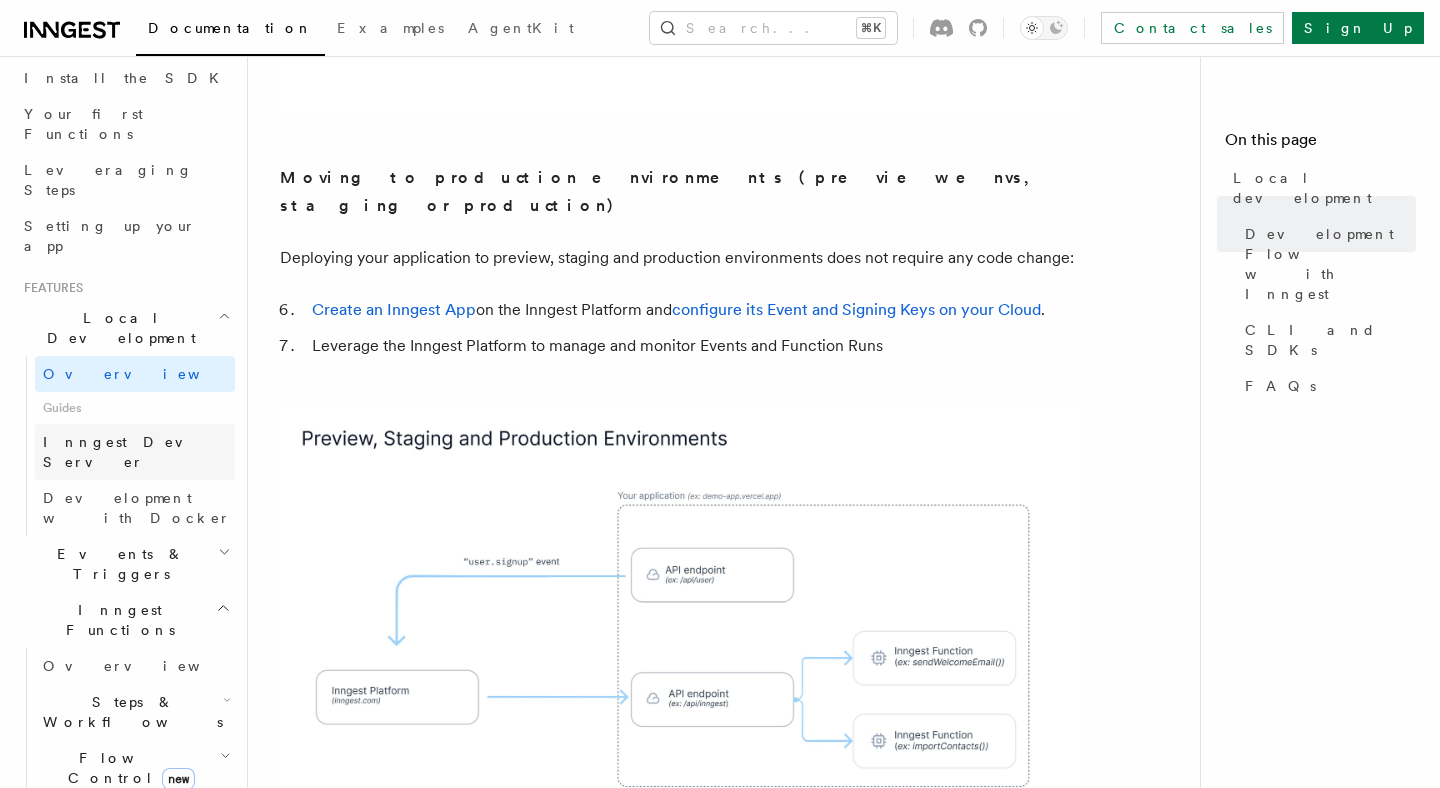 click on "Inngest Dev Server" at bounding box center (128, 452) 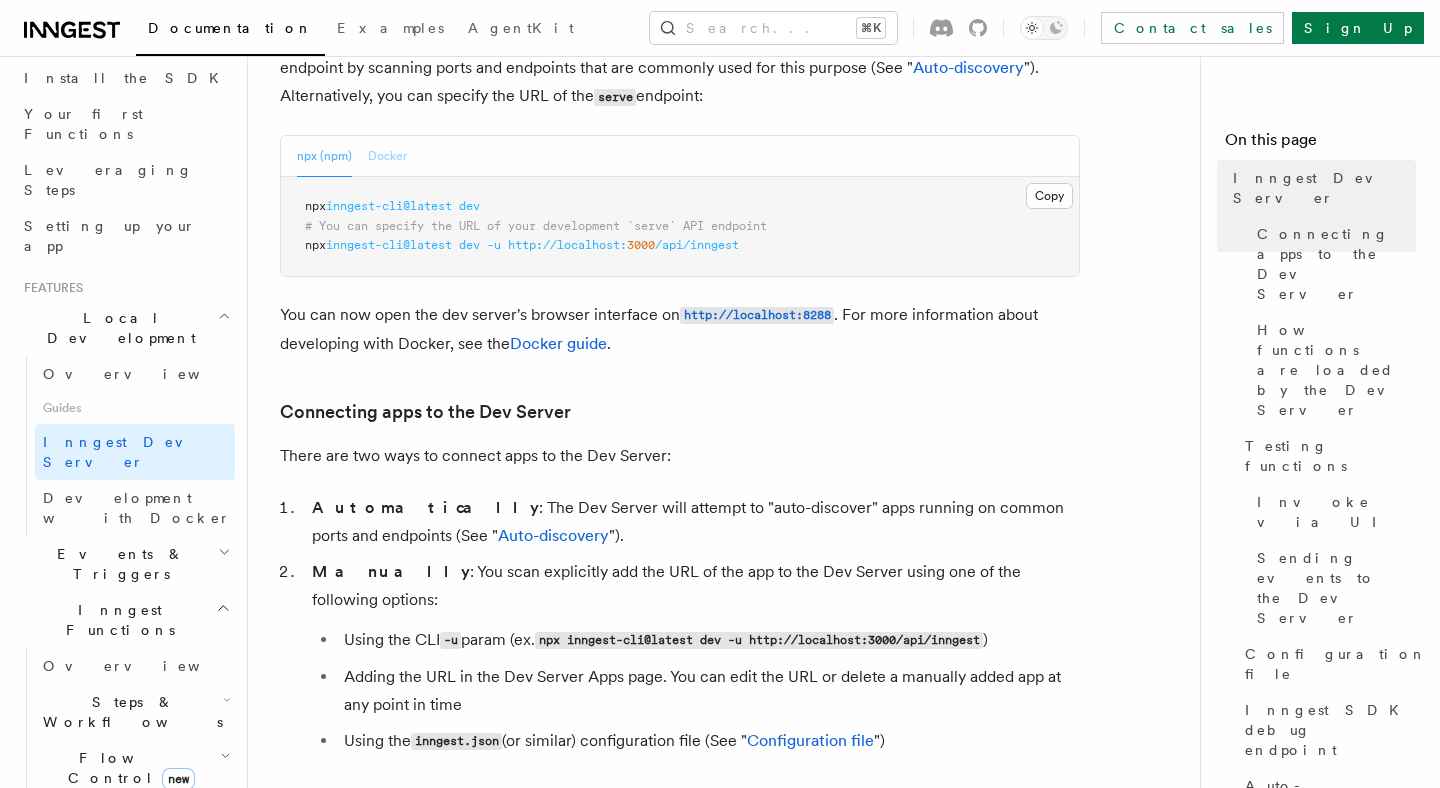 scroll, scrollTop: 882, scrollLeft: 0, axis: vertical 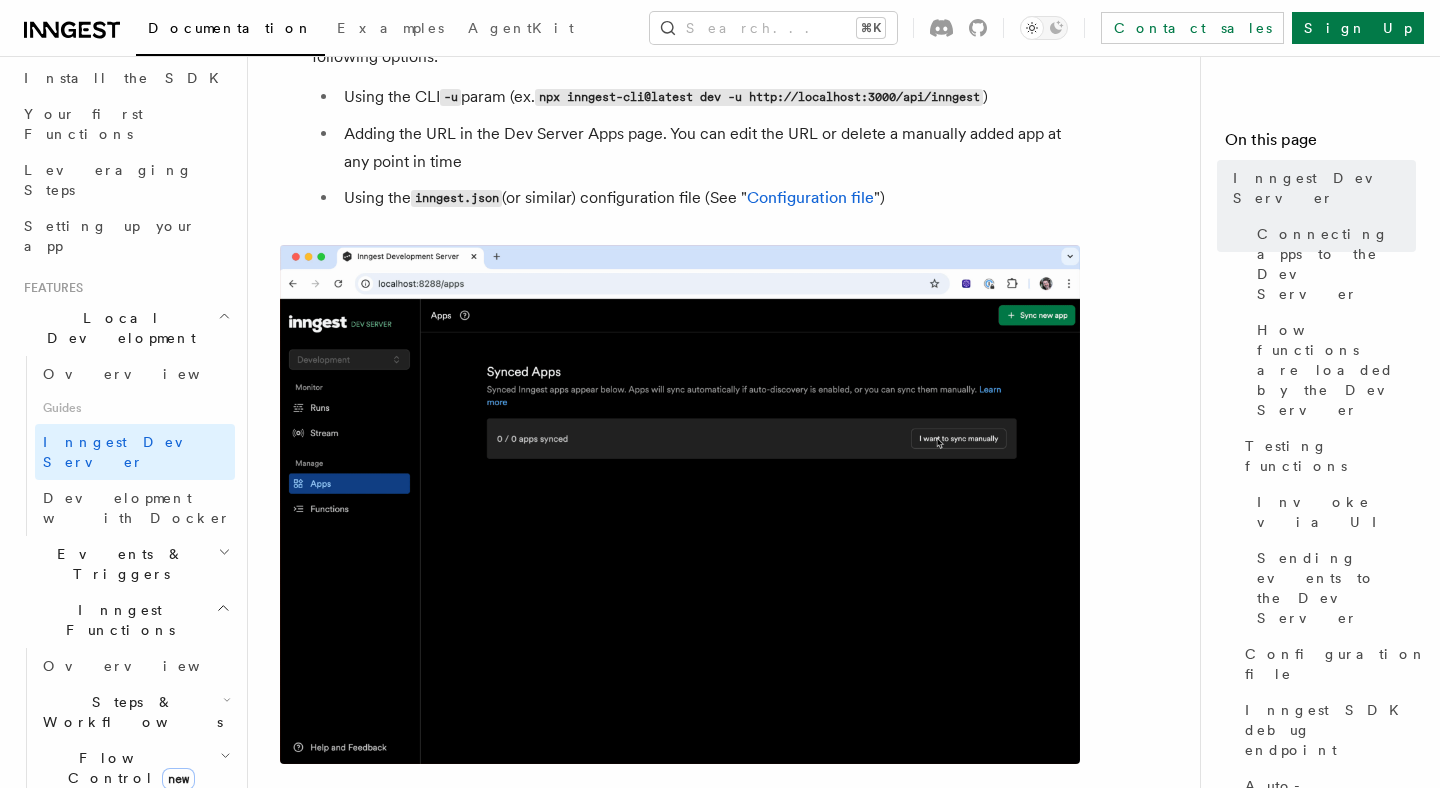click on "Docker" at bounding box center [387, -387] 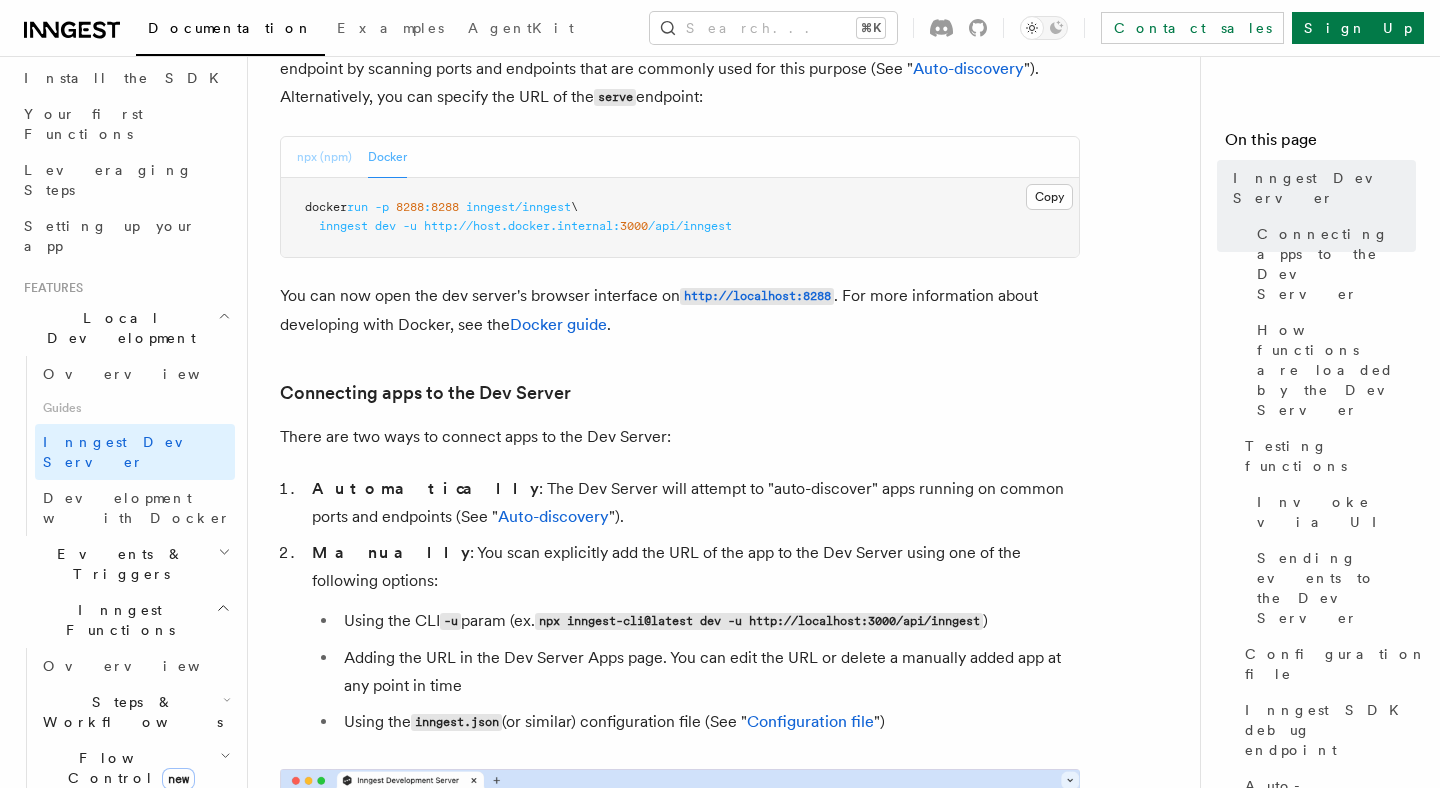 click on "npx (npm)" at bounding box center (324, 157) 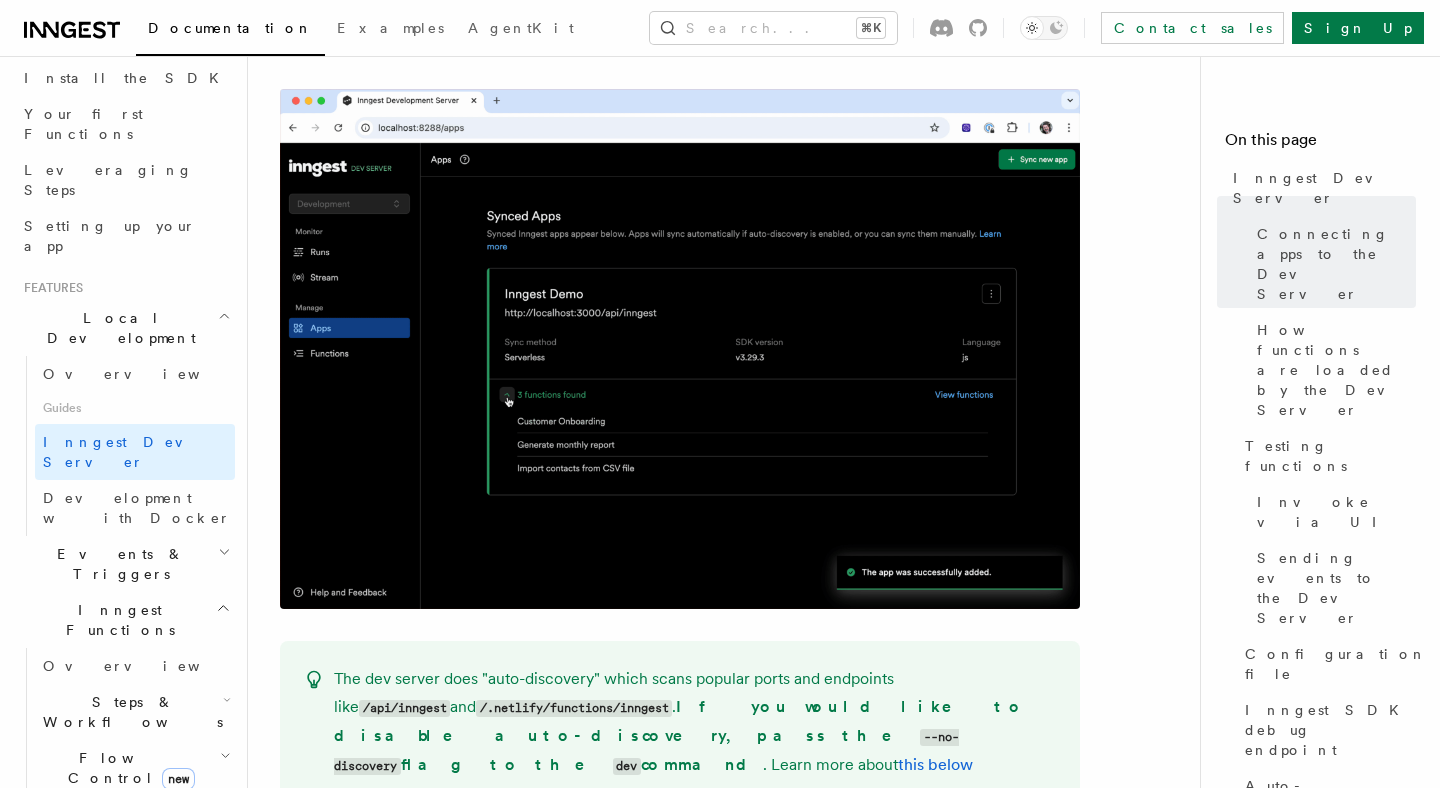 scroll, scrollTop: 1495, scrollLeft: 0, axis: vertical 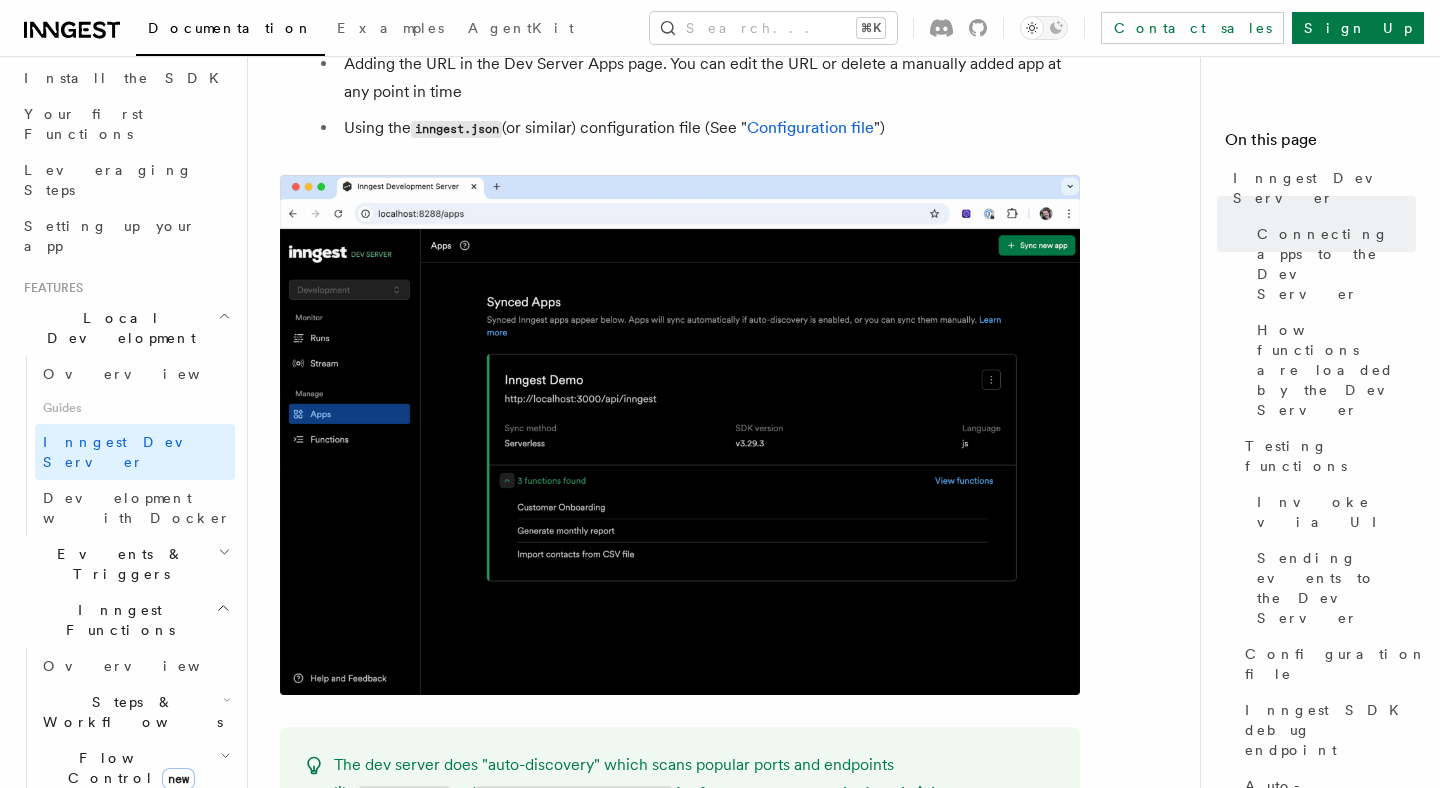 click on "Events & Triggers" at bounding box center [125, 564] 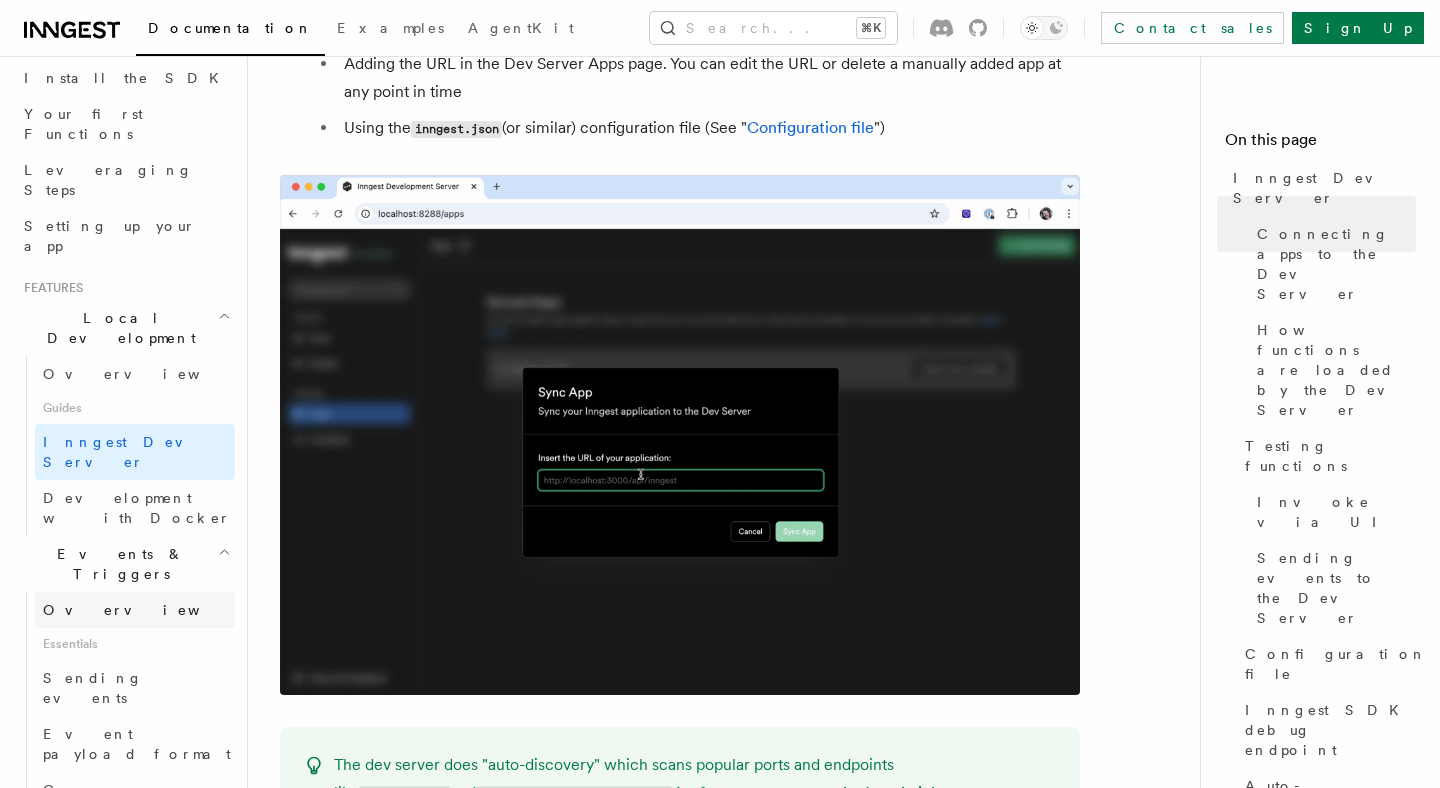 click on "Overview" at bounding box center (146, 610) 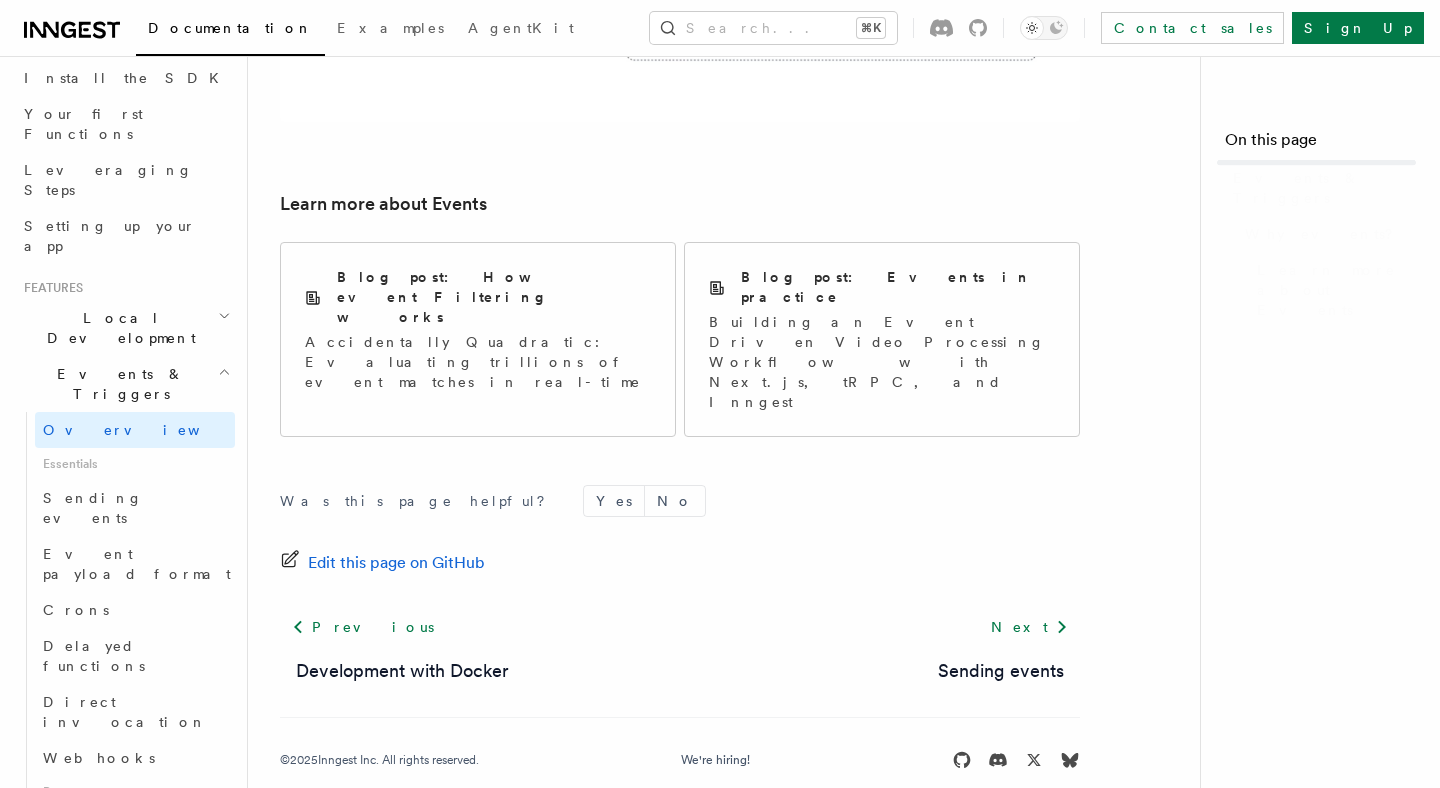scroll, scrollTop: 0, scrollLeft: 0, axis: both 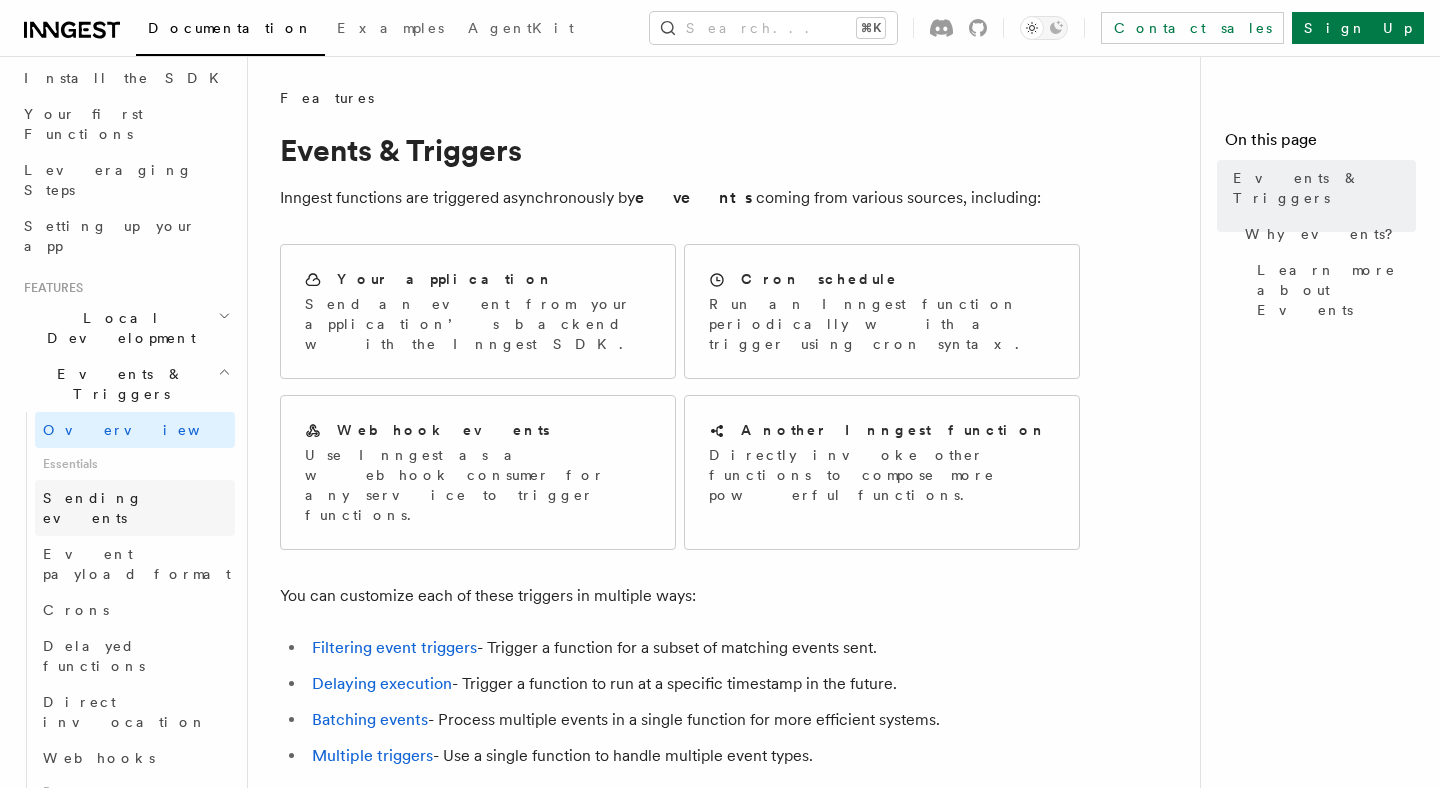 click on "Sending events" at bounding box center (93, 508) 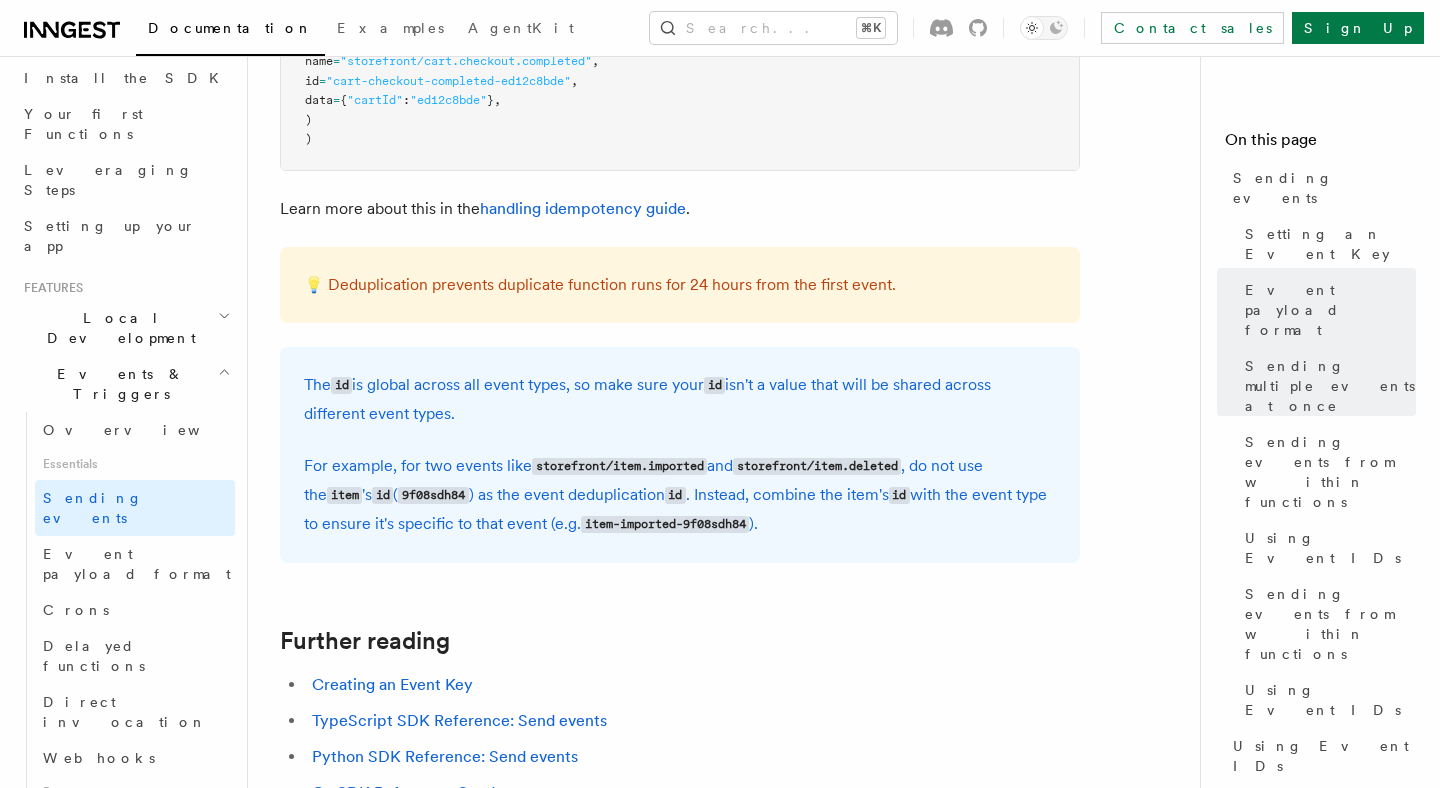 scroll, scrollTop: 5598, scrollLeft: 0, axis: vertical 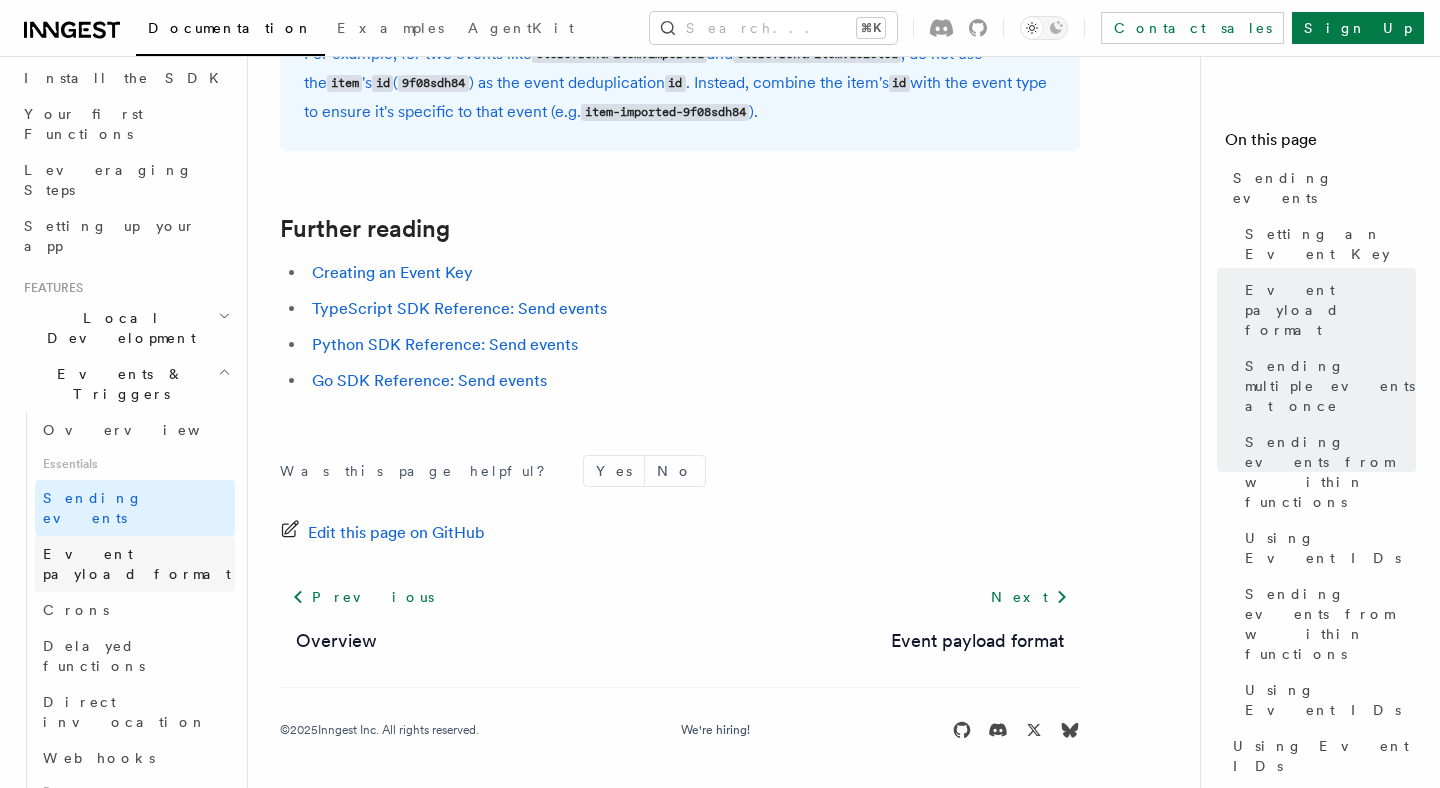 click on "Event payload format" at bounding box center [135, 564] 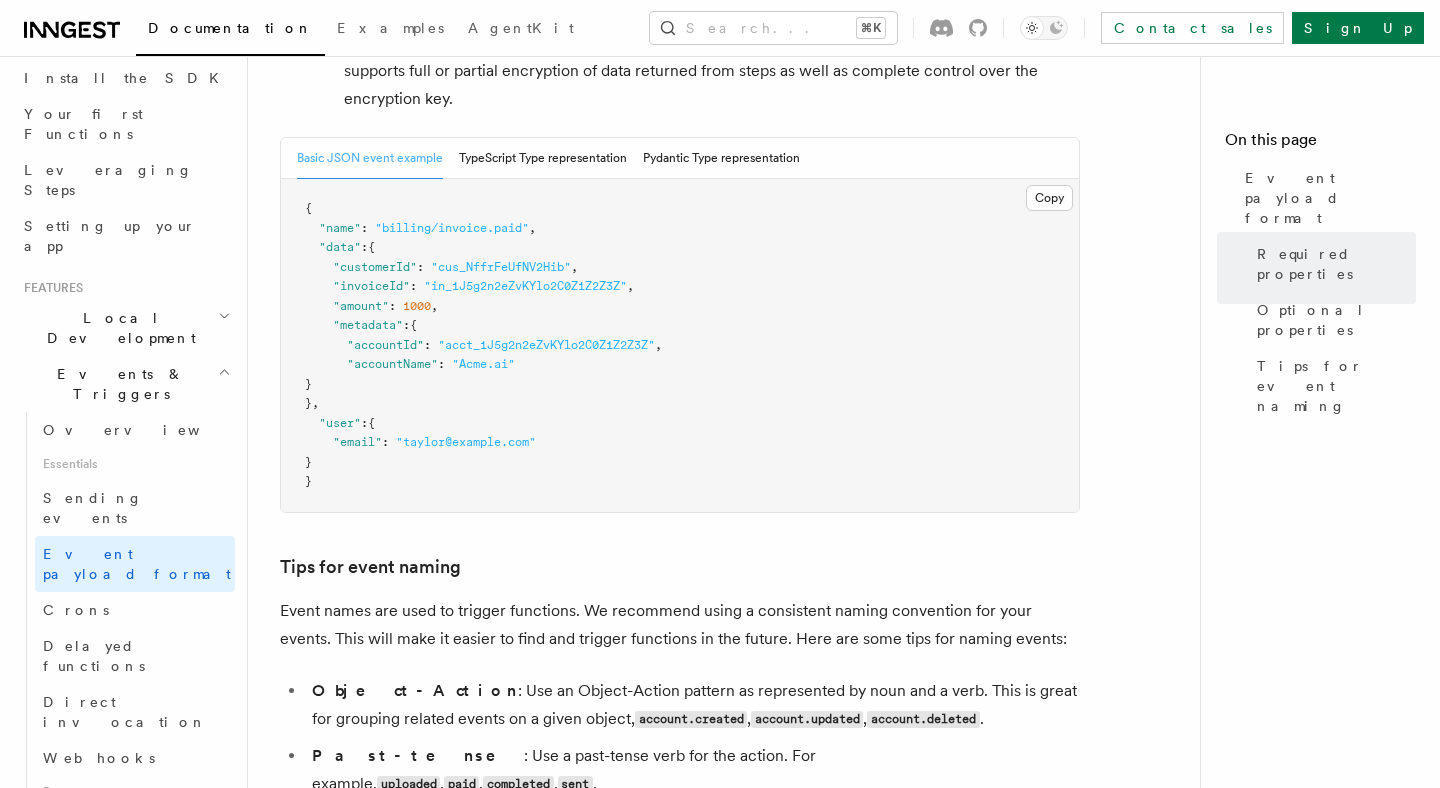 scroll, scrollTop: 830, scrollLeft: 0, axis: vertical 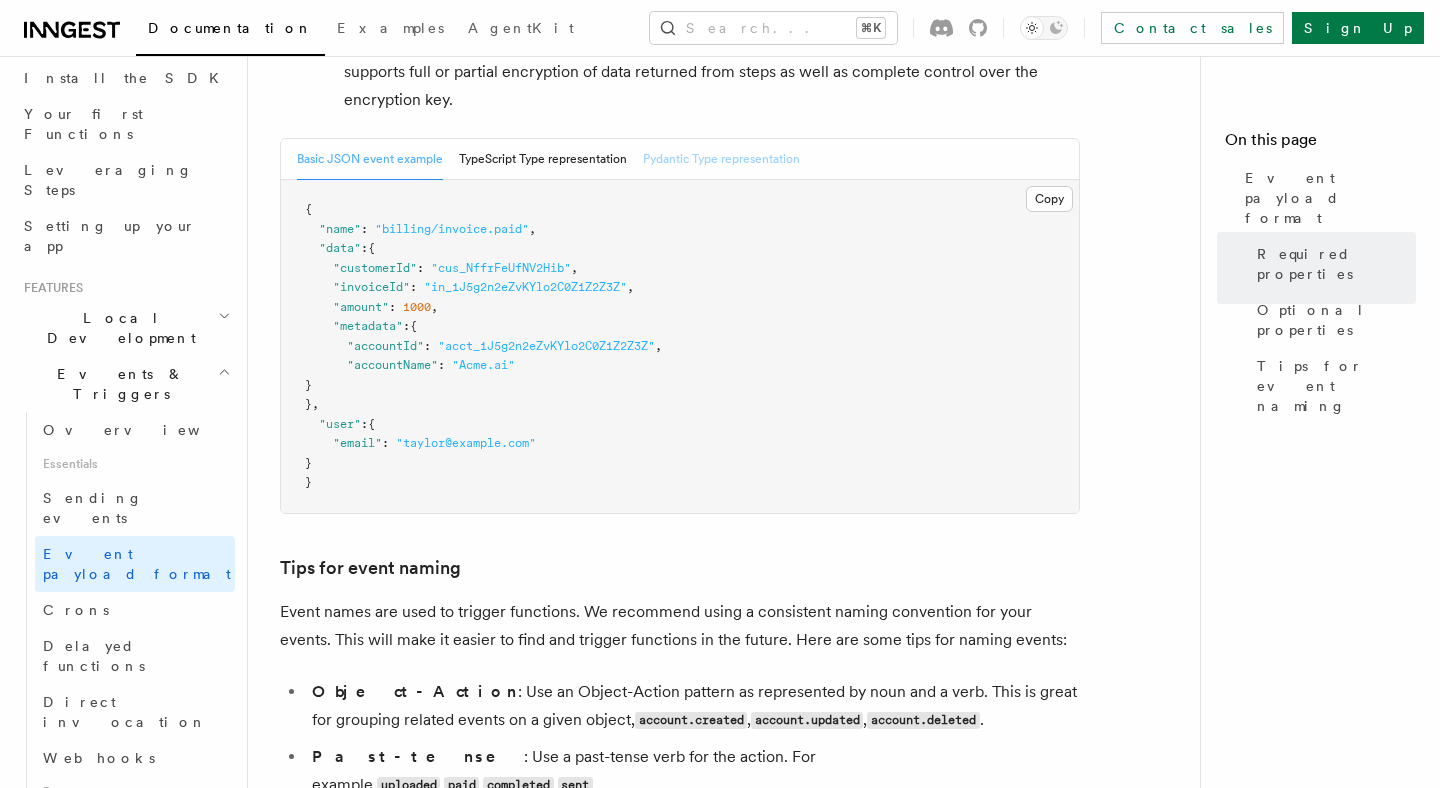 click on "Pydantic Type representation" at bounding box center [721, 159] 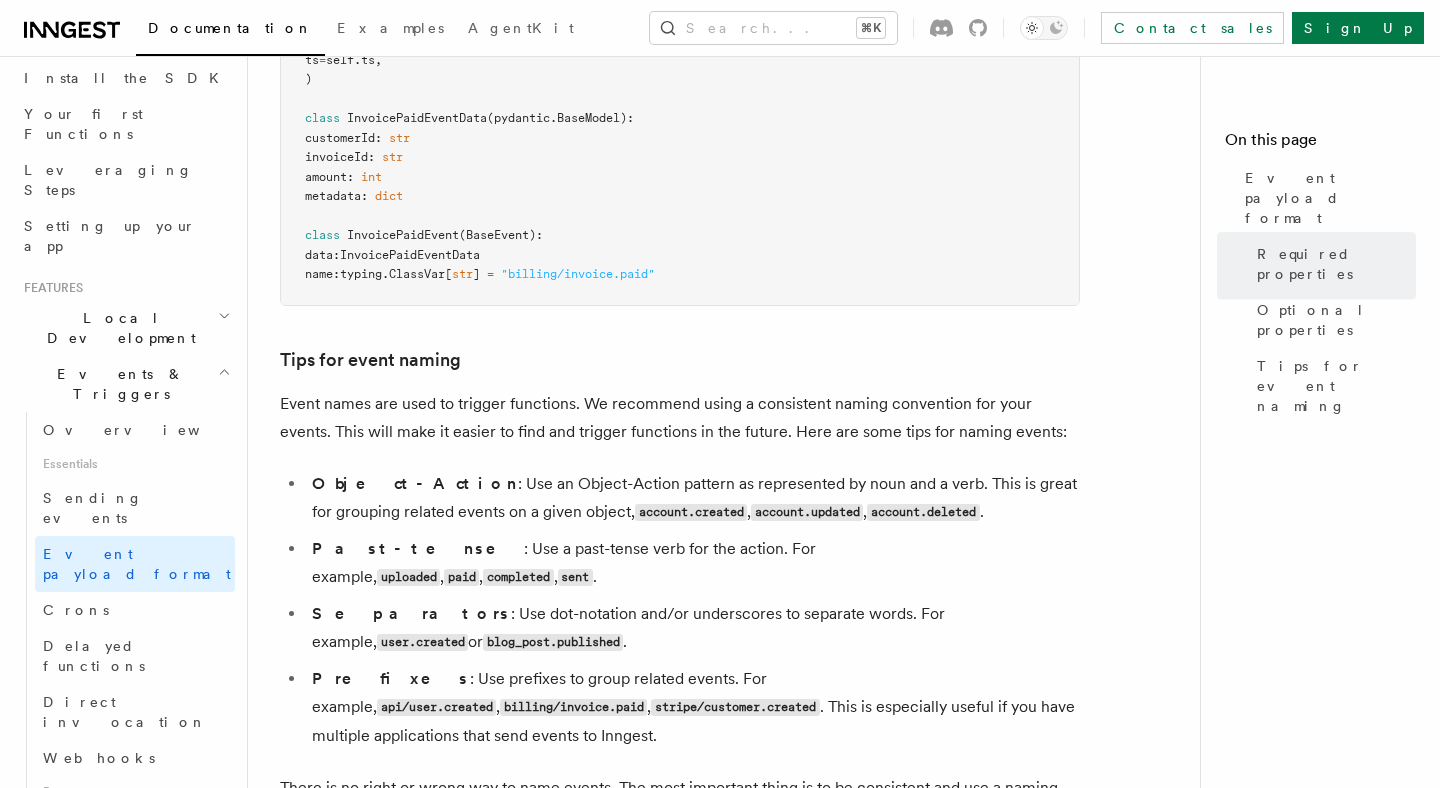 scroll, scrollTop: 1391, scrollLeft: 0, axis: vertical 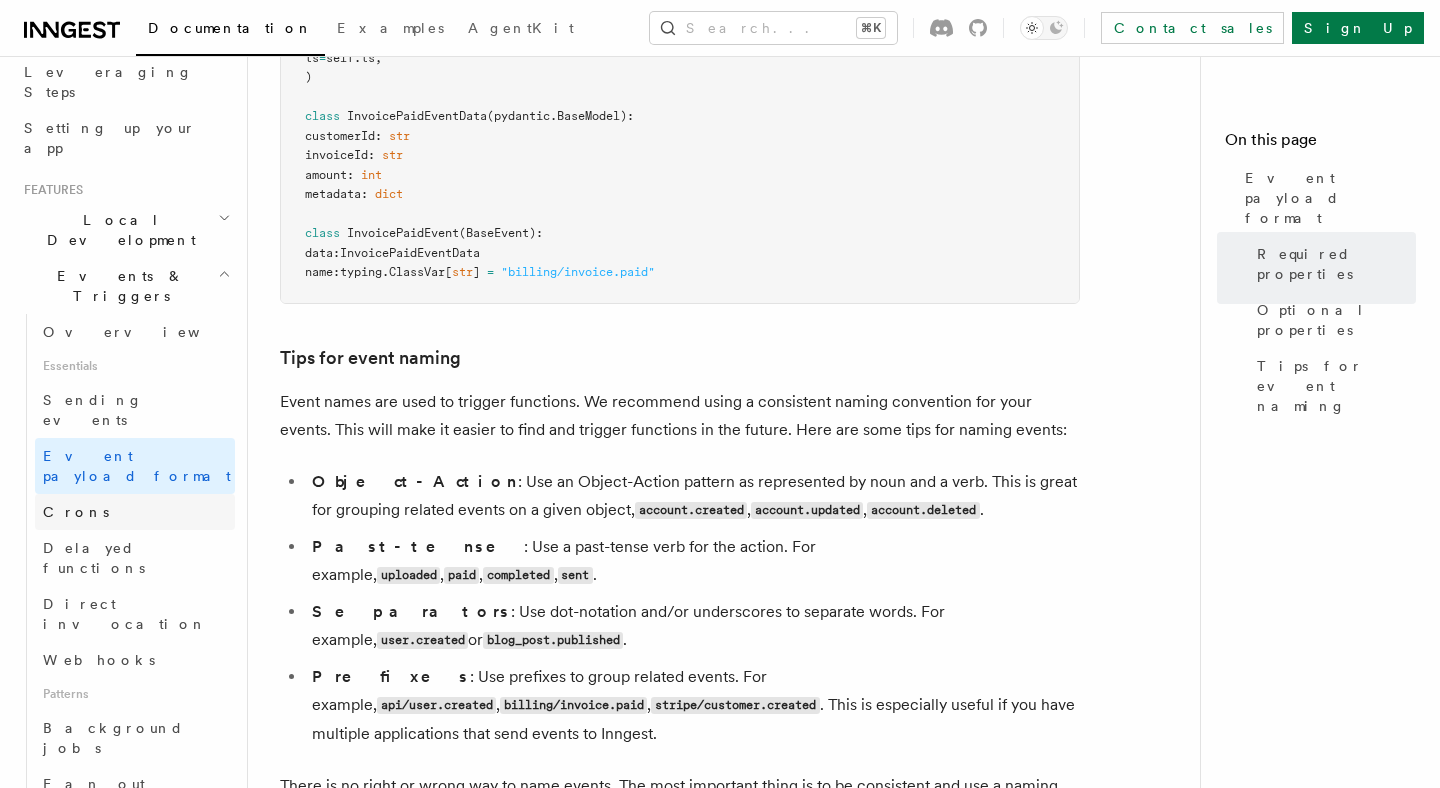 click on "Crons" at bounding box center [135, 512] 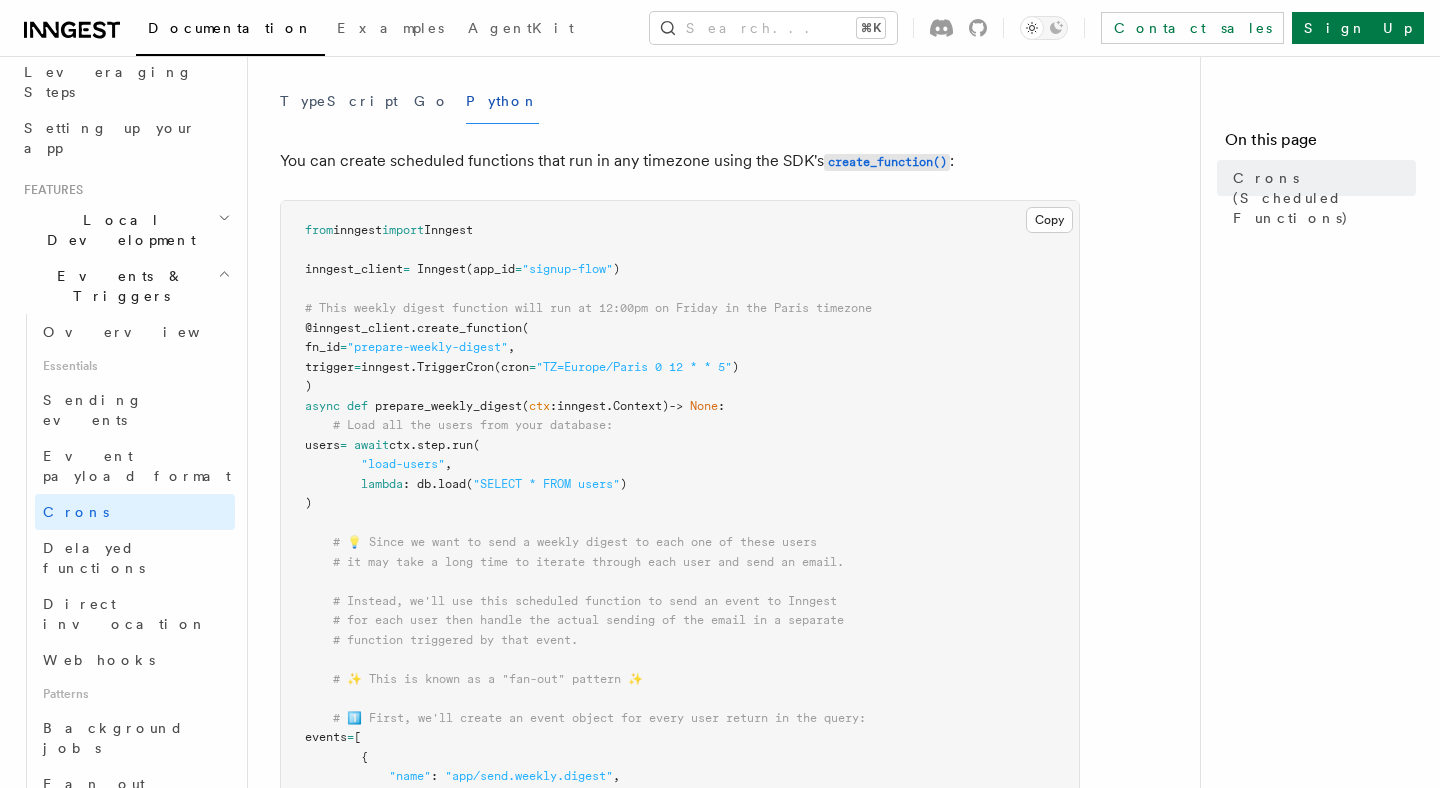 scroll, scrollTop: 197, scrollLeft: 0, axis: vertical 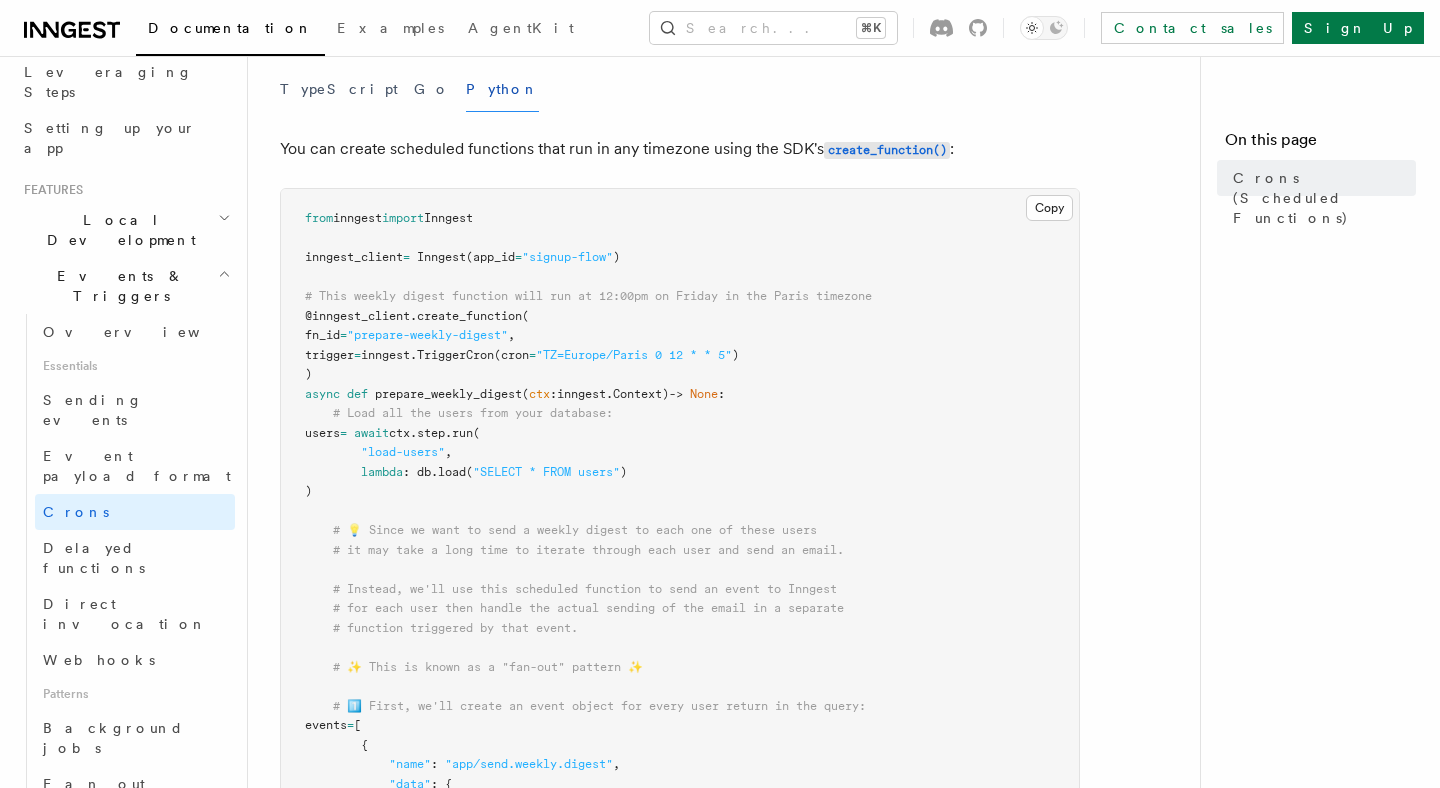 click on "from  inngest  import  Inngest
inngest_client  =   Inngest (app_id = "signup-flow" )
# This weekly digest function will run at 12:00pm on Friday in the Paris timezone
@inngest_client . create_function (
fn_id = "prepare-weekly-digest" ,
trigger = inngest. TriggerCron (cron = "TZ=Europe/Paris 0 12 * * 5" )
)
async   def   prepare_weekly_digest ( ctx :  inngest . Context)  ->   None :
# Load all the users from your database:
users  =   await  ctx . step . run (
"load-users" ,
lambda : db. load ( "SELECT * FROM users" )
)
# 💡 Since we want to send a weekly digest to each one of these users
# it may take a long time to iterate through each user and send an email.
# Instead, we'll use this scheduled function to send an event to Inngest
# for each user then handle the actual sending of the email in a separate
# function triggered by that event.
# ✨ This is known as a "fan-out" pattern ✨" at bounding box center [680, 813] 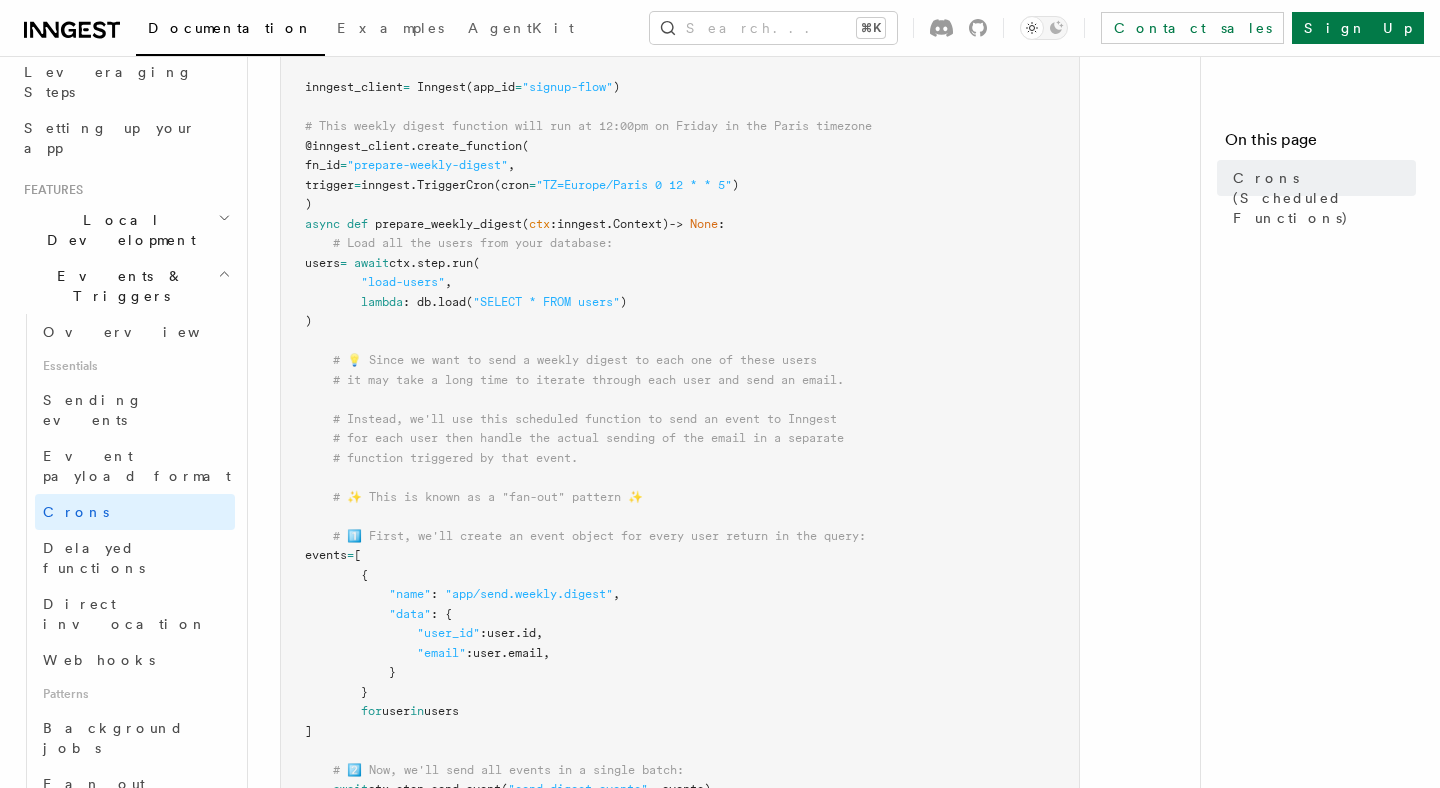 scroll, scrollTop: 0, scrollLeft: 0, axis: both 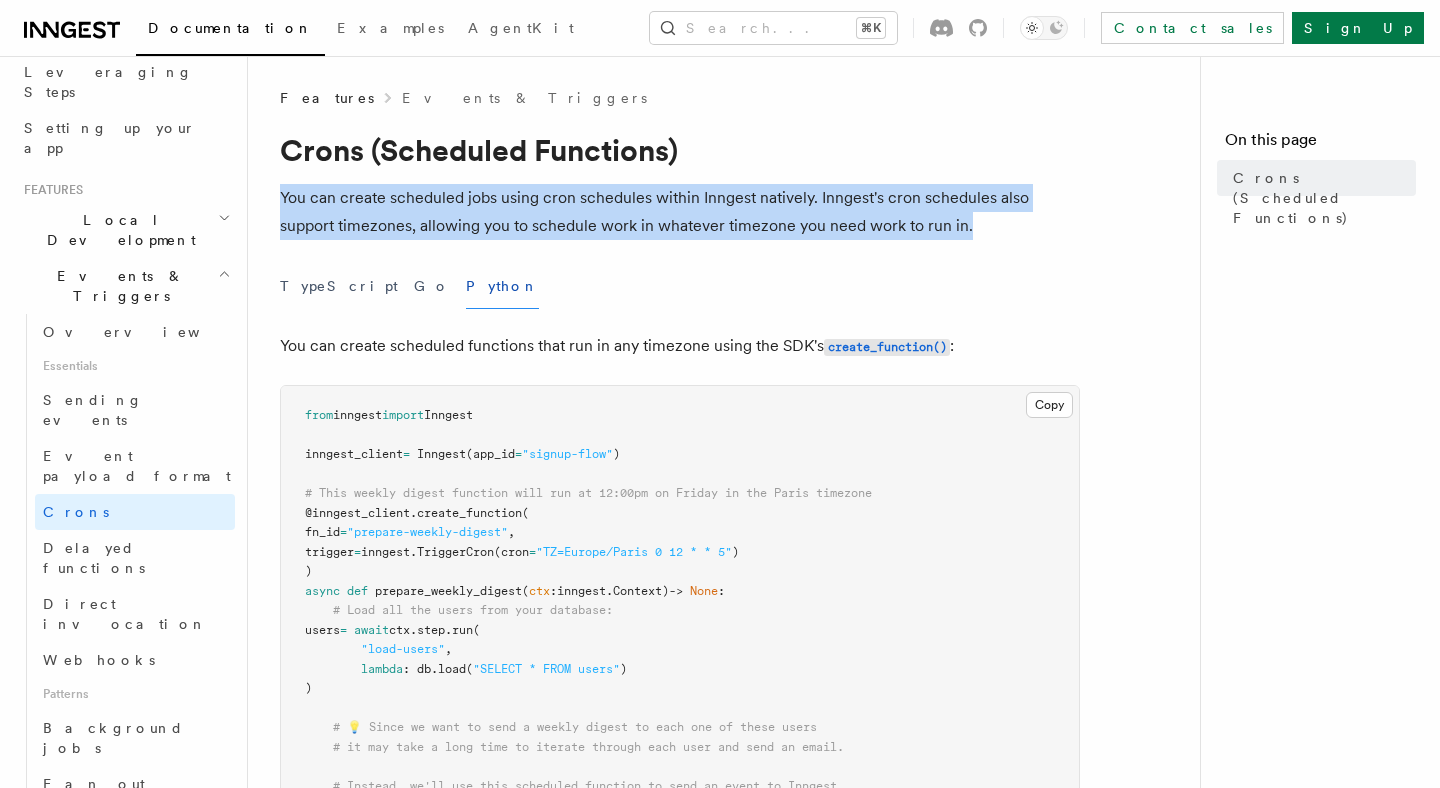 drag, startPoint x: 971, startPoint y: 229, endPoint x: 273, endPoint y: 191, distance: 699.0336 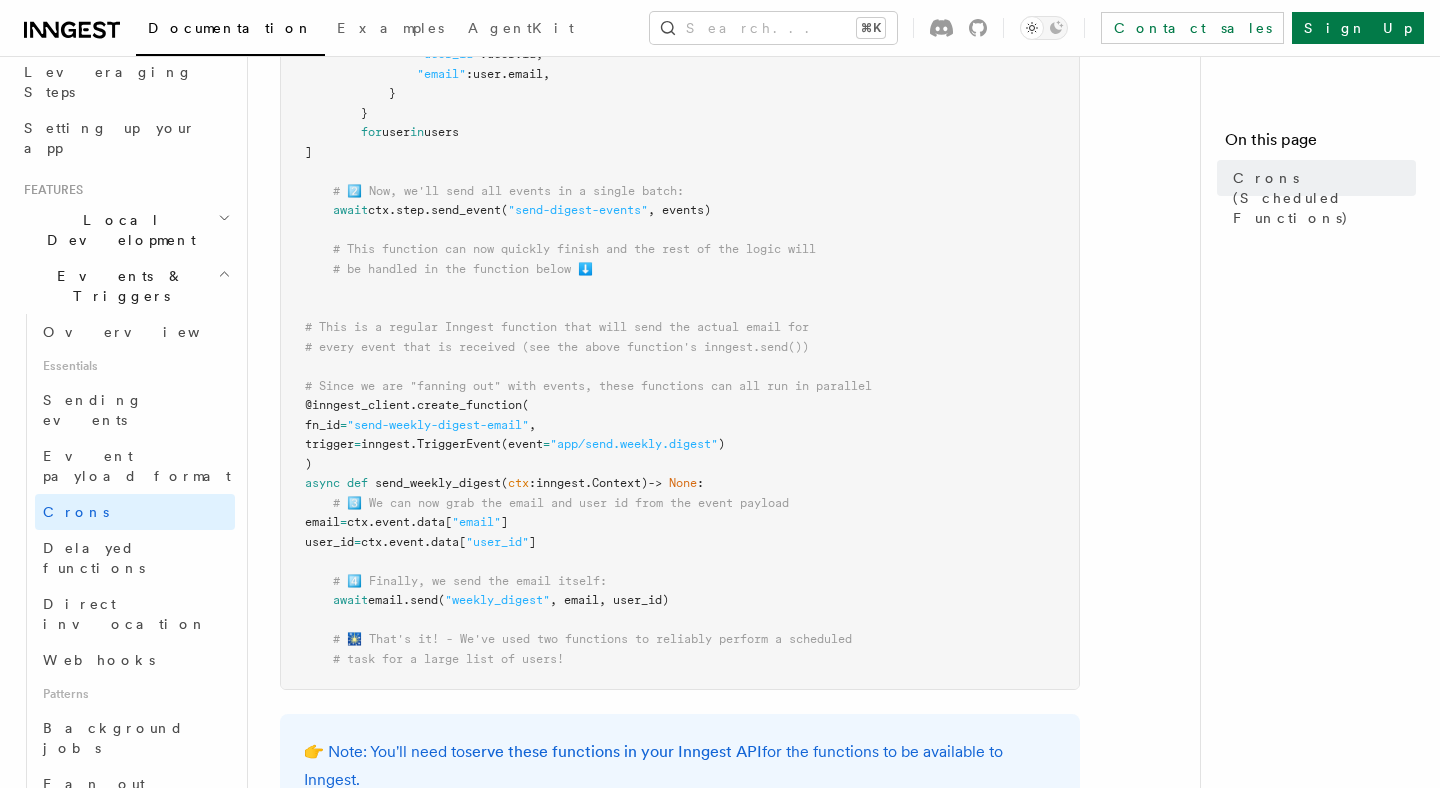 scroll, scrollTop: 945, scrollLeft: 0, axis: vertical 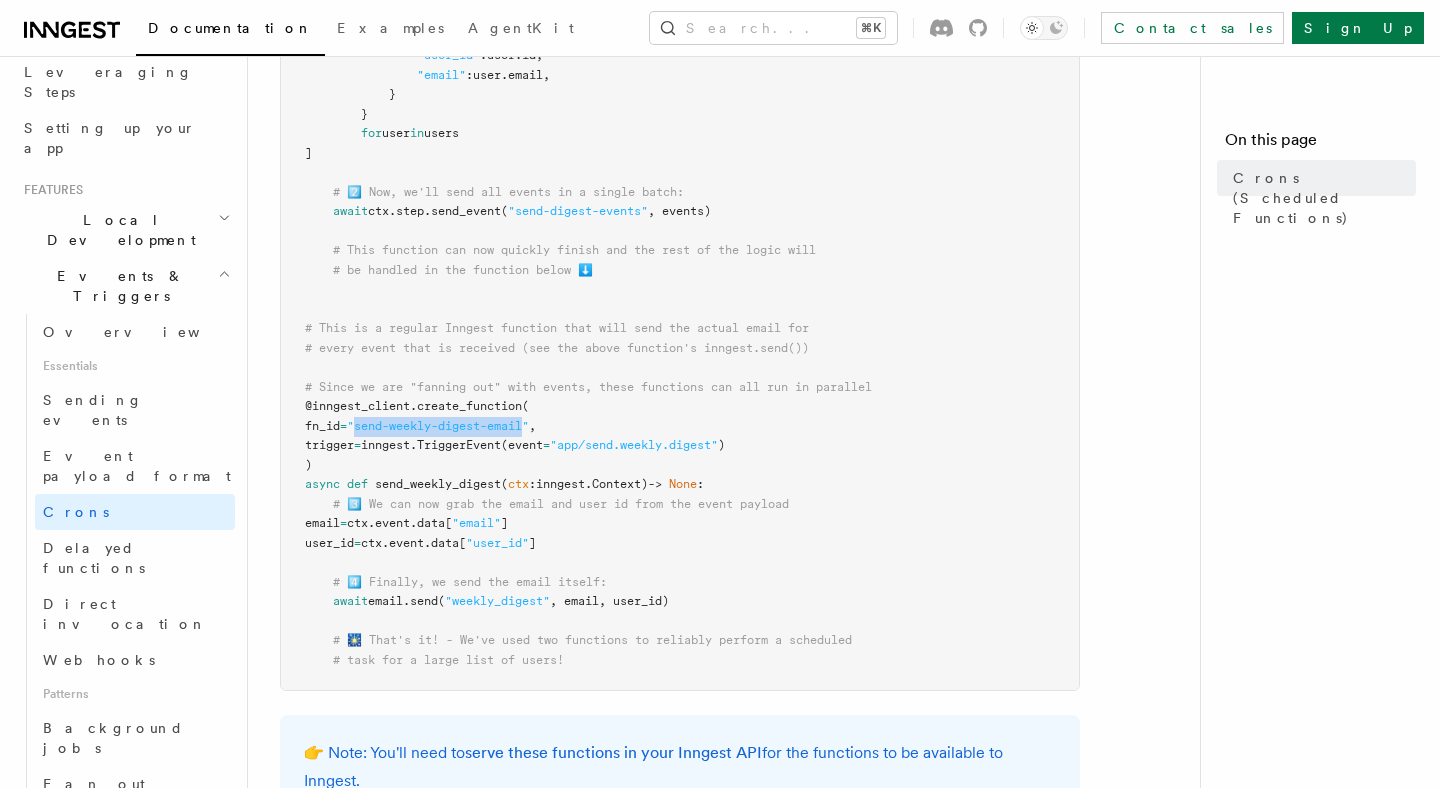 drag, startPoint x: 553, startPoint y: 427, endPoint x: 386, endPoint y: 427, distance: 167 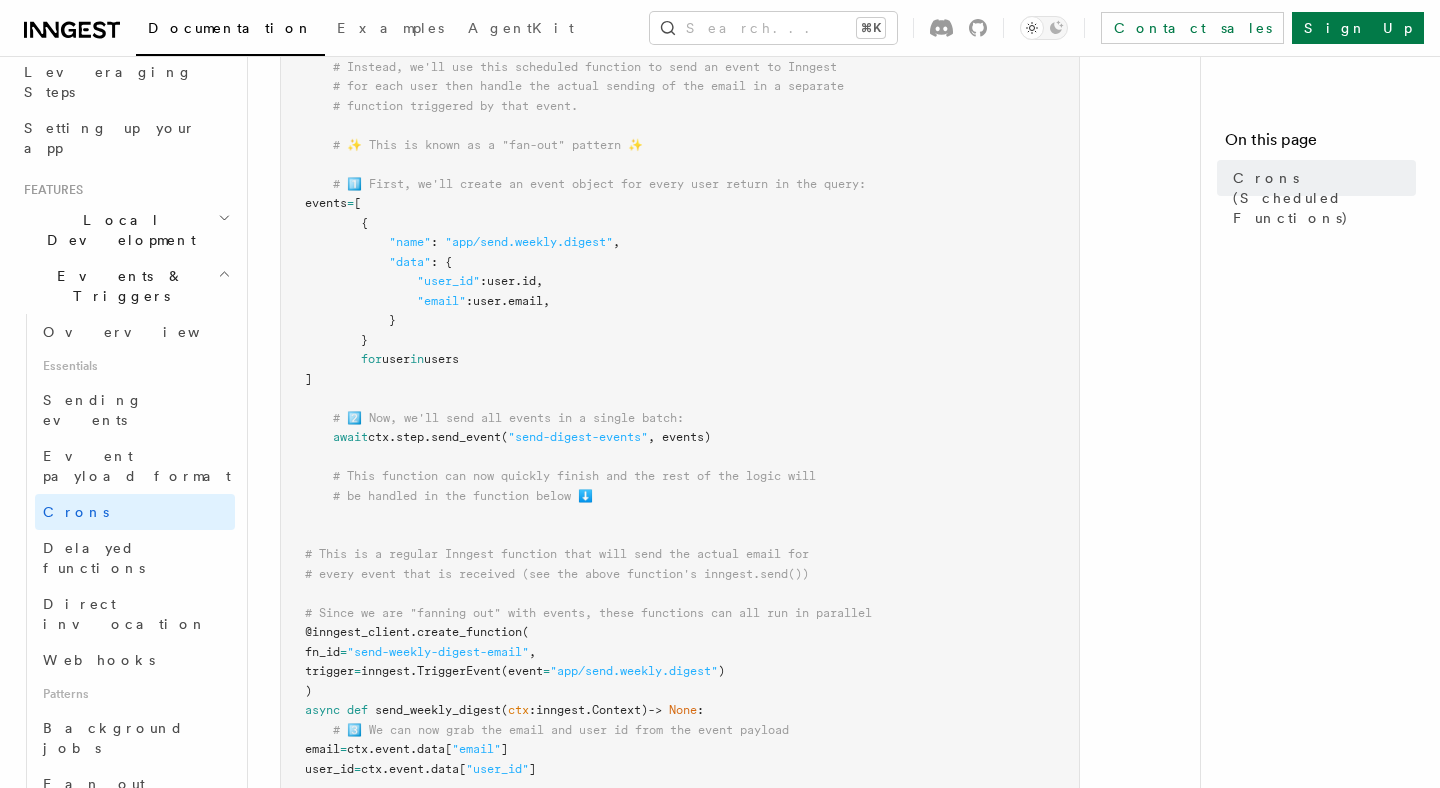 scroll, scrollTop: 705, scrollLeft: 0, axis: vertical 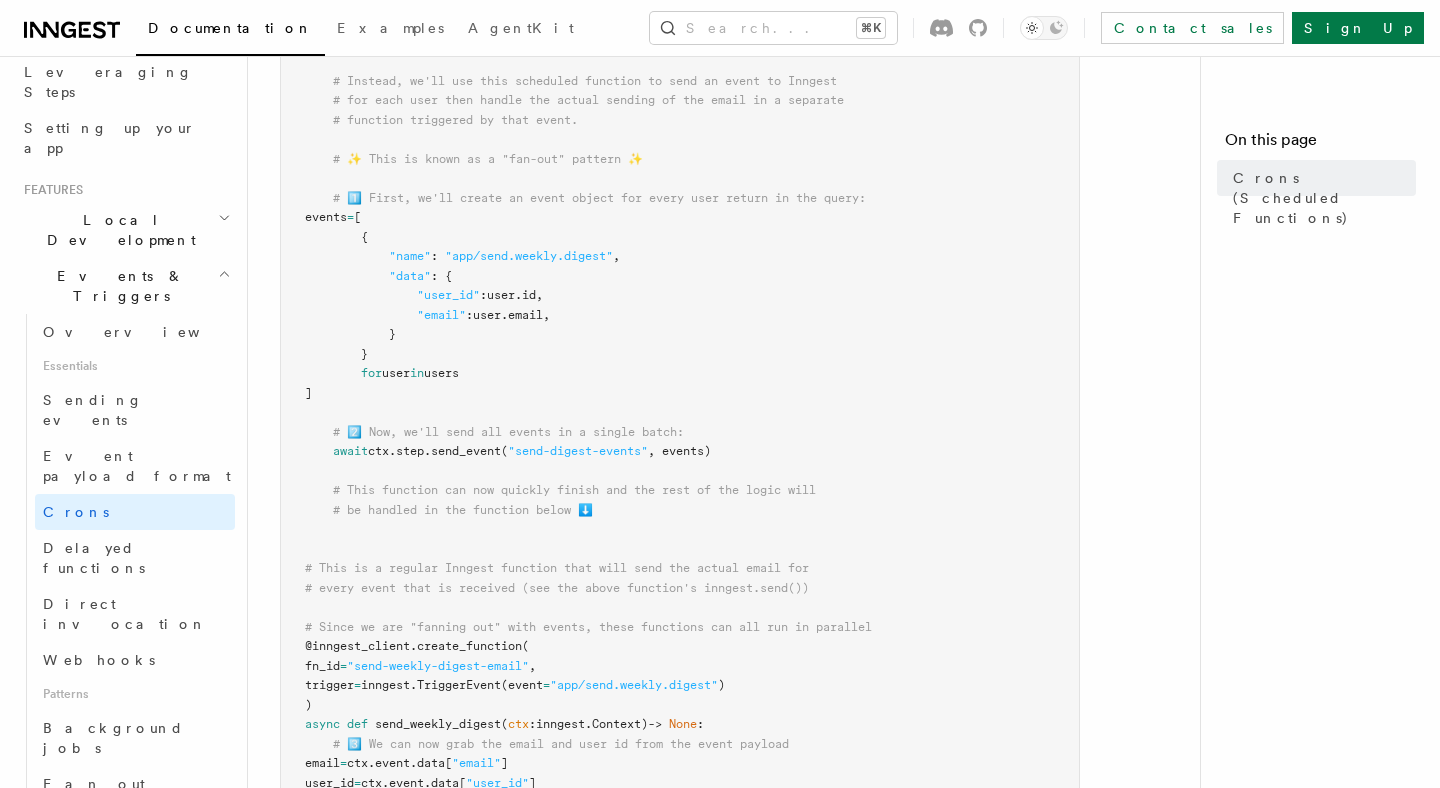 click on "from  inngest  import  Inngest
inngest_client  =   Inngest (app_id = "signup-flow" )
# This weekly digest function will run at 12:00pm on Friday in the Paris timezone
@inngest_client . create_function (
fn_id = "prepare-weekly-digest" ,
trigger = inngest. TriggerCron (cron = "TZ=Europe/Paris 0 12 * * 5" )
)
async   def   prepare_weekly_digest ( ctx :  inngest . Context)  ->   None :
# Load all the users from your database:
users  =   await  ctx . step . run (
"load-users" ,
lambda : db. load ( "SELECT * FROM users" )
)
# 💡 Since we want to send a weekly digest to each one of these users
# it may take a long time to iterate through each user and send an email.
# Instead, we'll use this scheduled function to send an event to Inngest
# for each user then handle the actual sending of the email in a separate
# function triggered by that event.
# ✨ This is known as a "fan-out" pattern ✨" at bounding box center [680, 305] 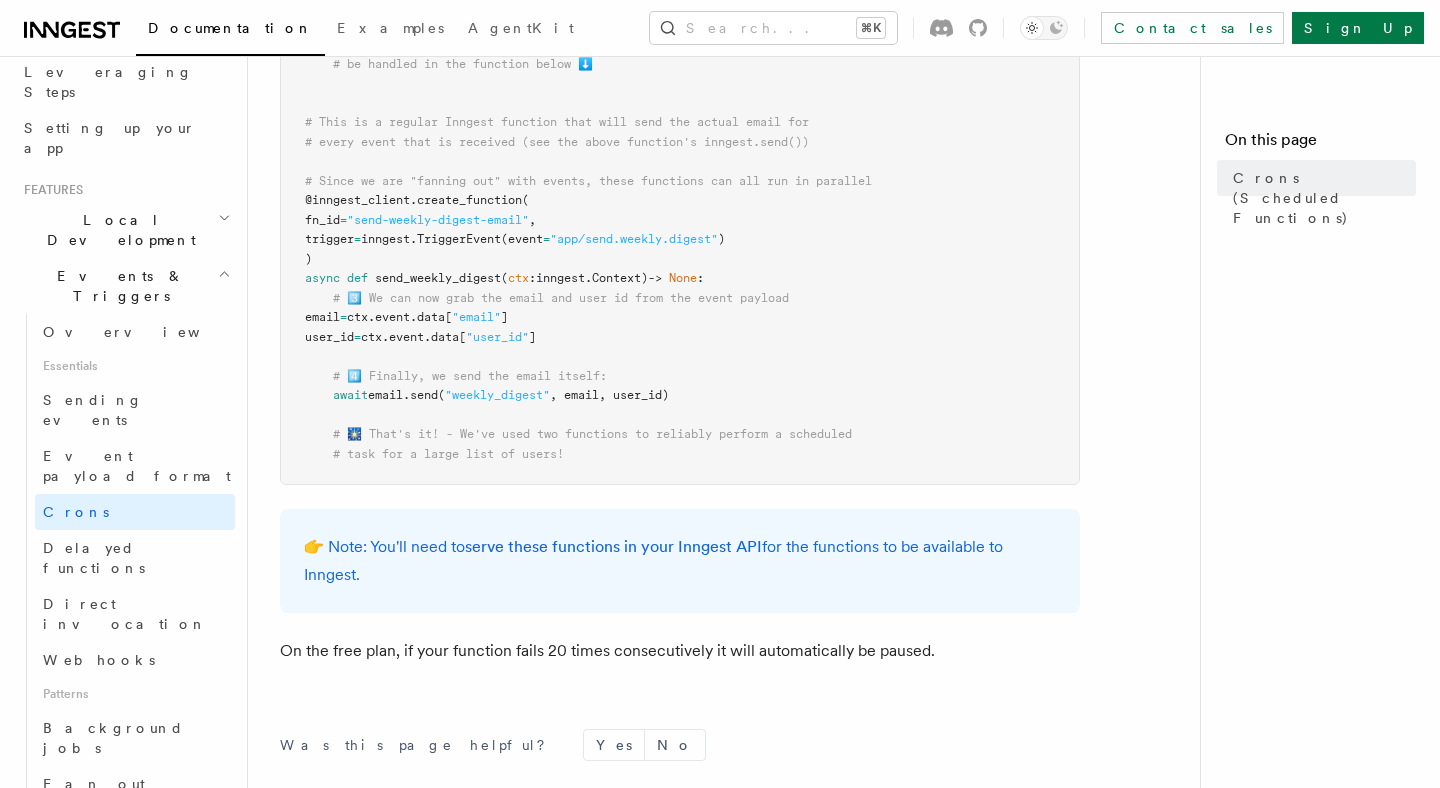 scroll, scrollTop: 1152, scrollLeft: 0, axis: vertical 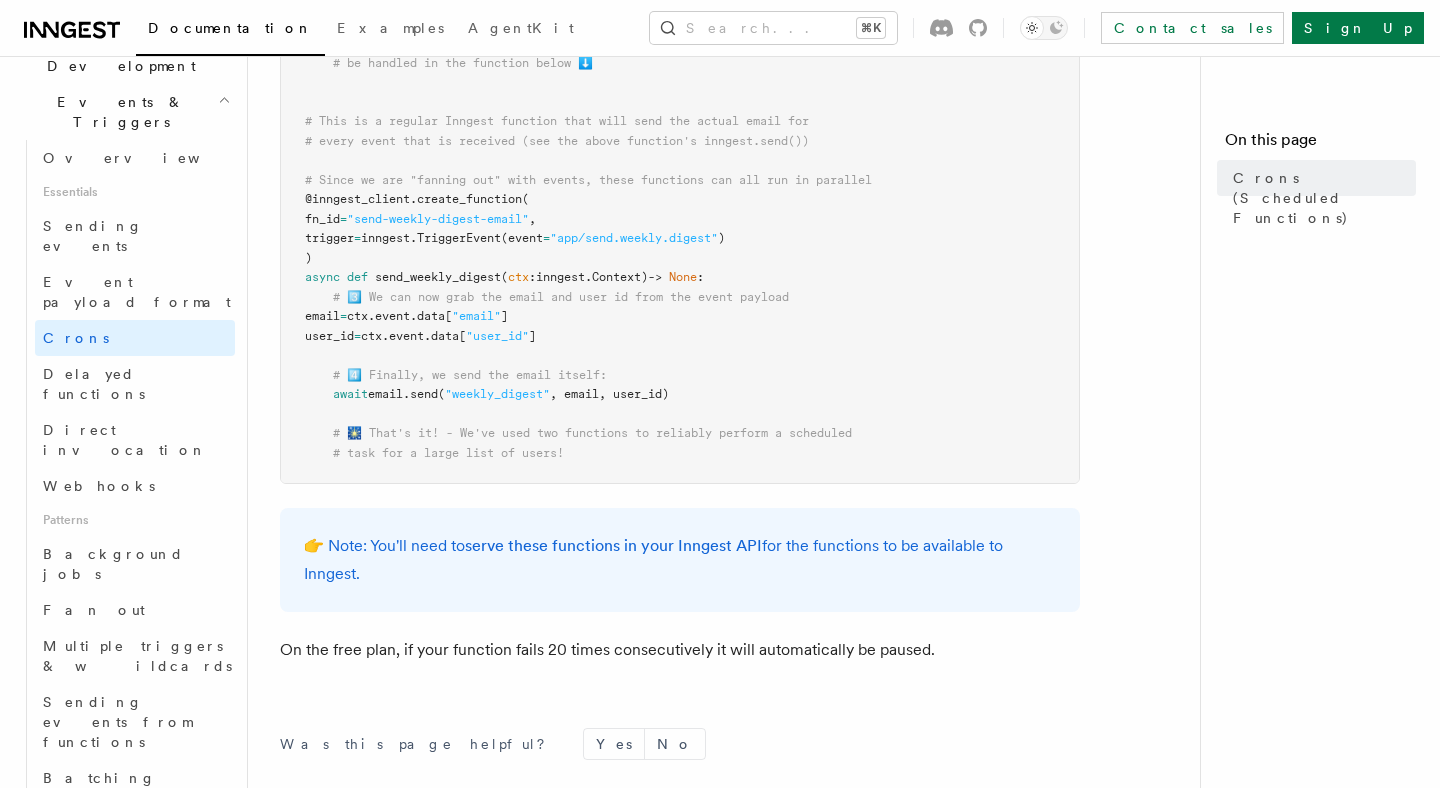 click on "Patterns" at bounding box center (135, 520) 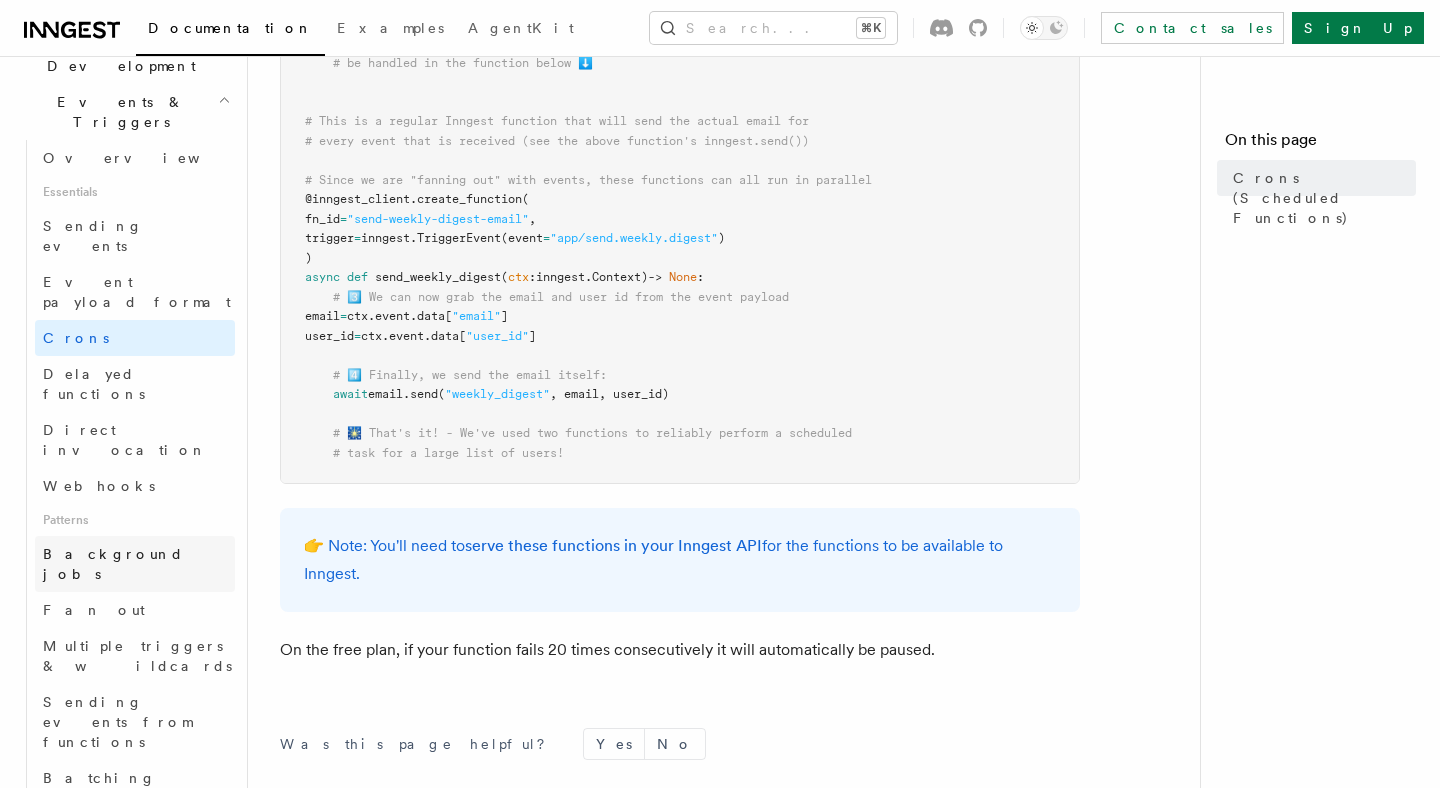 click on "Background jobs" at bounding box center [113, 564] 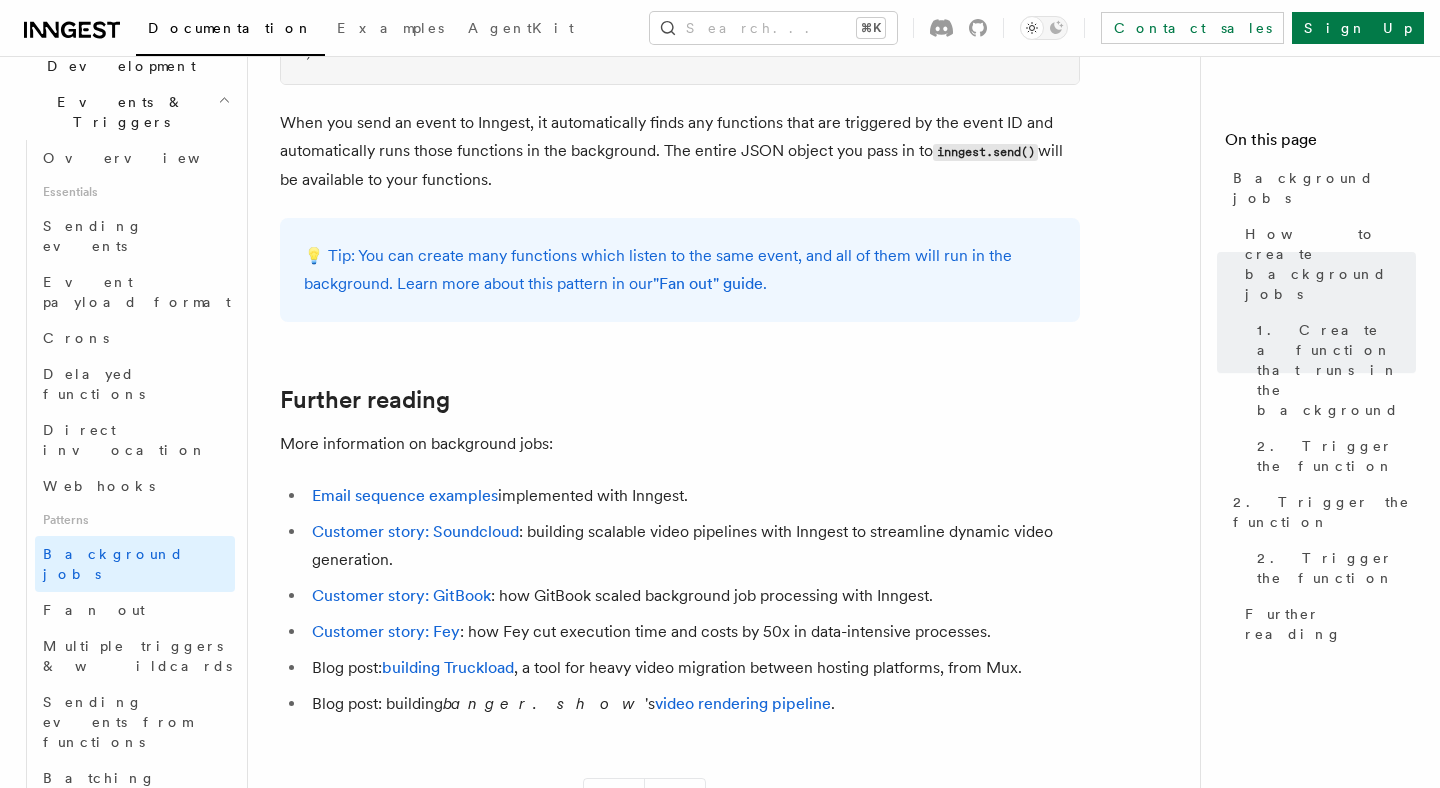 scroll, scrollTop: 2065, scrollLeft: 0, axis: vertical 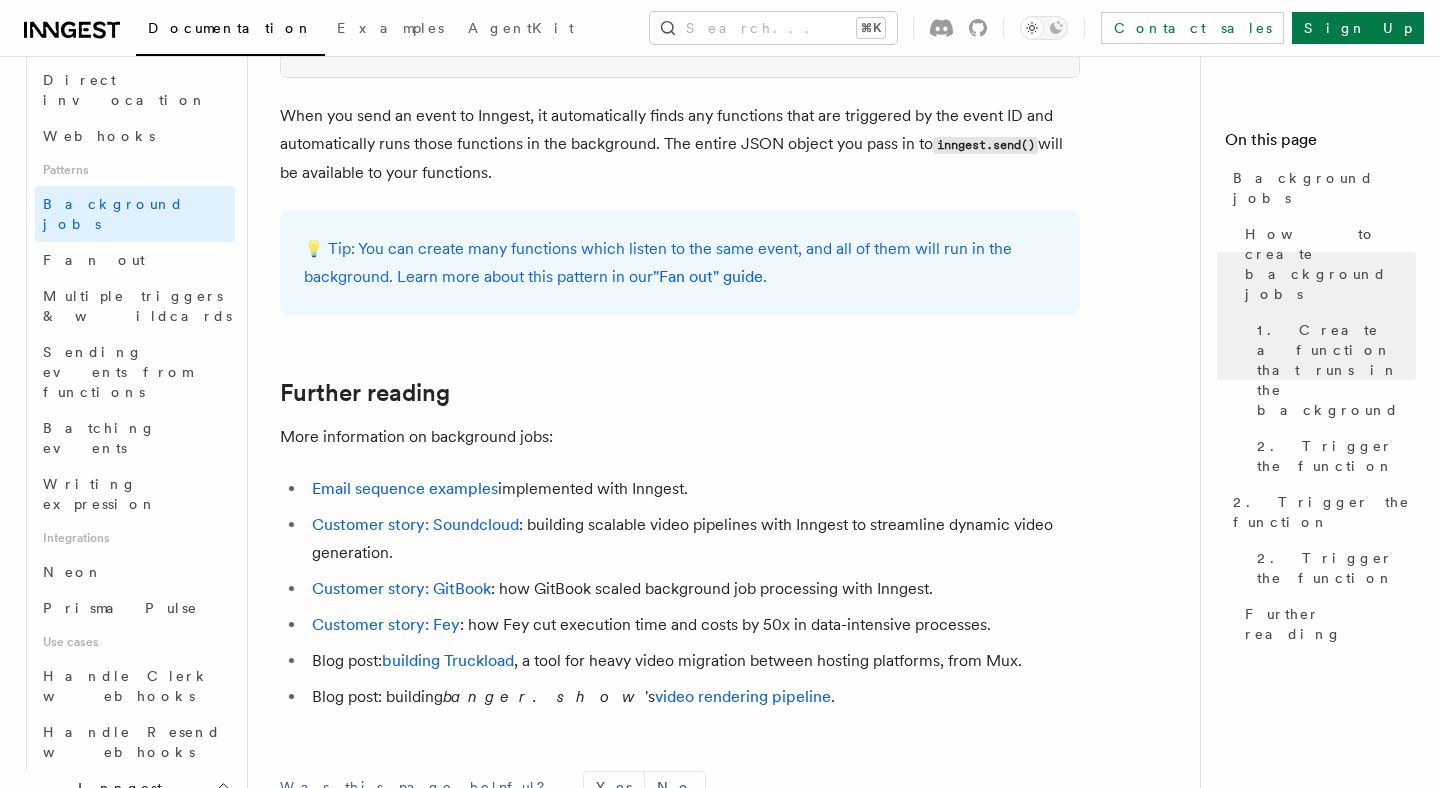 click on "Overview" at bounding box center (135, 844) 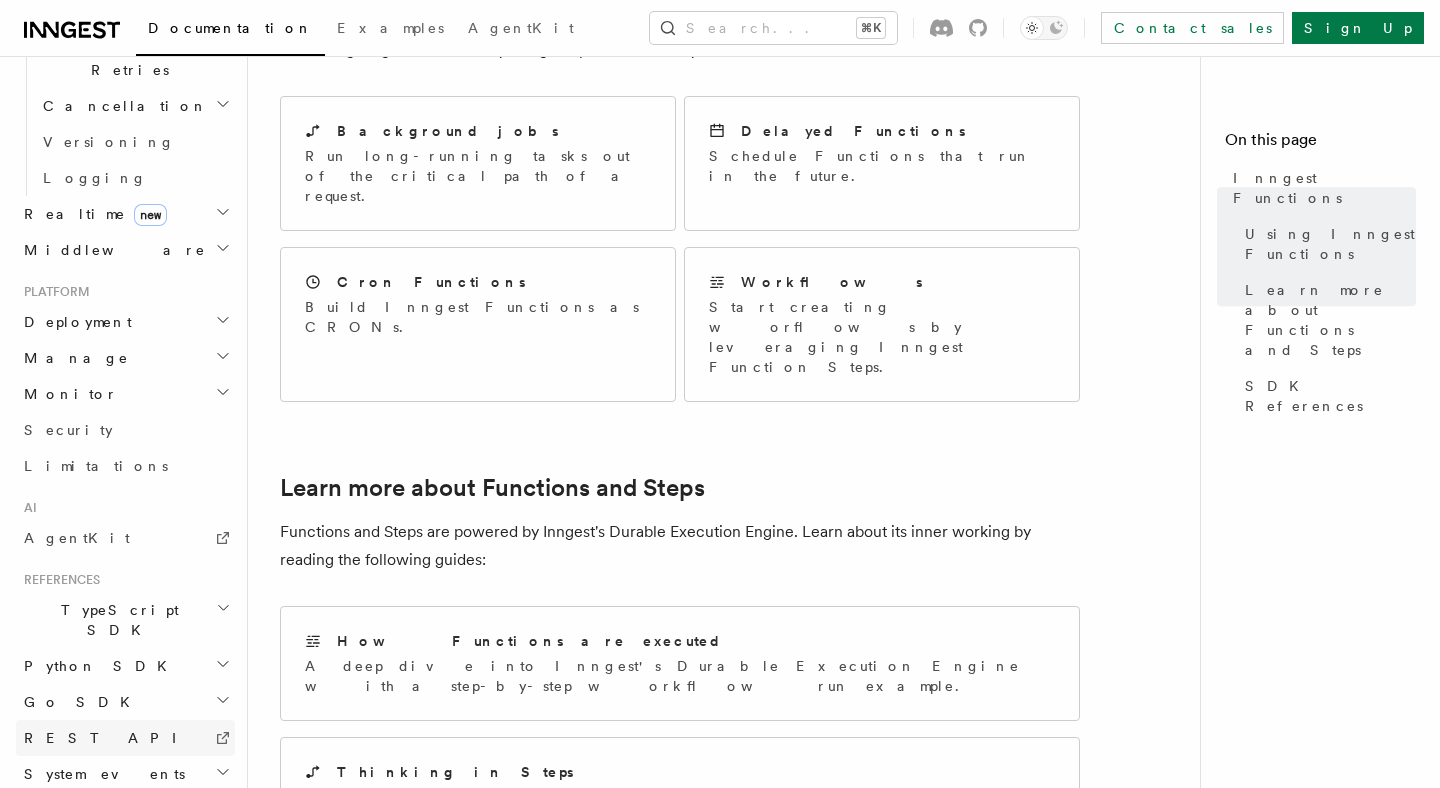 scroll, scrollTop: 1164, scrollLeft: 0, axis: vertical 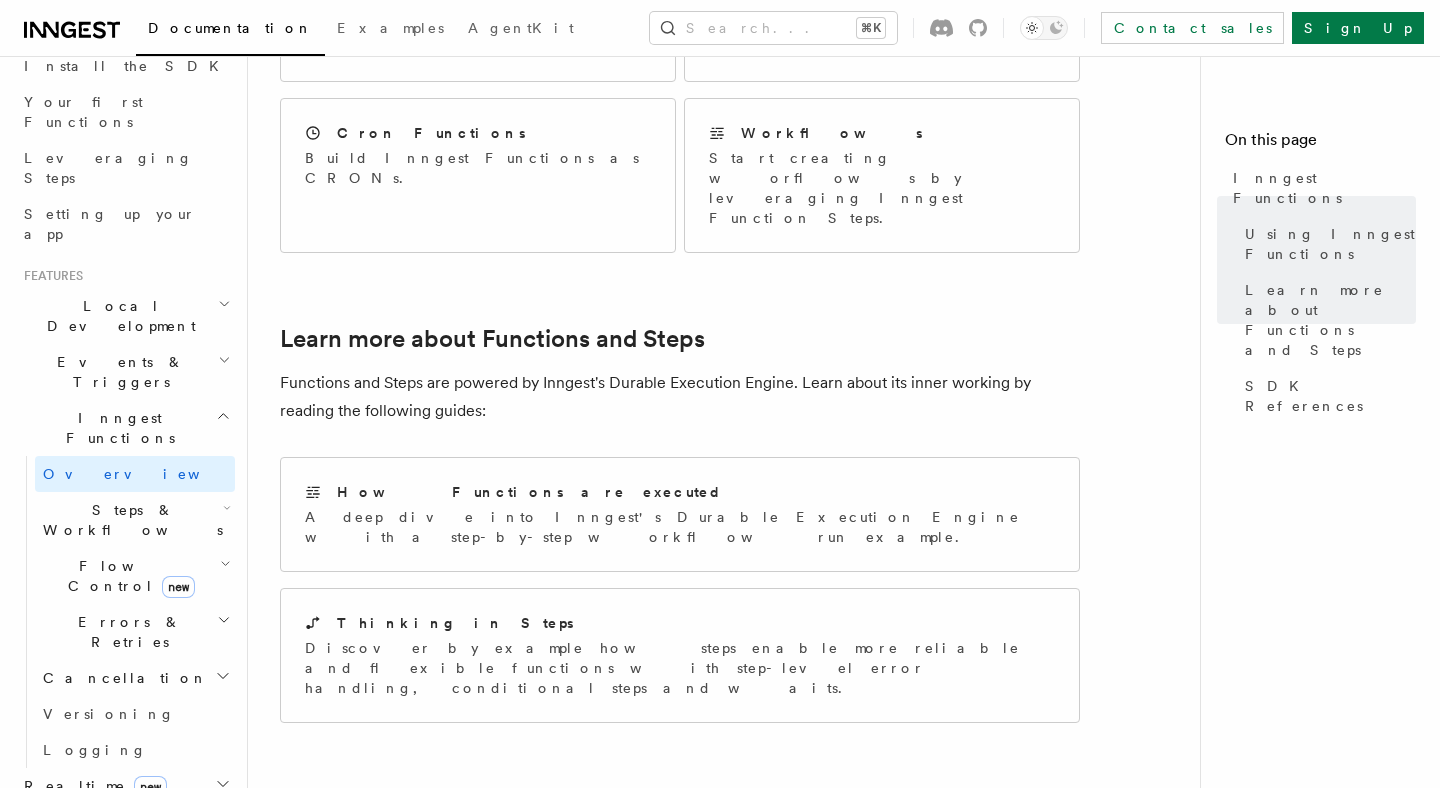 click 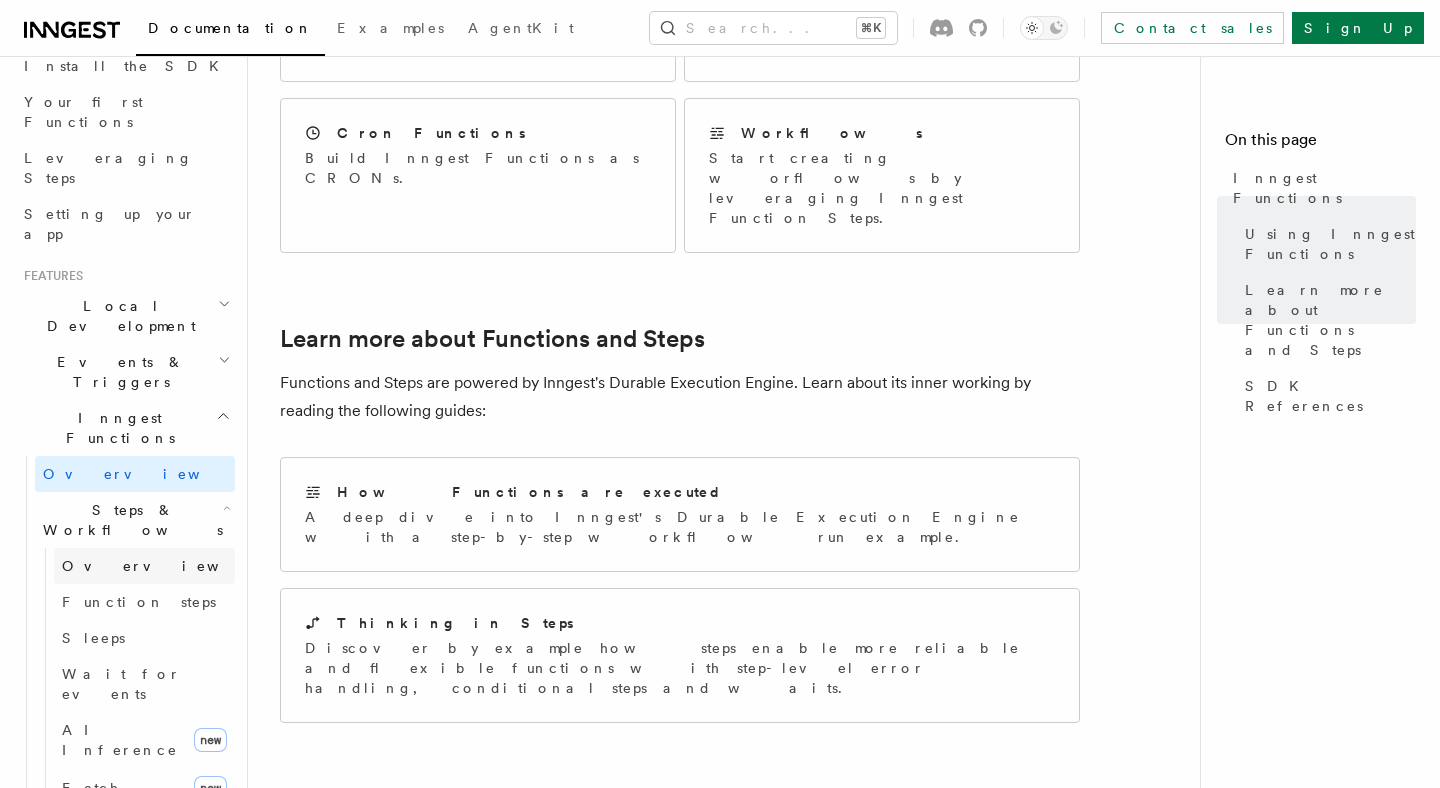 click on "Overview" at bounding box center [144, 566] 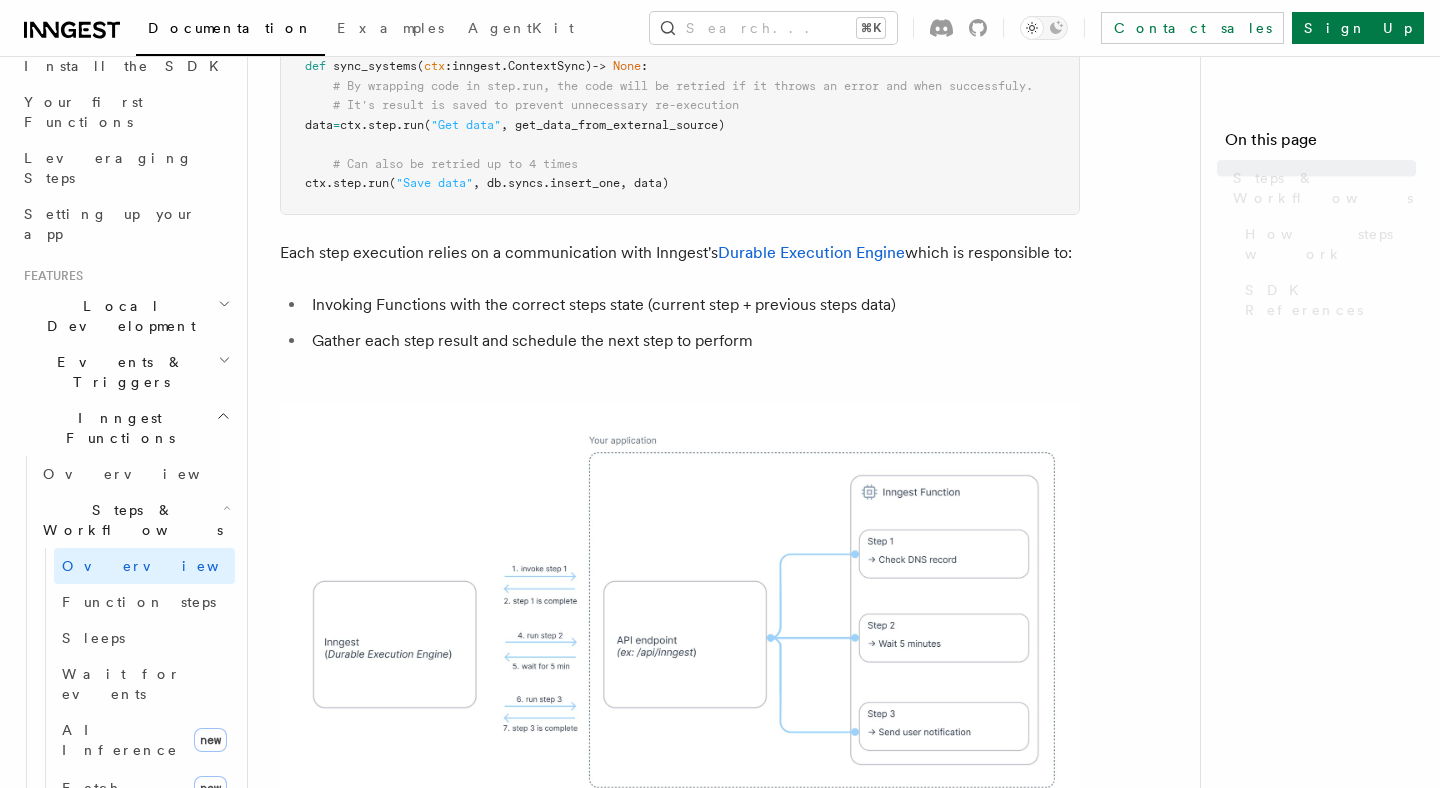 scroll, scrollTop: 0, scrollLeft: 0, axis: both 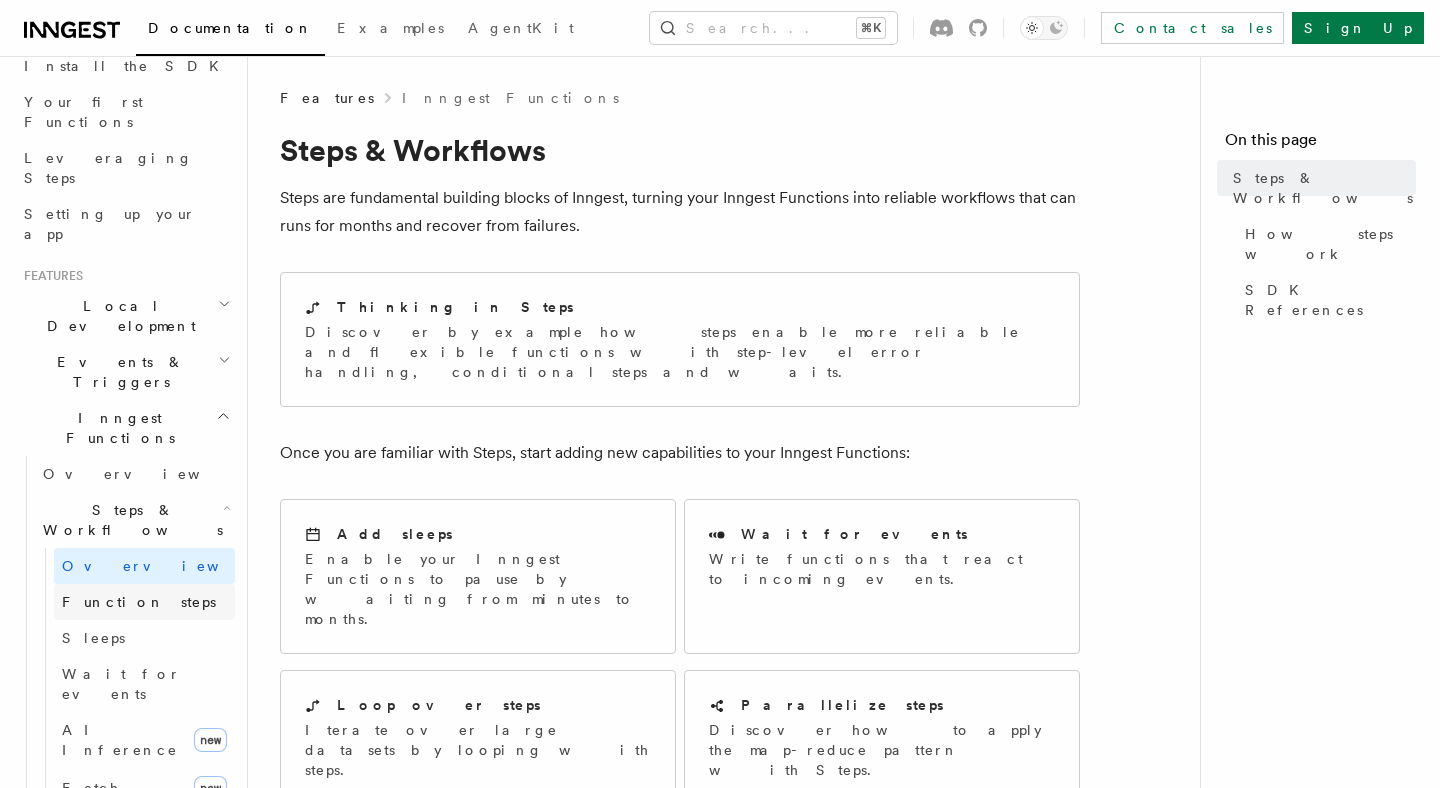 click on "Function steps" at bounding box center (139, 602) 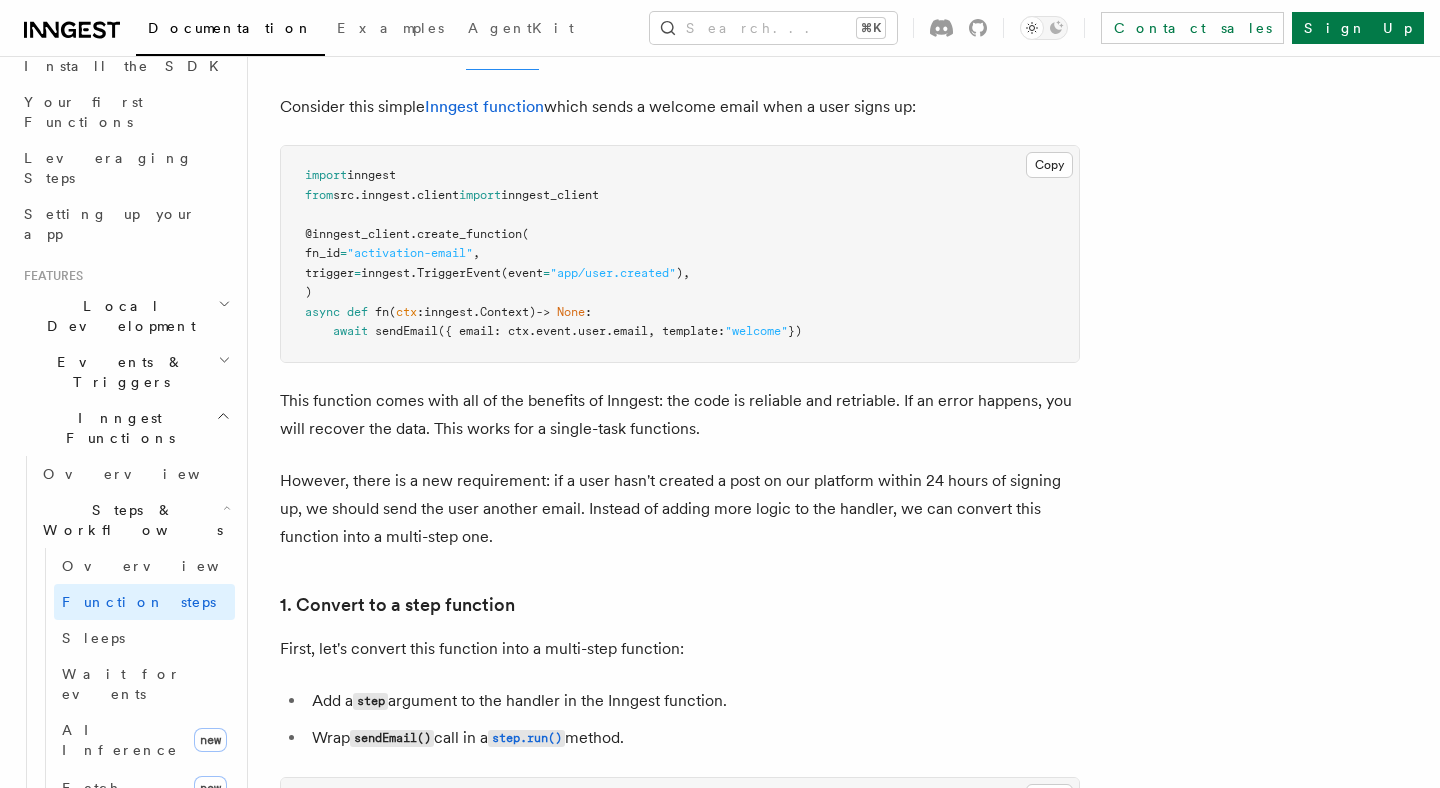 scroll, scrollTop: 709, scrollLeft: 0, axis: vertical 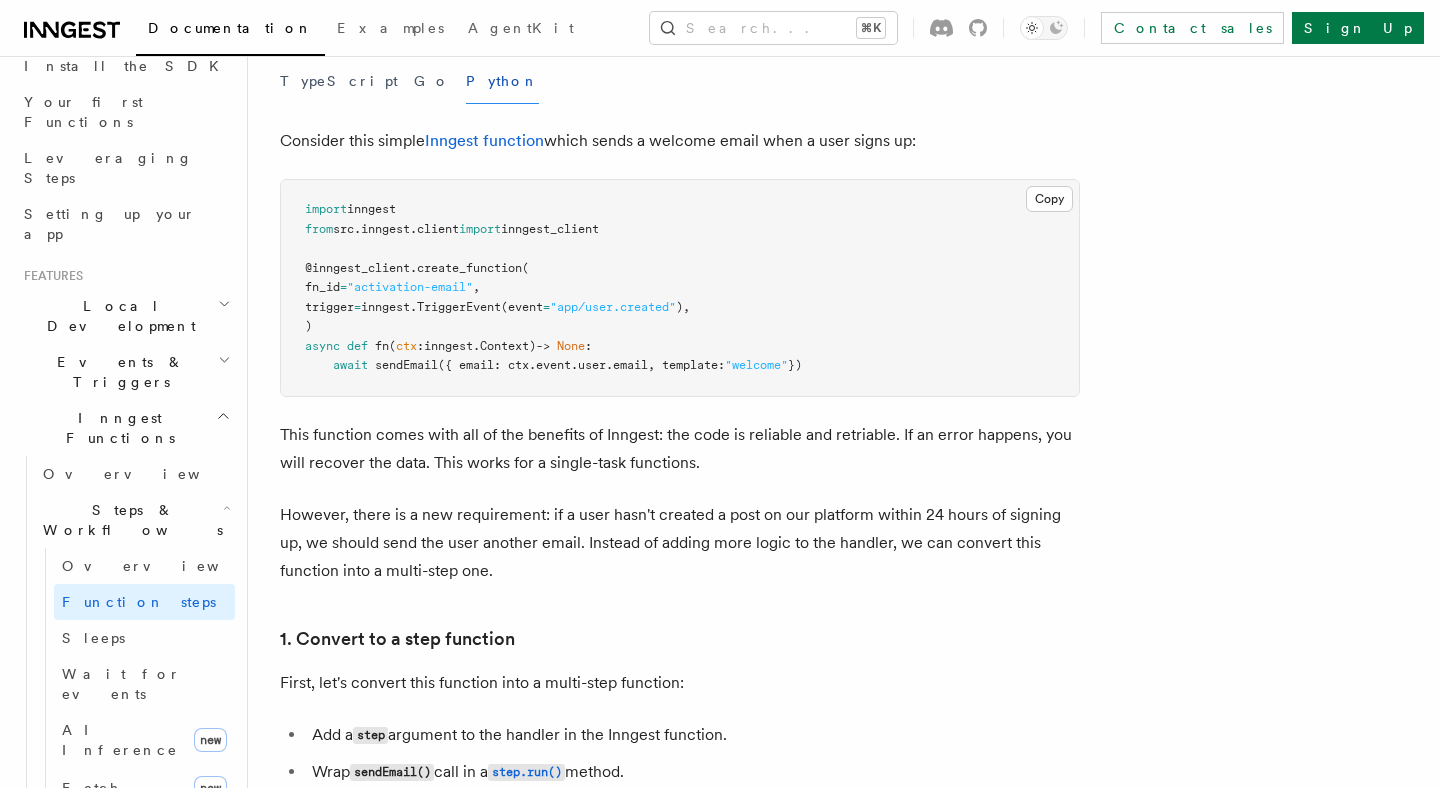 click on "import  inngest
from  src . inngest . client  import  inngest_client
@inngest_client . create_function (
fn_id = "activation-email" ,
trigger = inngest. TriggerEvent (event = "app/user.created" ),
)
async   def   fn ( ctx :  inngest . Context)  ->   None :
await   sendEmail ({ email: ctx.event.user.email, template:  "welcome"  })" at bounding box center (680, 288) 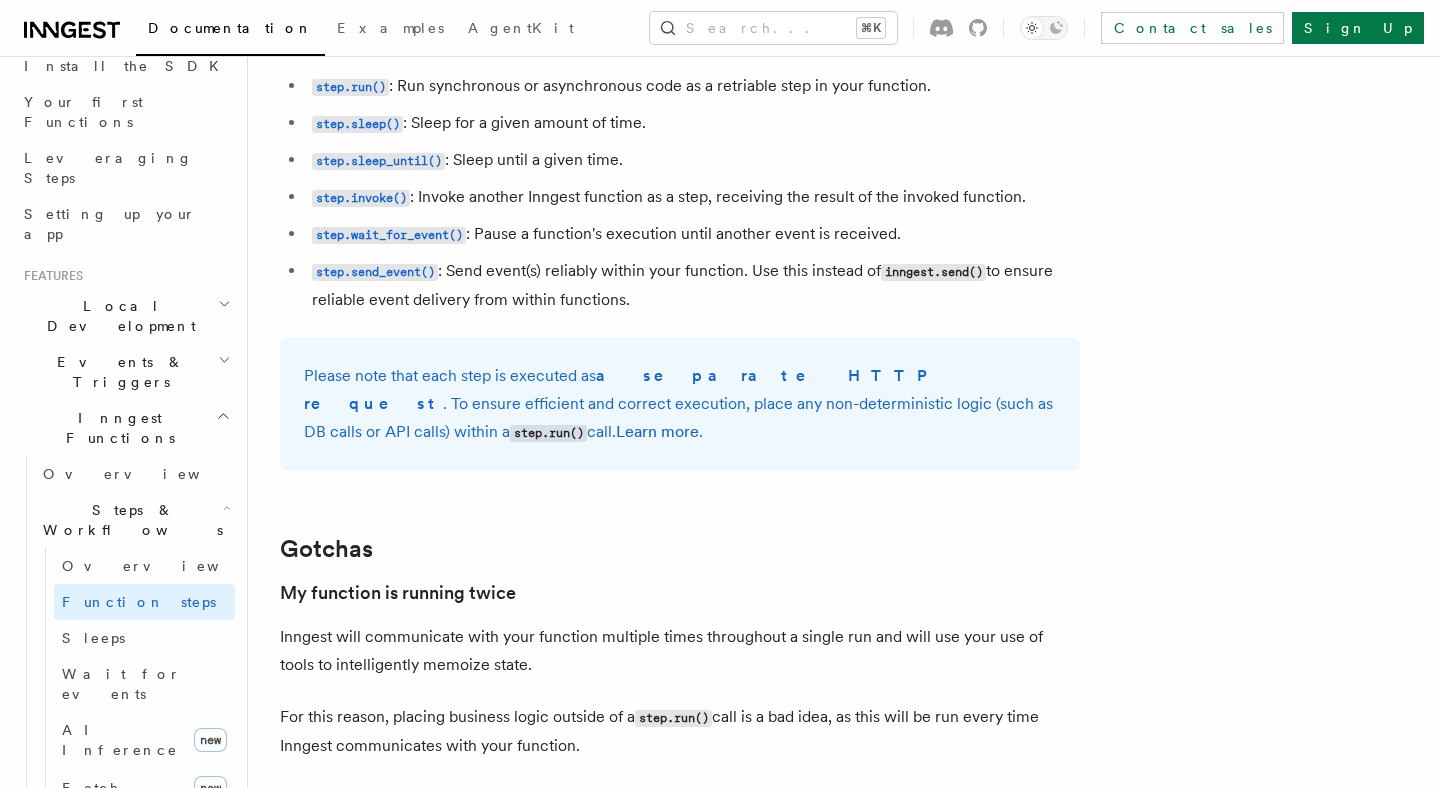scroll, scrollTop: 3941, scrollLeft: 0, axis: vertical 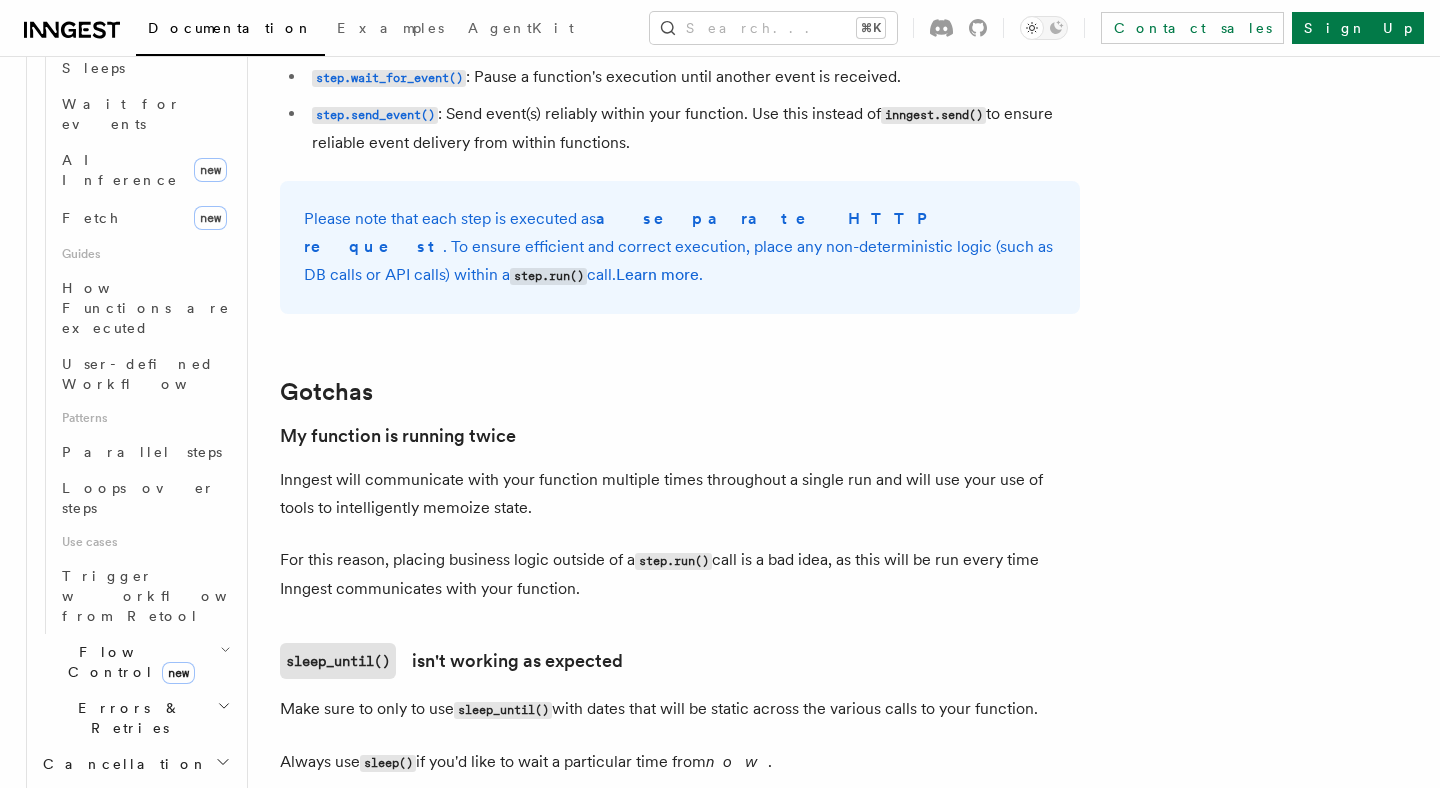 click on "Flow Control new" at bounding box center (135, 662) 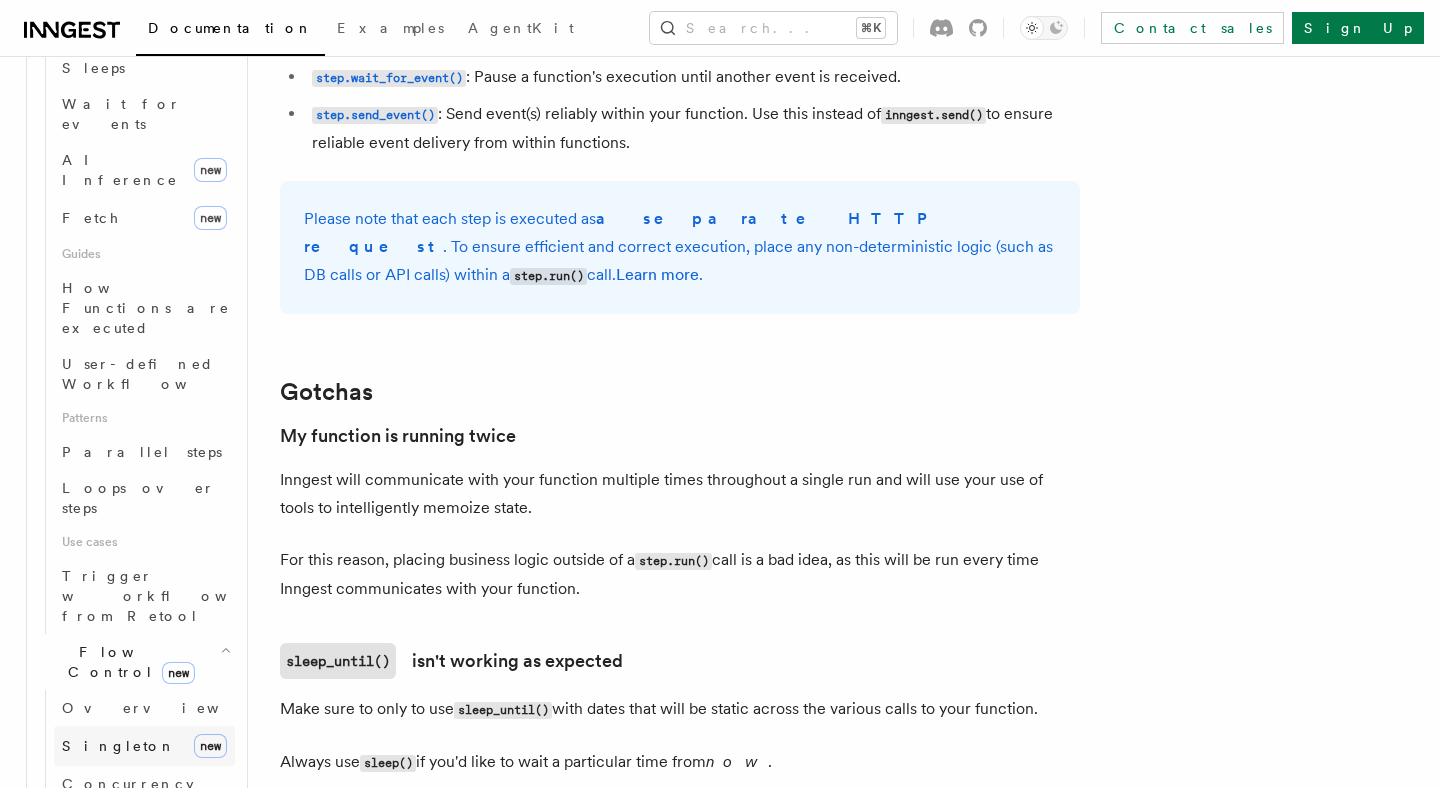 click on "Singleton" at bounding box center [119, 746] 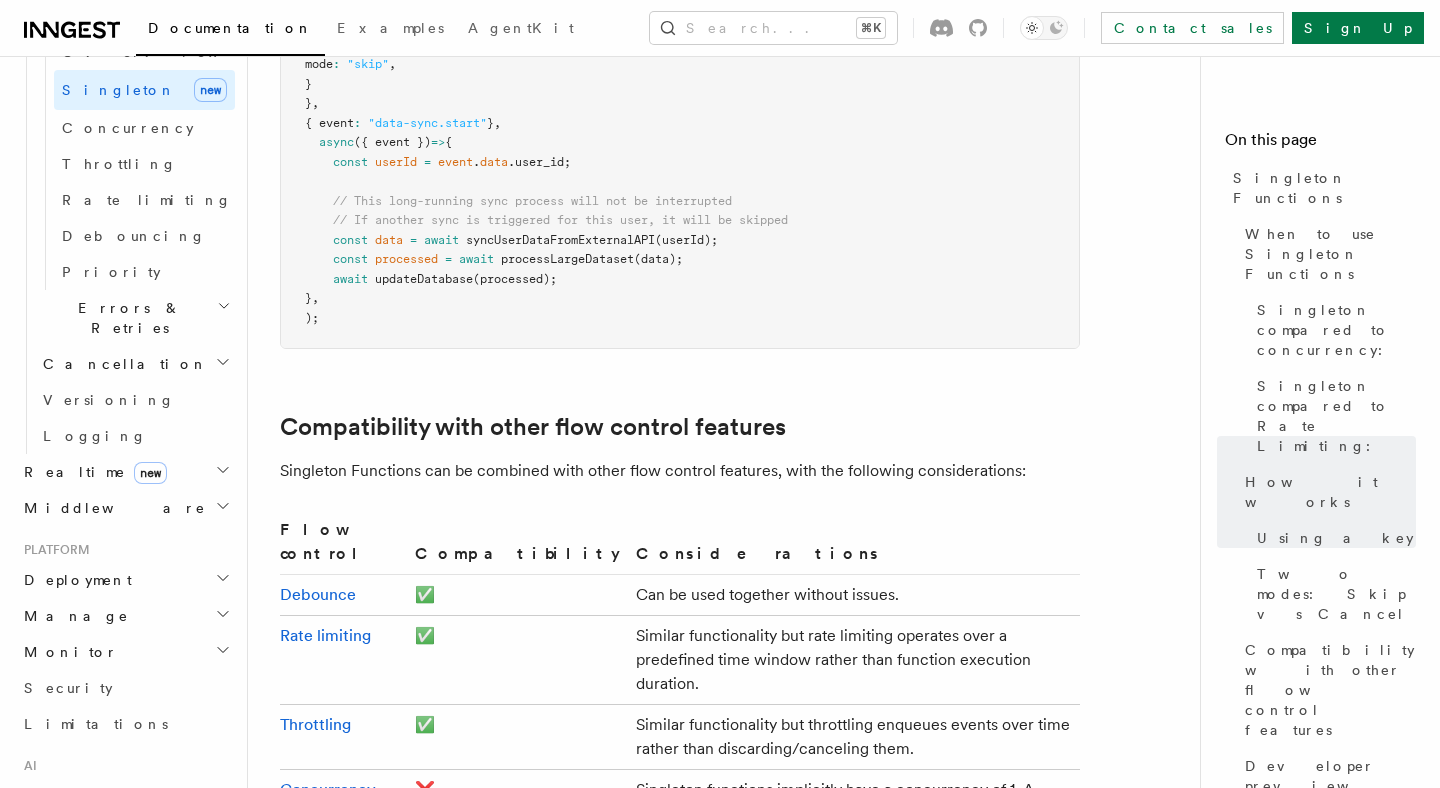 scroll, scrollTop: 3485, scrollLeft: 0, axis: vertical 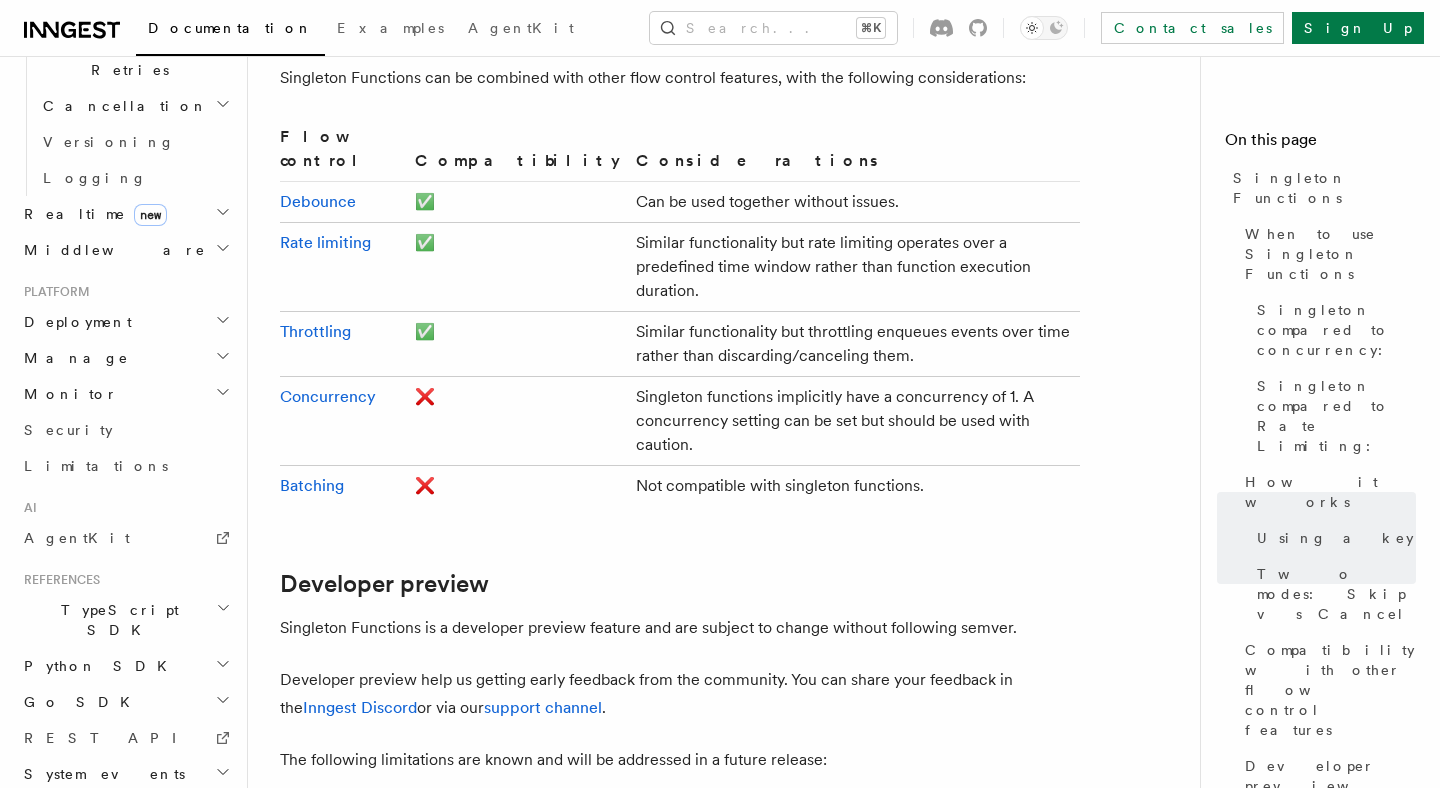 click on "Python SDK" at bounding box center (125, 666) 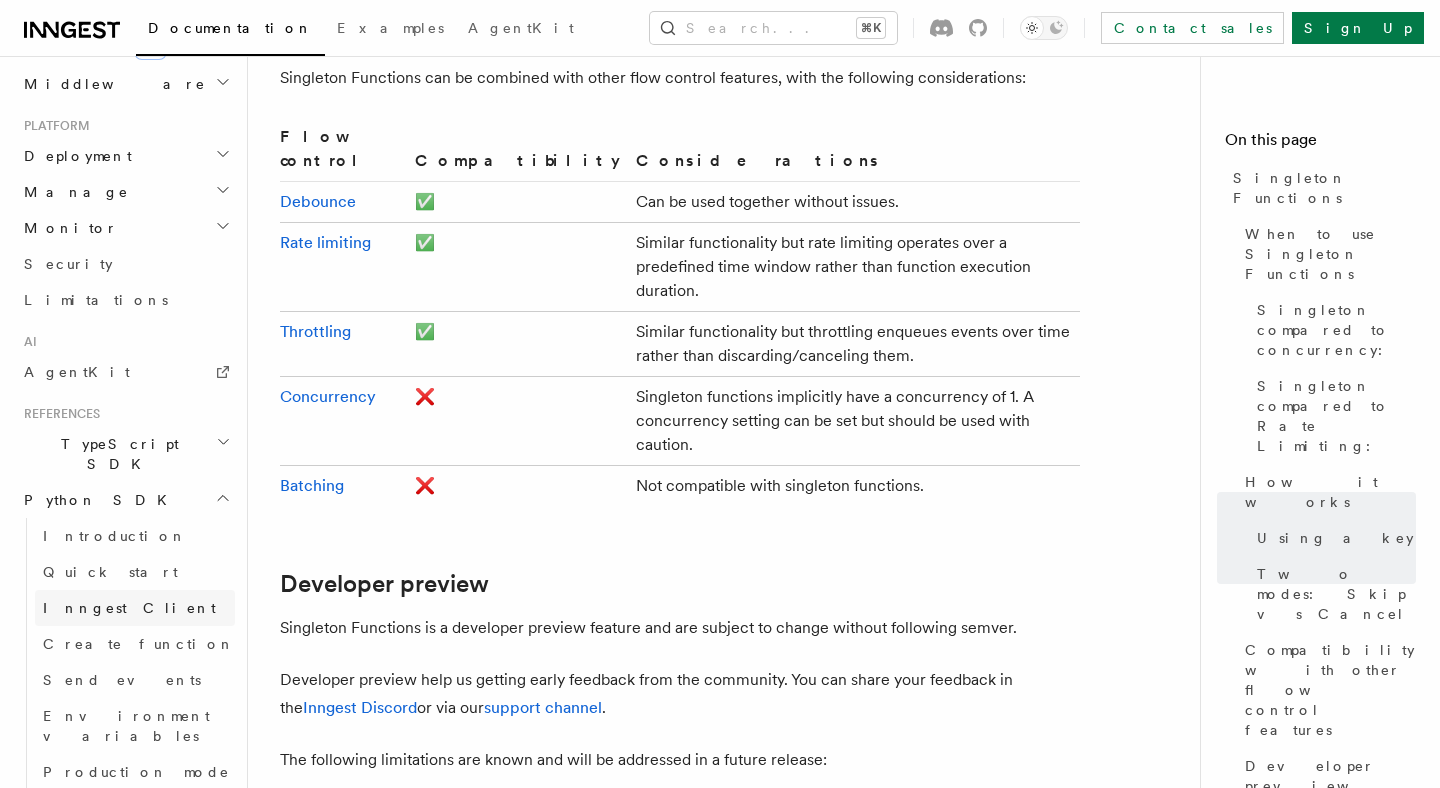 scroll, scrollTop: 1255, scrollLeft: 0, axis: vertical 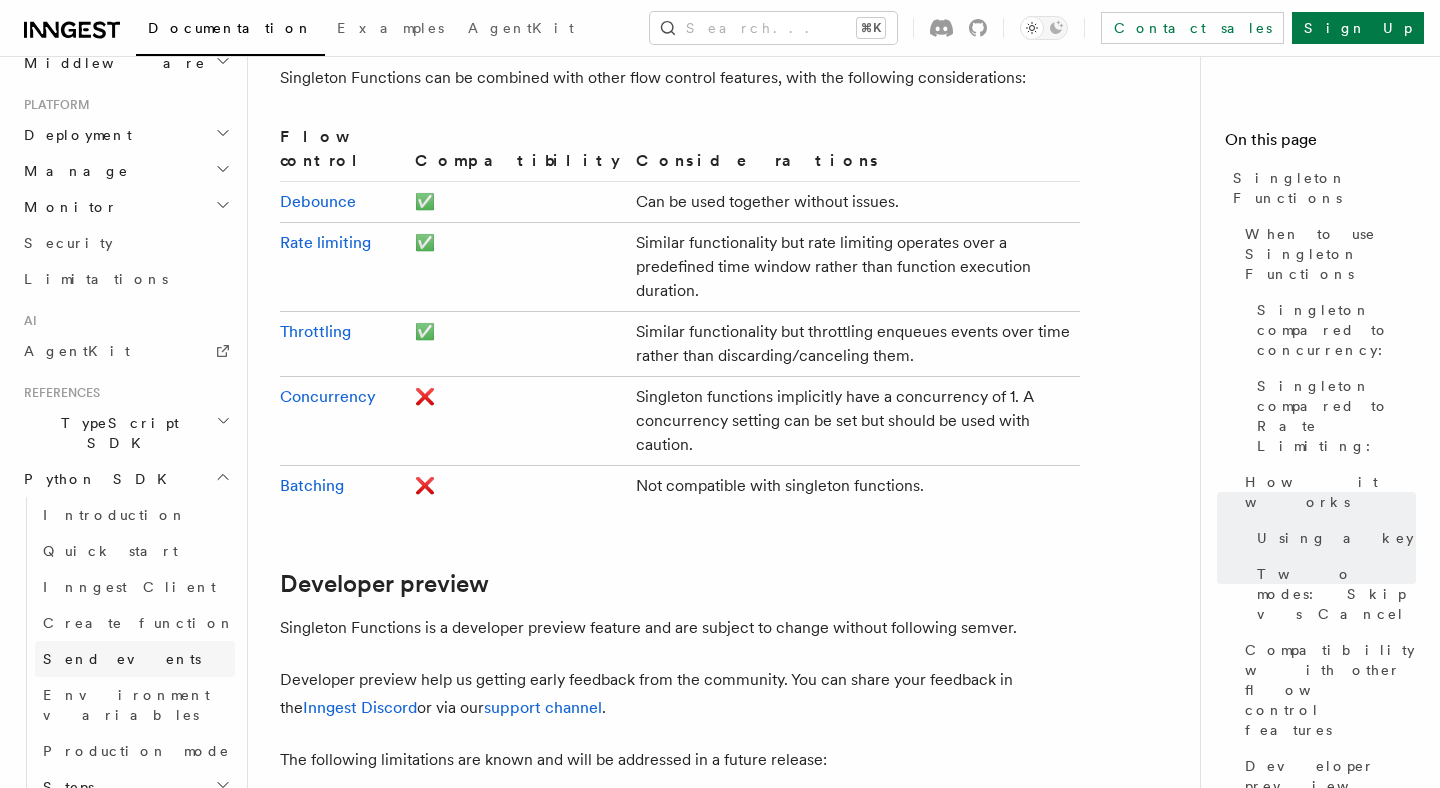 click on "Send events" at bounding box center (122, 659) 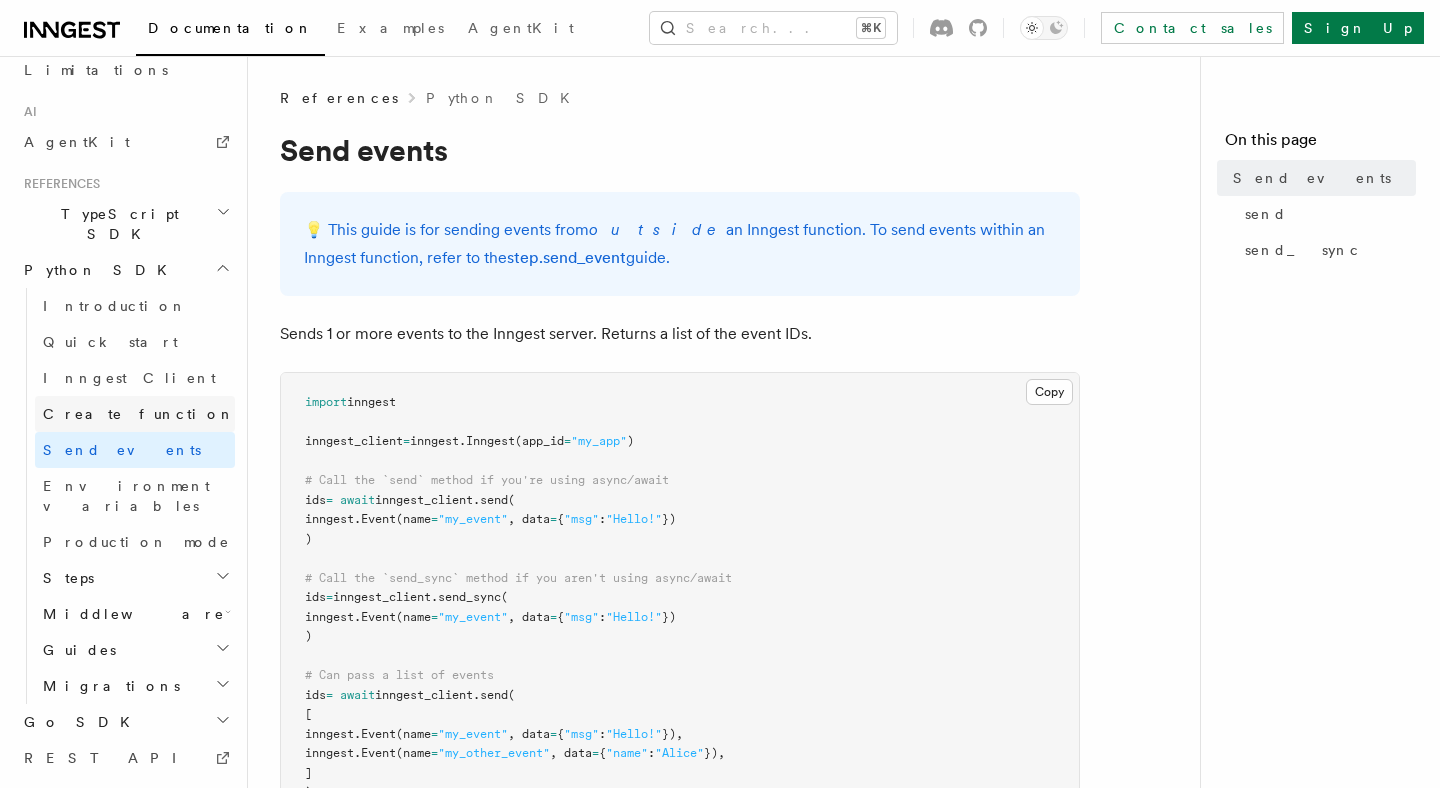 scroll, scrollTop: 1134, scrollLeft: 0, axis: vertical 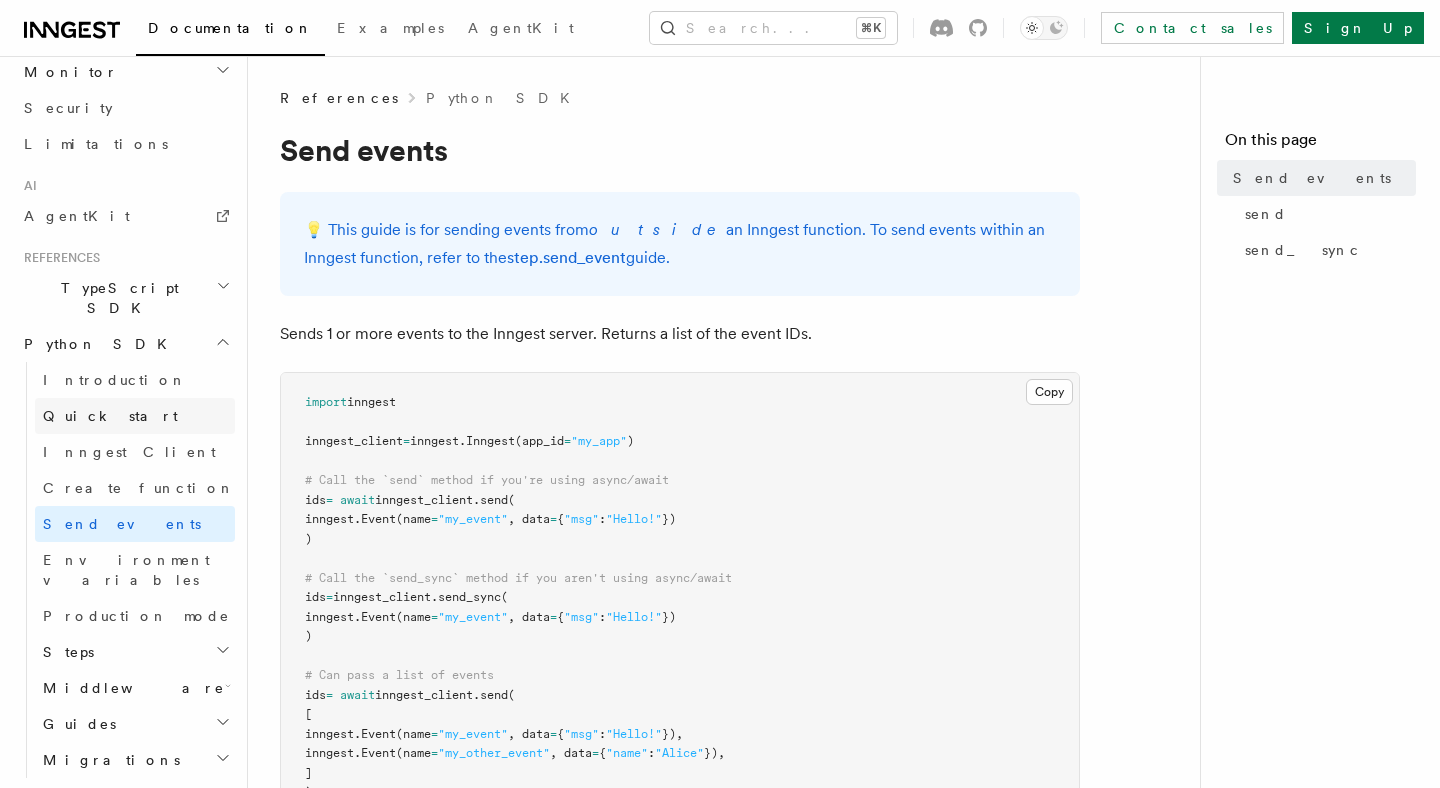 click on "Quick start" at bounding box center (110, 416) 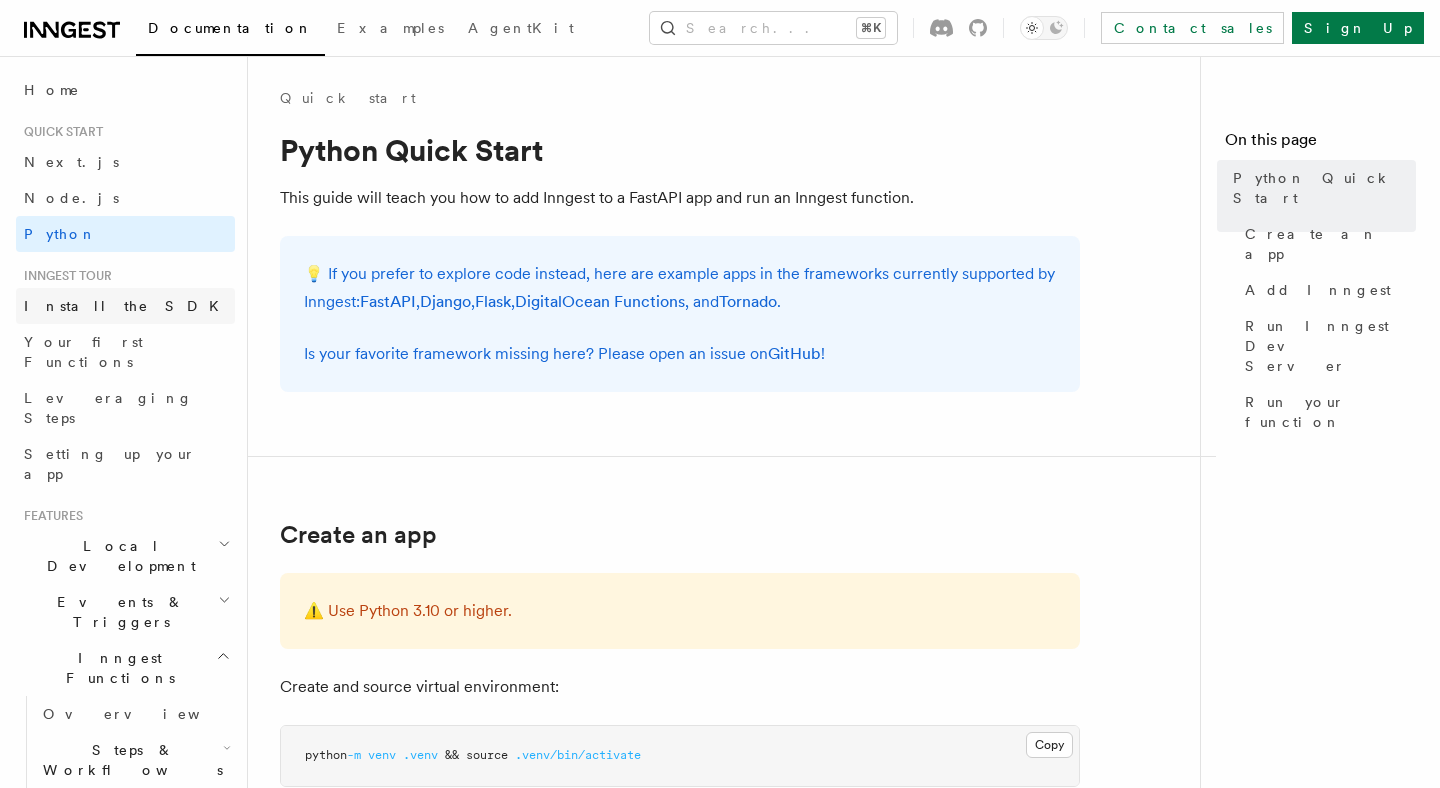 scroll, scrollTop: 0, scrollLeft: 0, axis: both 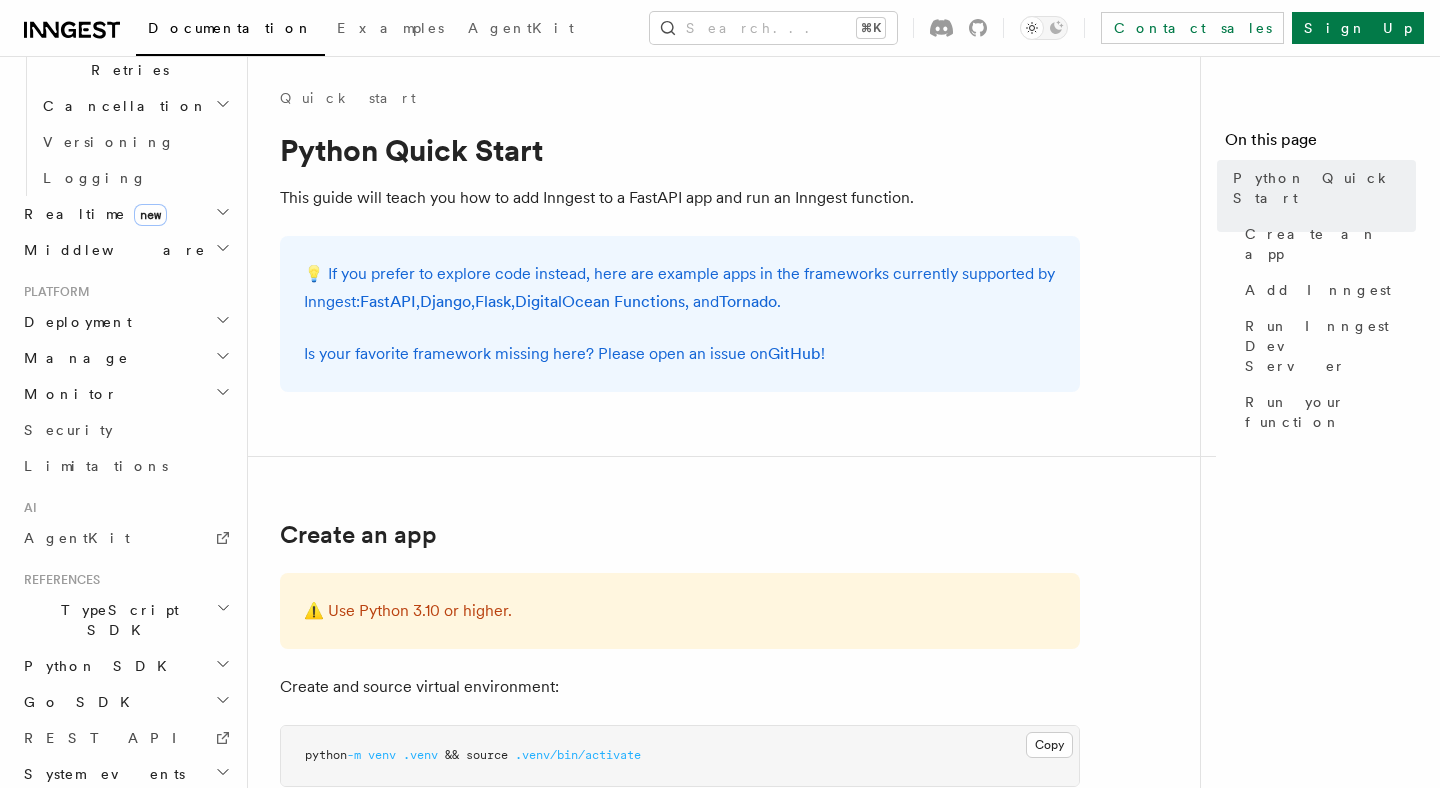 click 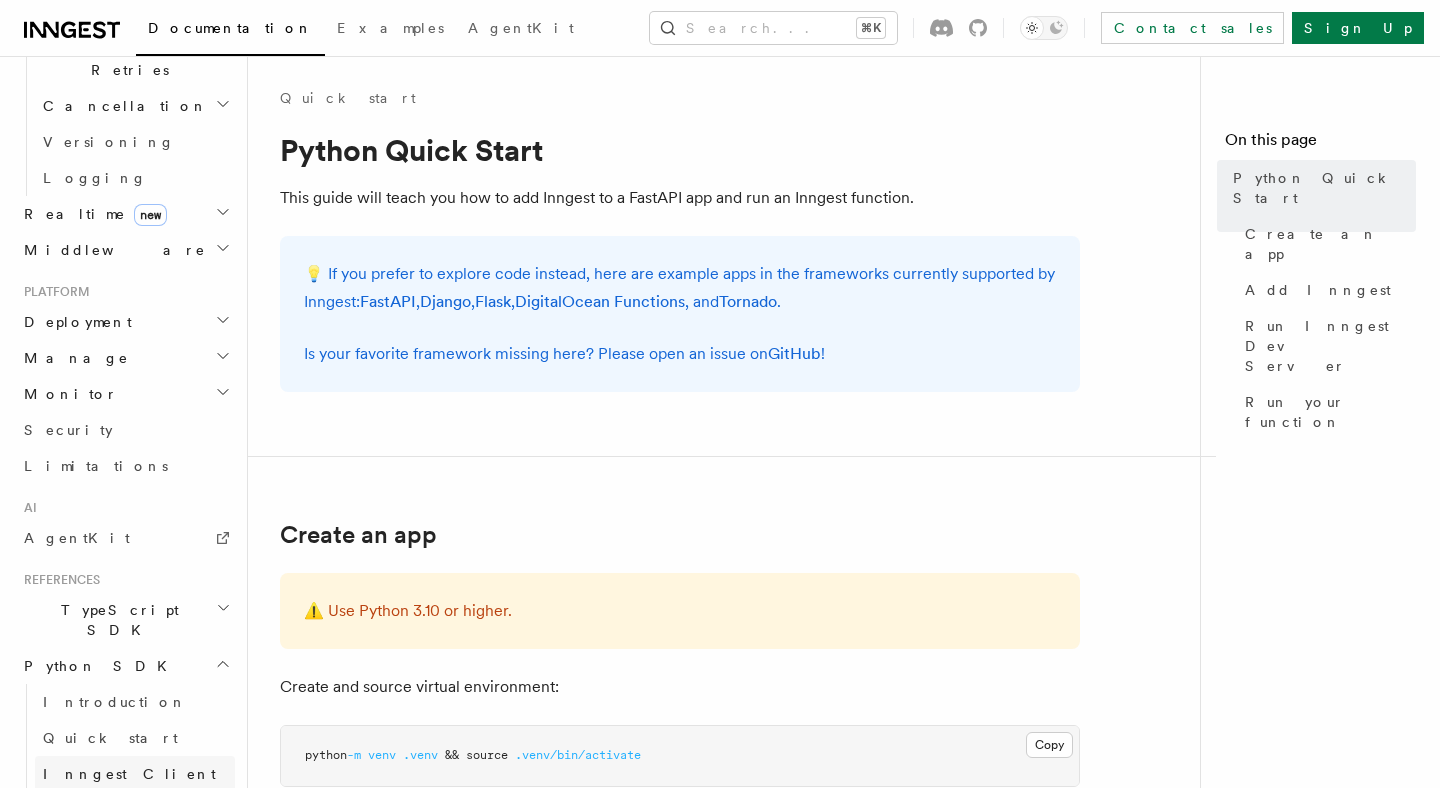 click on "Inngest Client" at bounding box center [129, 774] 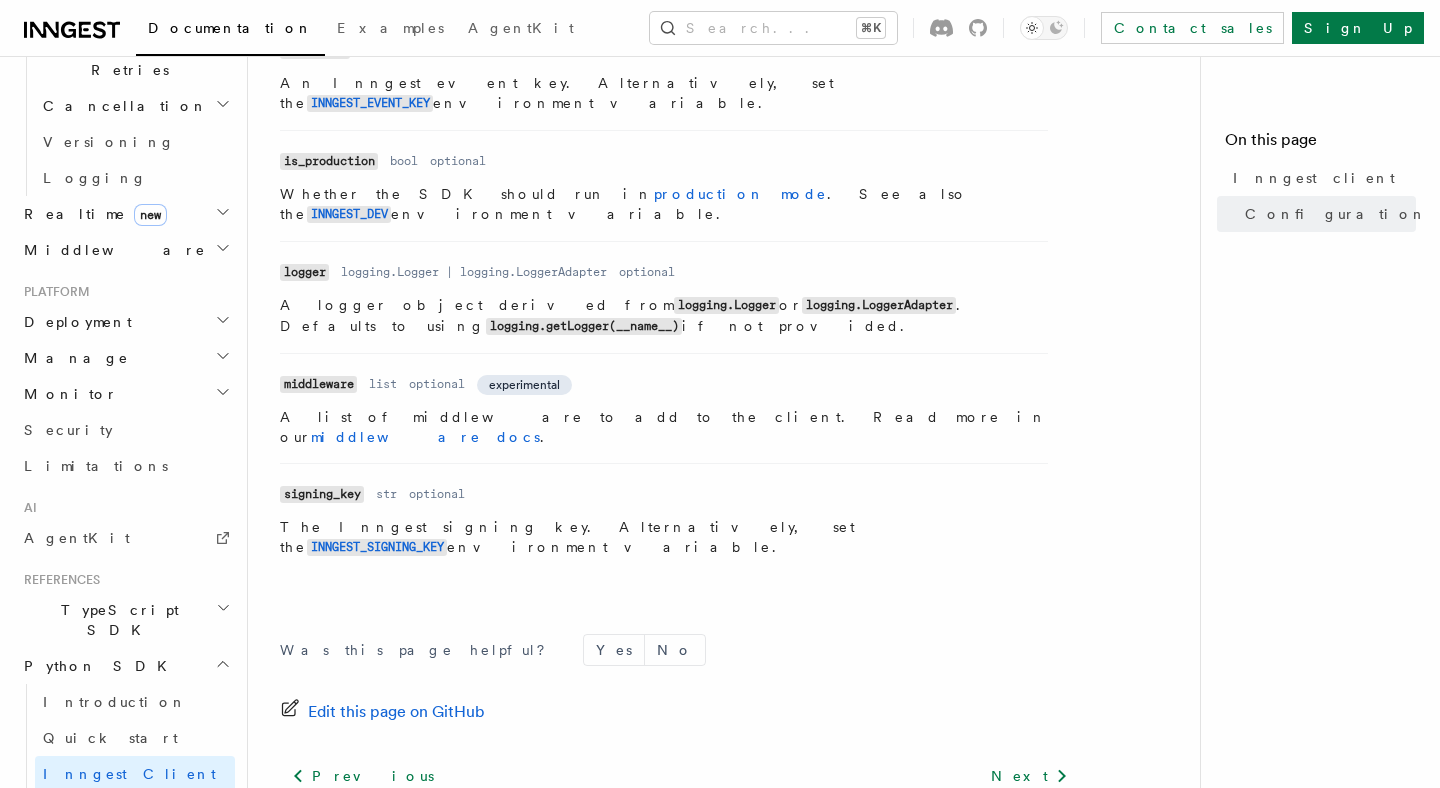 scroll, scrollTop: 1026, scrollLeft: 0, axis: vertical 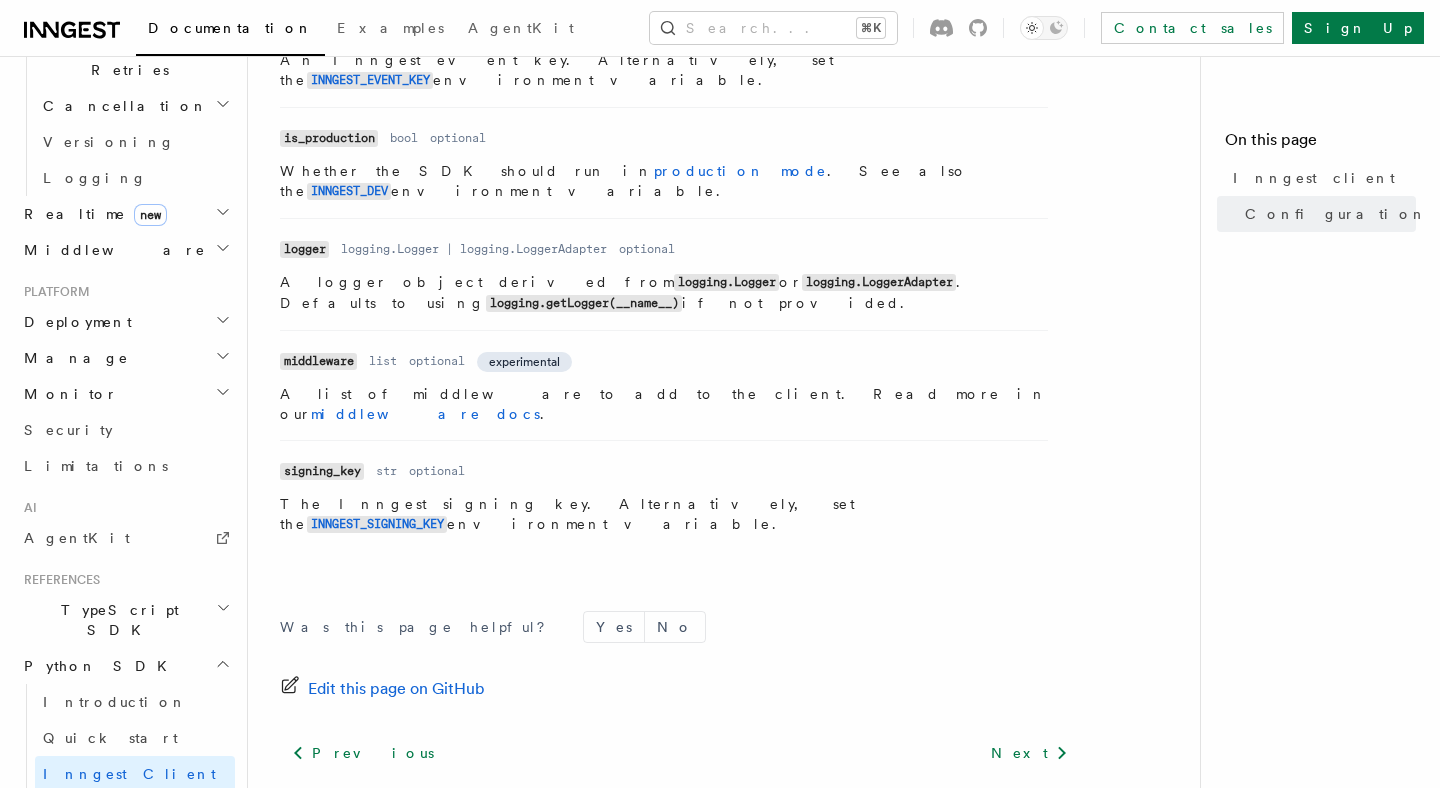 click on "Create function" at bounding box center (139, 810) 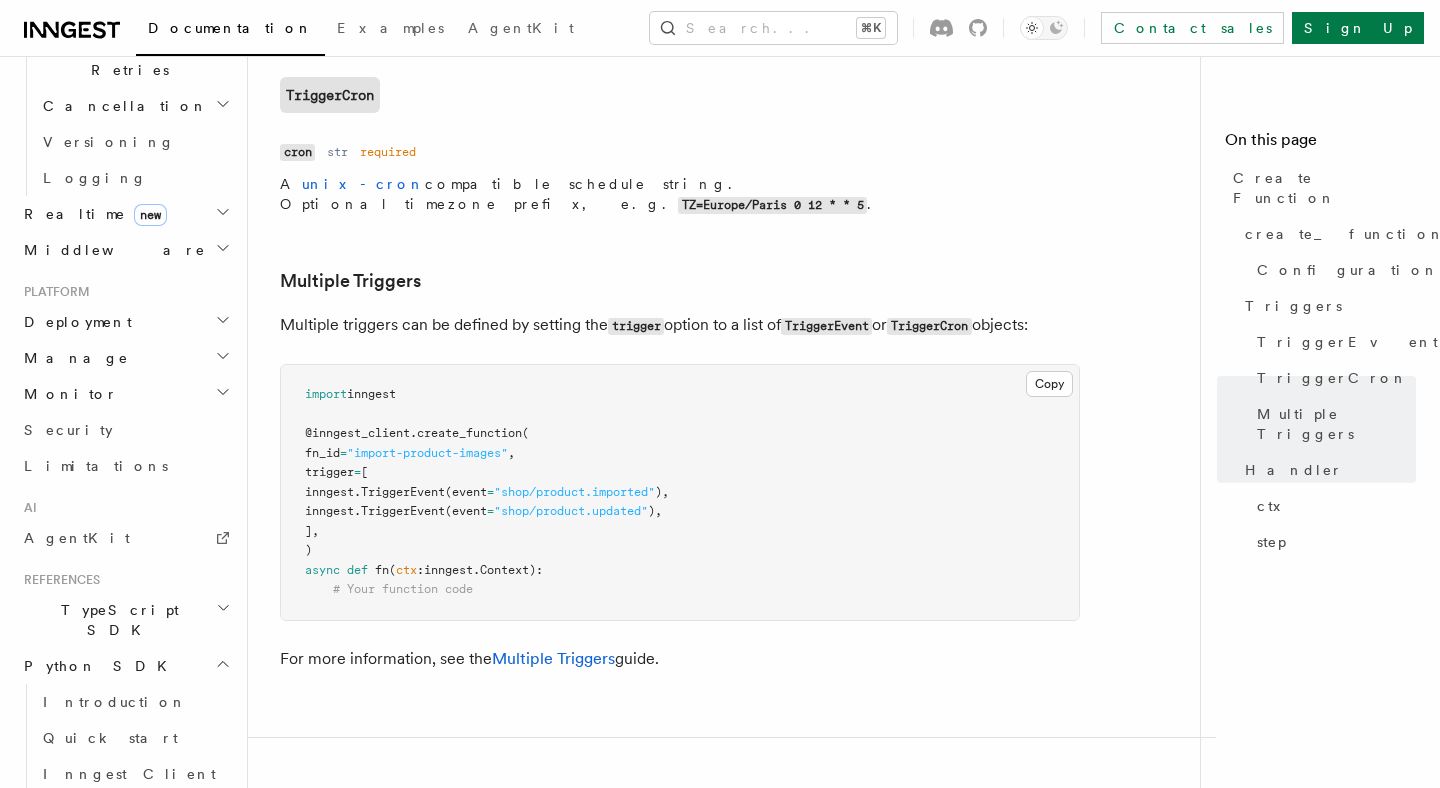scroll, scrollTop: 2634, scrollLeft: 0, axis: vertical 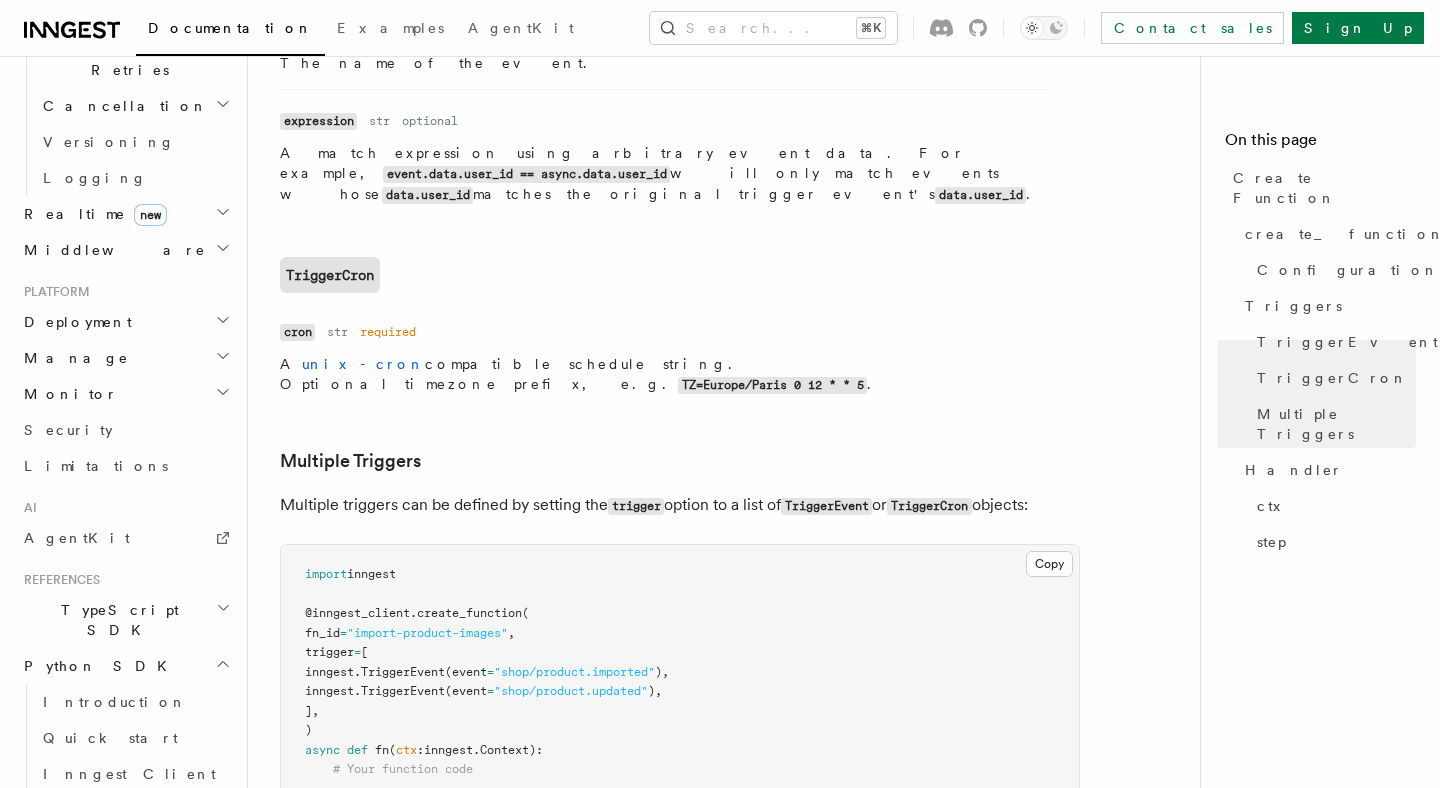 click on "import  inngest
@inngest_client . create_function (
fn_id = "import-product-images" ,
trigger = [
inngest. TriggerEvent (event = "shop/product.imported" ),
inngest. TriggerEvent (event = "shop/product.updated" ),
],
)
async   def   fn ( ctx :  inngest . Context):
# Your function code" at bounding box center (680, 672) 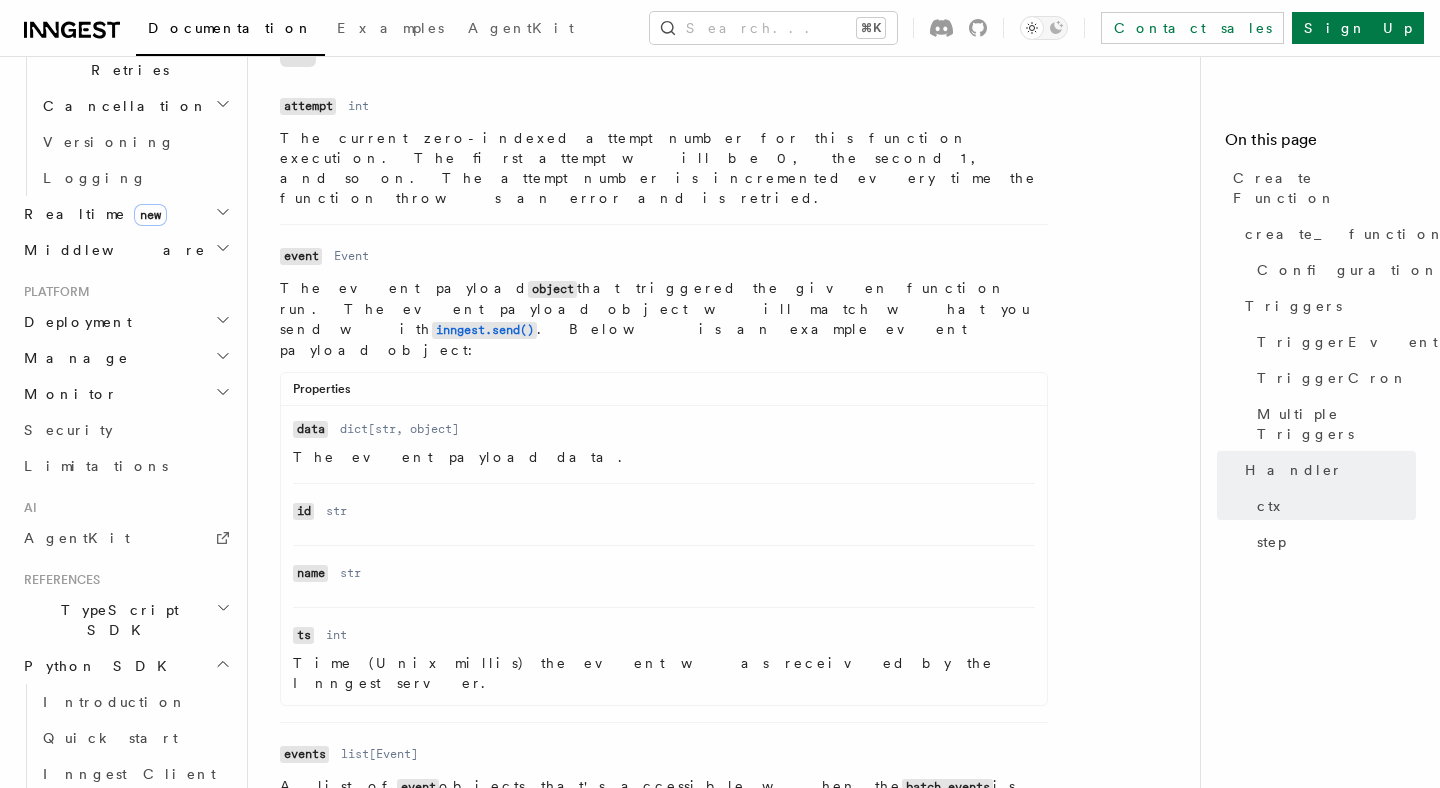 scroll, scrollTop: 3849, scrollLeft: 0, axis: vertical 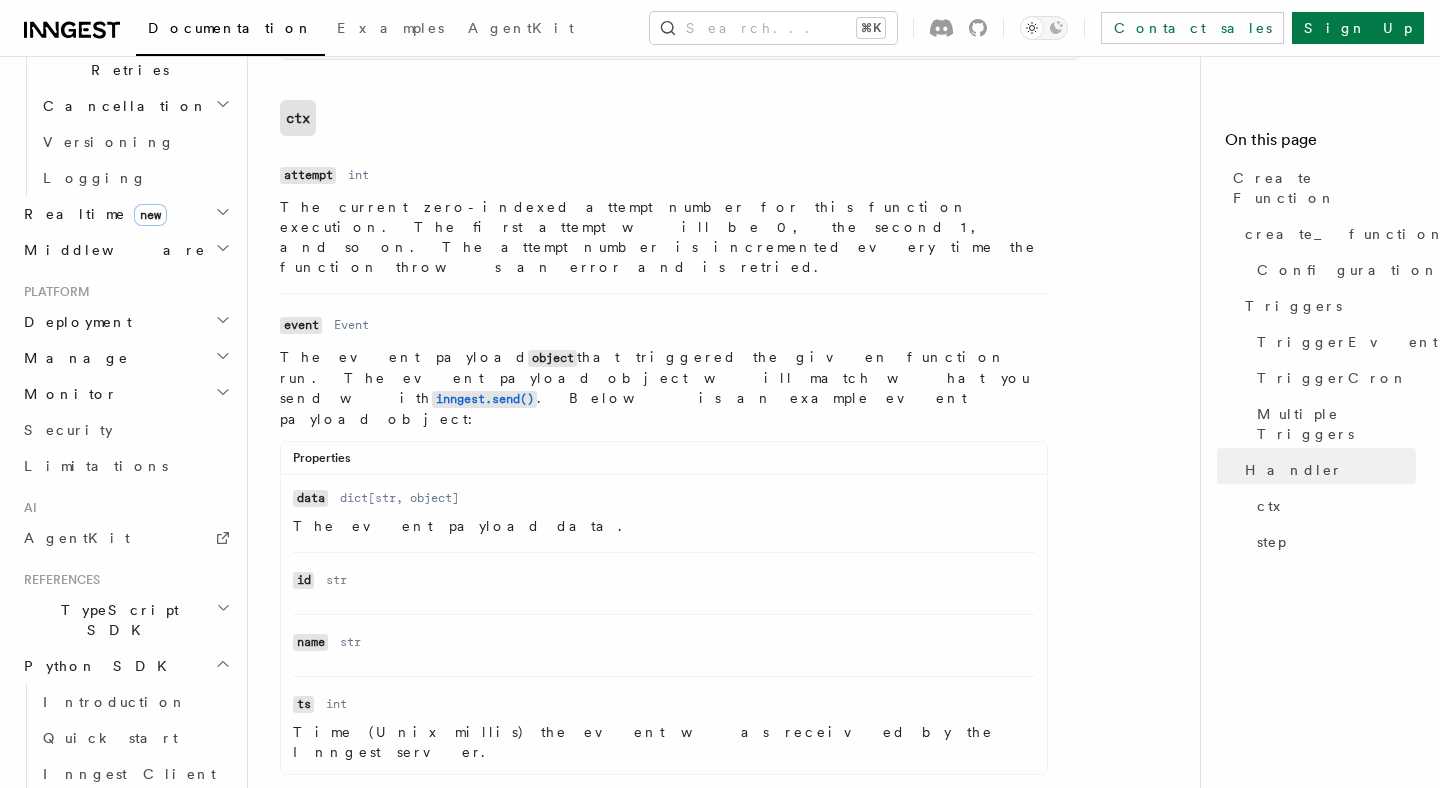 click on "Send events" at bounding box center [122, 846] 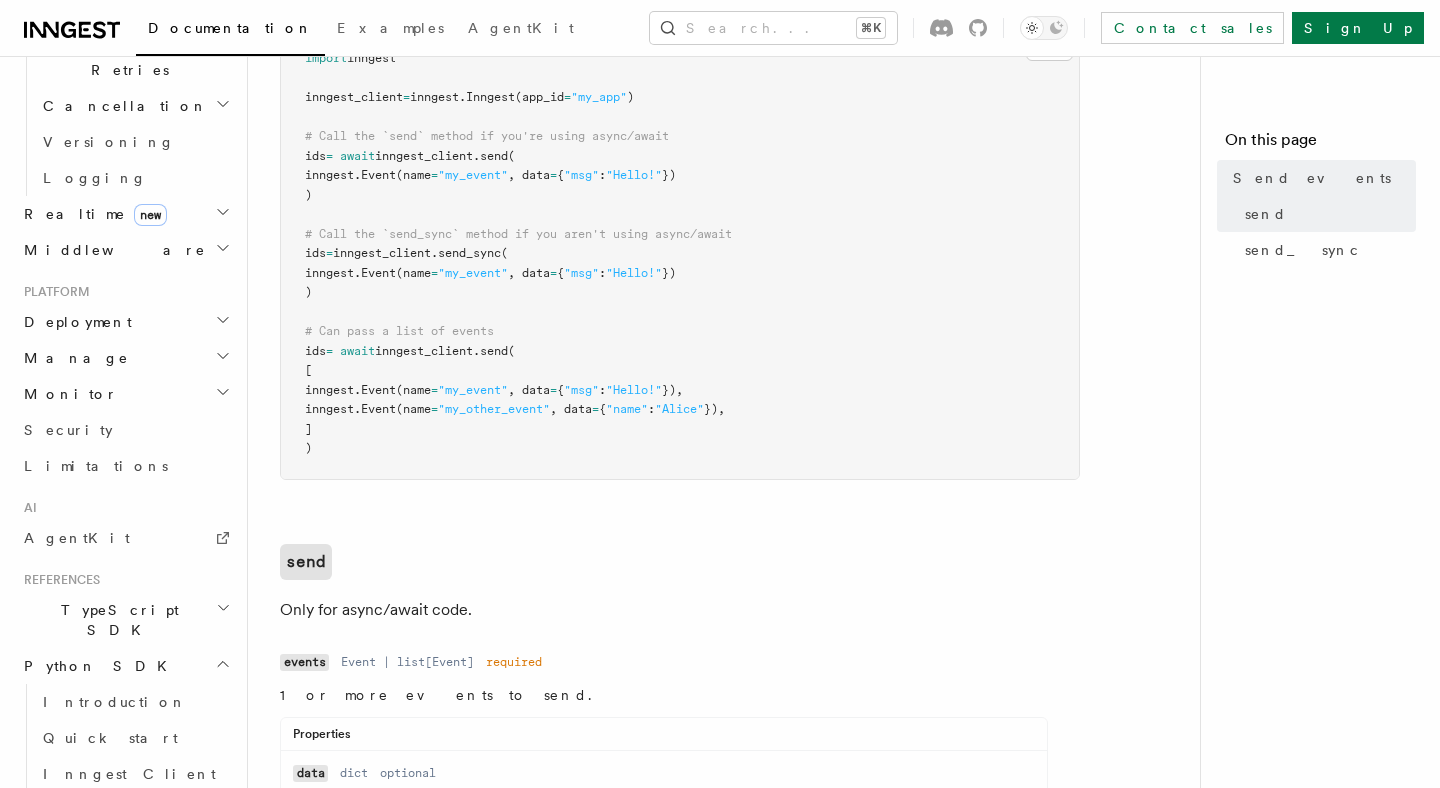 scroll, scrollTop: 0, scrollLeft: 0, axis: both 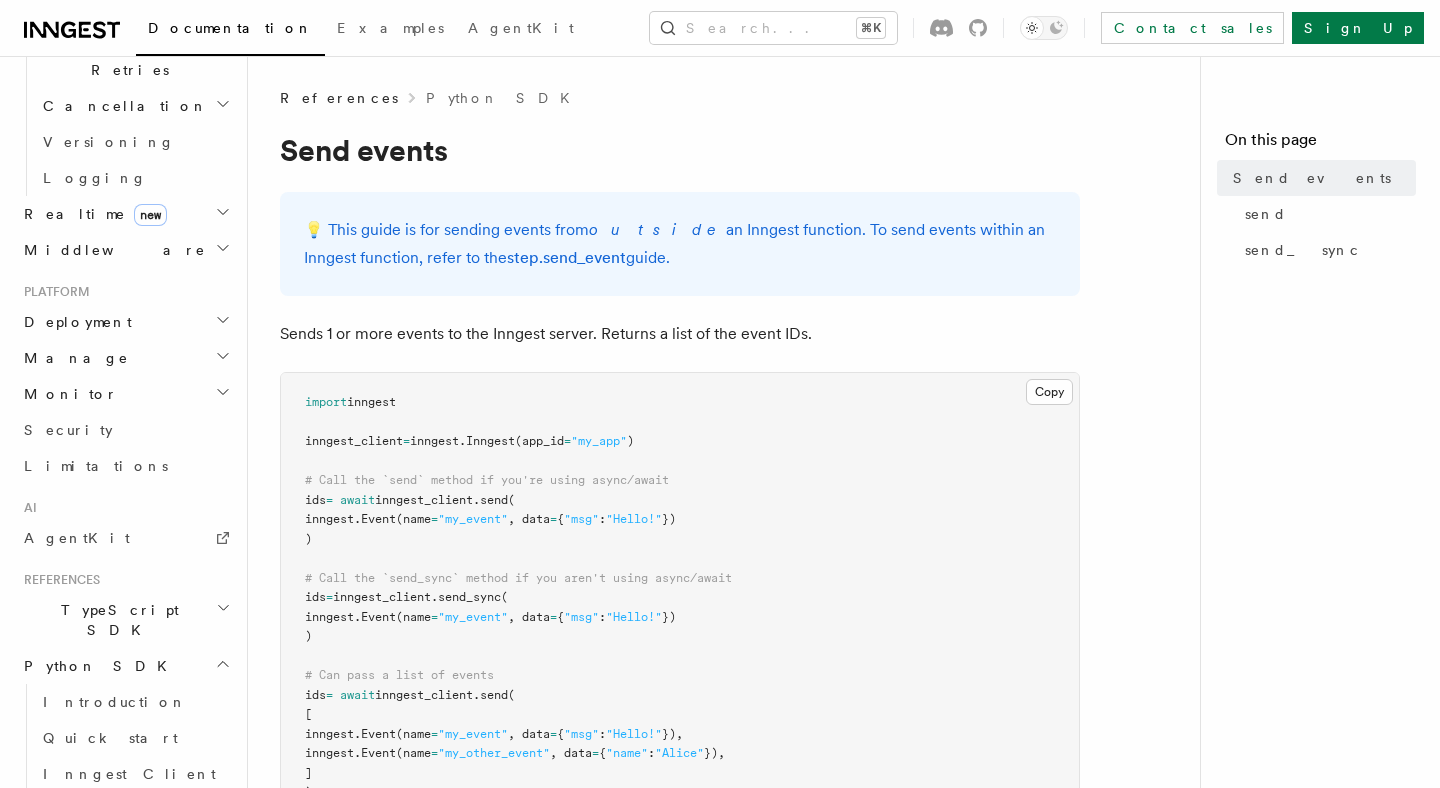click on "Environment variables" at bounding box center [139, 892] 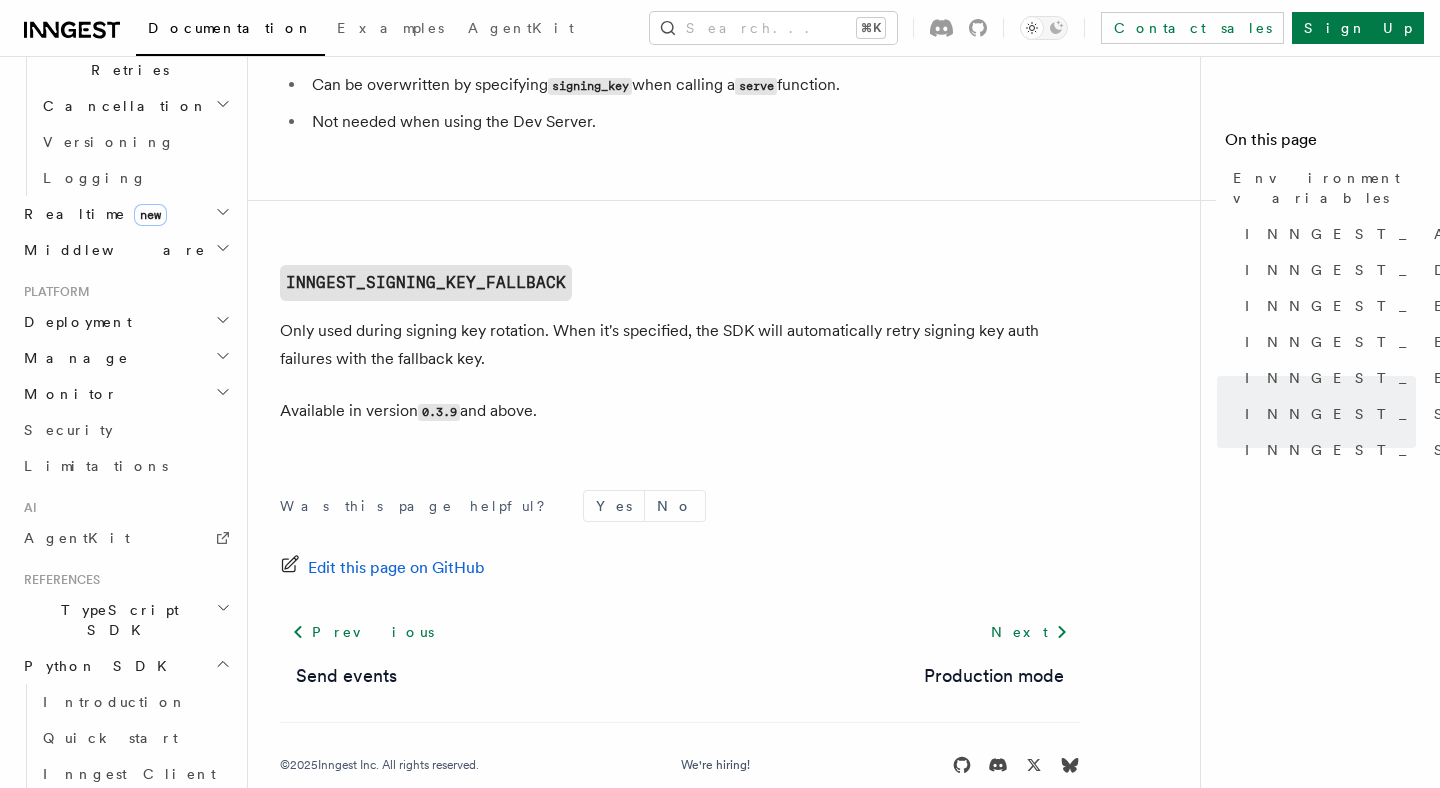 scroll, scrollTop: 2276, scrollLeft: 0, axis: vertical 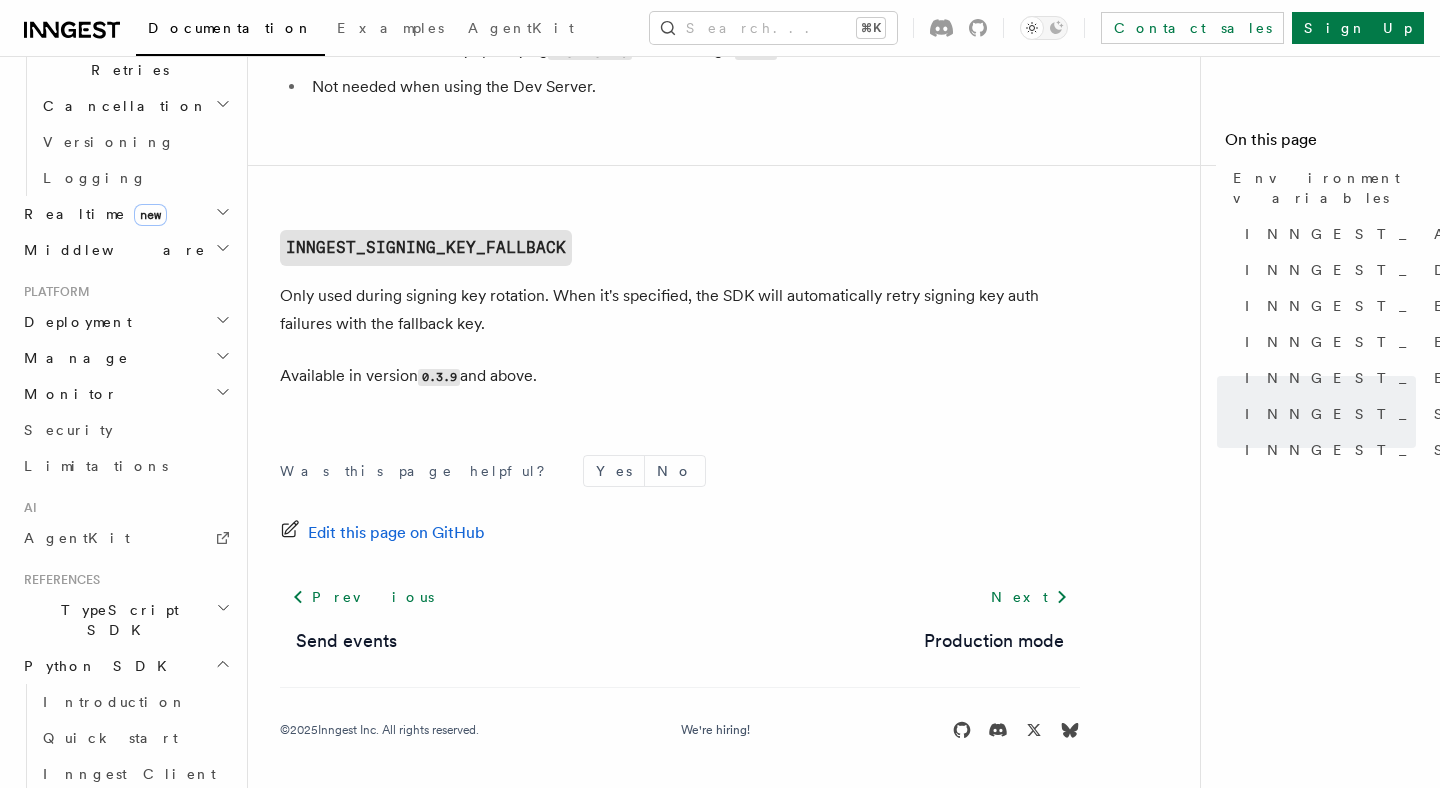 click on "Production mode" at bounding box center [136, 938] 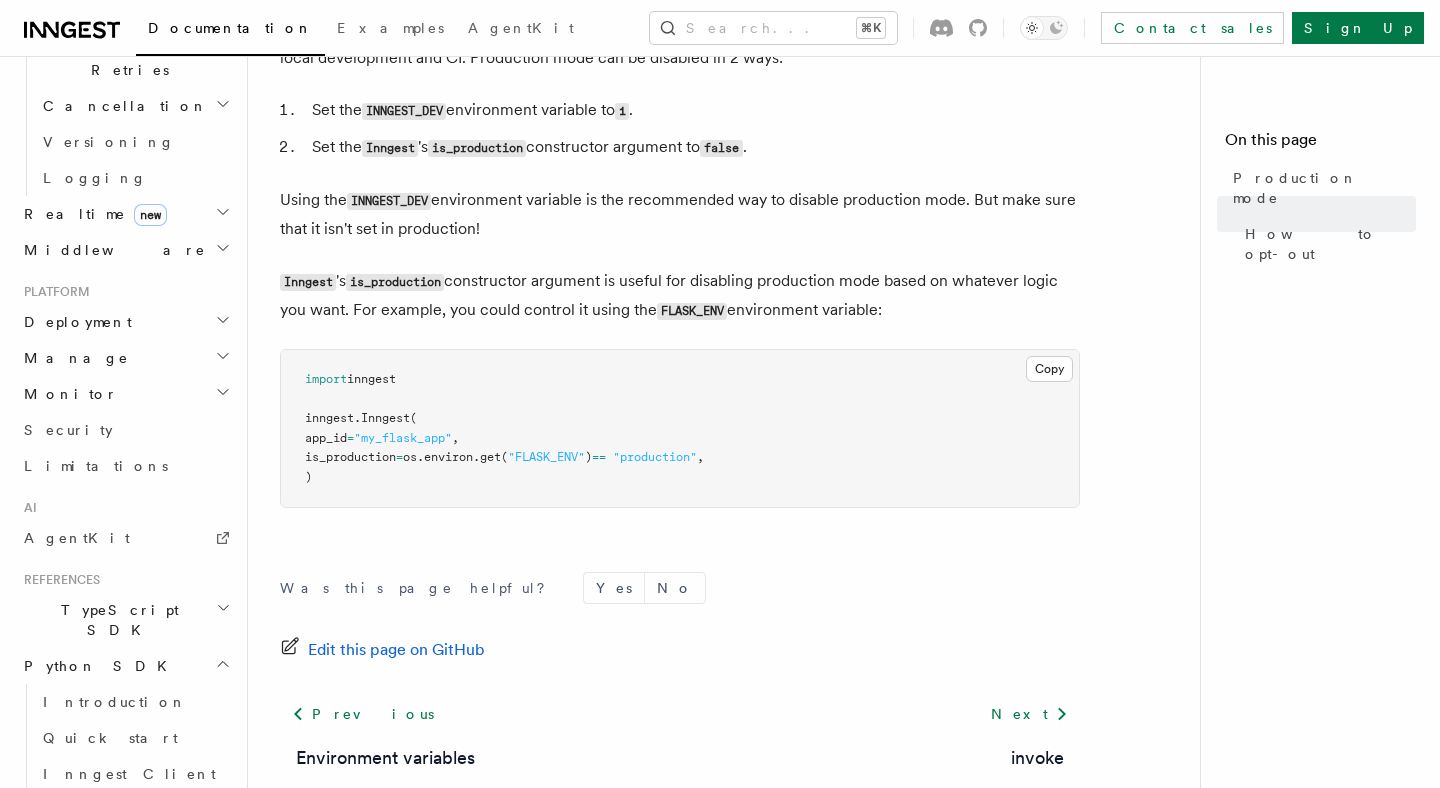 scroll, scrollTop: 451, scrollLeft: 0, axis: vertical 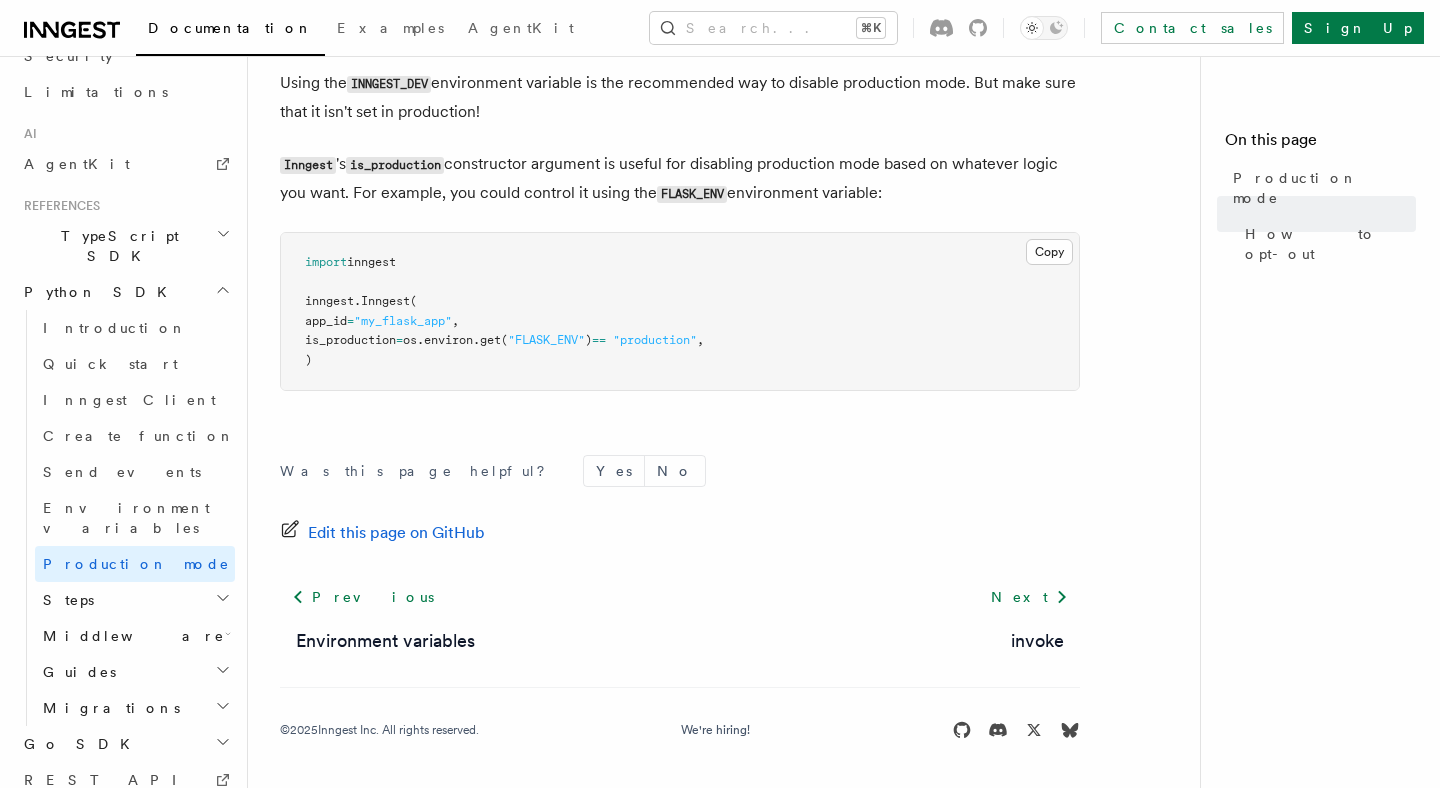 click on "Steps" at bounding box center (135, 600) 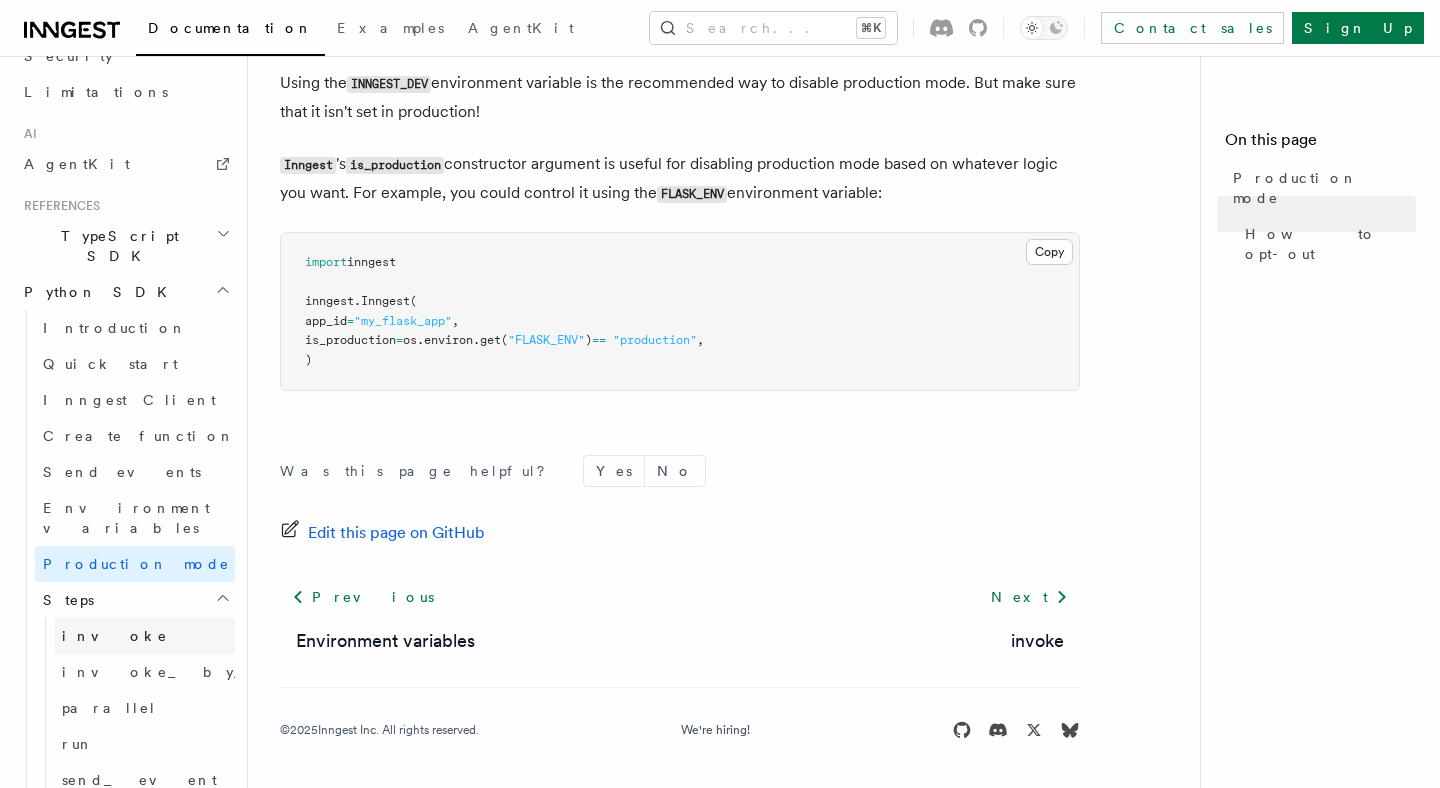 click on "invoke" at bounding box center [115, 636] 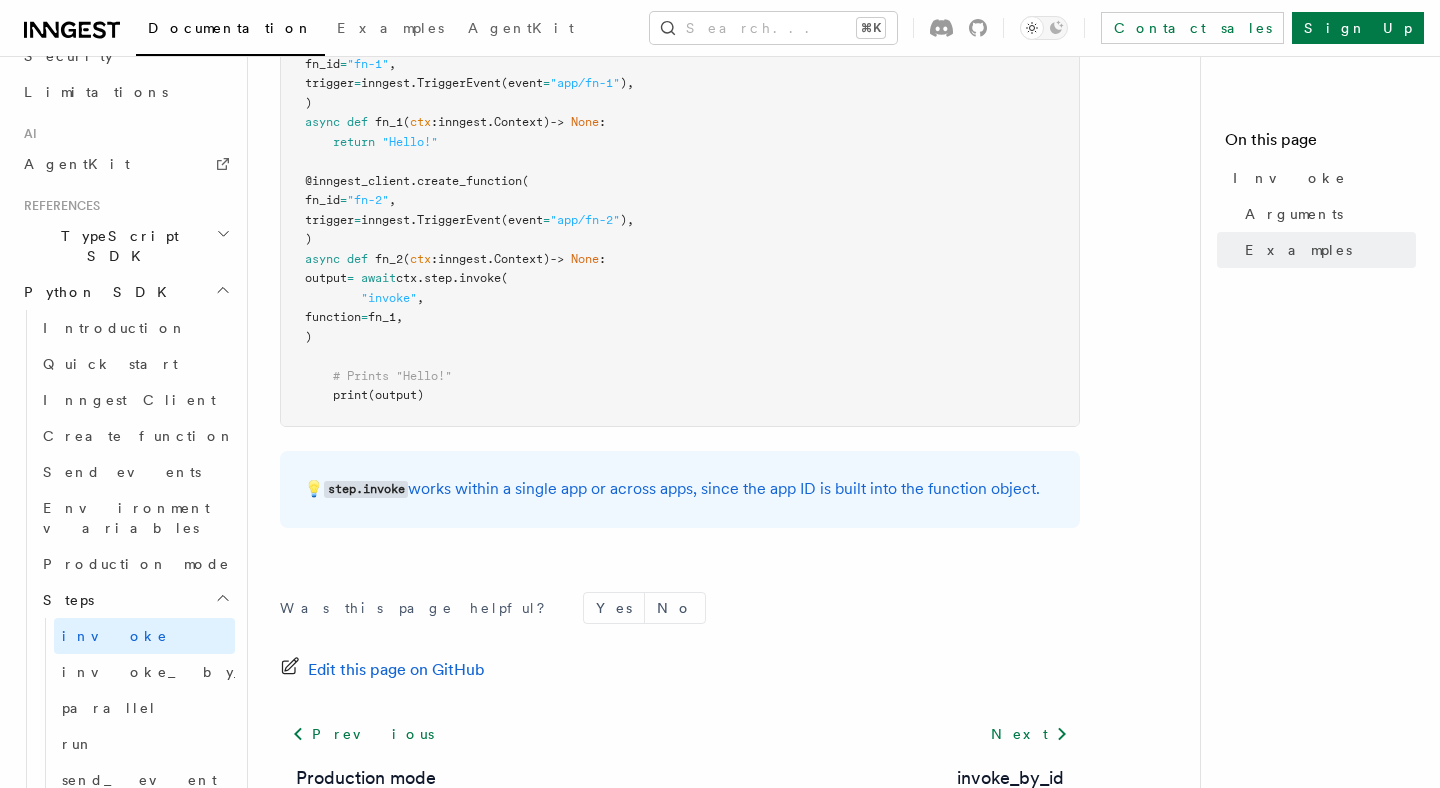 scroll, scrollTop: 782, scrollLeft: 0, axis: vertical 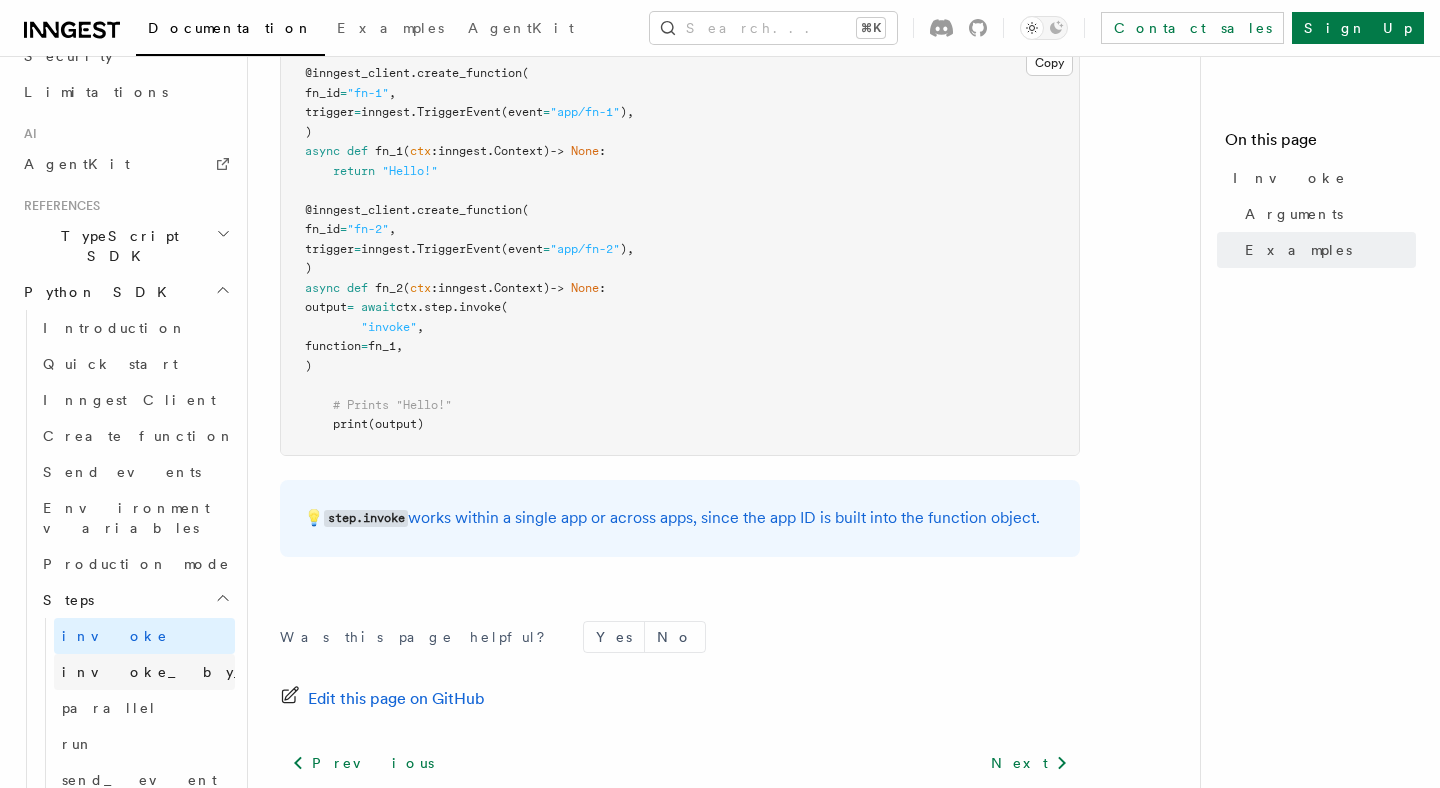 click on "invoke_by_id" at bounding box center [179, 672] 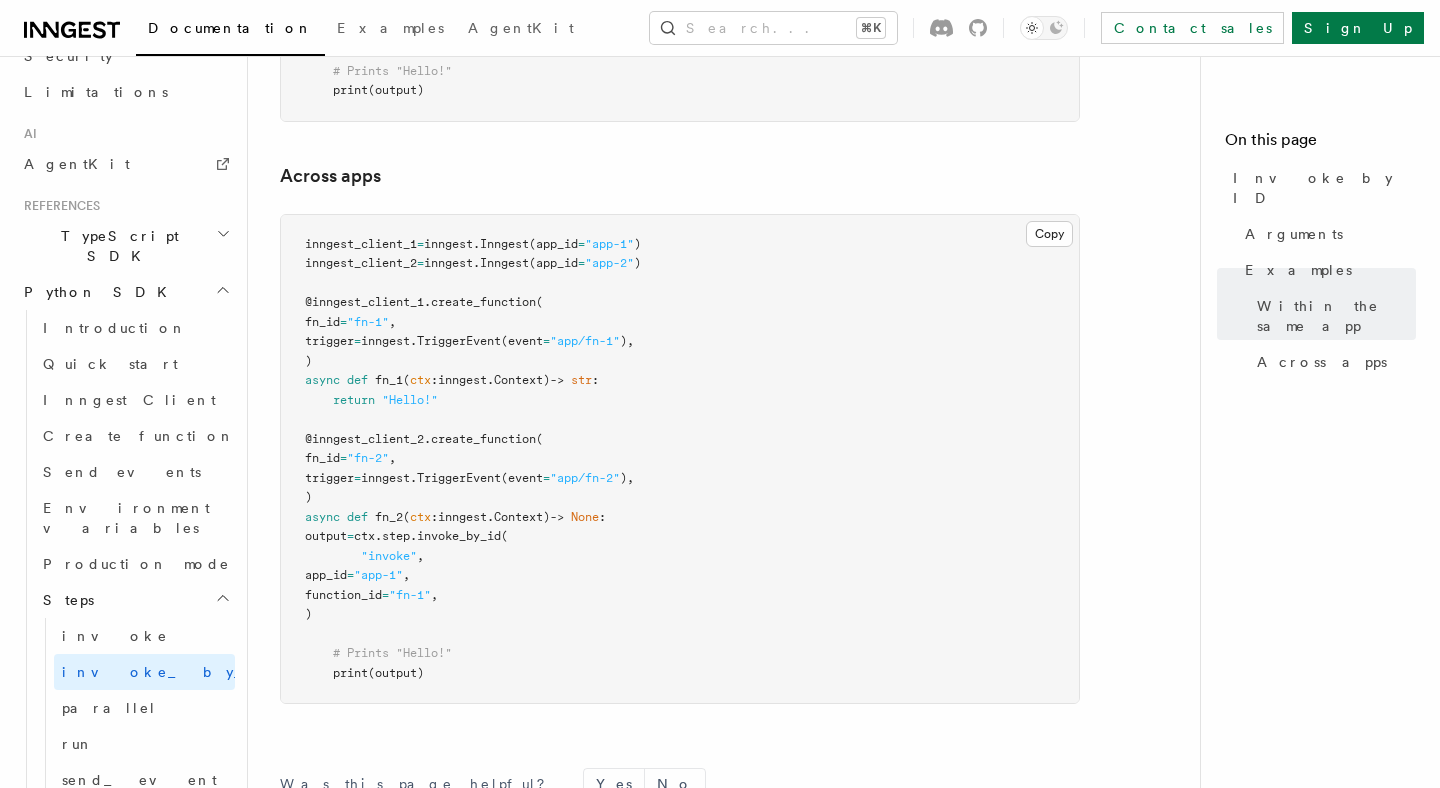 scroll, scrollTop: 1729, scrollLeft: 0, axis: vertical 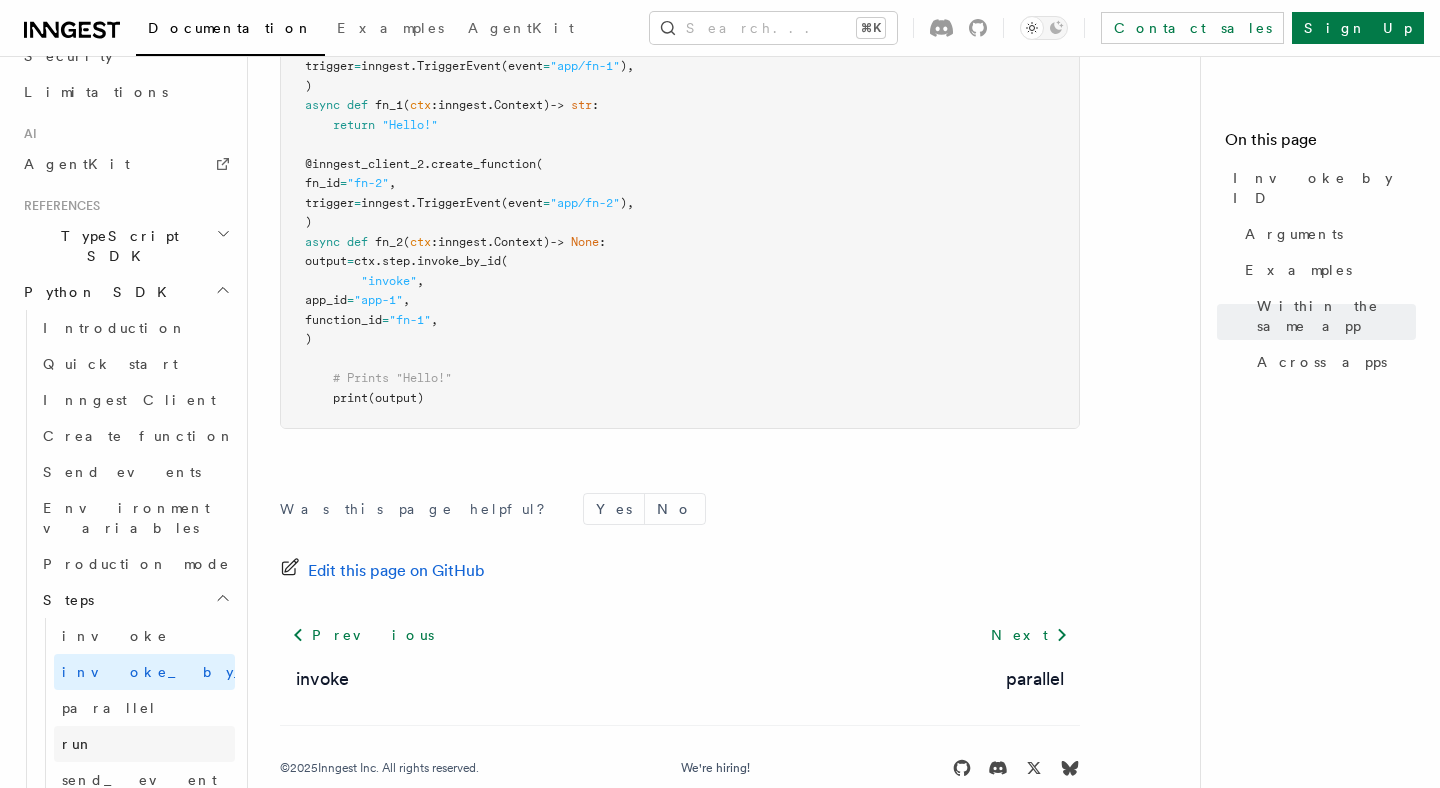 click on "run" at bounding box center [144, 744] 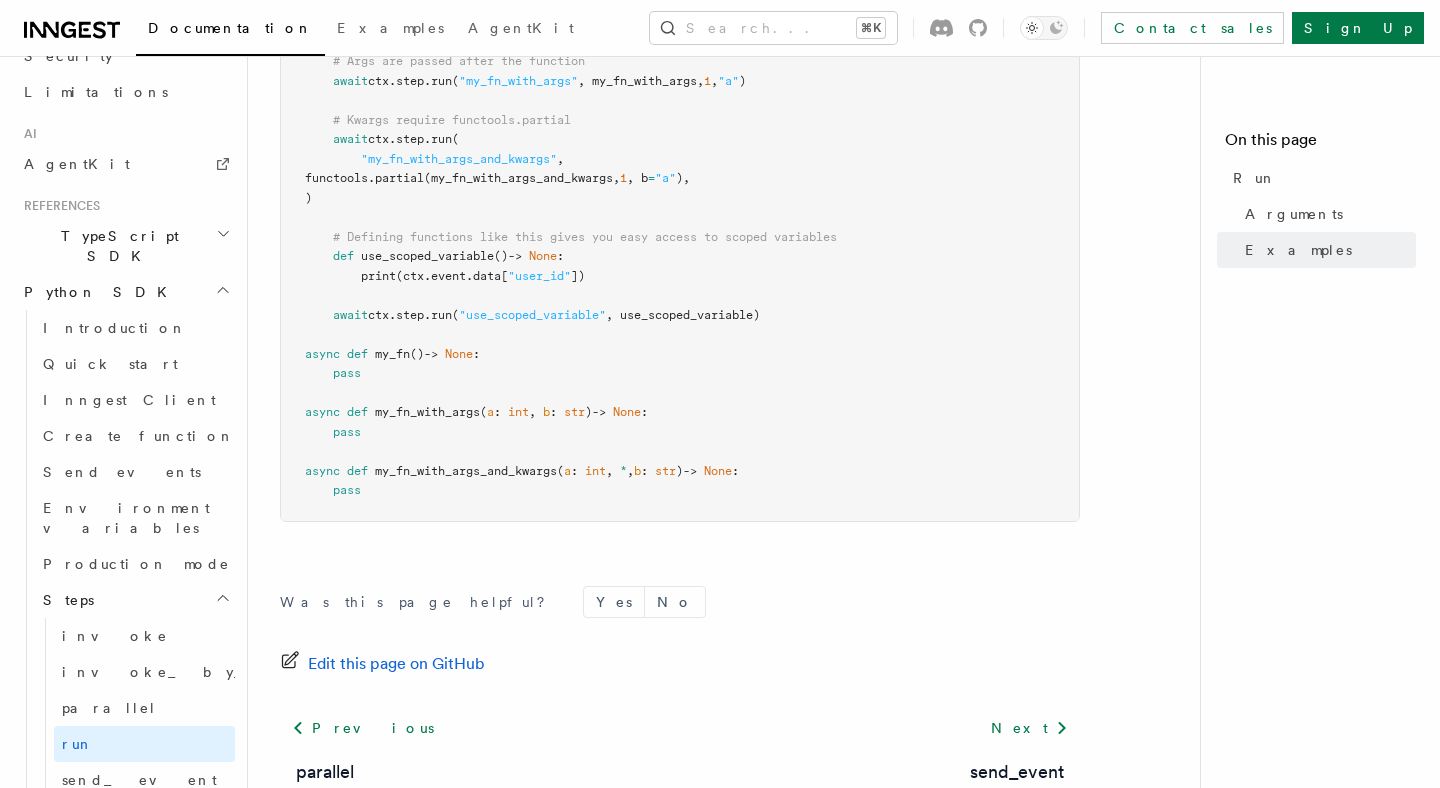 scroll, scrollTop: 706, scrollLeft: 0, axis: vertical 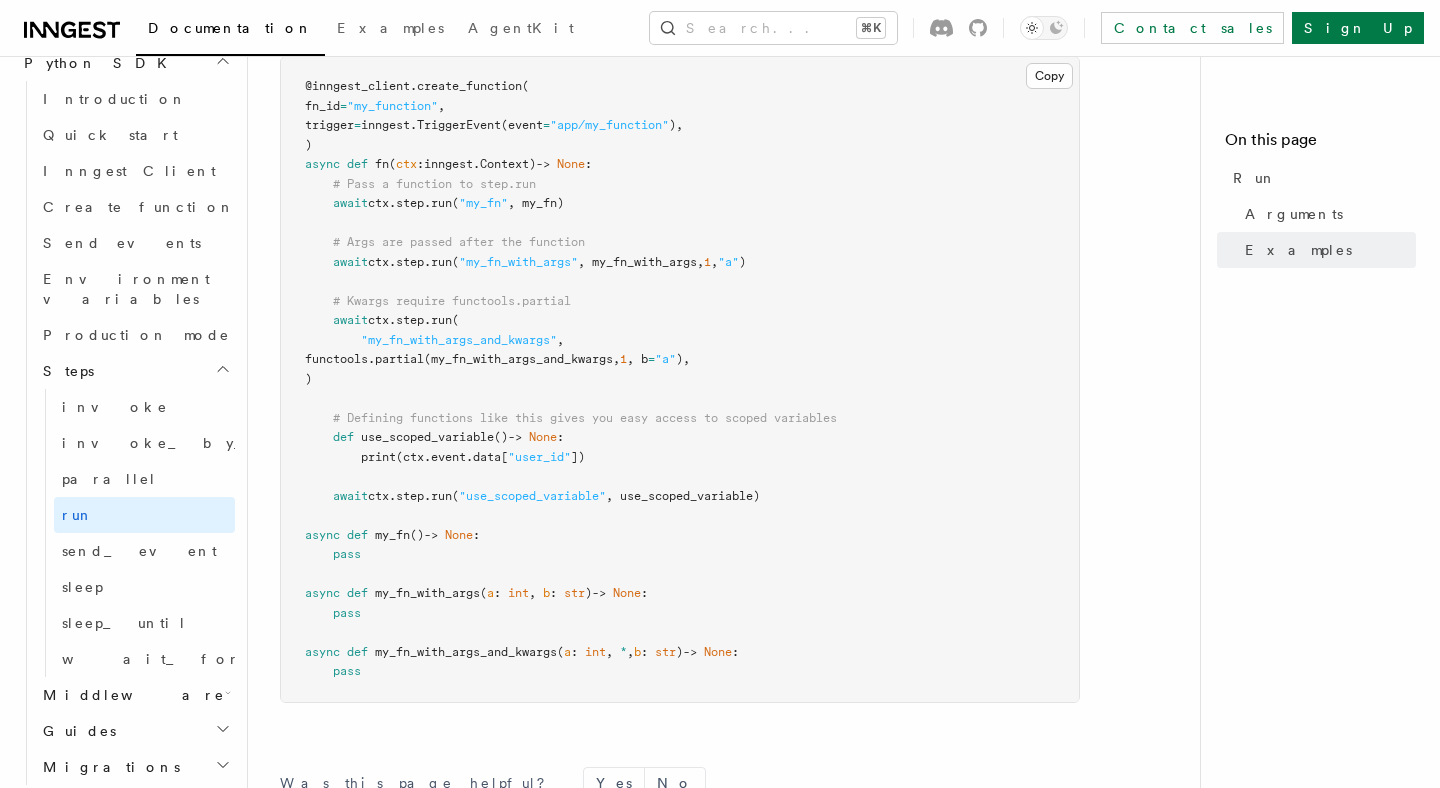 click on "Middleware" at bounding box center [135, 695] 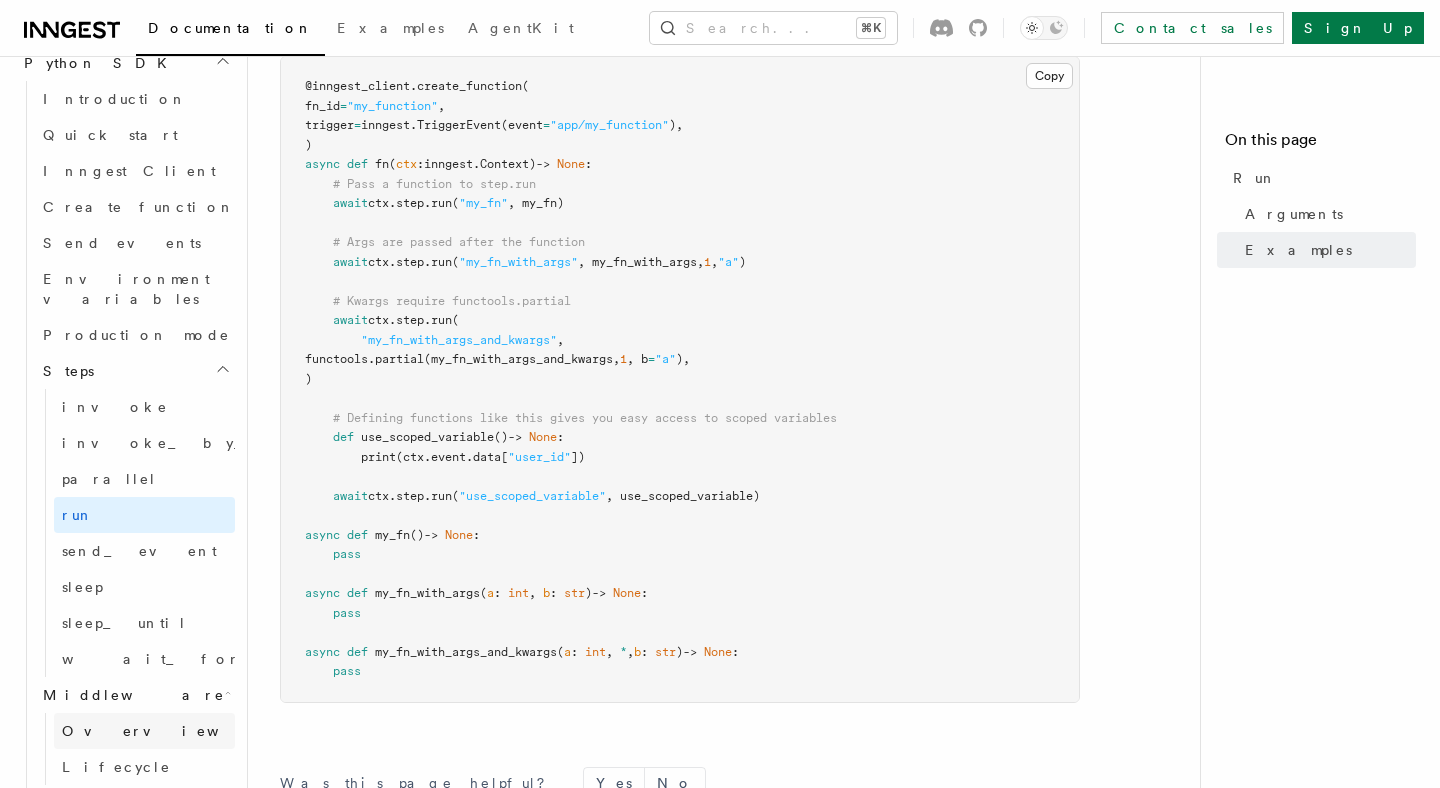 click on "Overview" at bounding box center [165, 731] 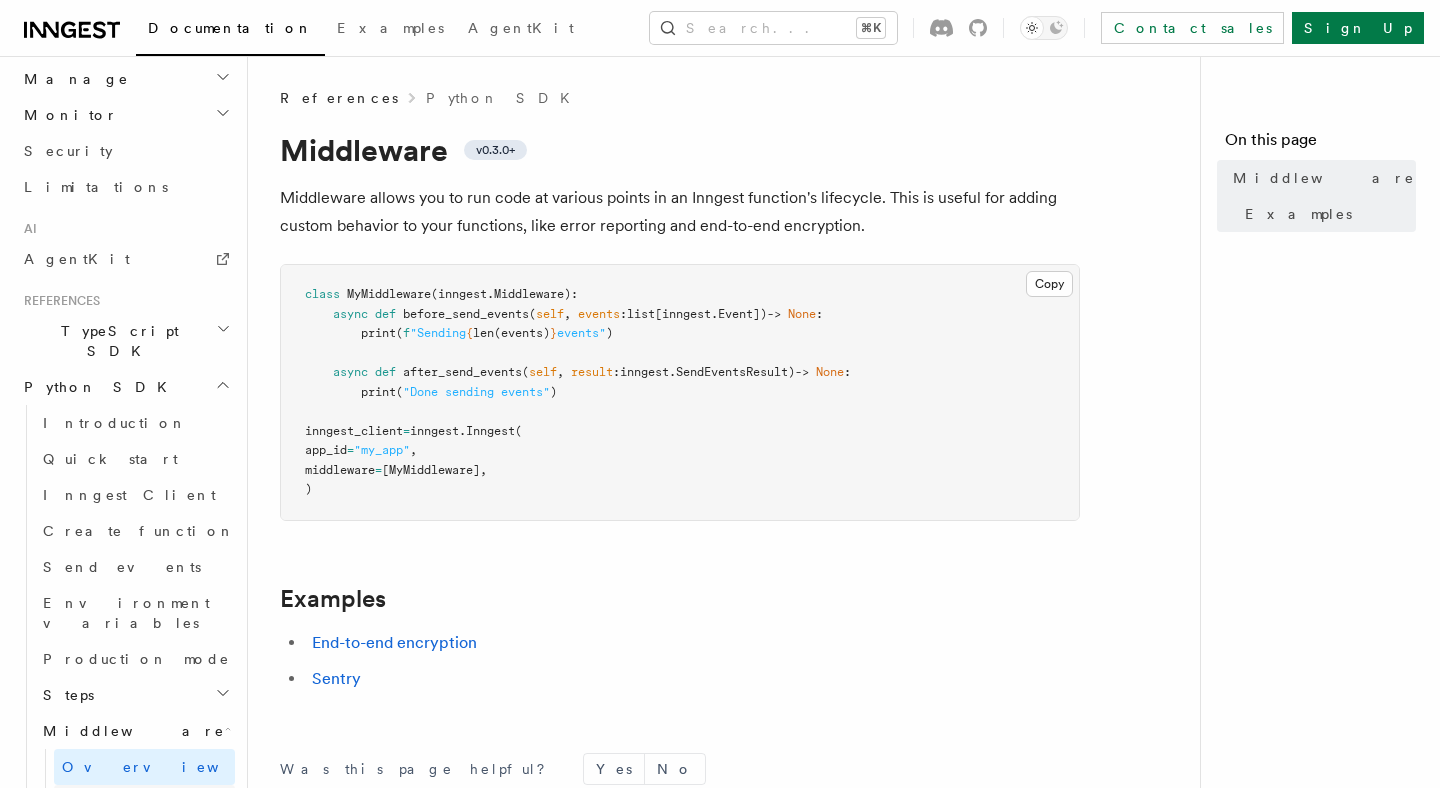 click on "Lifecycle" at bounding box center [144, 803] 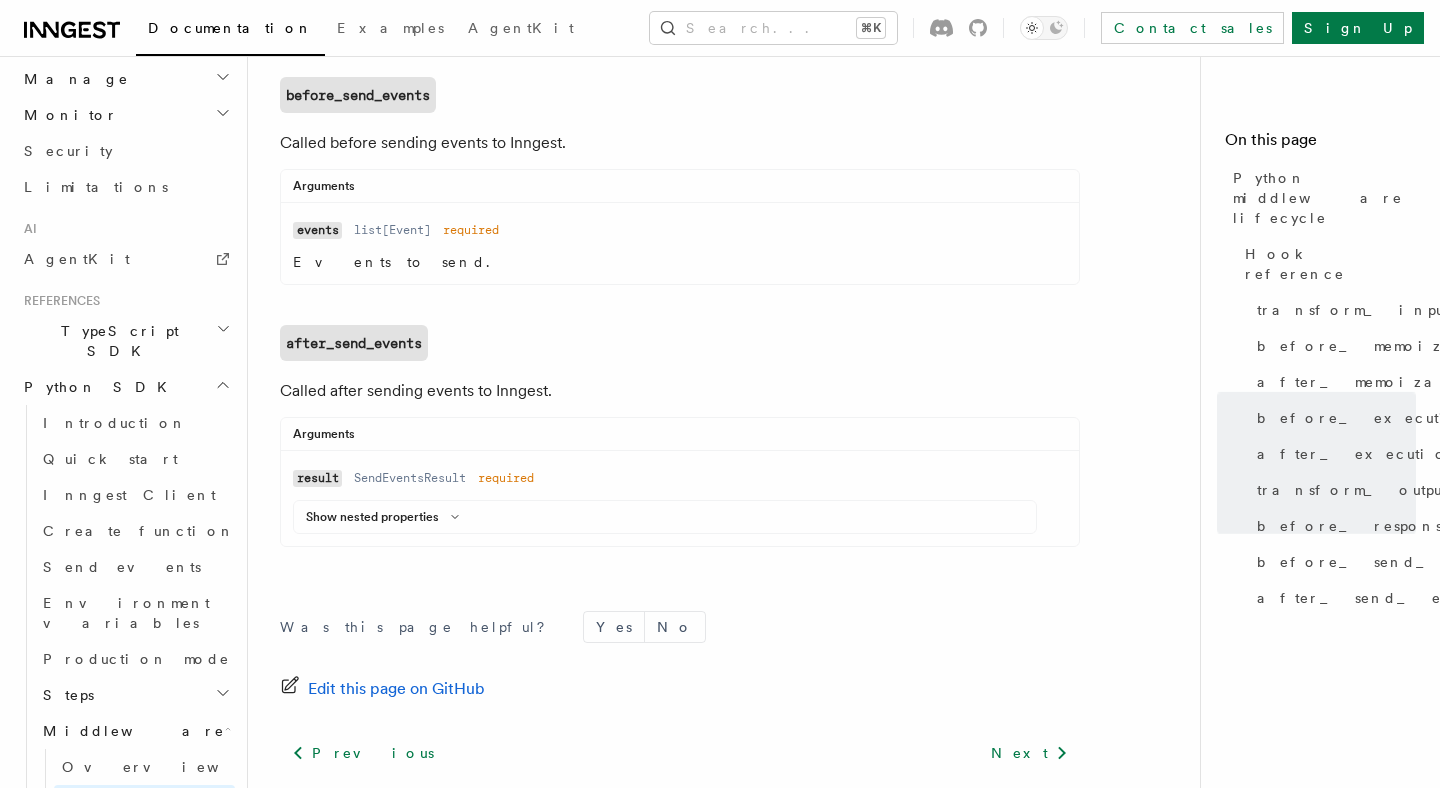 scroll, scrollTop: 2280, scrollLeft: 0, axis: vertical 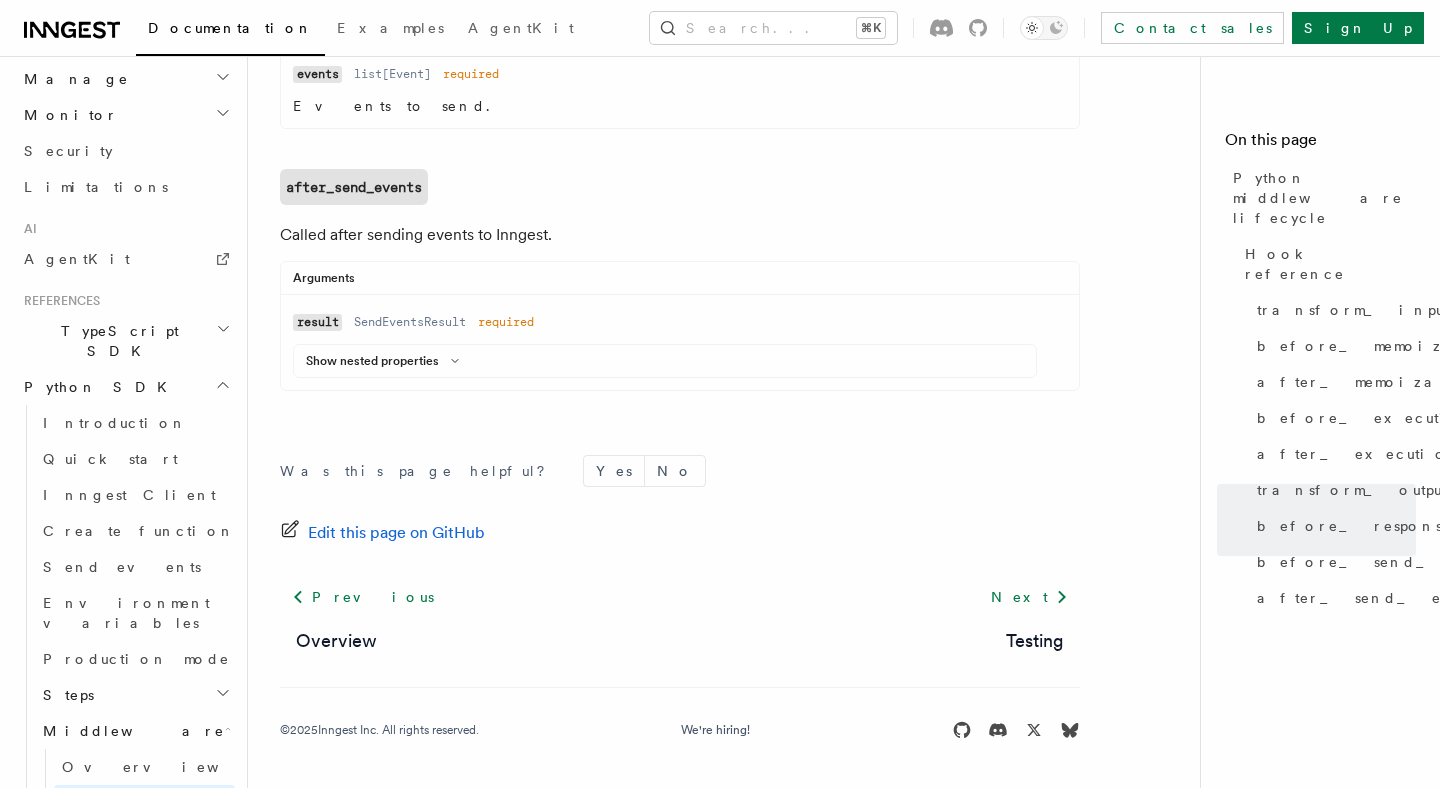 click on "Guides" at bounding box center (135, 839) 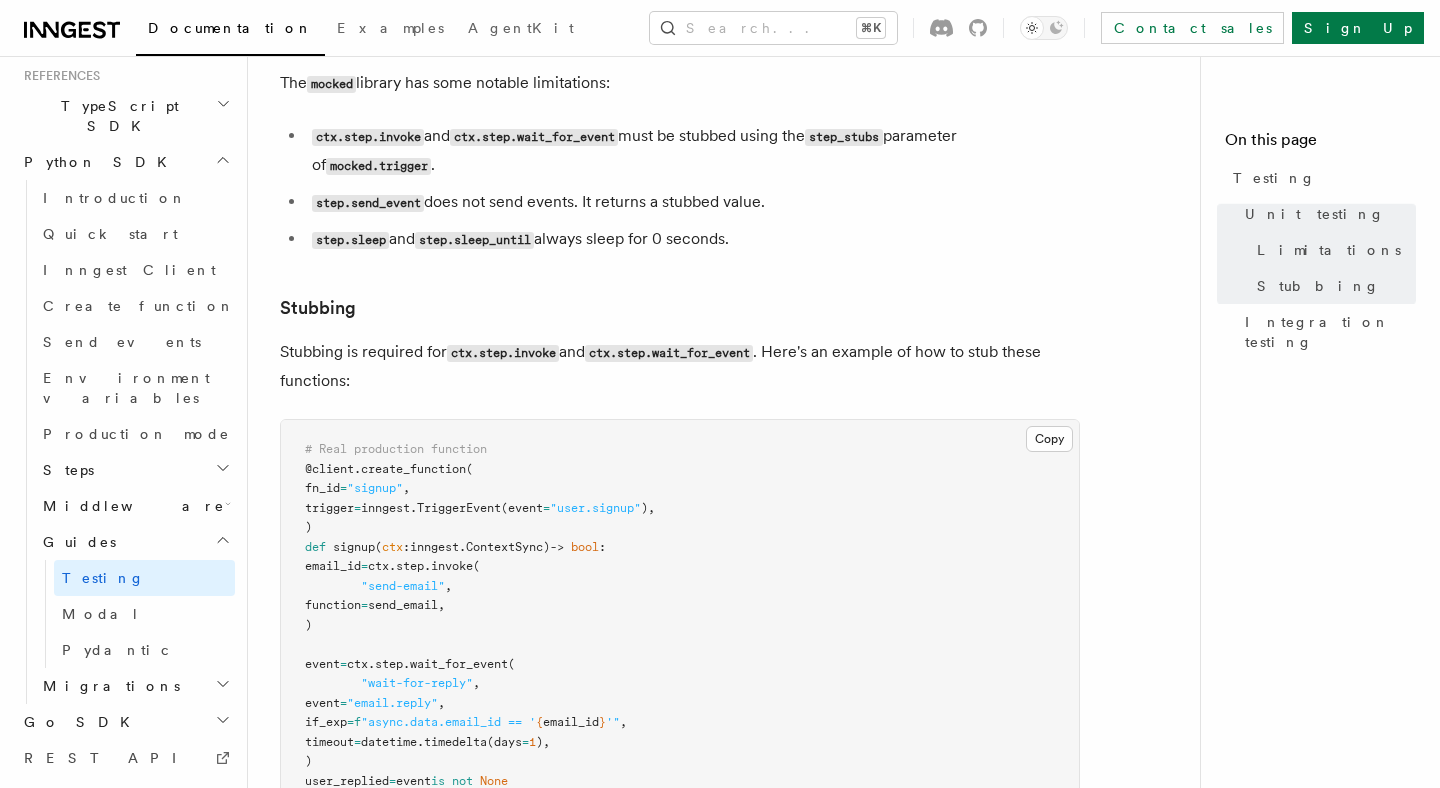 scroll, scrollTop: 1655, scrollLeft: 0, axis: vertical 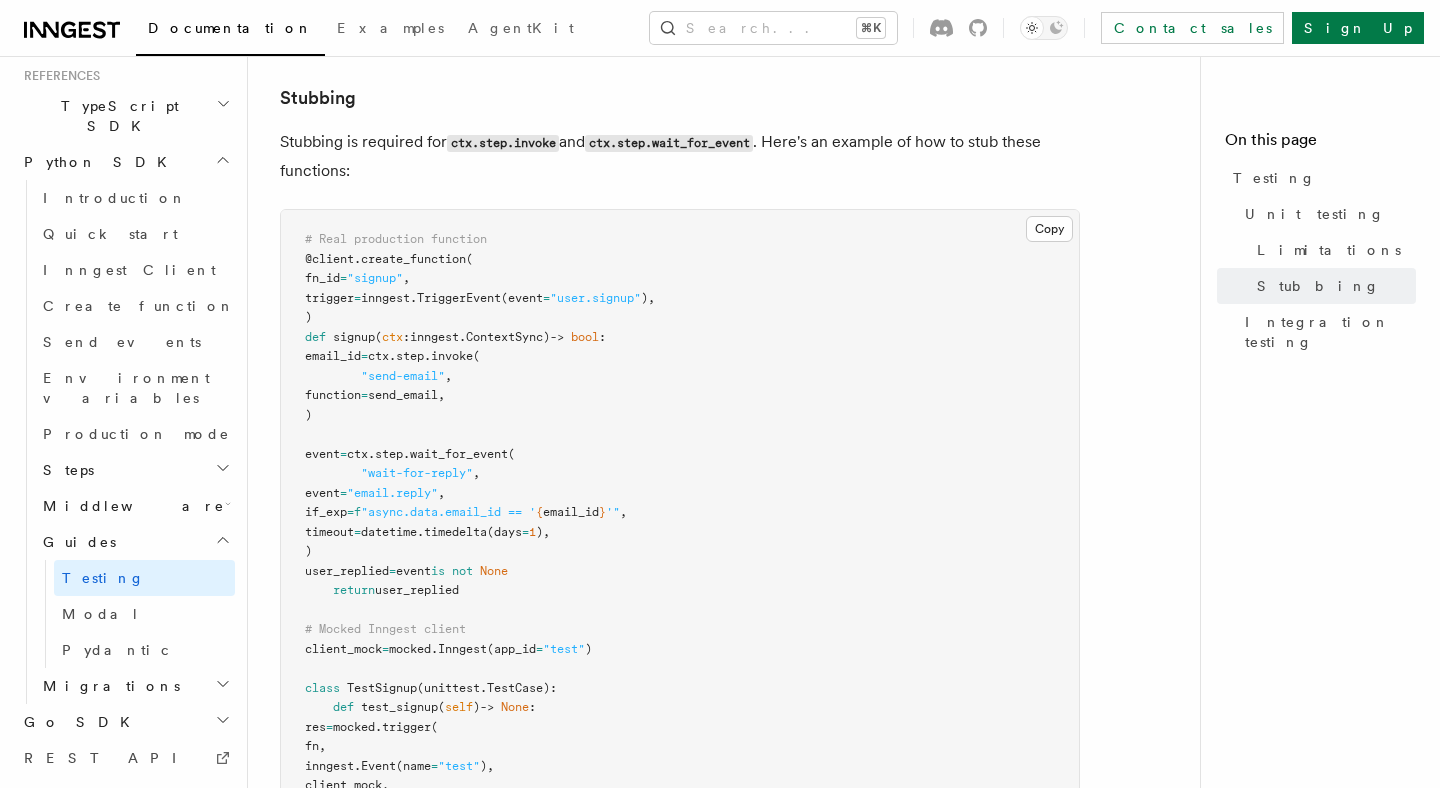 click on "Migrations" at bounding box center (135, 686) 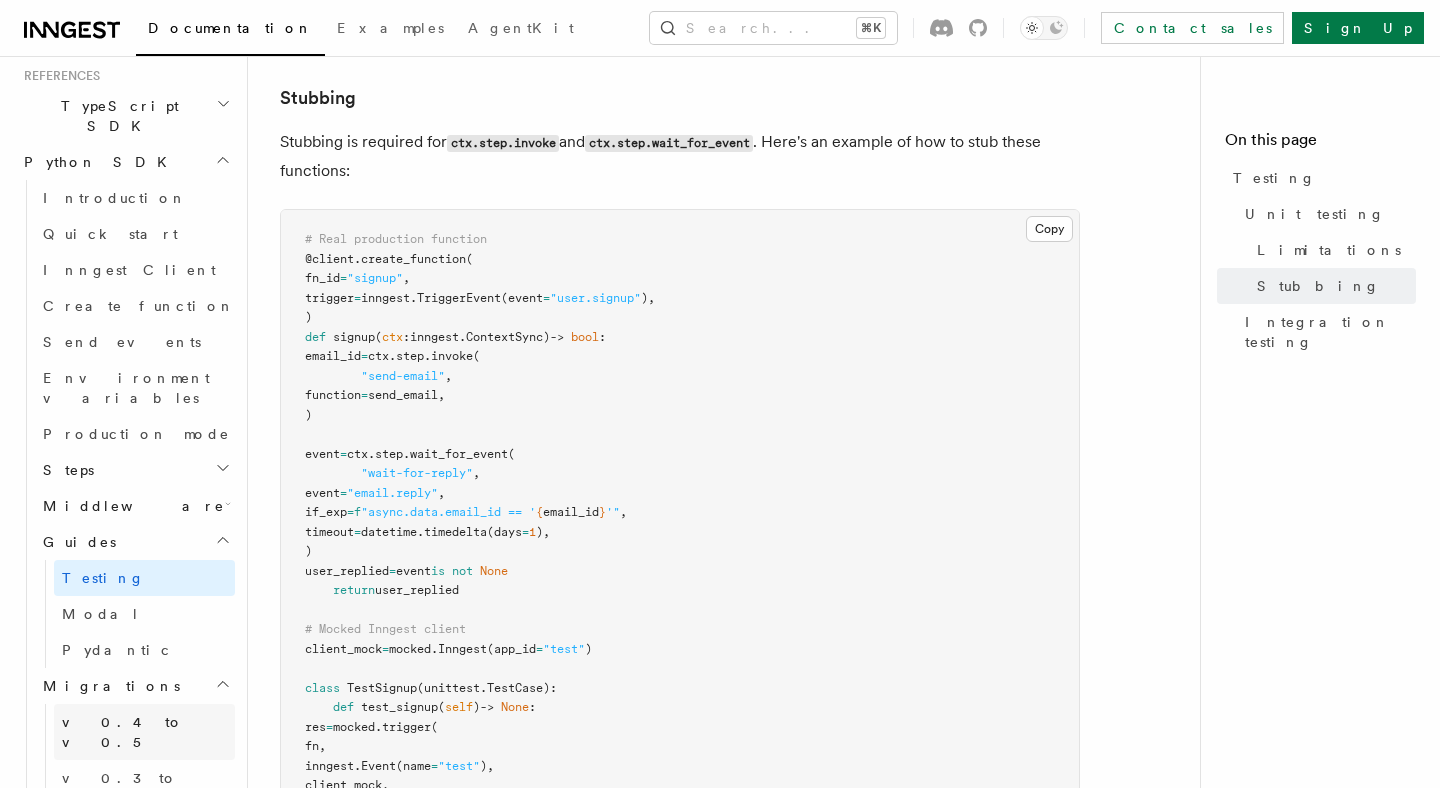 scroll, scrollTop: 1388, scrollLeft: 0, axis: vertical 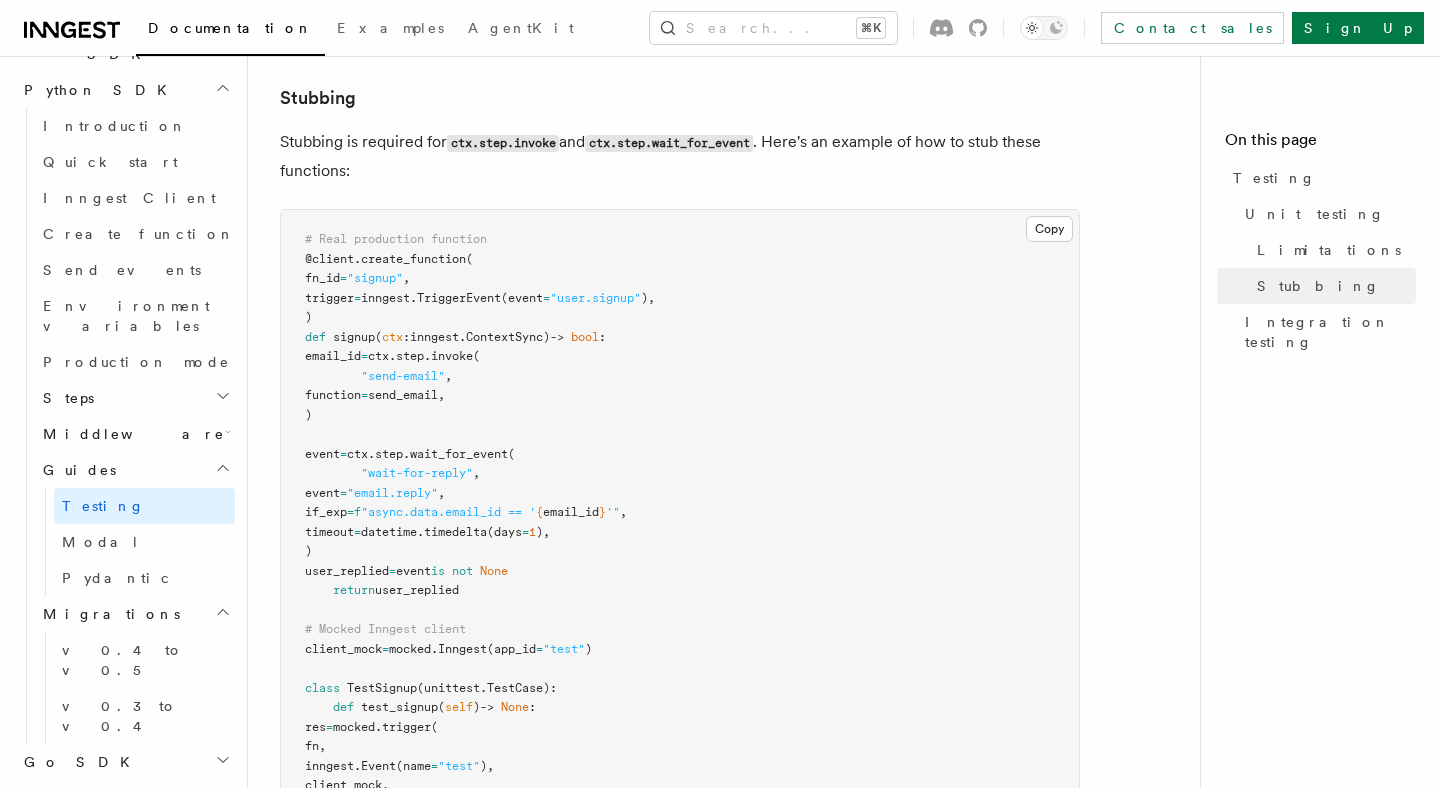 click on "Workflow Kit" at bounding box center [125, 880] 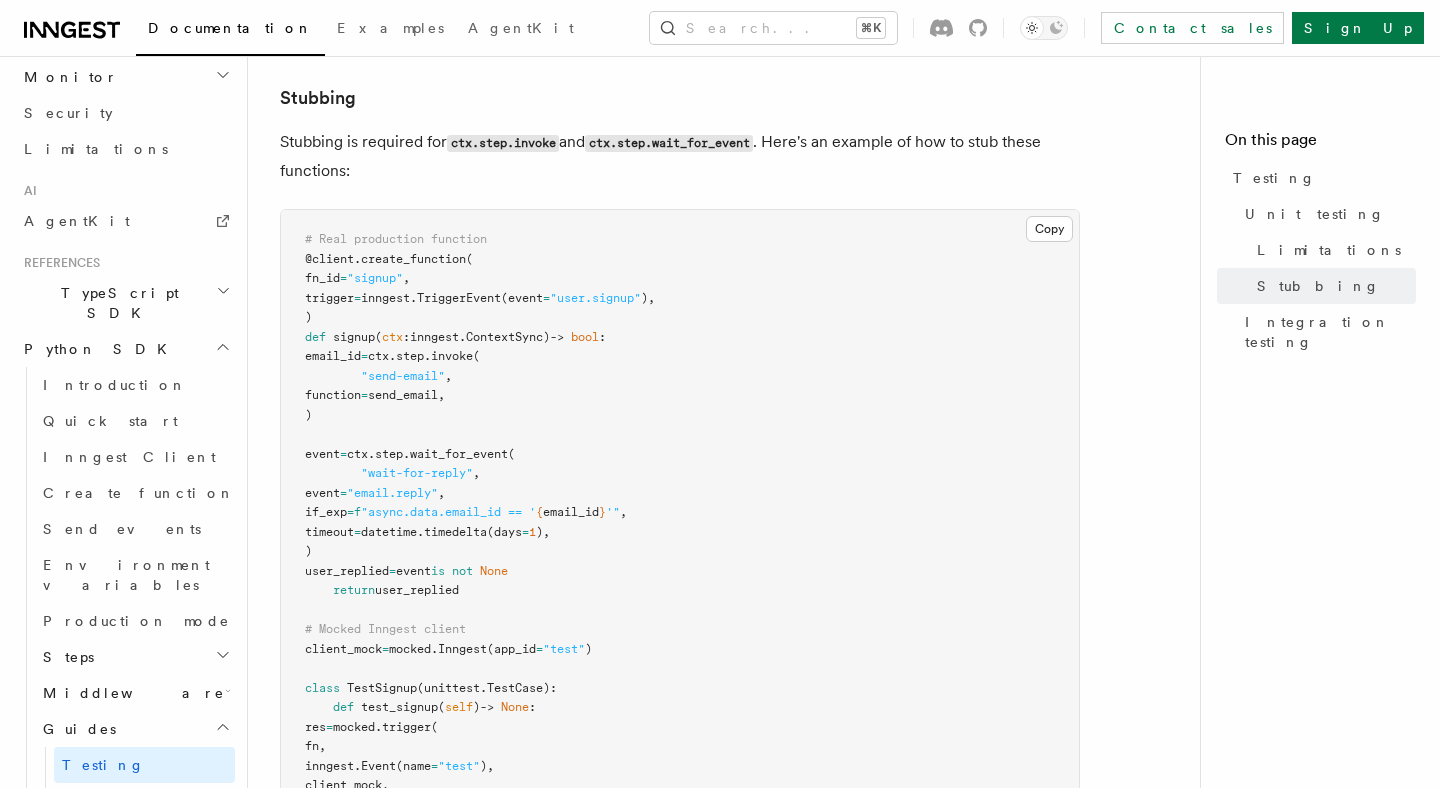 scroll, scrollTop: 1125, scrollLeft: 0, axis: vertical 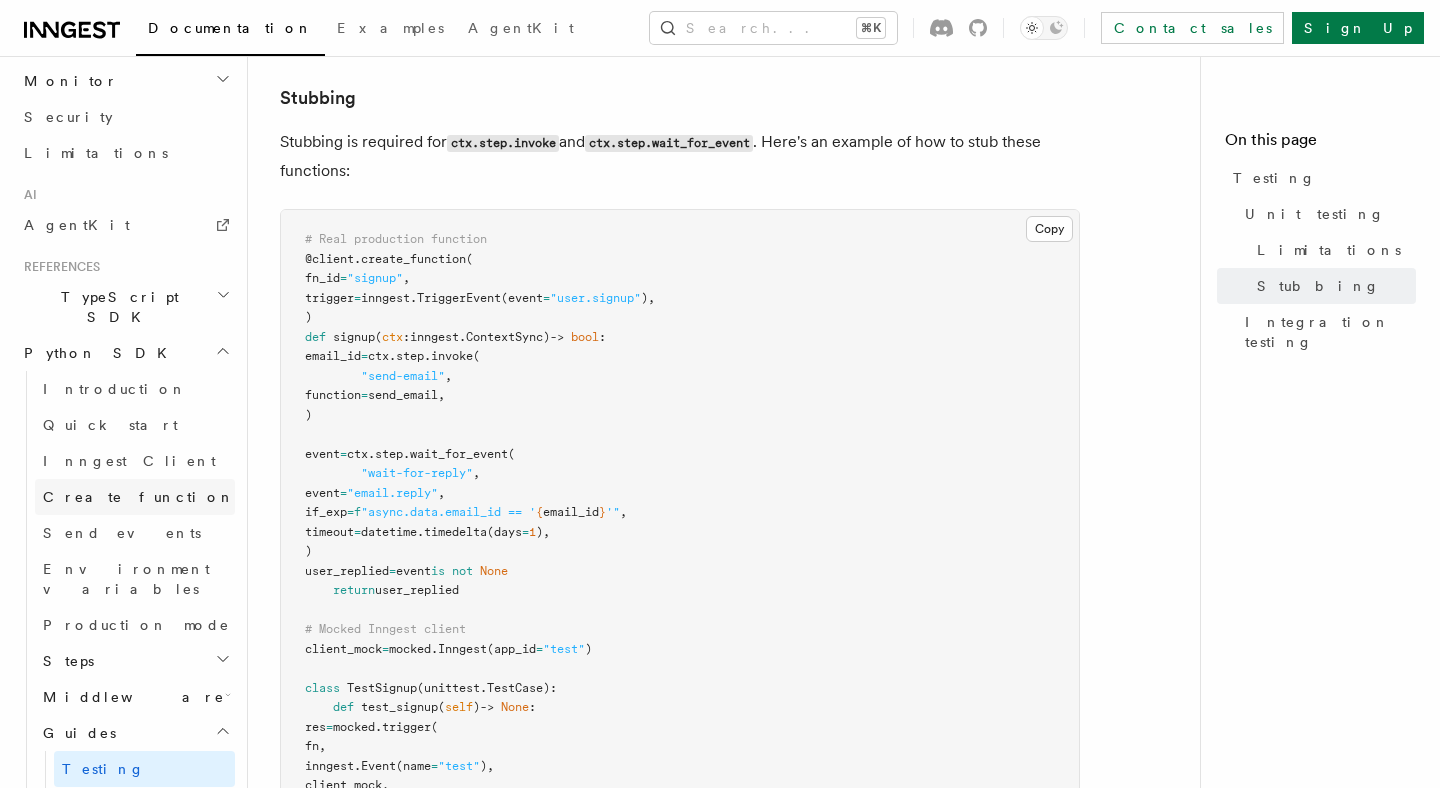 click on "Create function" at bounding box center [139, 497] 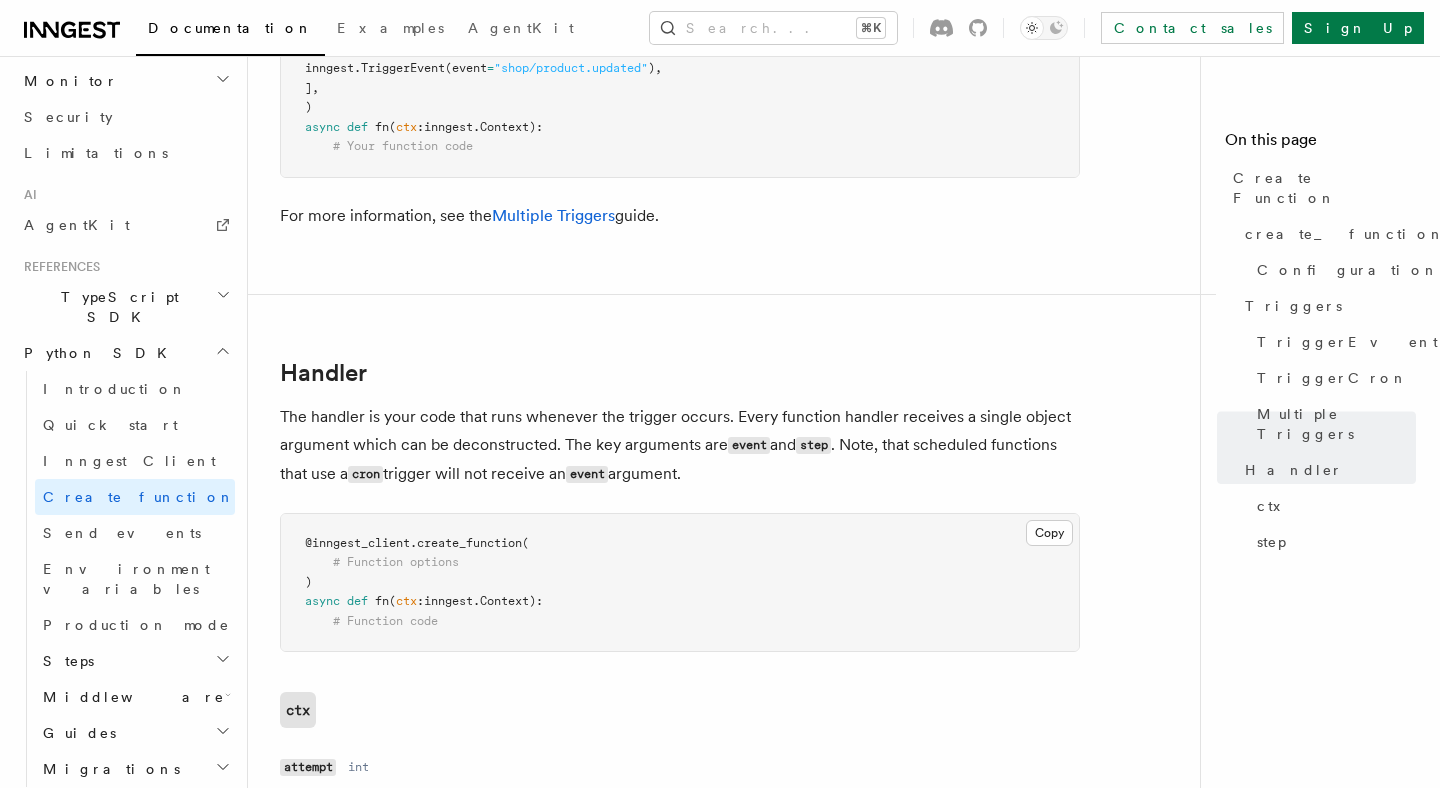 scroll, scrollTop: 3052, scrollLeft: 0, axis: vertical 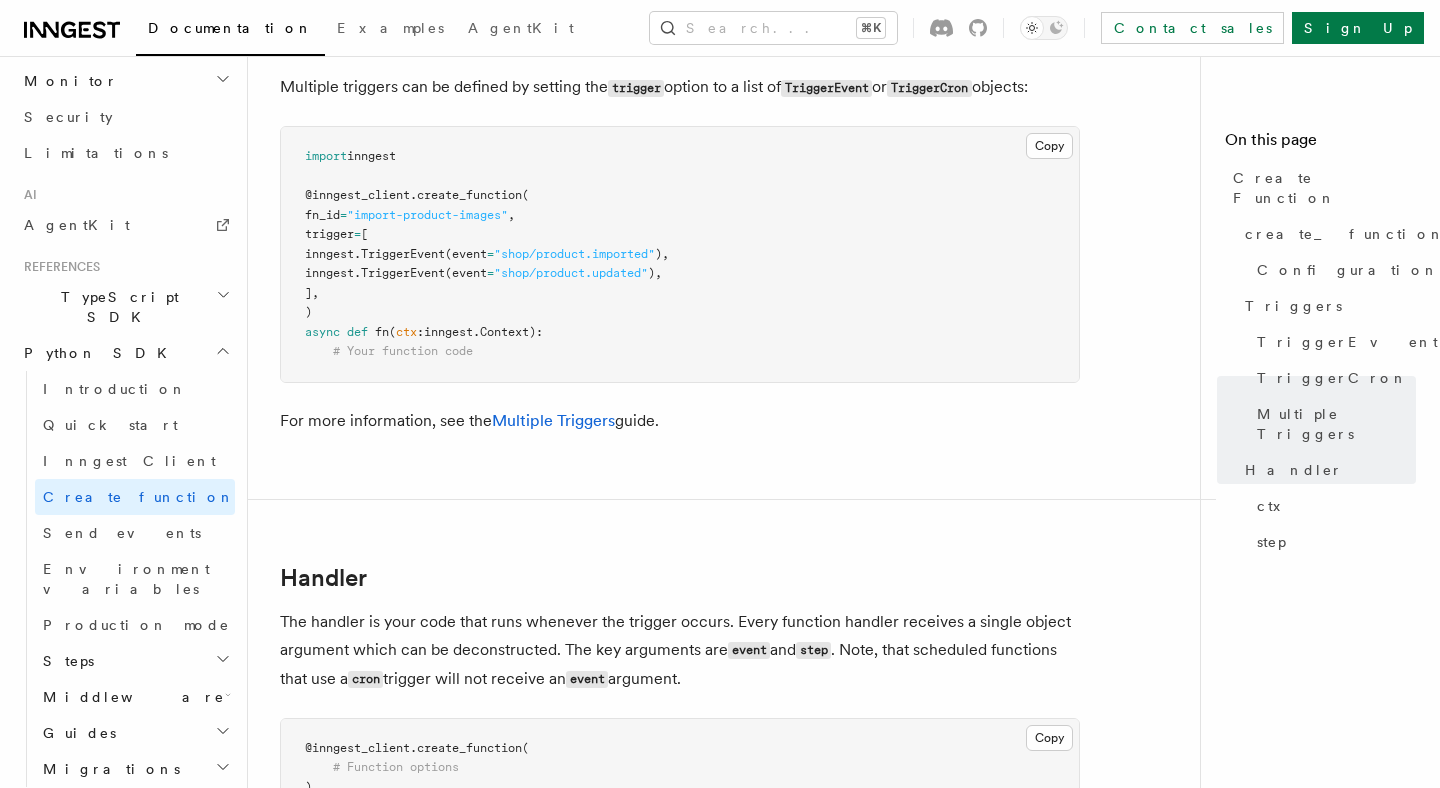 drag, startPoint x: 735, startPoint y: 407, endPoint x: 278, endPoint y: 335, distance: 462.637 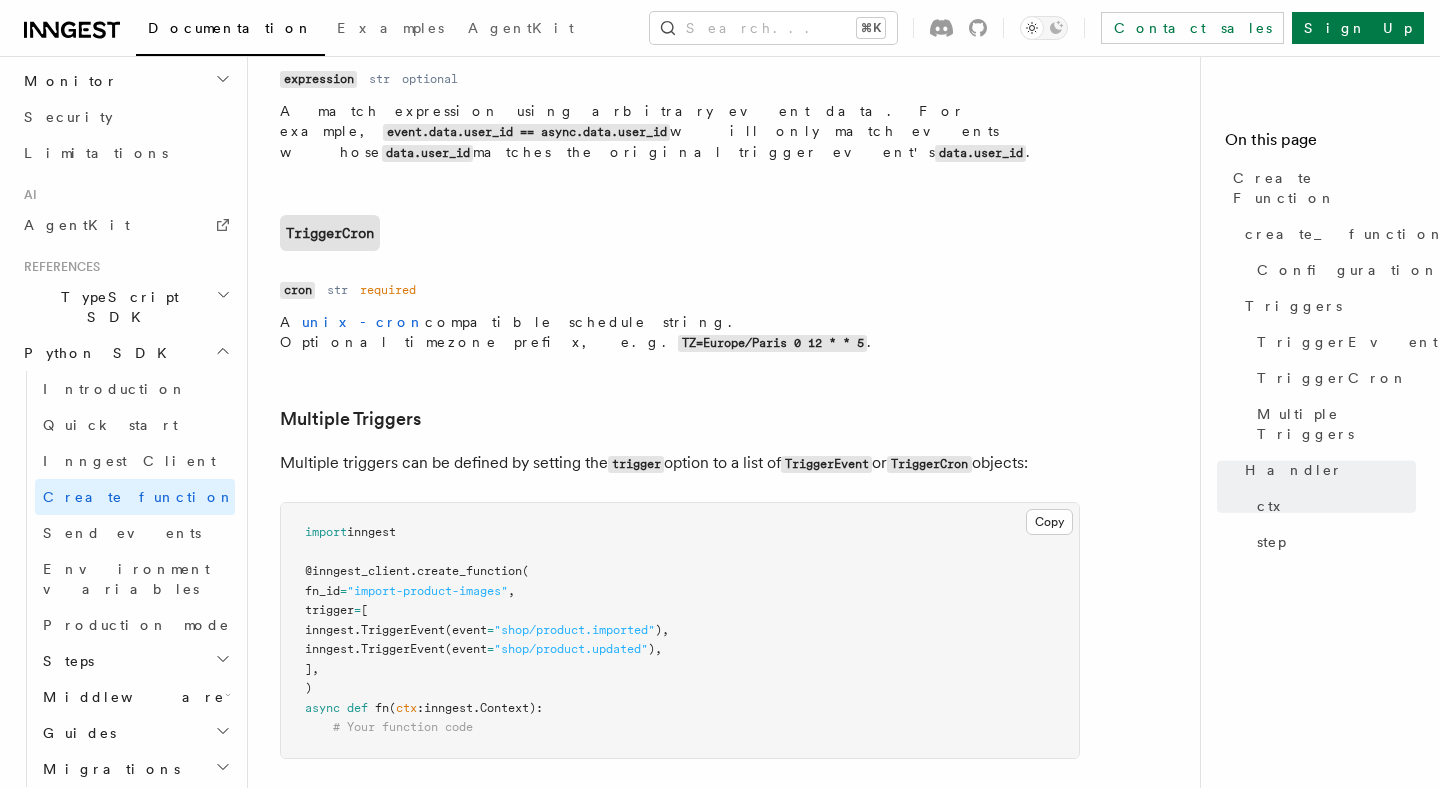 scroll, scrollTop: 2319, scrollLeft: 0, axis: vertical 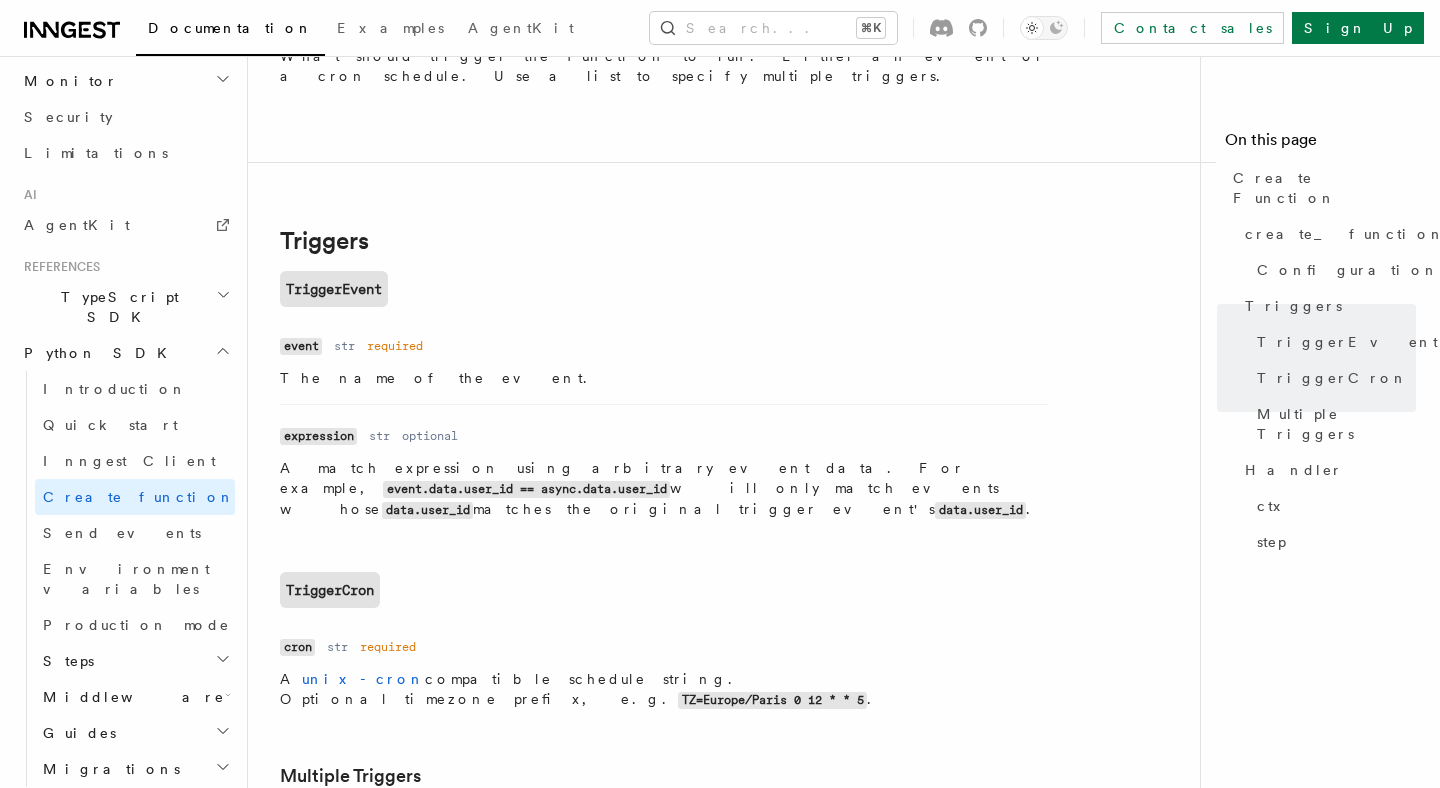 click on "References Python SDK Create Function
Define your functions using the  create_function  decorator.
Copy Copied import  inngest
@inngest_client . create_function (
fn_id = "import-product-images" ,
trigger = inngest. TriggerEvent (event = "shop/product.imported" ),
)
async   def   fn ( ctx :  inngest . Context):
# Your function code
create_function
The  create_function  decorator accepts a configuration and wraps a plain function.
Configuration
Name batch_events Type Batch Required optional Description Configure how the function should consume batches of events ( reference ) Show nested properties  Name max_size Type int Required required Description The maximum number of events a batch can have. Current limit is  100 . Name timeout Type int | datetime.timedelta Required required Description How long to wait before invoking the function with the batch even if it's not full.
Current permitted values are between 1 second and 1 minute. If you pass an  int Name cancel ) ." at bounding box center [732, 777] 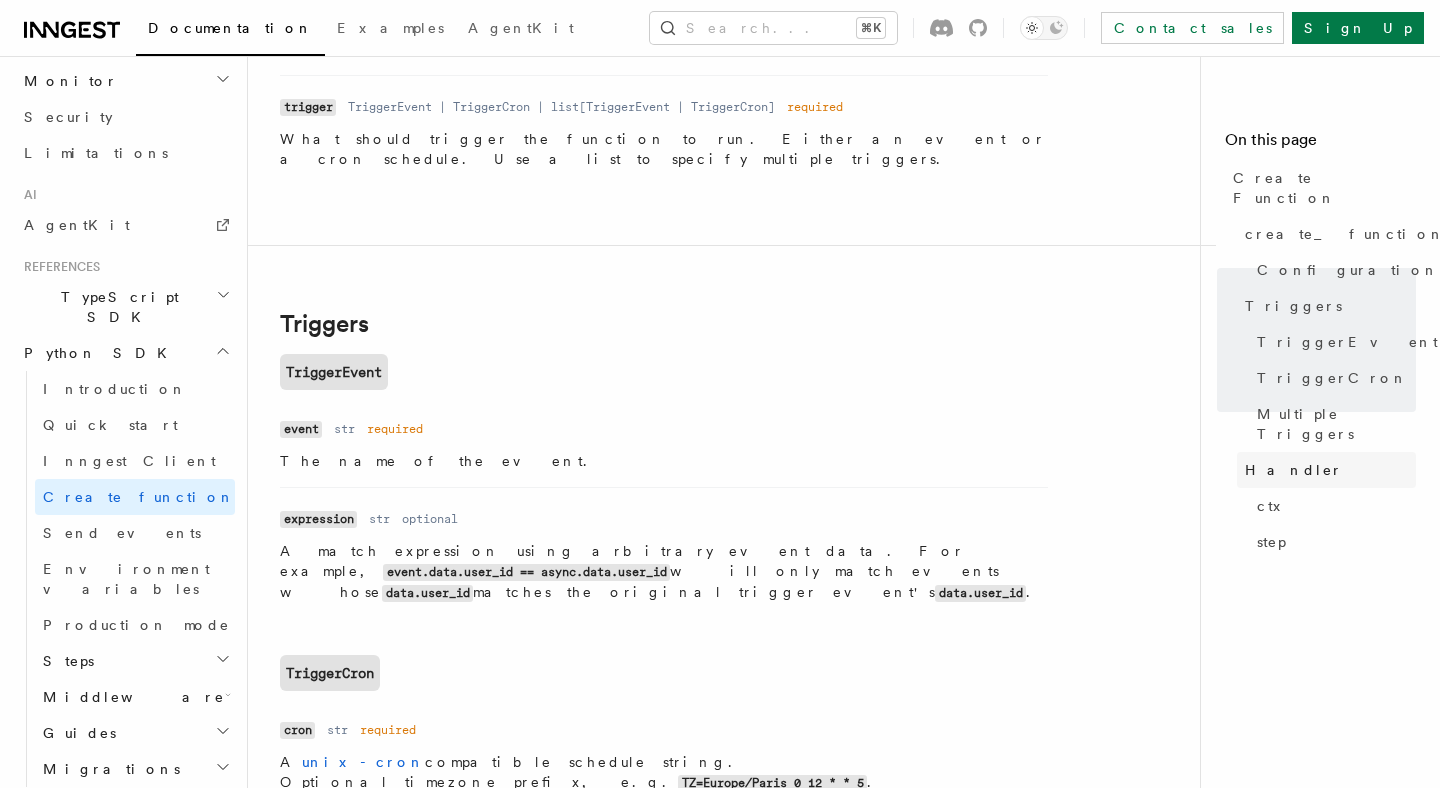click on "Handler" at bounding box center [1294, 470] 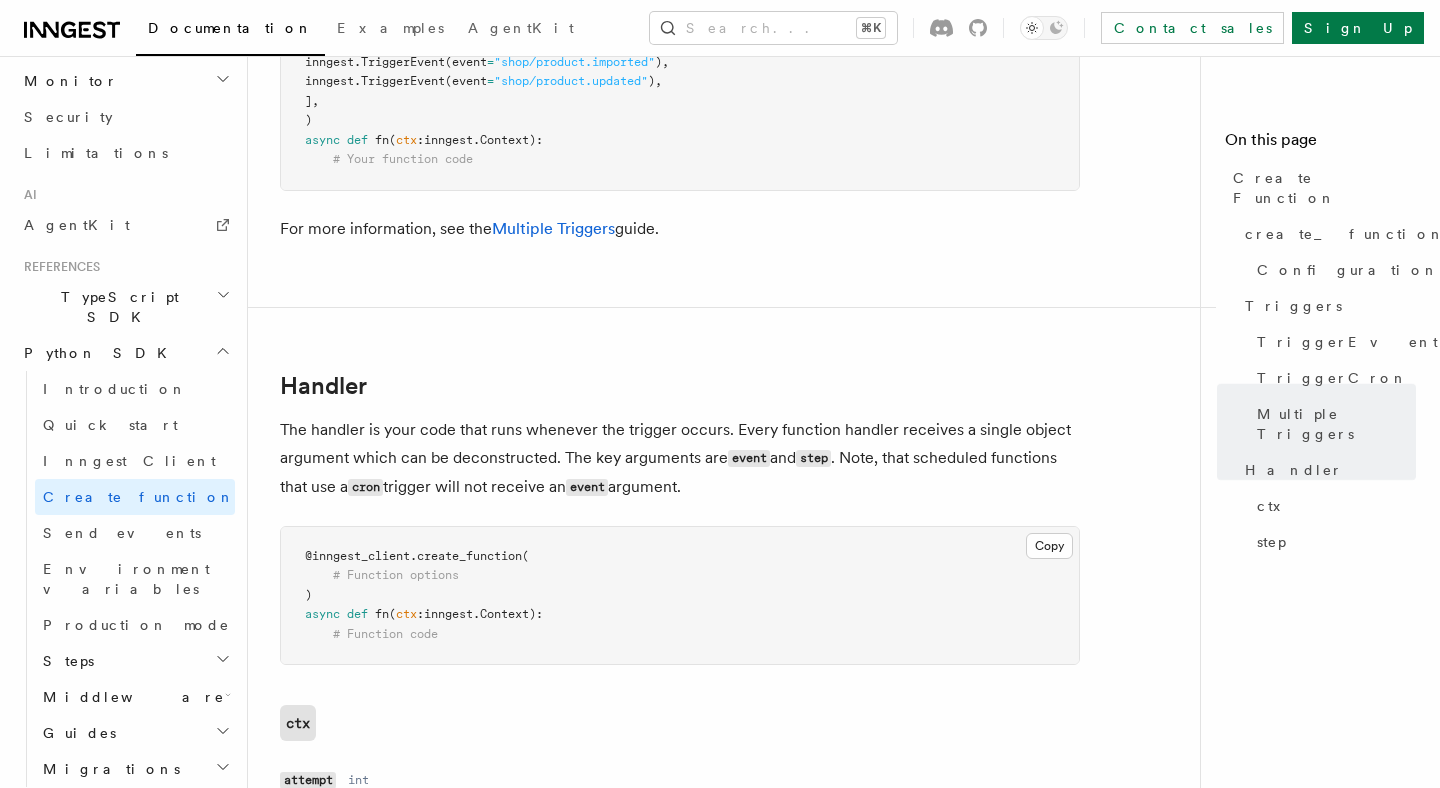 scroll, scrollTop: 3248, scrollLeft: 0, axis: vertical 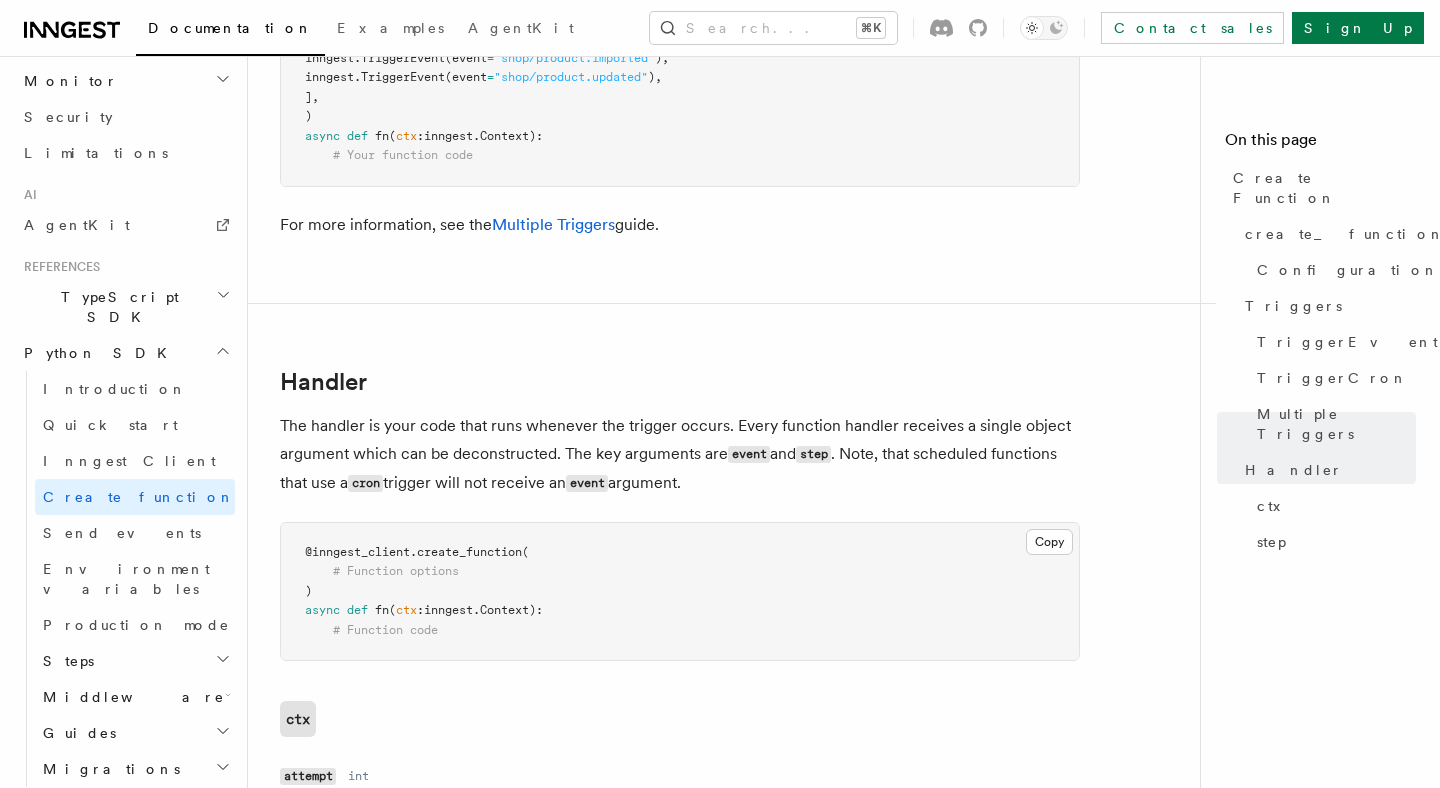 click on "ctx" at bounding box center [680, 719] 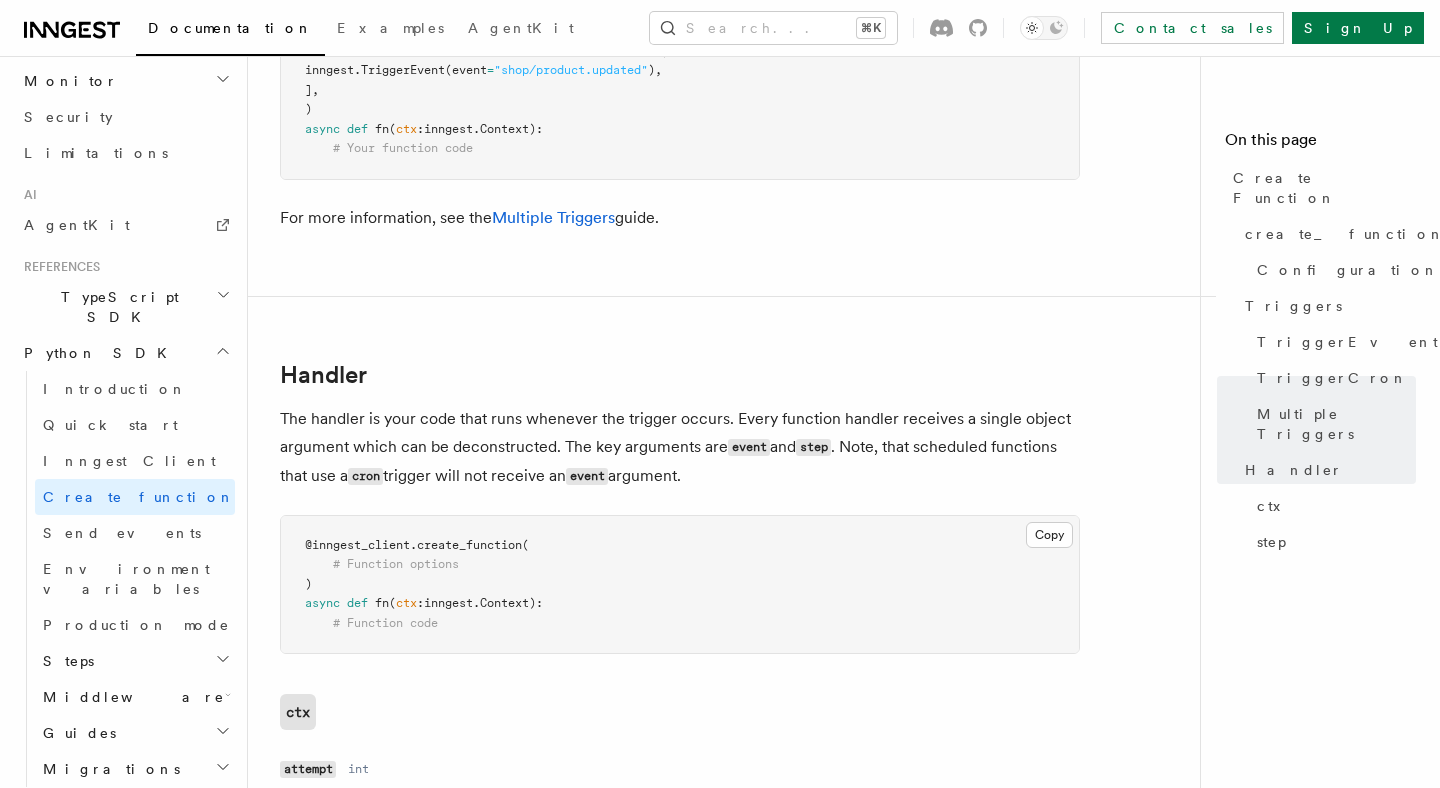 scroll, scrollTop: 3442, scrollLeft: 0, axis: vertical 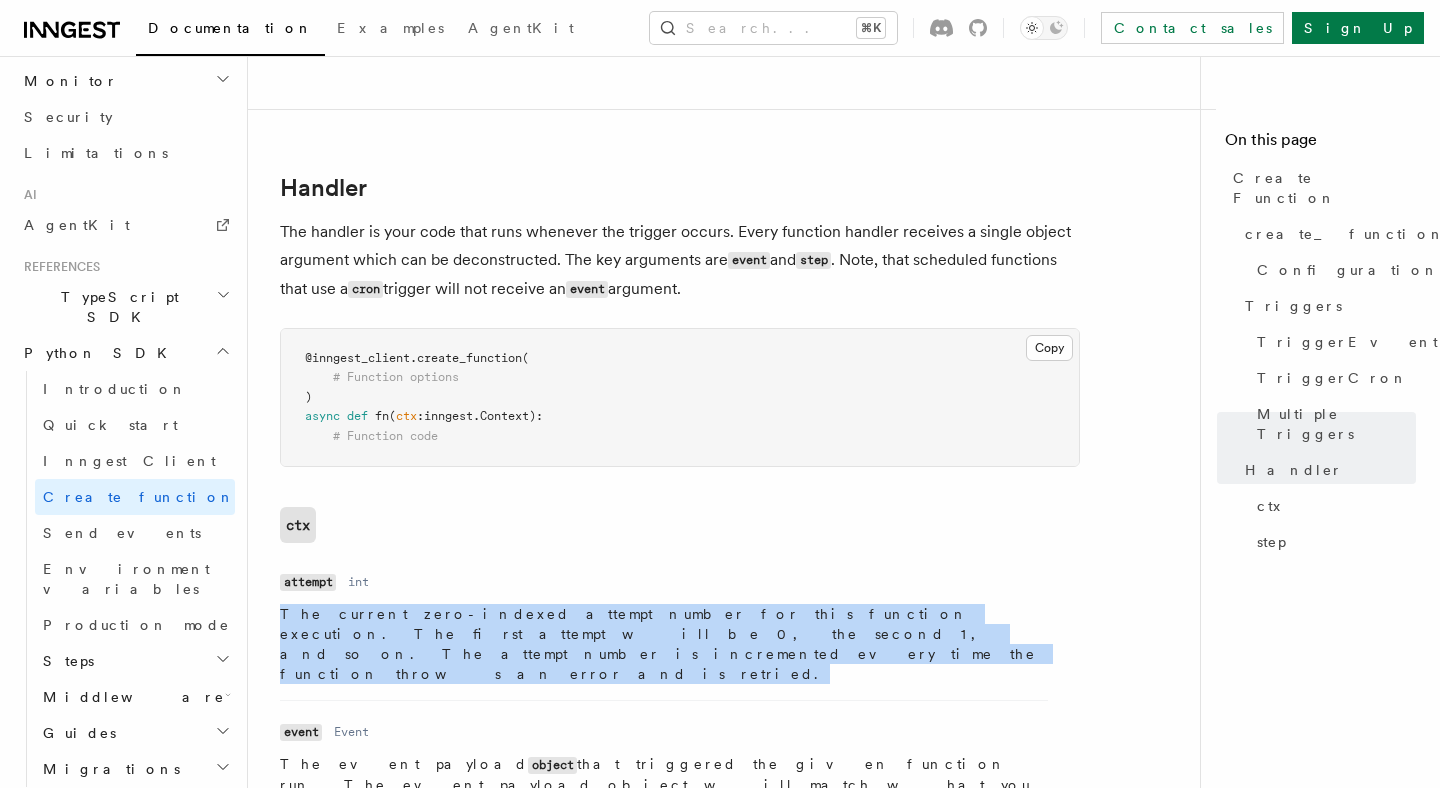 drag, startPoint x: 874, startPoint y: 362, endPoint x: 279, endPoint y: 337, distance: 595.52496 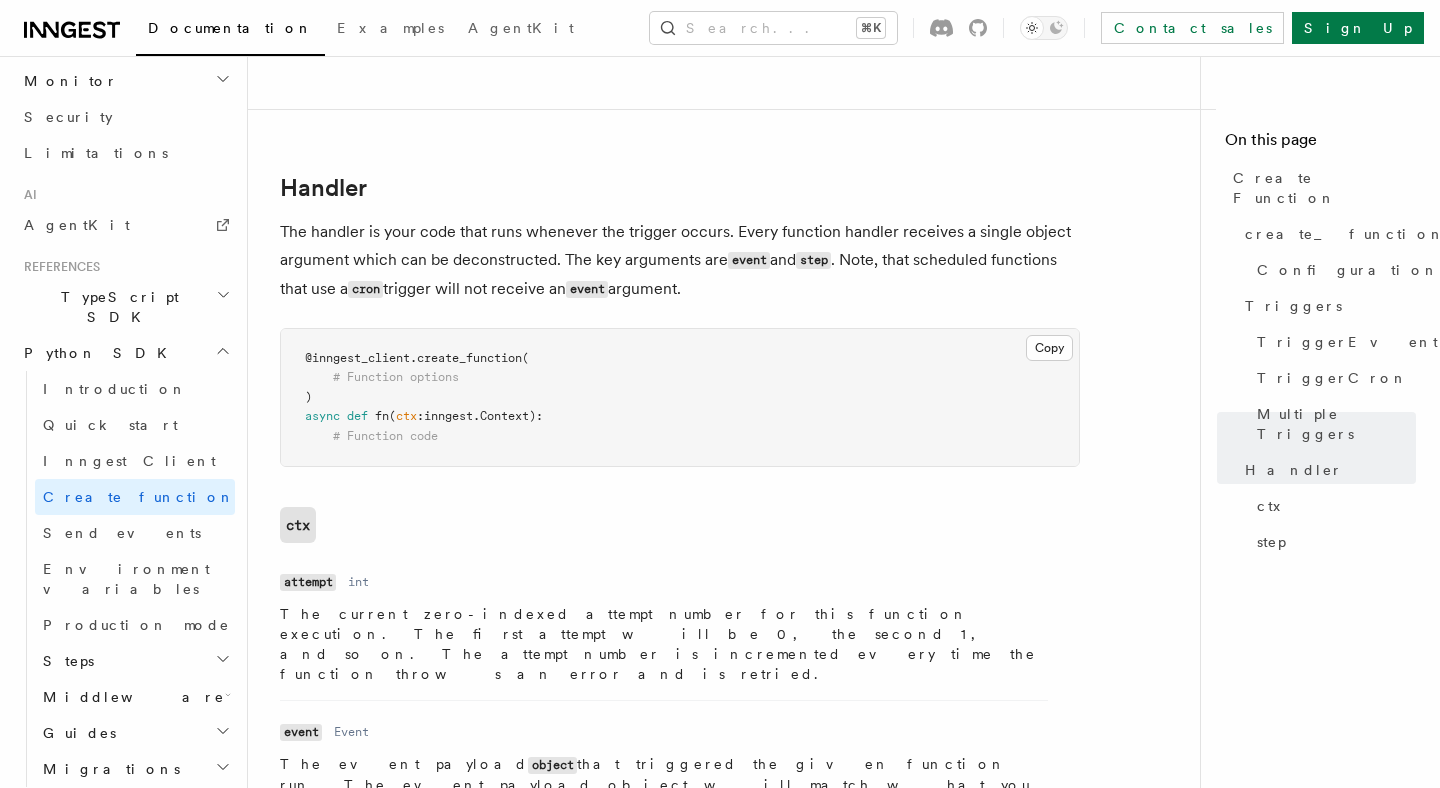click on "The event payload  object  that triggered the given function run. The event payload object will match what you send with  inngest.send() . Below is an example event payload object:" at bounding box center [664, 795] 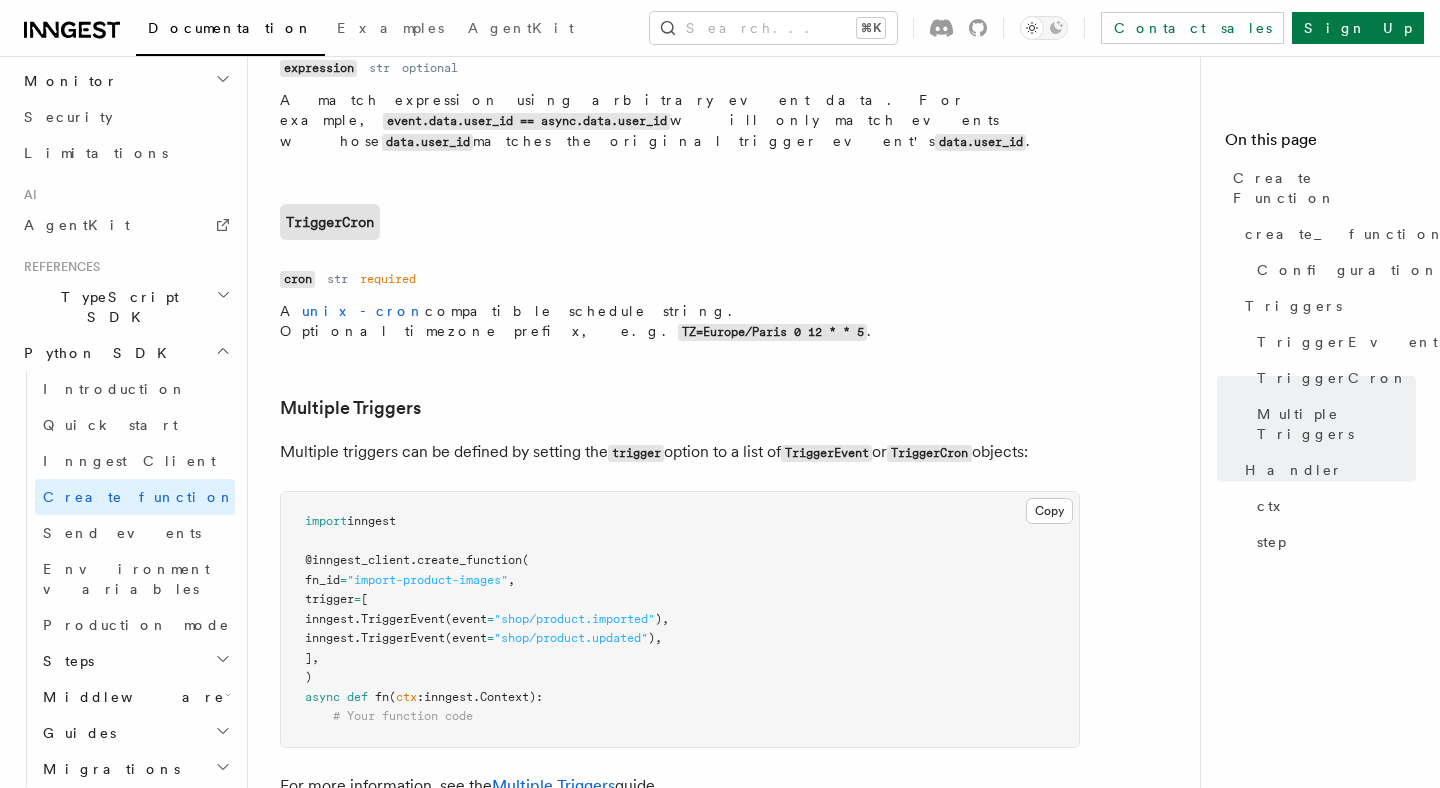 scroll, scrollTop: 2685, scrollLeft: 0, axis: vertical 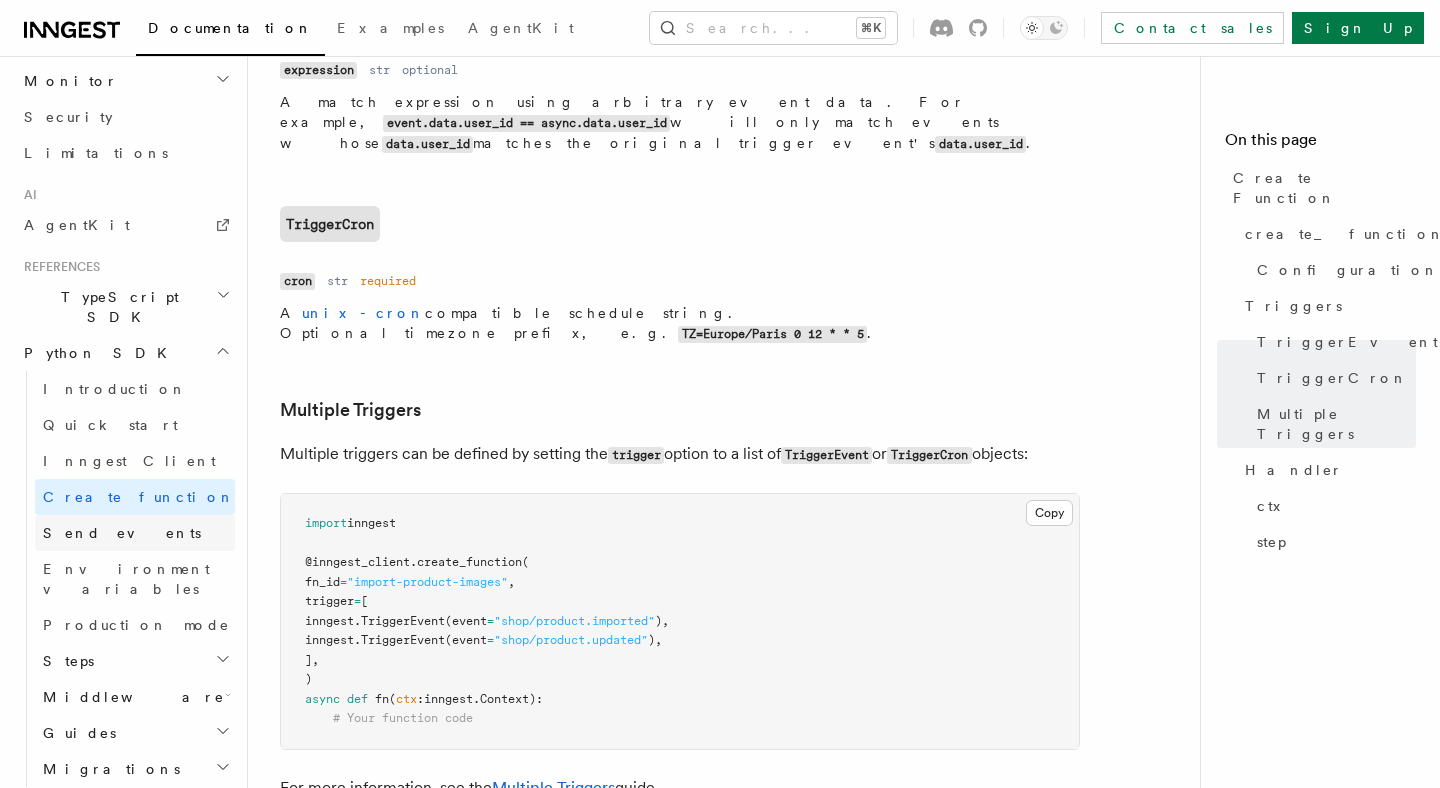 click on "Send events" at bounding box center [122, 533] 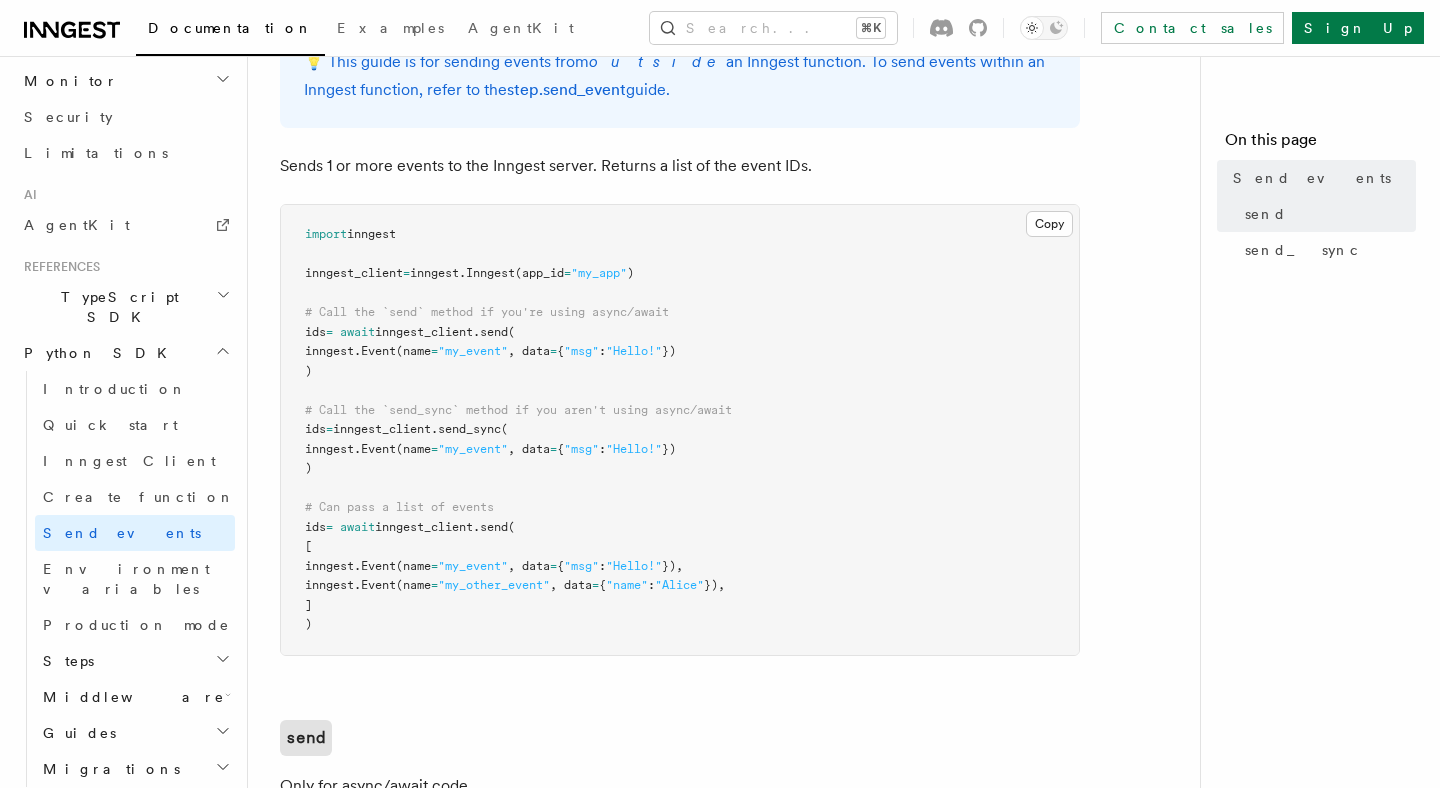 scroll, scrollTop: 149, scrollLeft: 0, axis: vertical 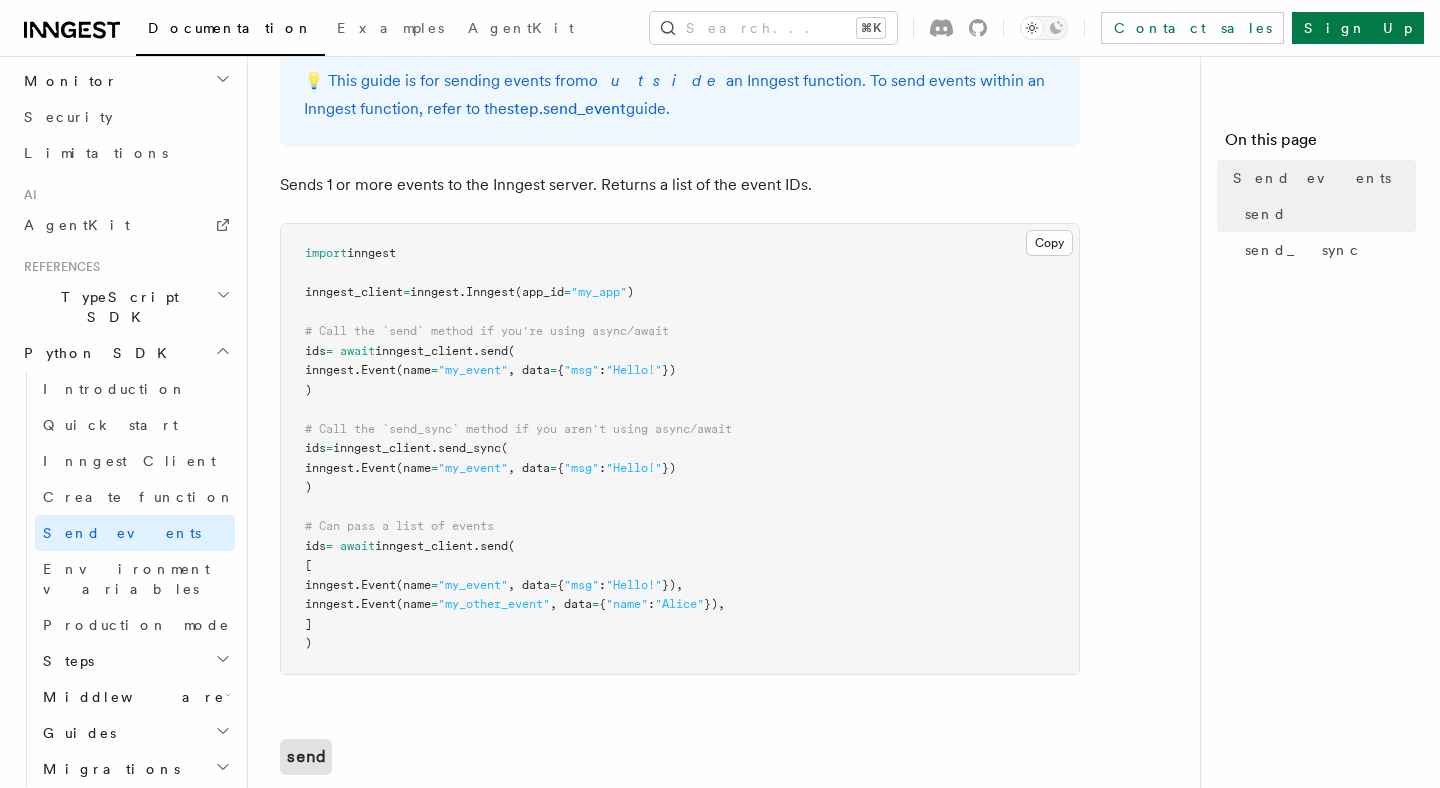 click on "import  inngest
inngest_client  =  inngest . Inngest (app_id = "my_app" )
# Call the `send` method if you're using async/await
ids  =   await  inngest_client . send (
inngest. Event (name = "my_event" , data = { "msg" :  "Hello!" })
)
# Call the `send_sync` method if you aren't using async/await
ids  =  inngest_client . send_sync (
inngest. Event (name = "my_event" , data = { "msg" :  "Hello!" })
)
# Can pass a list of events
ids  =   await  inngest_client . send (
[
inngest. Event (name = "my_event" , data = { "msg" :  "Hello!" }),
inngest. Event (name = "my_other_event" , data = { "name" :  "Alice" }),
]
)" at bounding box center (680, 449) 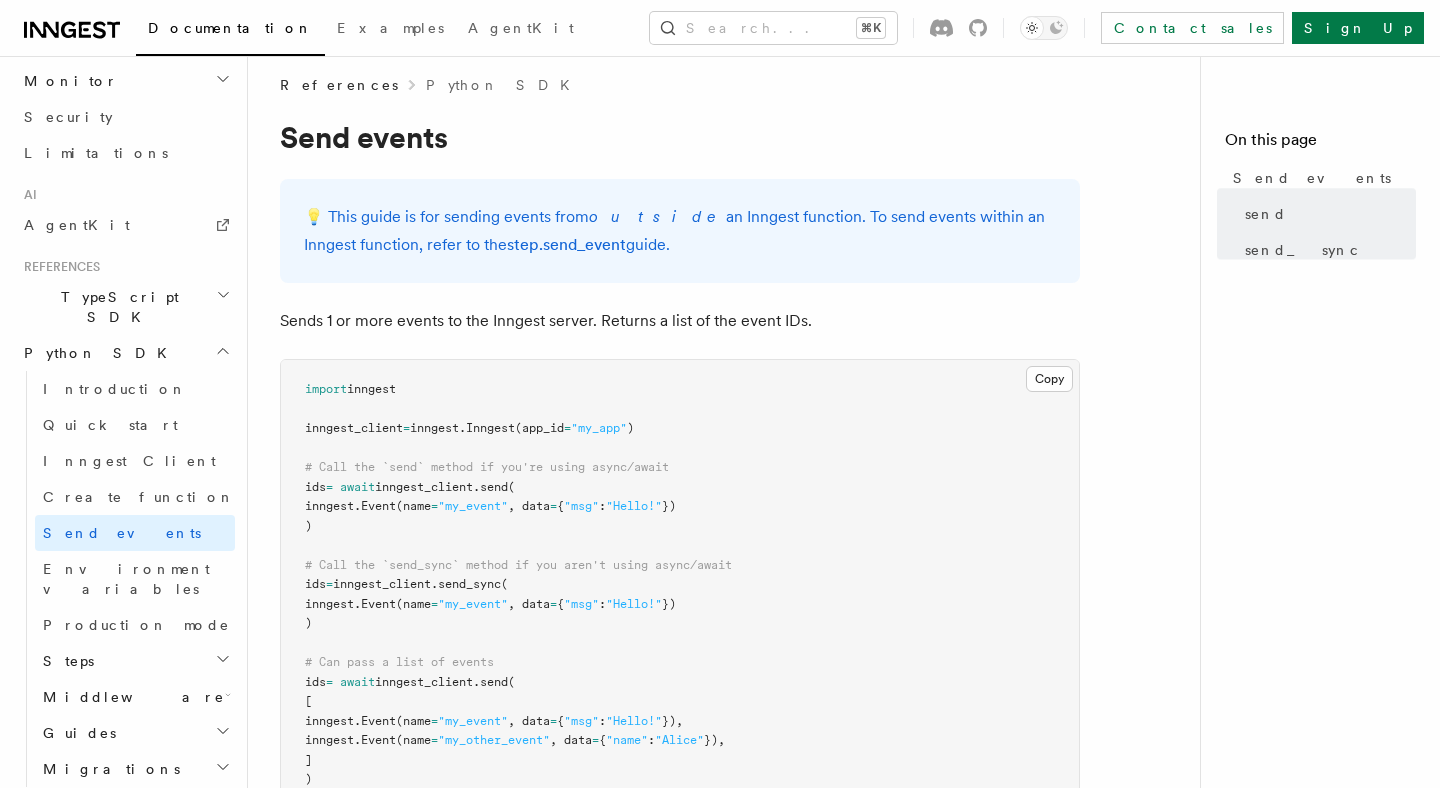 scroll, scrollTop: 0, scrollLeft: 0, axis: both 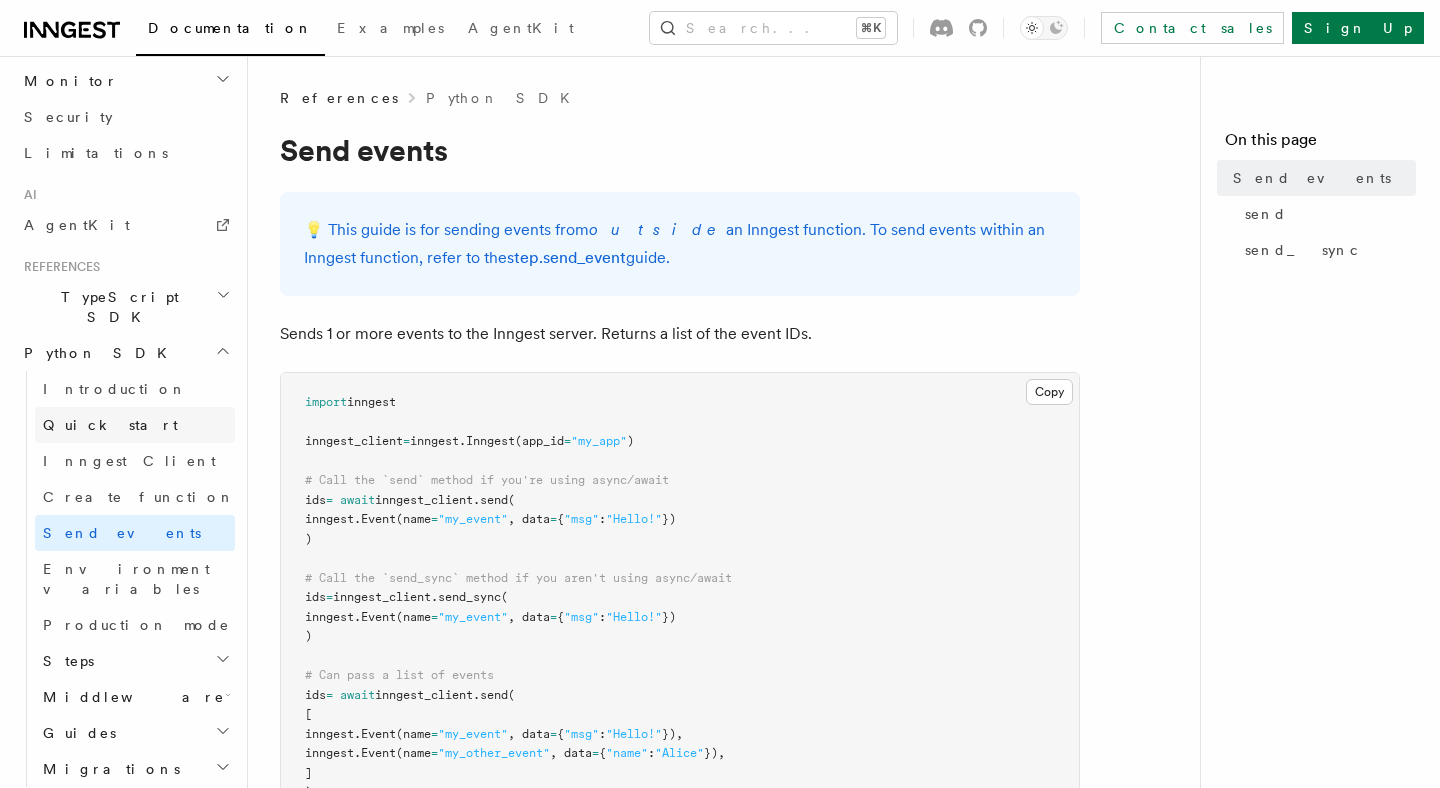 click on "Quick start" at bounding box center [135, 425] 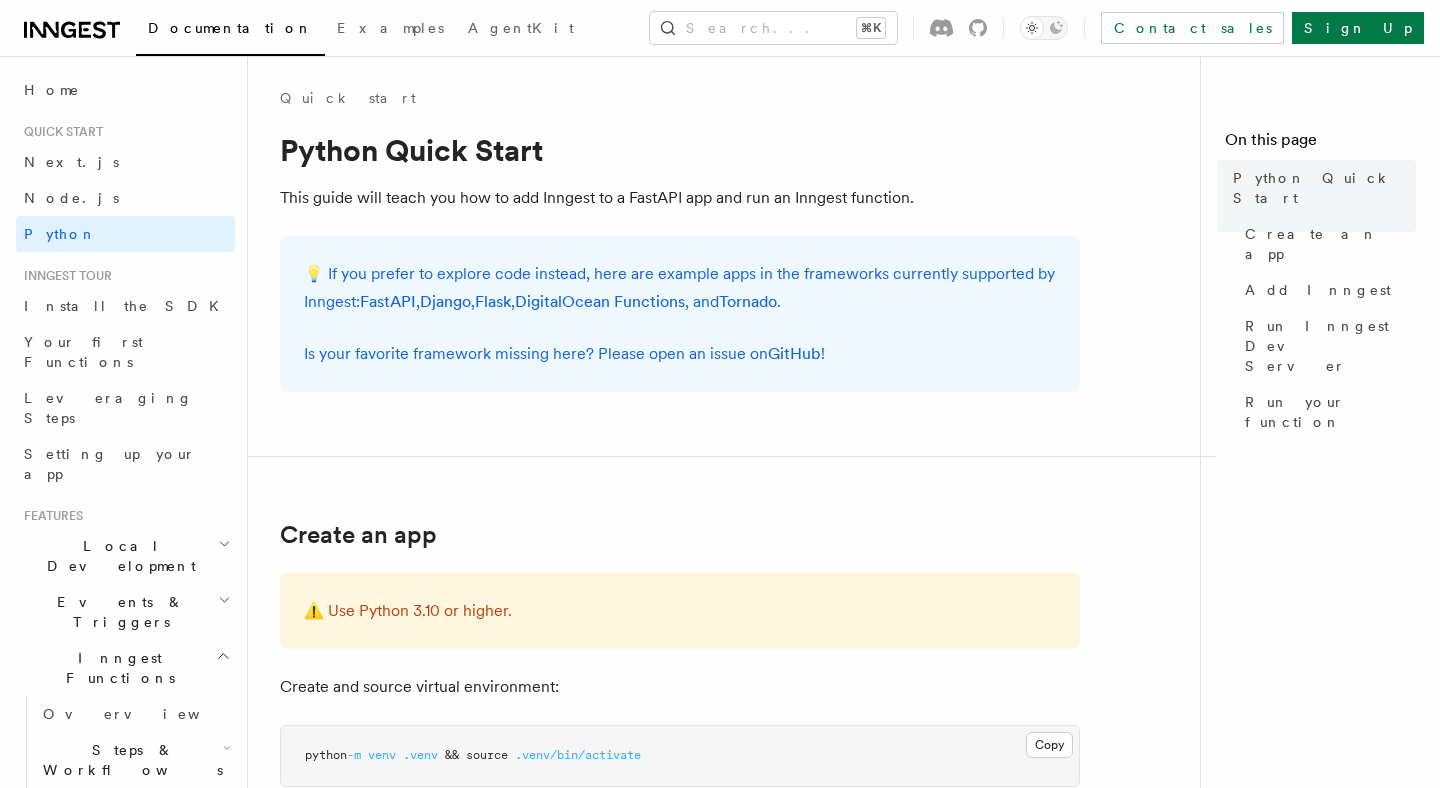 scroll, scrollTop: 0, scrollLeft: 0, axis: both 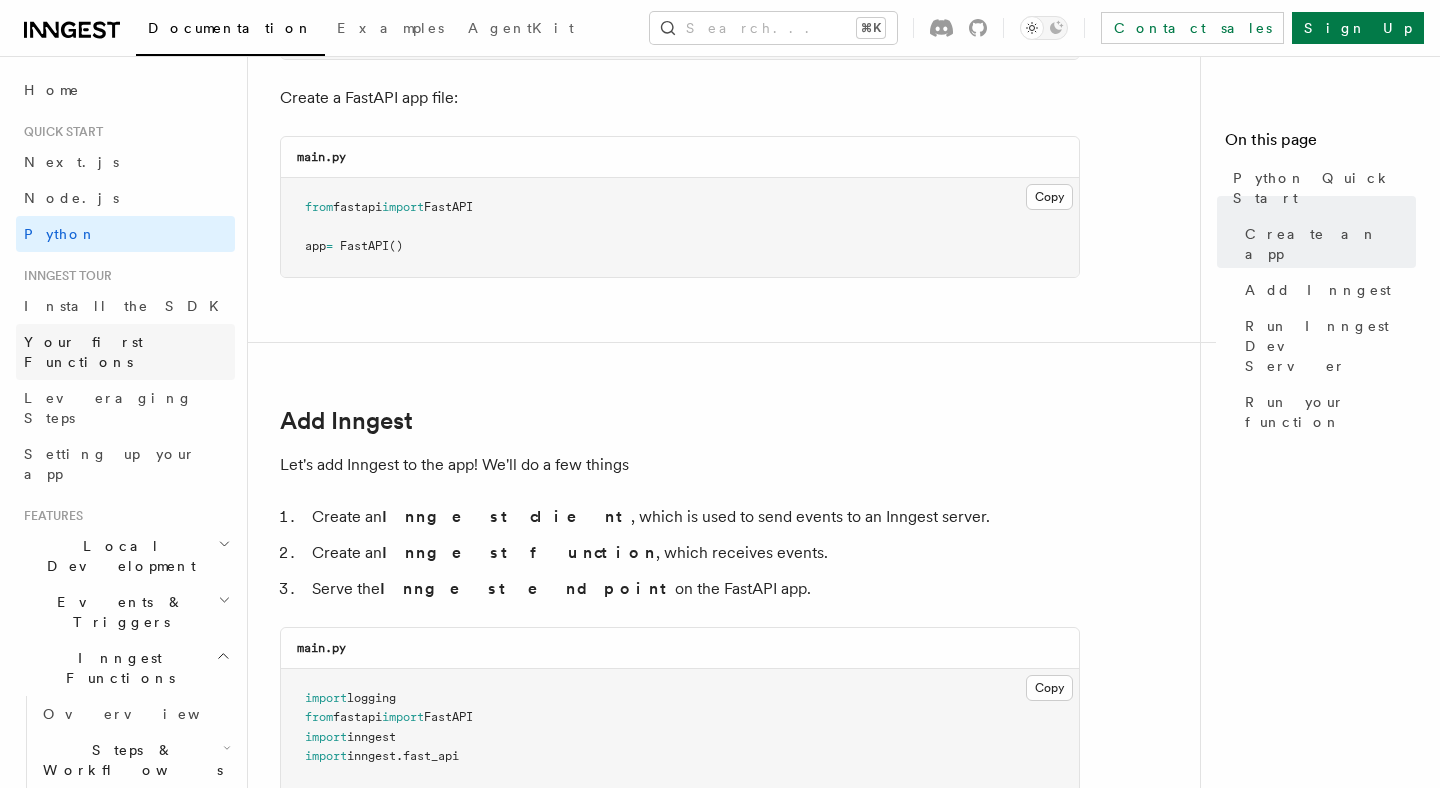 click on "Your first Functions" at bounding box center [125, 352] 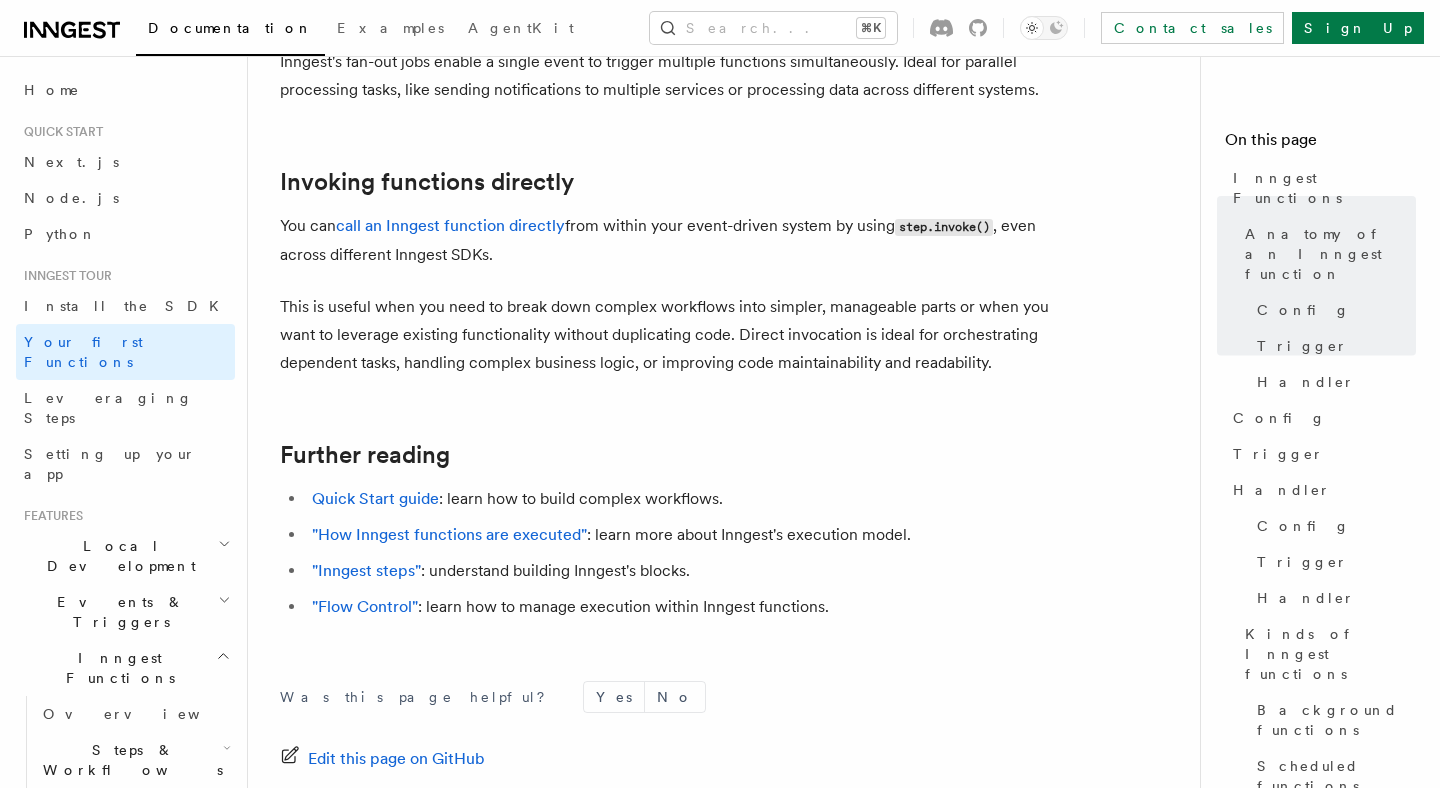 scroll, scrollTop: 4236, scrollLeft: 0, axis: vertical 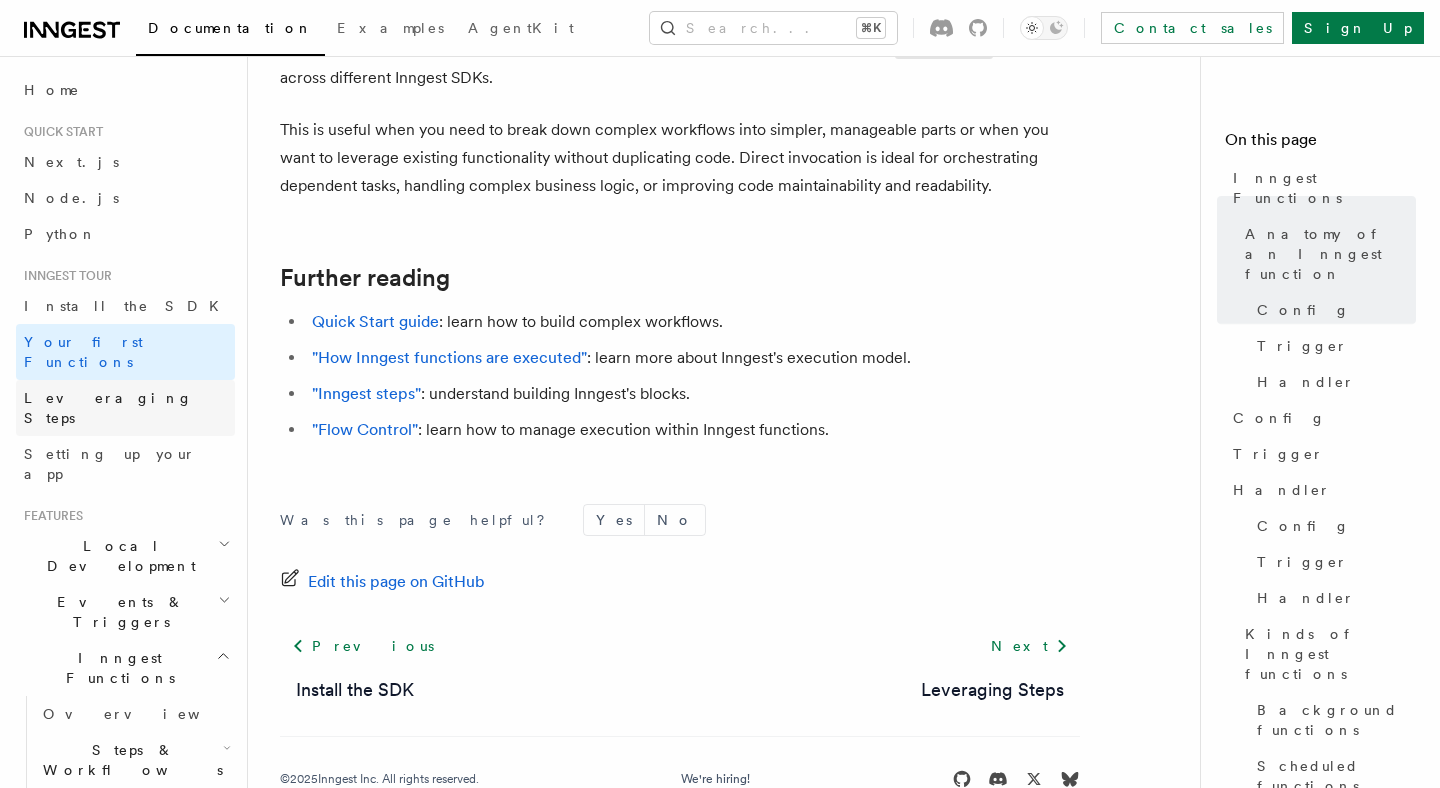 click on "Leveraging Steps" at bounding box center (125, 408) 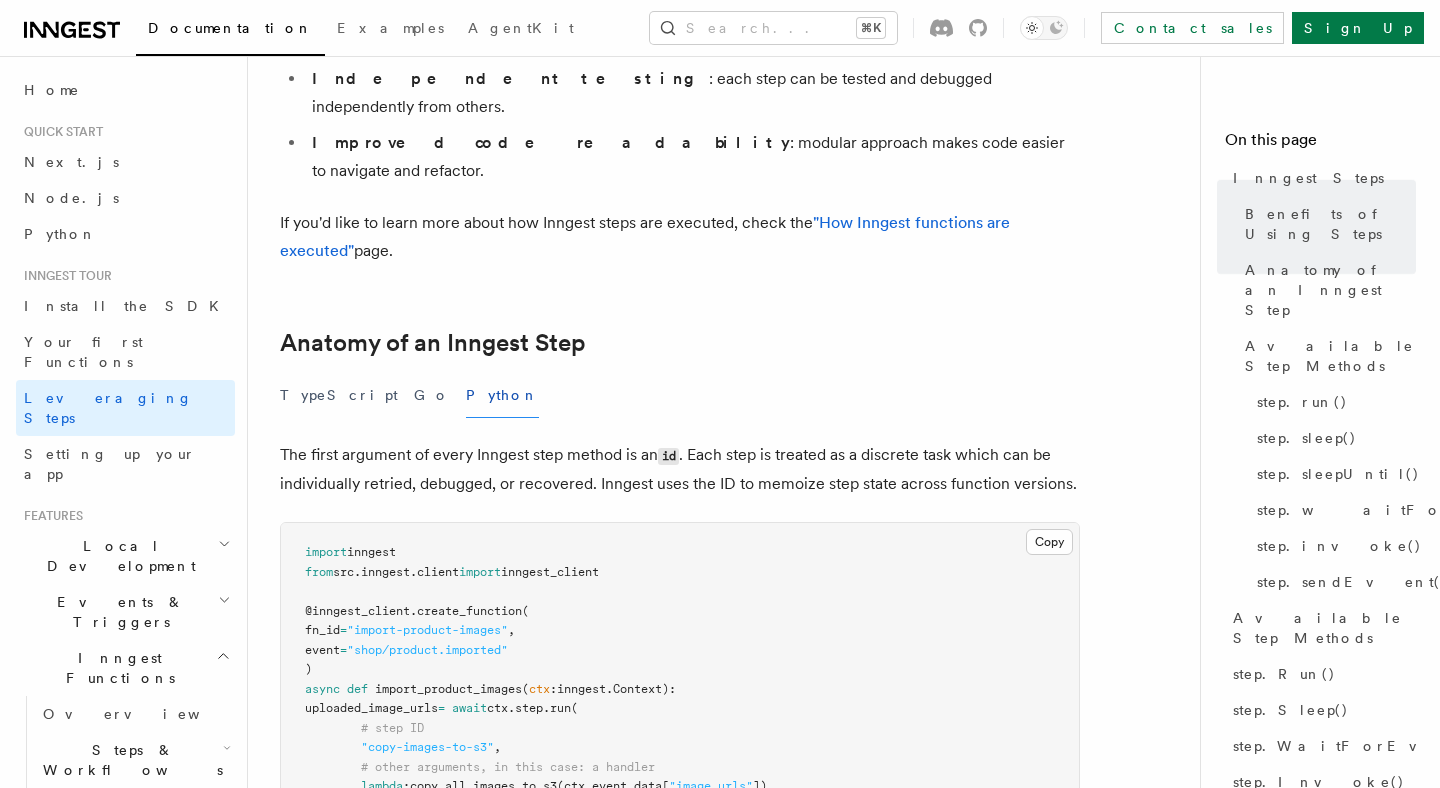 scroll, scrollTop: 652, scrollLeft: 0, axis: vertical 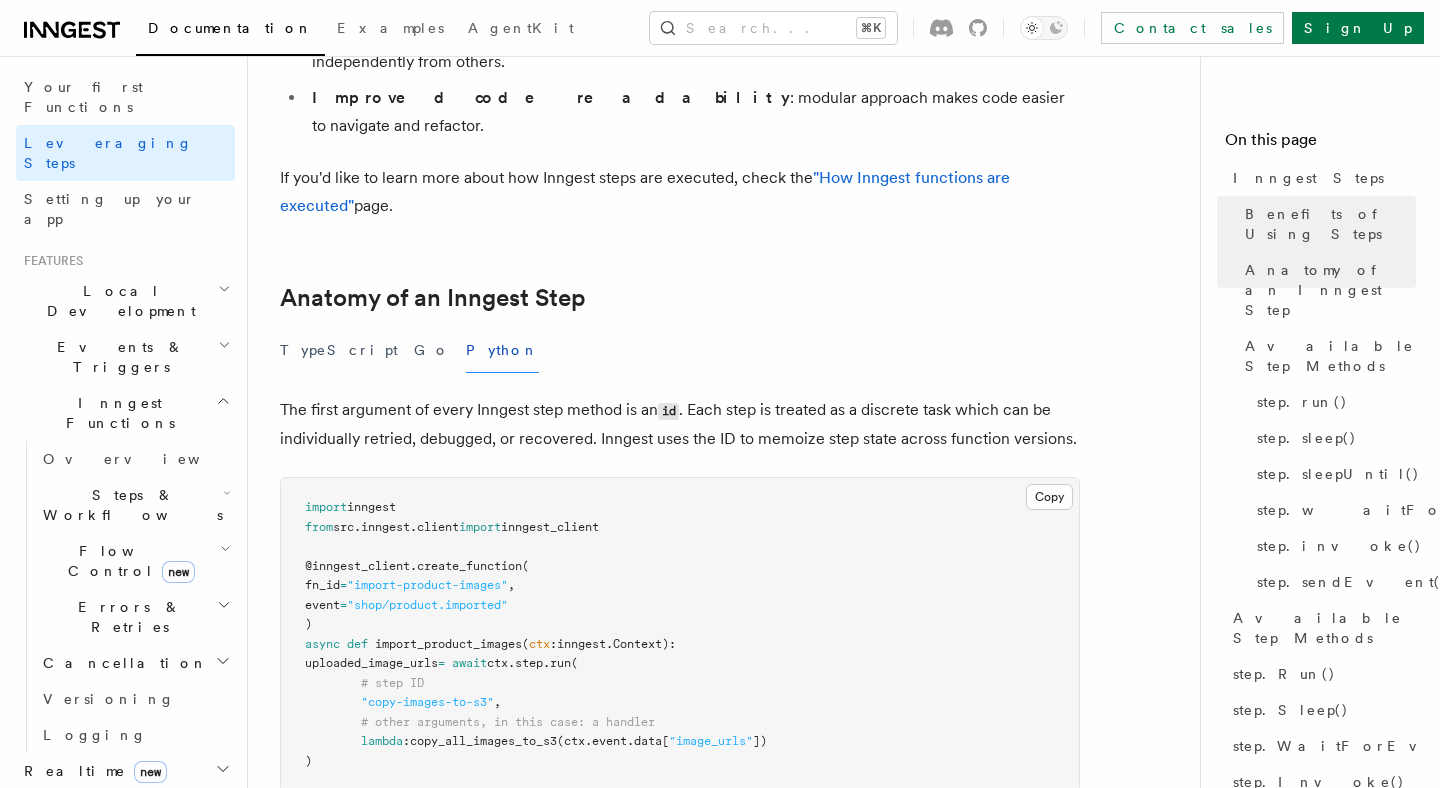 click 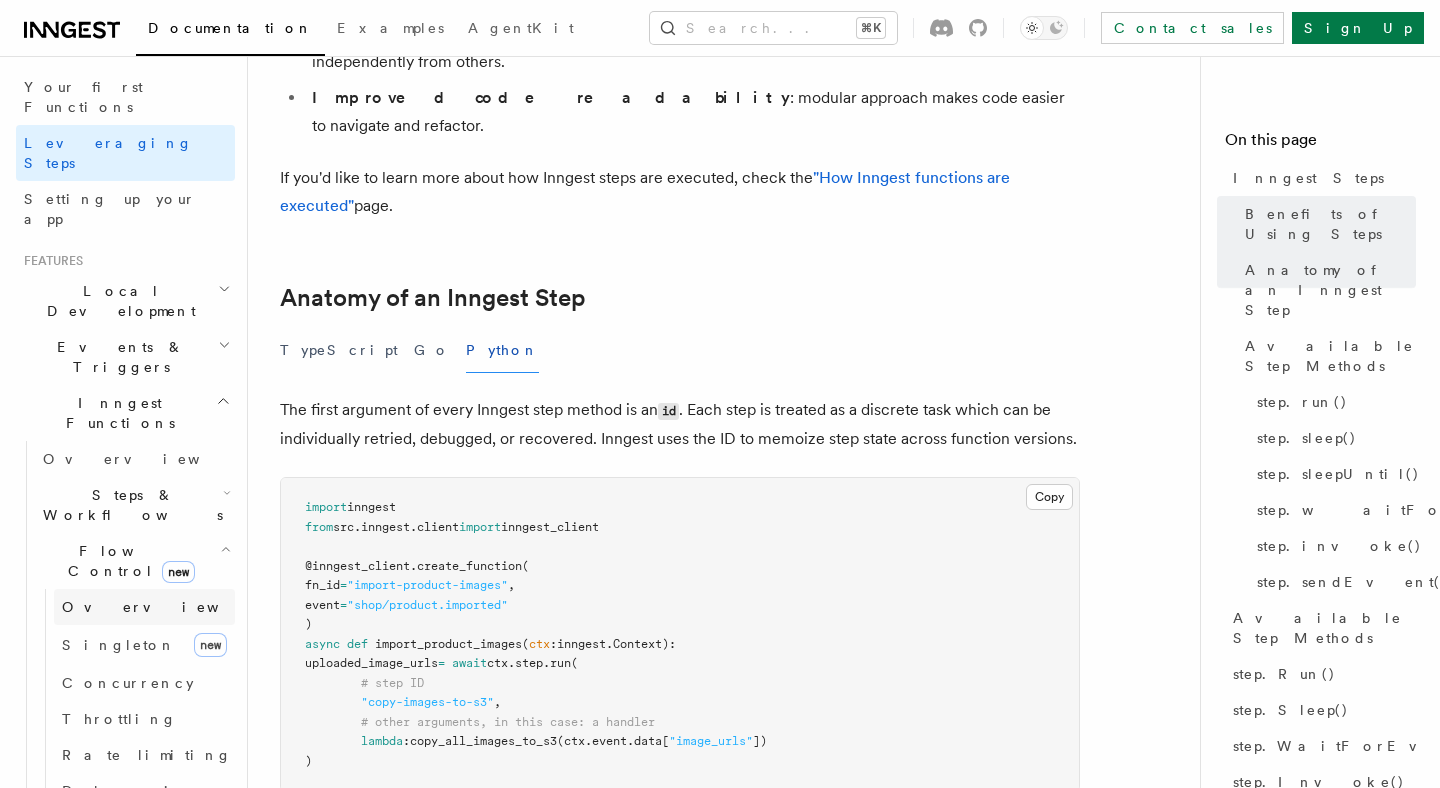 click on "Overview" at bounding box center (165, 607) 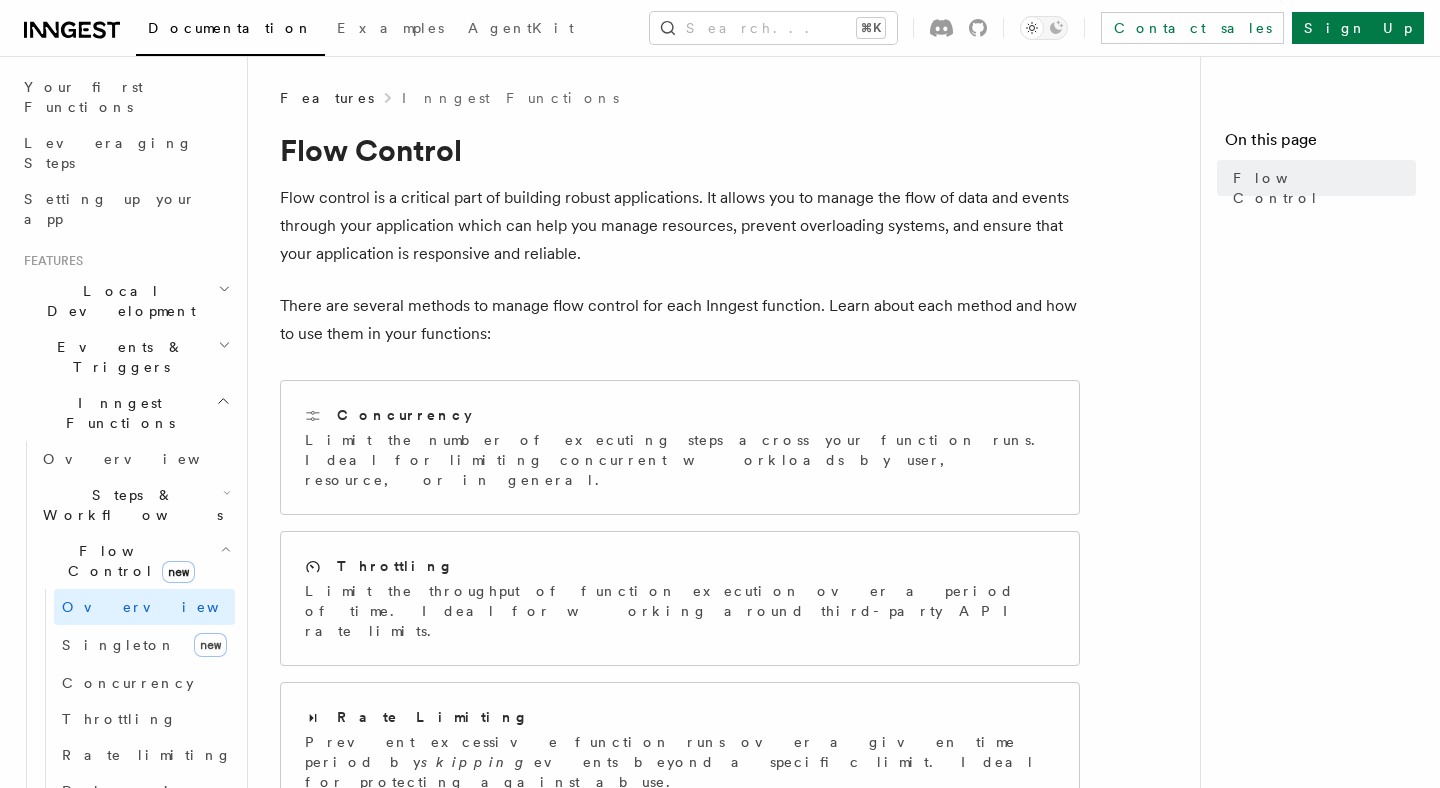 click on "Steps & Workflows" at bounding box center (135, 505) 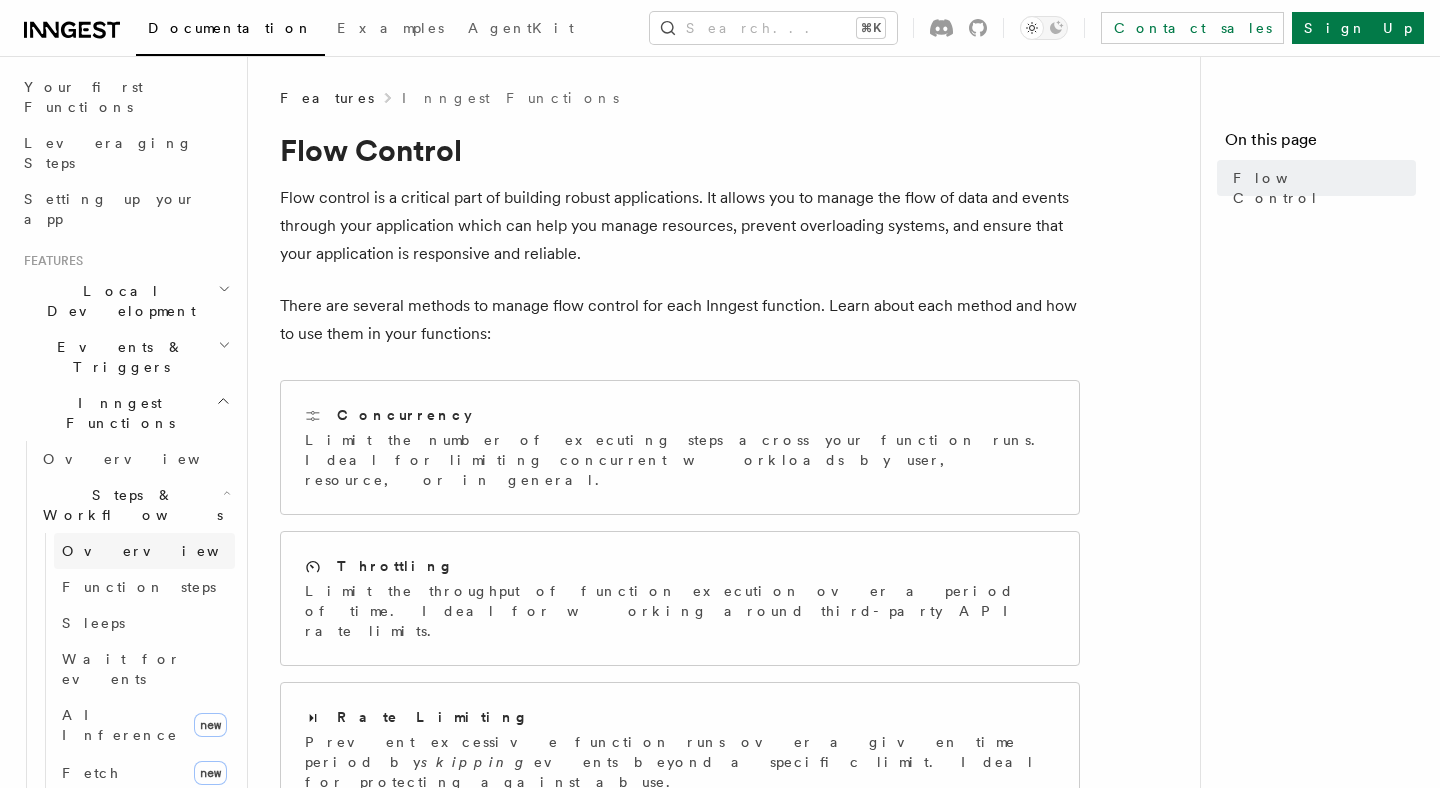 click on "Overview" at bounding box center [165, 551] 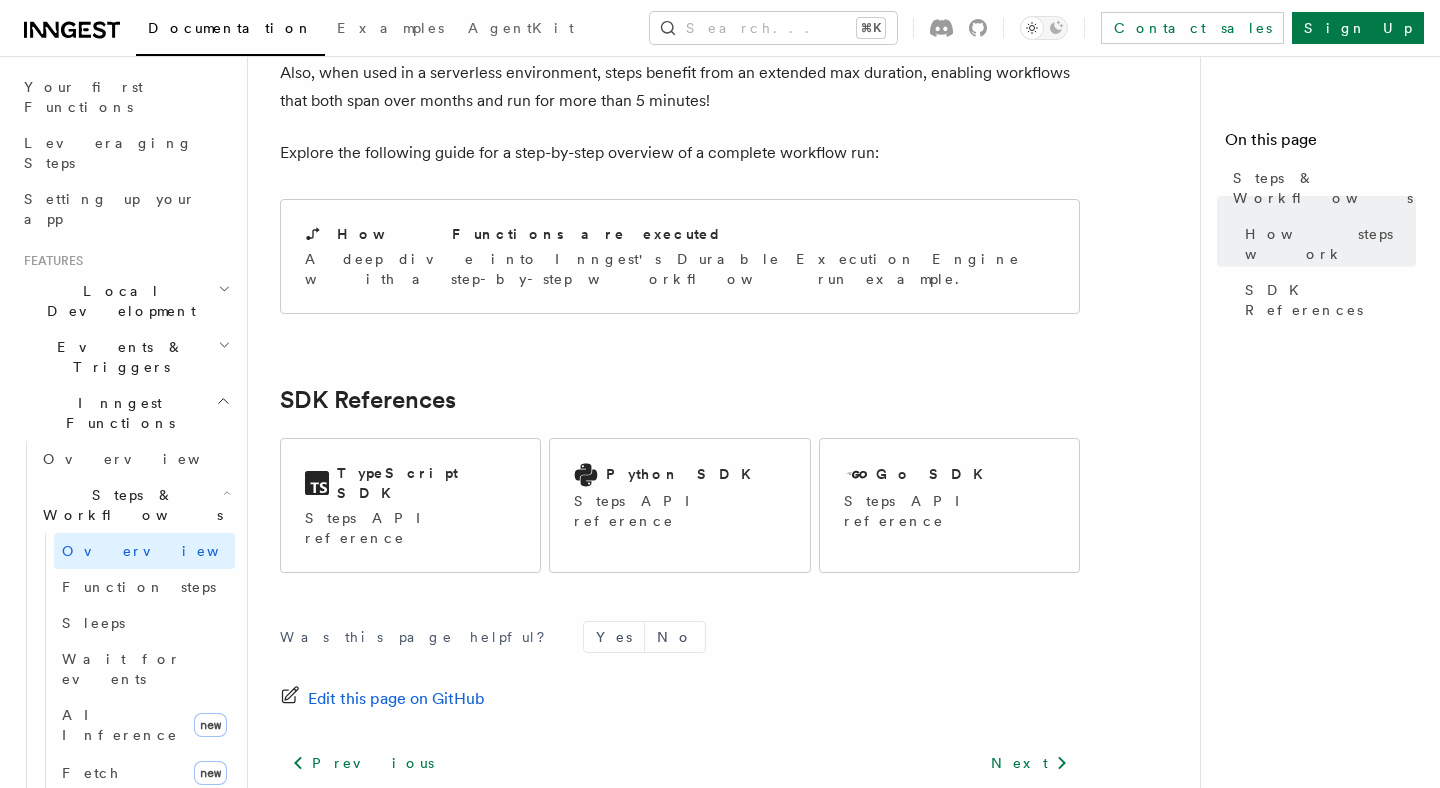scroll, scrollTop: 2033, scrollLeft: 0, axis: vertical 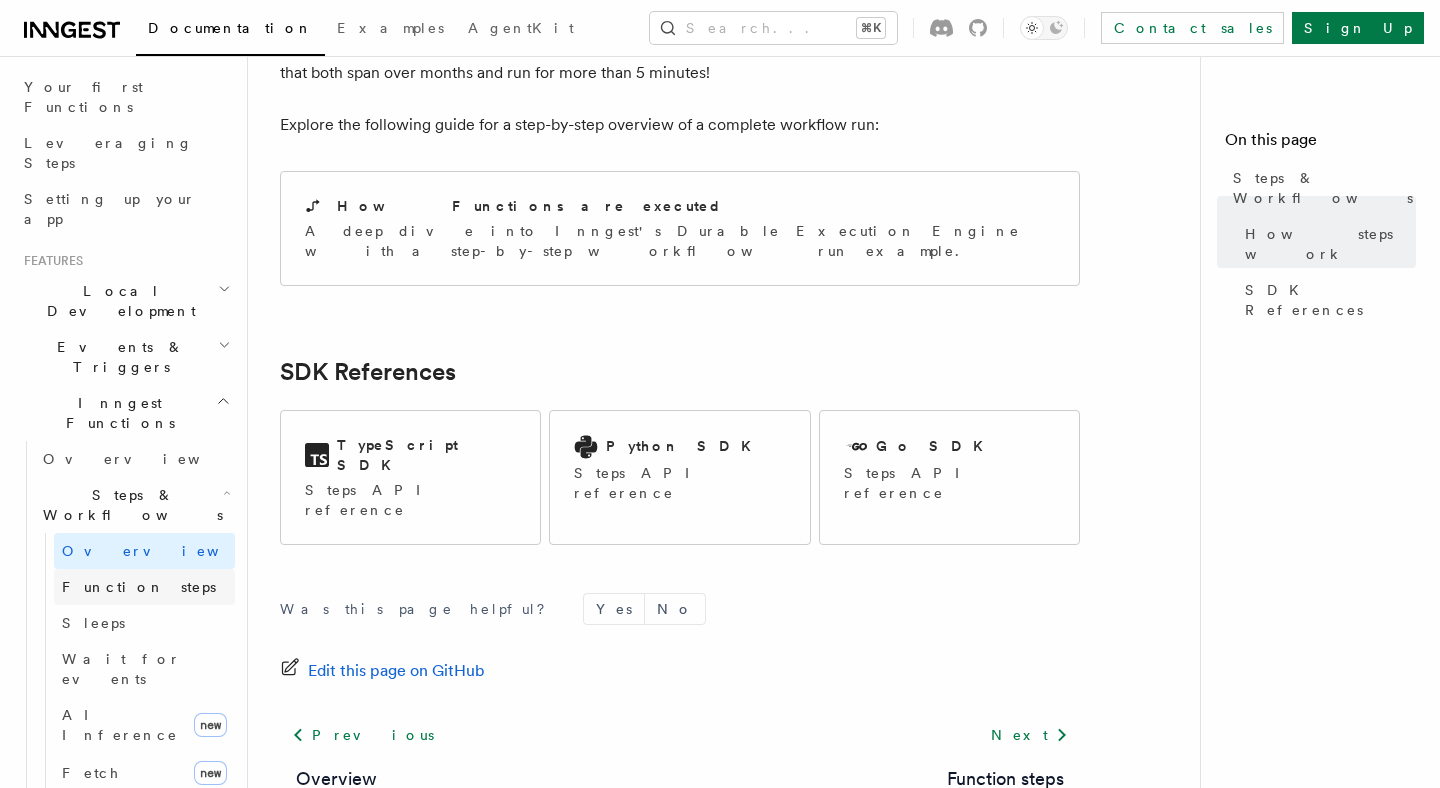 click on "Function steps" at bounding box center (139, 587) 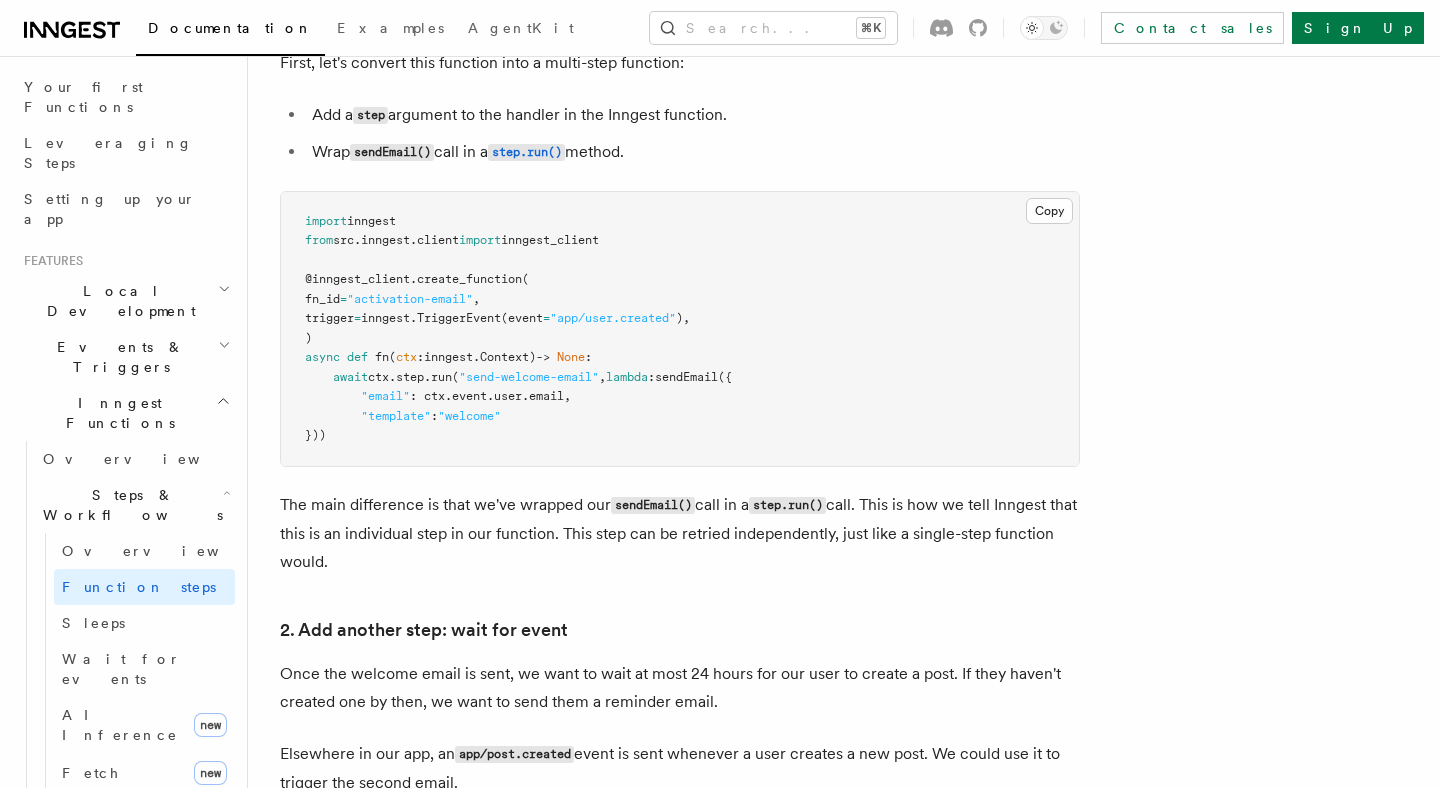 scroll, scrollTop: 1306, scrollLeft: 0, axis: vertical 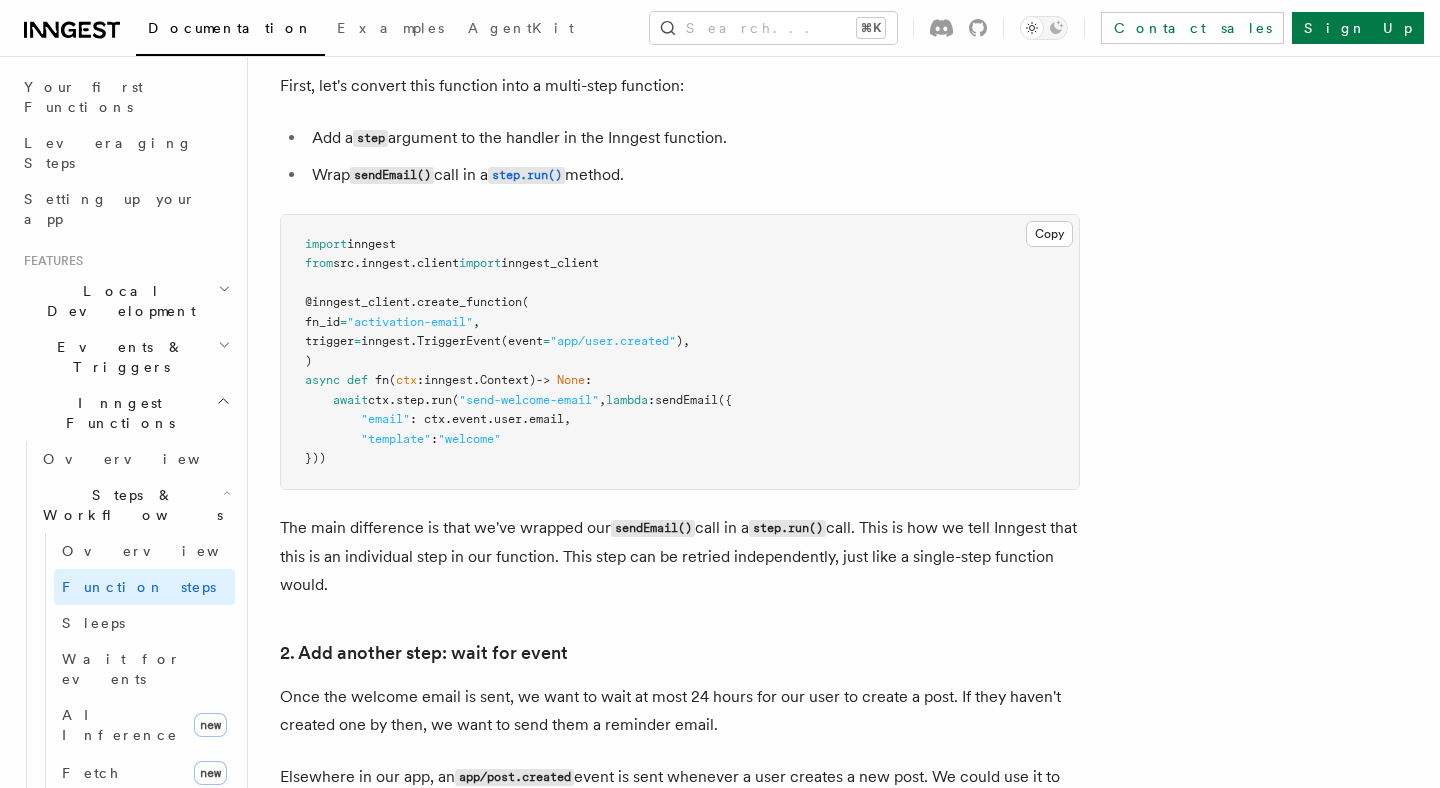 drag, startPoint x: 394, startPoint y: 573, endPoint x: 277, endPoint y: 517, distance: 129.71121 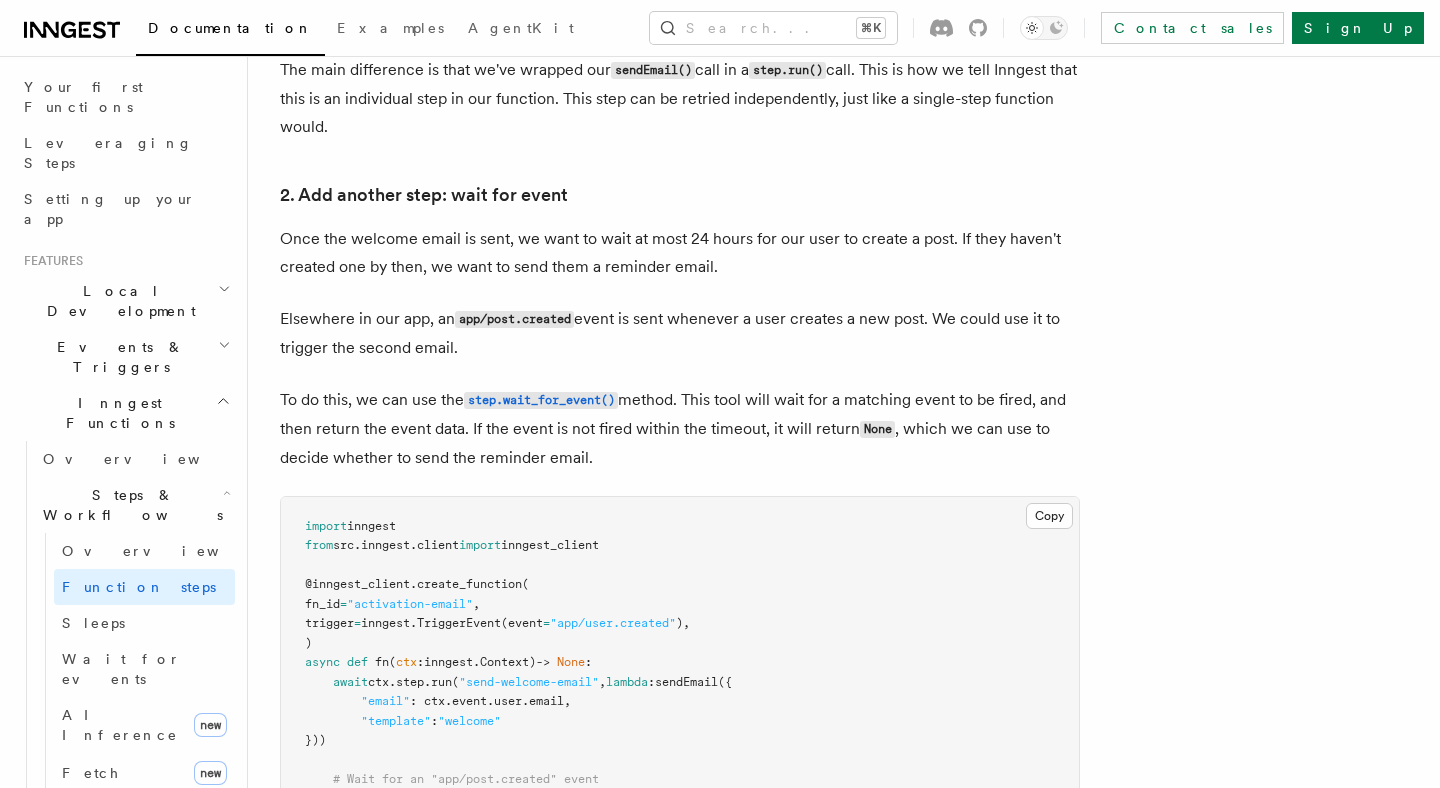 scroll, scrollTop: 1762, scrollLeft: 0, axis: vertical 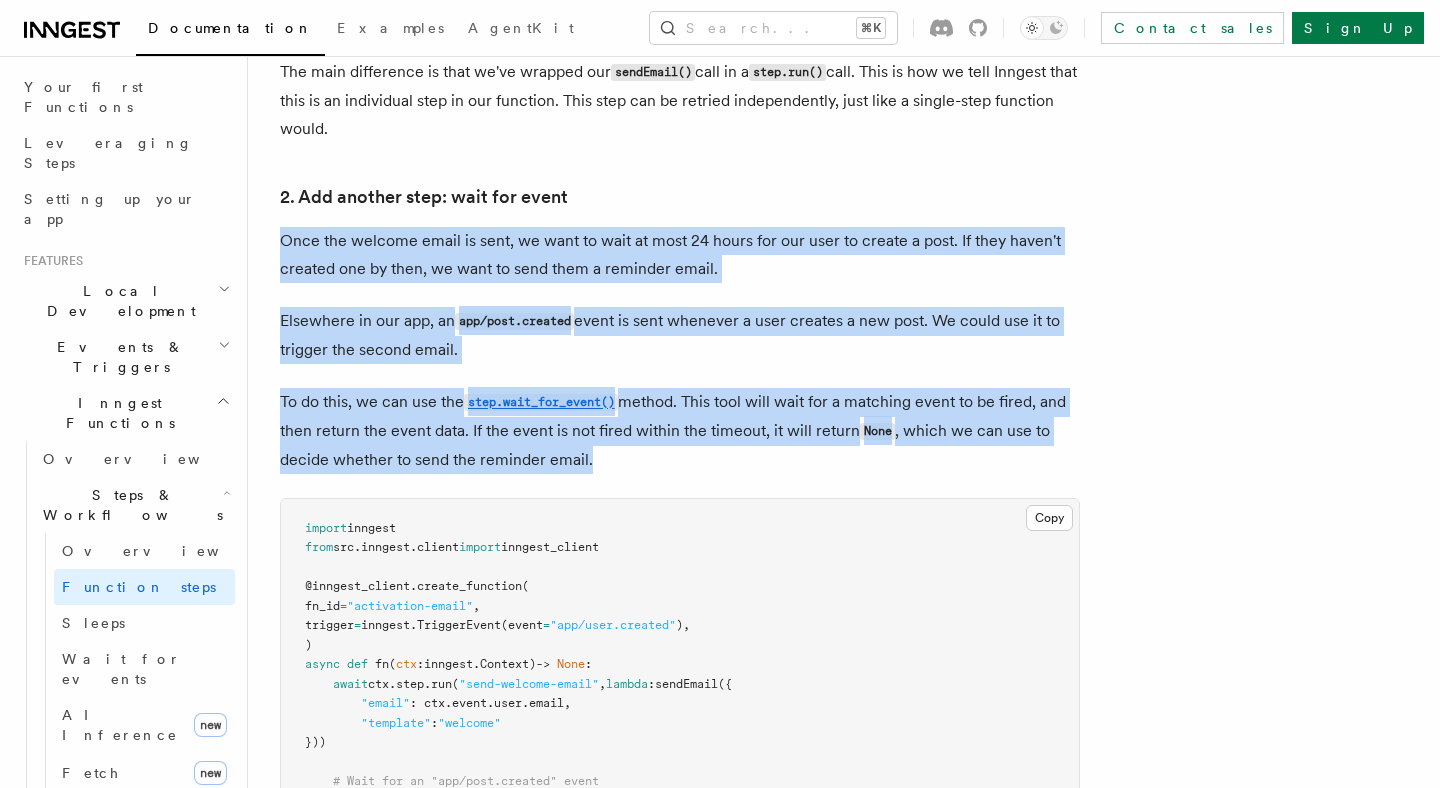 drag, startPoint x: 614, startPoint y: 460, endPoint x: 267, endPoint y: 241, distance: 410.32913 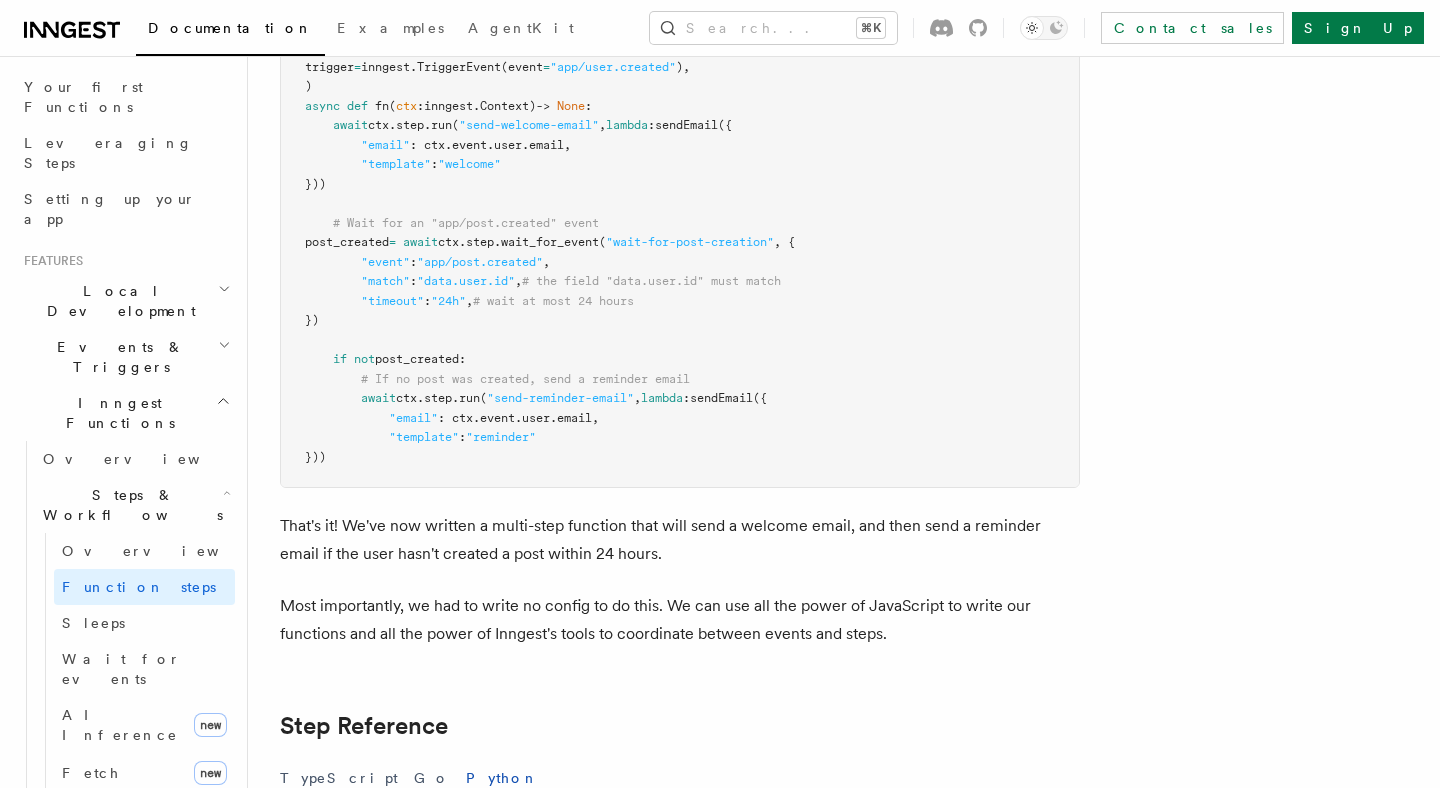 scroll, scrollTop: 2978, scrollLeft: 0, axis: vertical 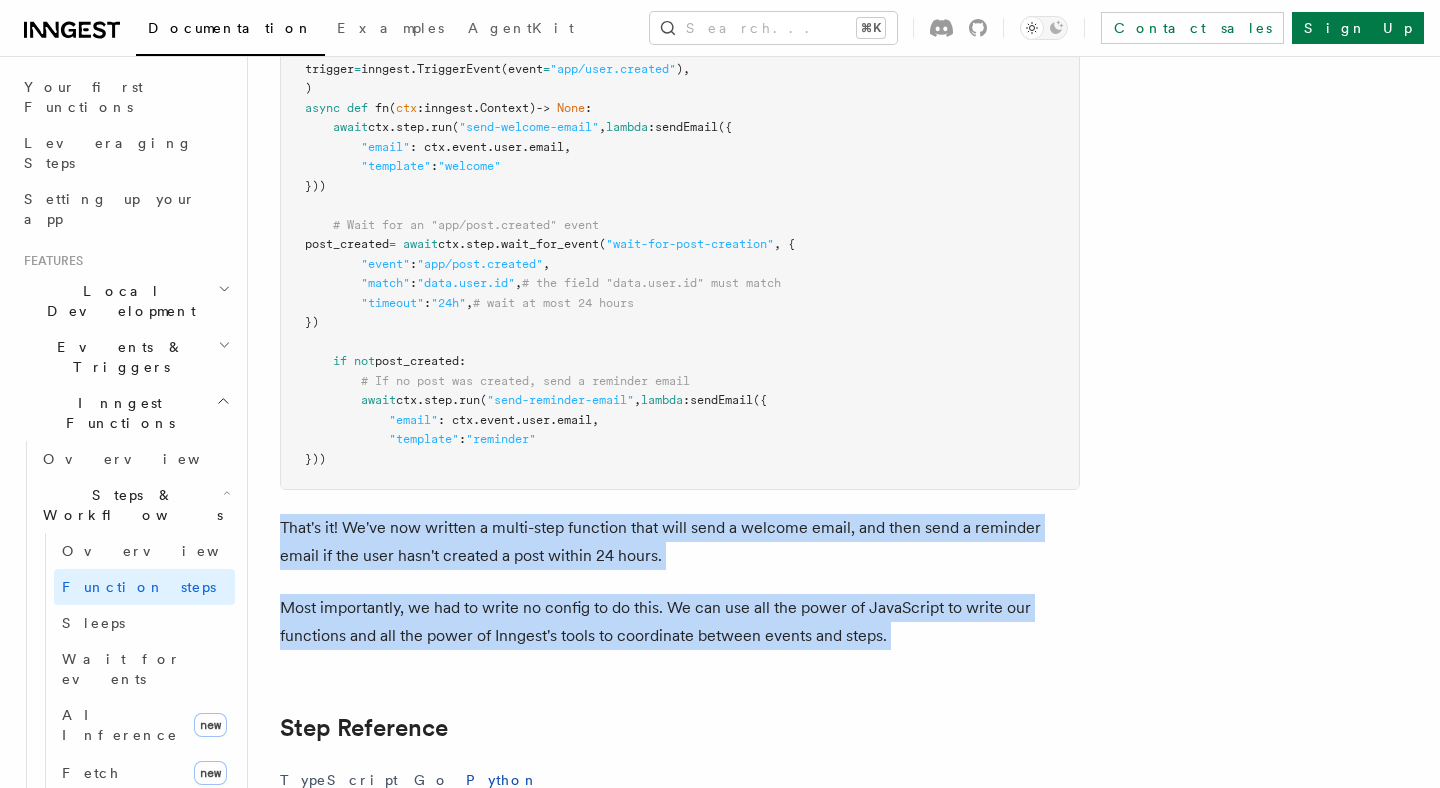 drag, startPoint x: 913, startPoint y: 660, endPoint x: 274, endPoint y: 539, distance: 650.3553 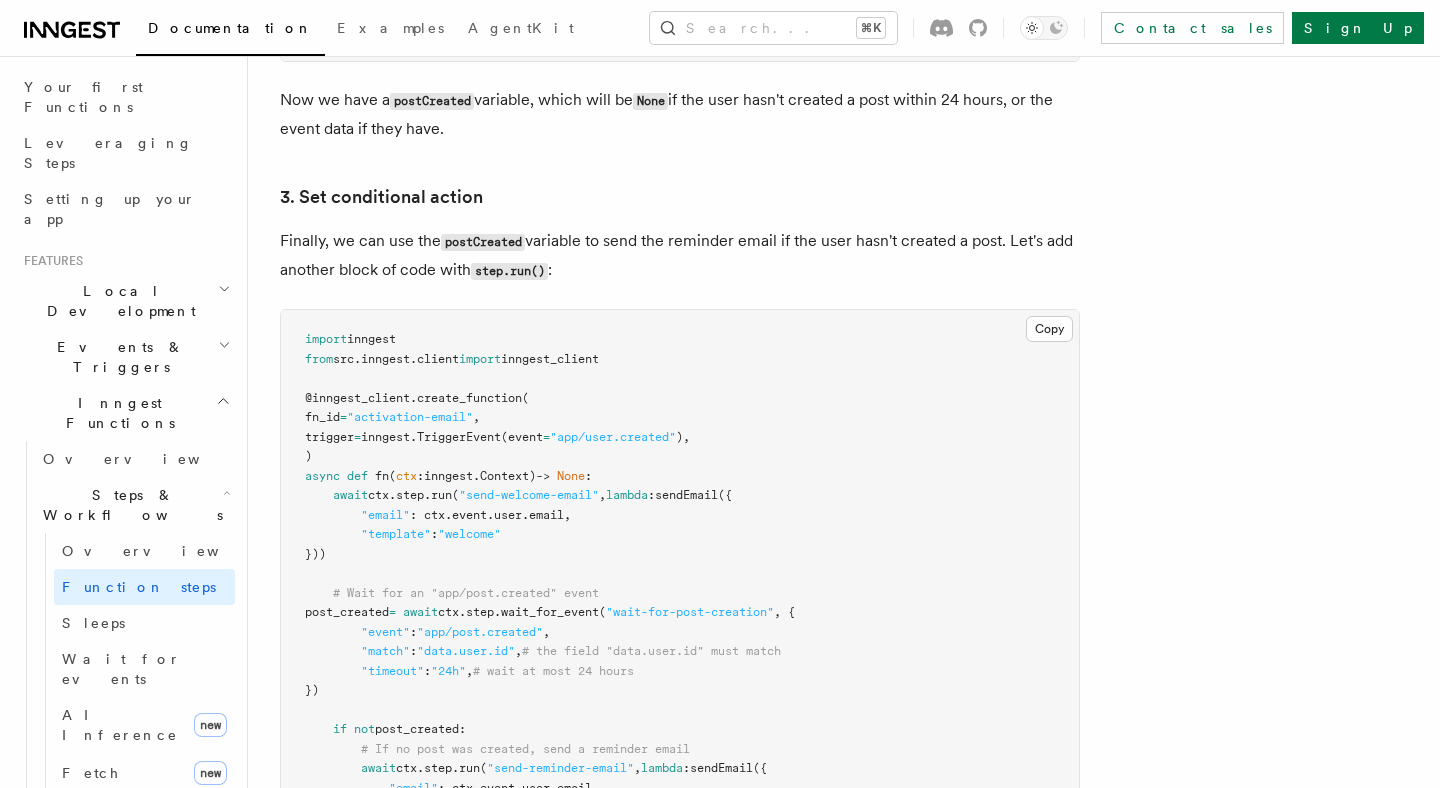 scroll, scrollTop: 2603, scrollLeft: 0, axis: vertical 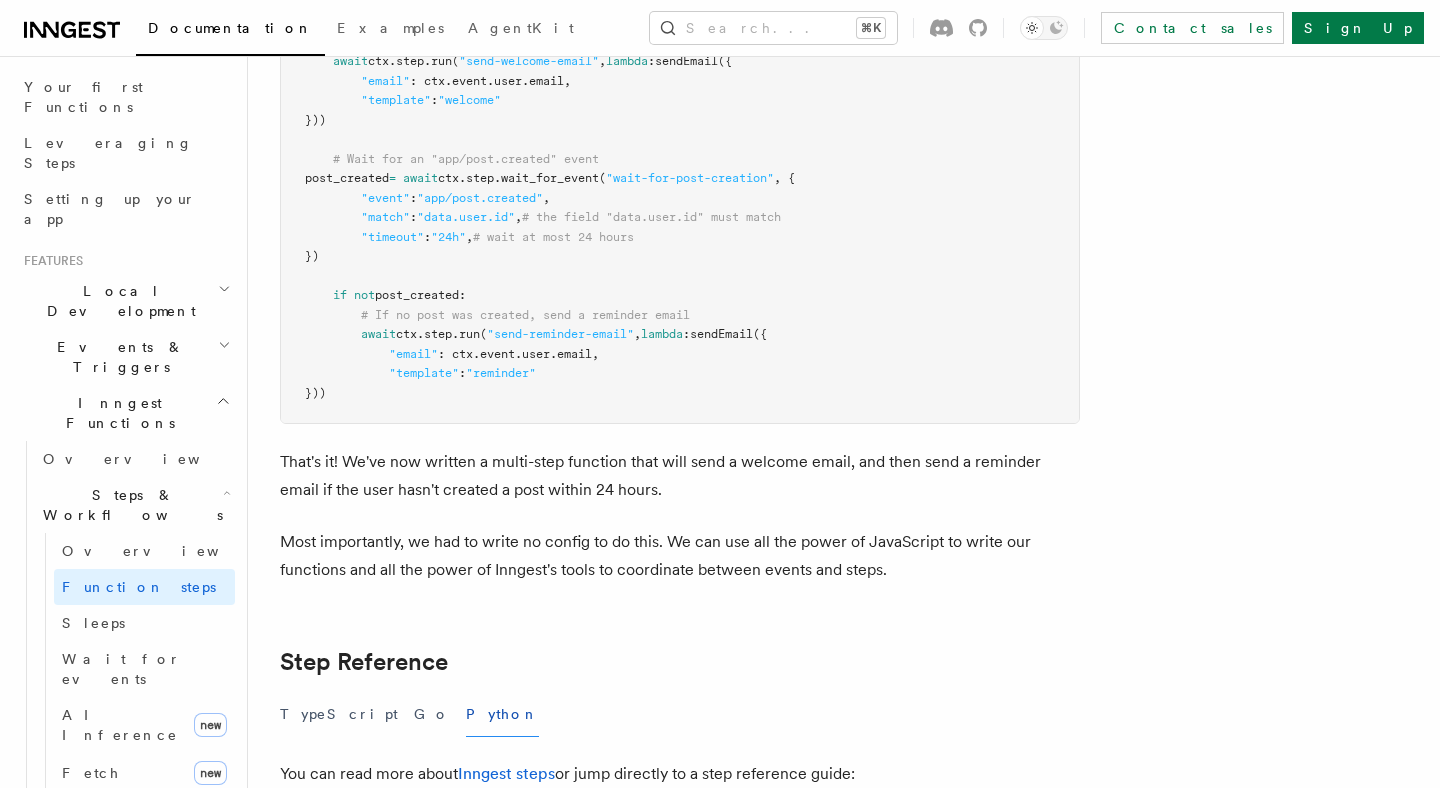 drag, startPoint x: 1009, startPoint y: 674, endPoint x: 1439, endPoint y: 787, distance: 444.59982 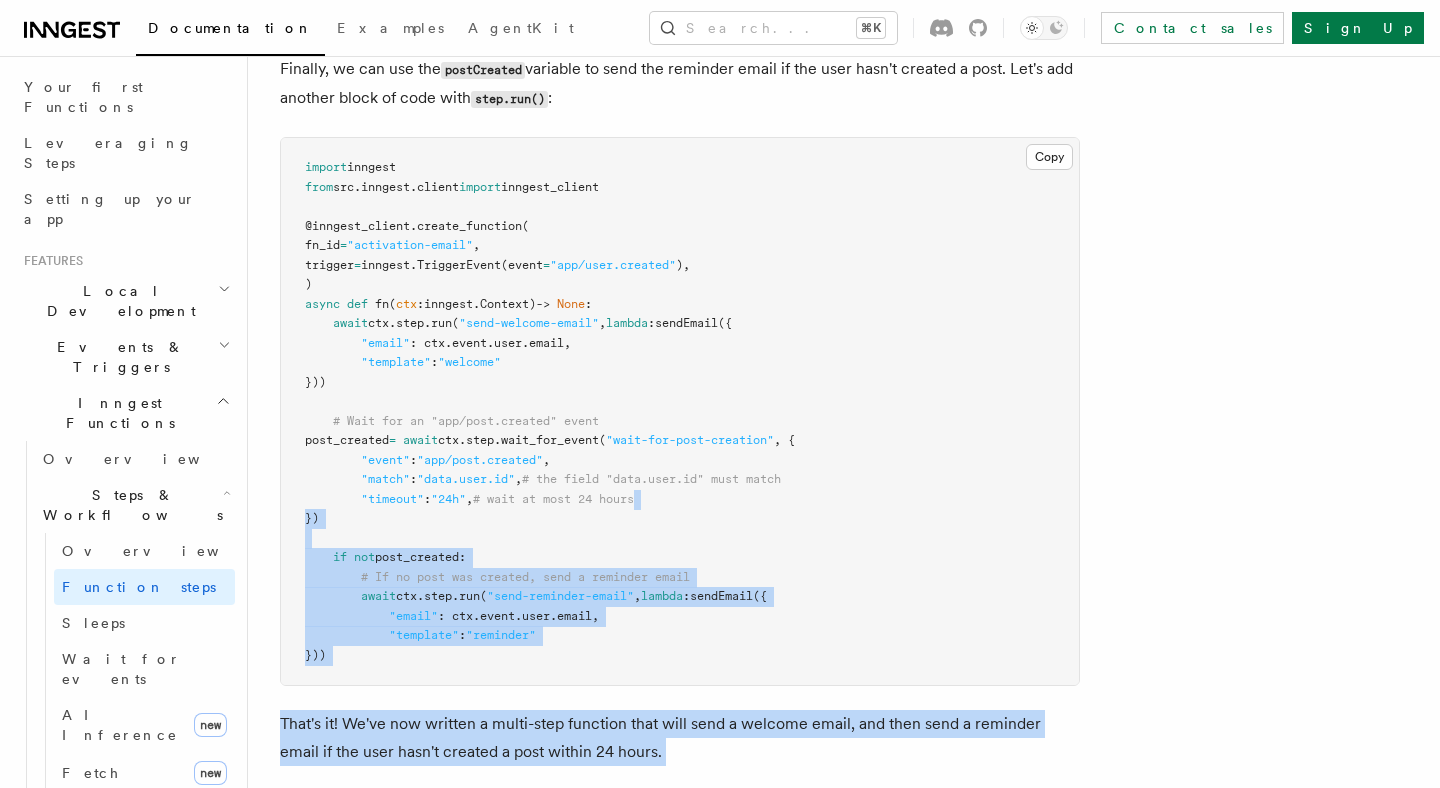 scroll, scrollTop: 2784, scrollLeft: 0, axis: vertical 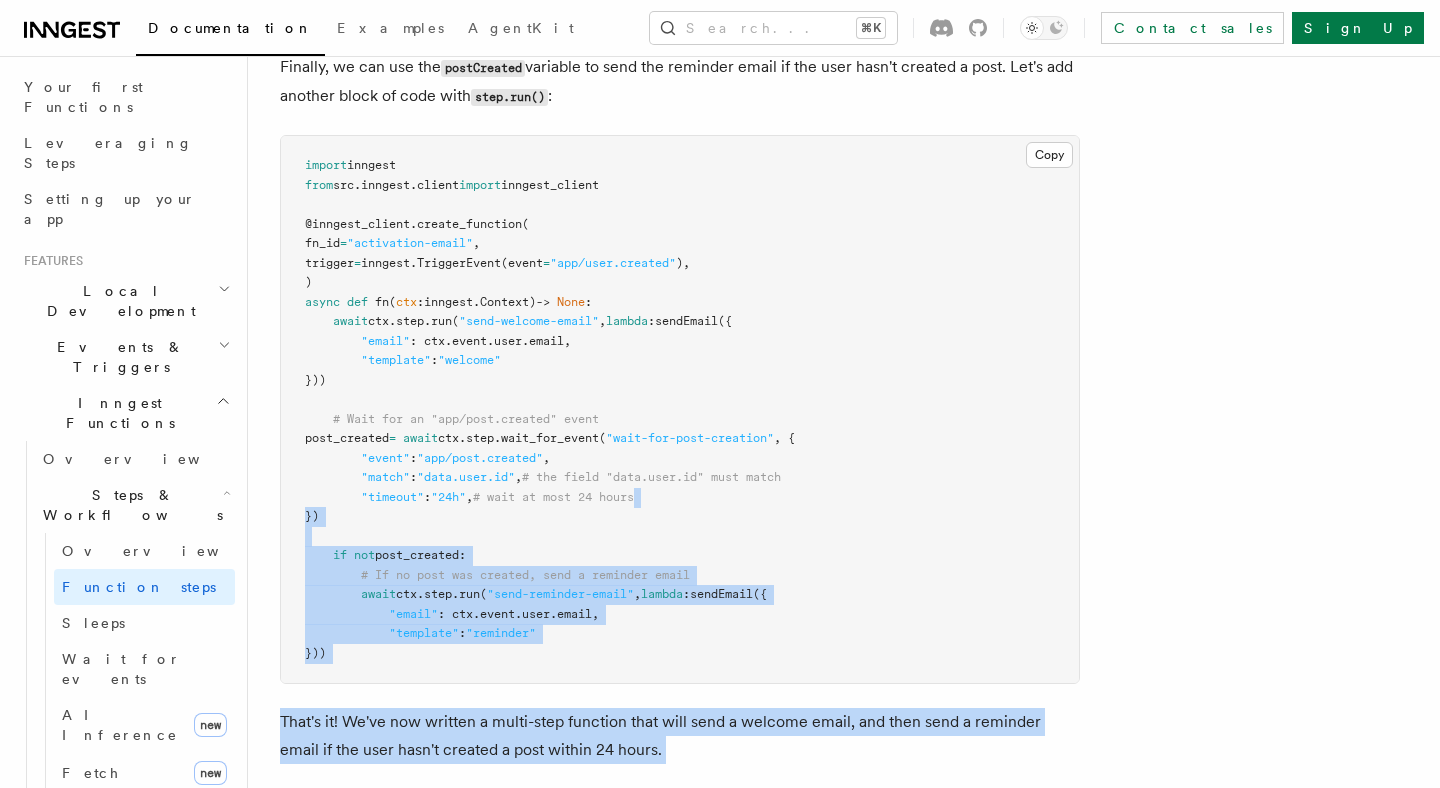 click on "import  inngest
from  src . inngest . client  import  inngest_client
@inngest_client . create_function (
fn_id = "activation-email" ,
trigger = inngest. TriggerEvent (event = "app/user.created" ),
)
async   def   fn ( ctx :  inngest . Context)  ->   None :
await  ctx . step . run ( "send-welcome-email" ,  lambda :  sendEmail ({
"email" : ctx.event.user.email,
"template" :  "welcome"
}))
# Wait for an "app/post.created" event
post_created  =   await  ctx . step . wait_for_event ( "wait-for-post-creation" , {
"event" :  "app/post.created" ,
"match" :  "data.user.id" ,   # the field "data.user.id" must match
"timeout" :  "24h" ,   # wait at most 24 hours
})
if   not  post_created :
# If no post was created, send a reminder email
await  ctx . step . run ( "send-reminder-email" ,  lambda :  sendEmail ({
"email" : ctx.event.user.email,
"template"" at bounding box center (680, 409) 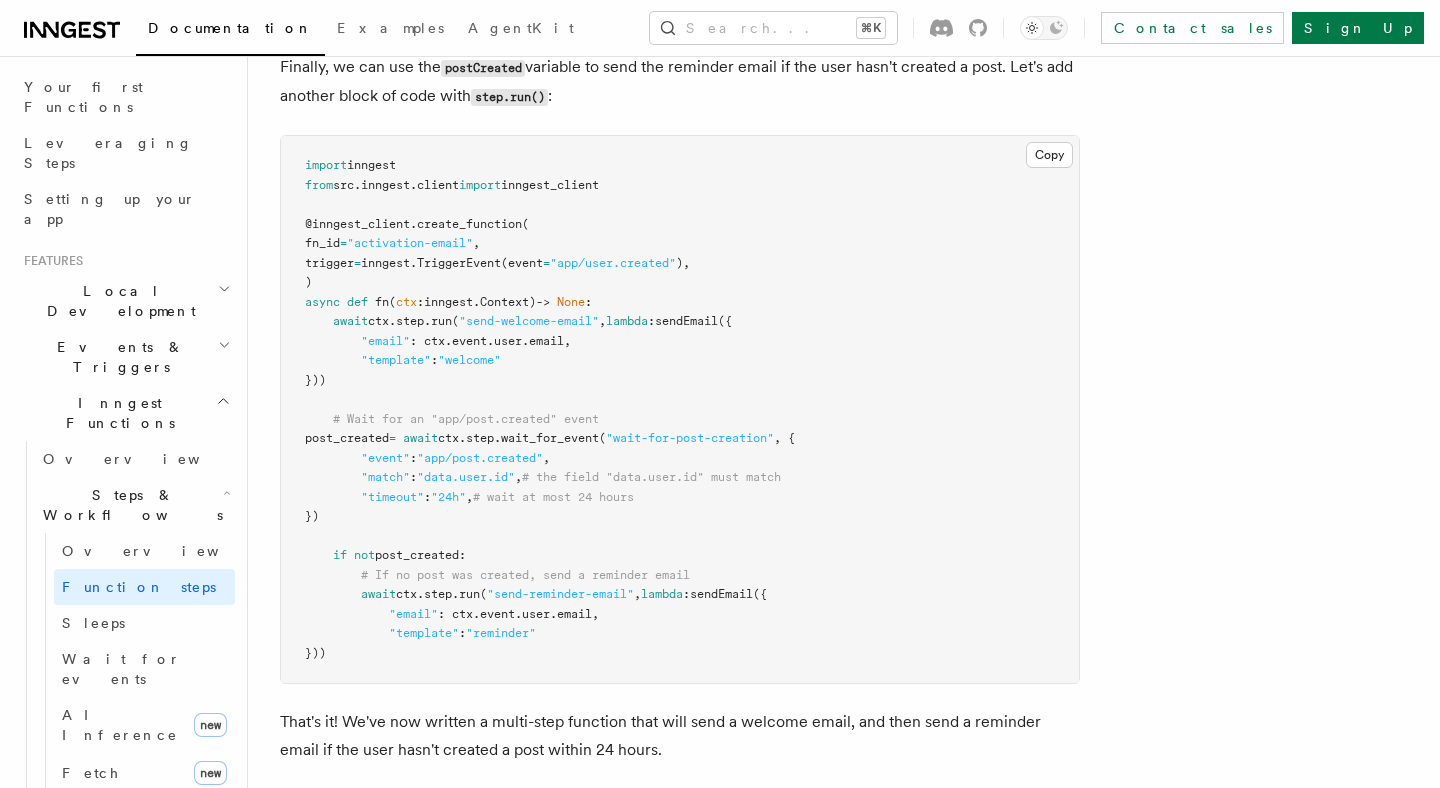 click on "import  inngest
from  src . inngest . client  import  inngest_client
@inngest_client . create_function (
fn_id = "activation-email" ,
trigger = inngest. TriggerEvent (event = "app/user.created" ),
)
async   def   fn ( ctx :  inngest . Context)  ->   None :
await  ctx . step . run ( "send-welcome-email" ,  lambda :  sendEmail ({
"email" : ctx.event.user.email,
"template" :  "welcome"
}))
# Wait for an "app/post.created" event
post_created  =   await  ctx . step . wait_for_event ( "wait-for-post-creation" , {
"event" :  "app/post.created" ,
"match" :  "data.user.id" ,   # the field "data.user.id" must match
"timeout" :  "24h" ,   # wait at most 24 hours
})
if   not  post_created :
# If no post was created, send a reminder email
await  ctx . step . run ( "send-reminder-email" ,  lambda :  sendEmail ({
"email" : ctx.event.user.email,
"template"" at bounding box center [680, 409] 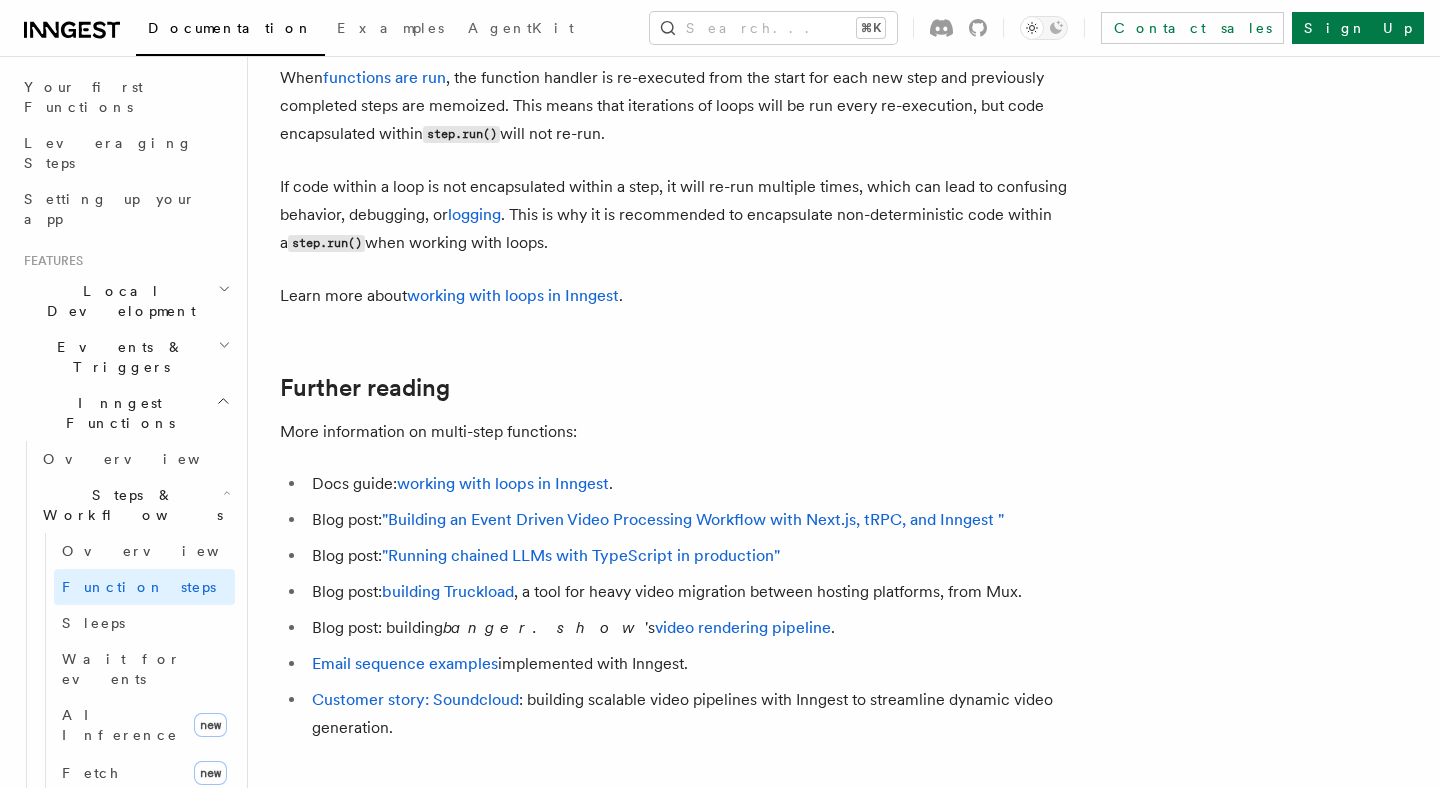 scroll, scrollTop: 5303, scrollLeft: 0, axis: vertical 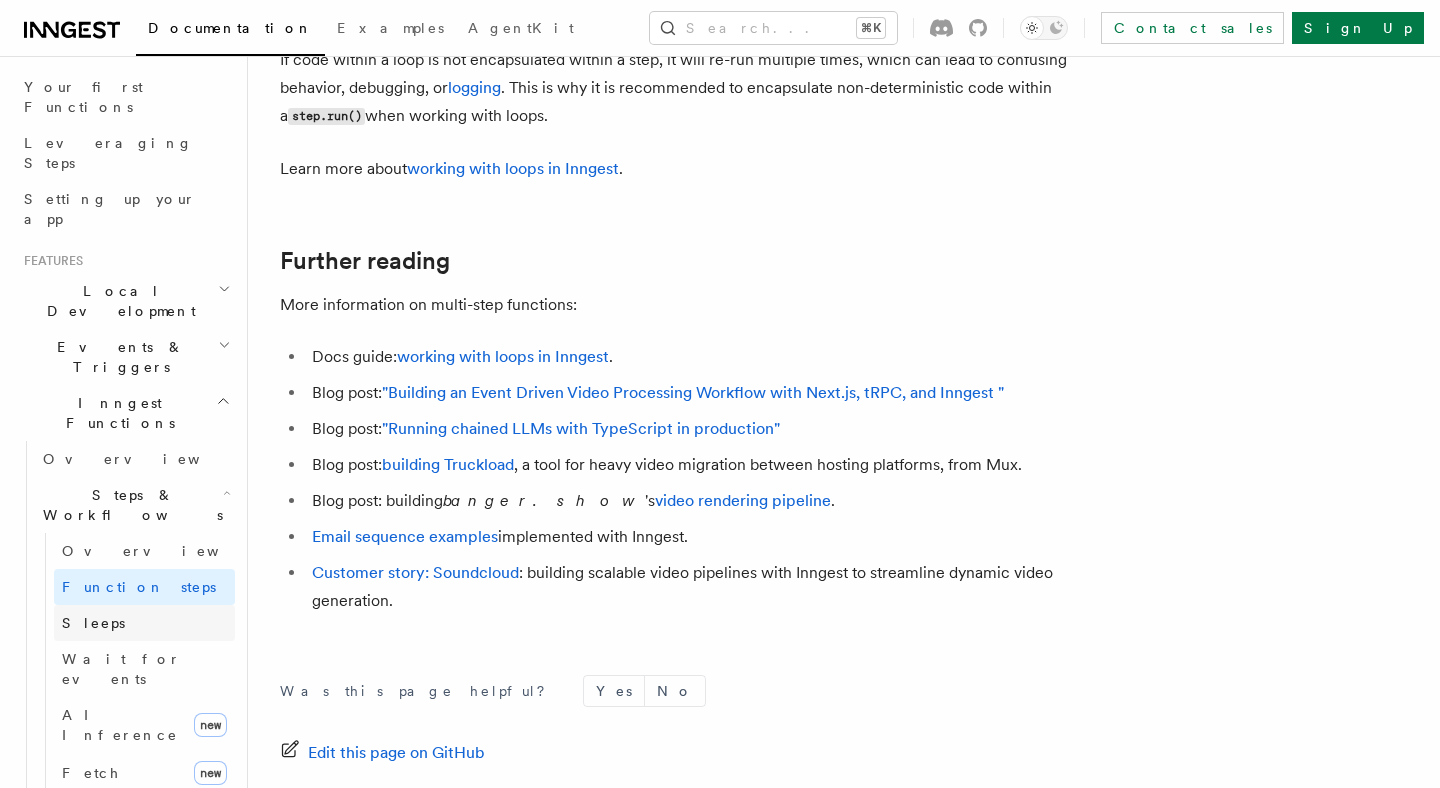 click on "Sleeps" at bounding box center [144, 623] 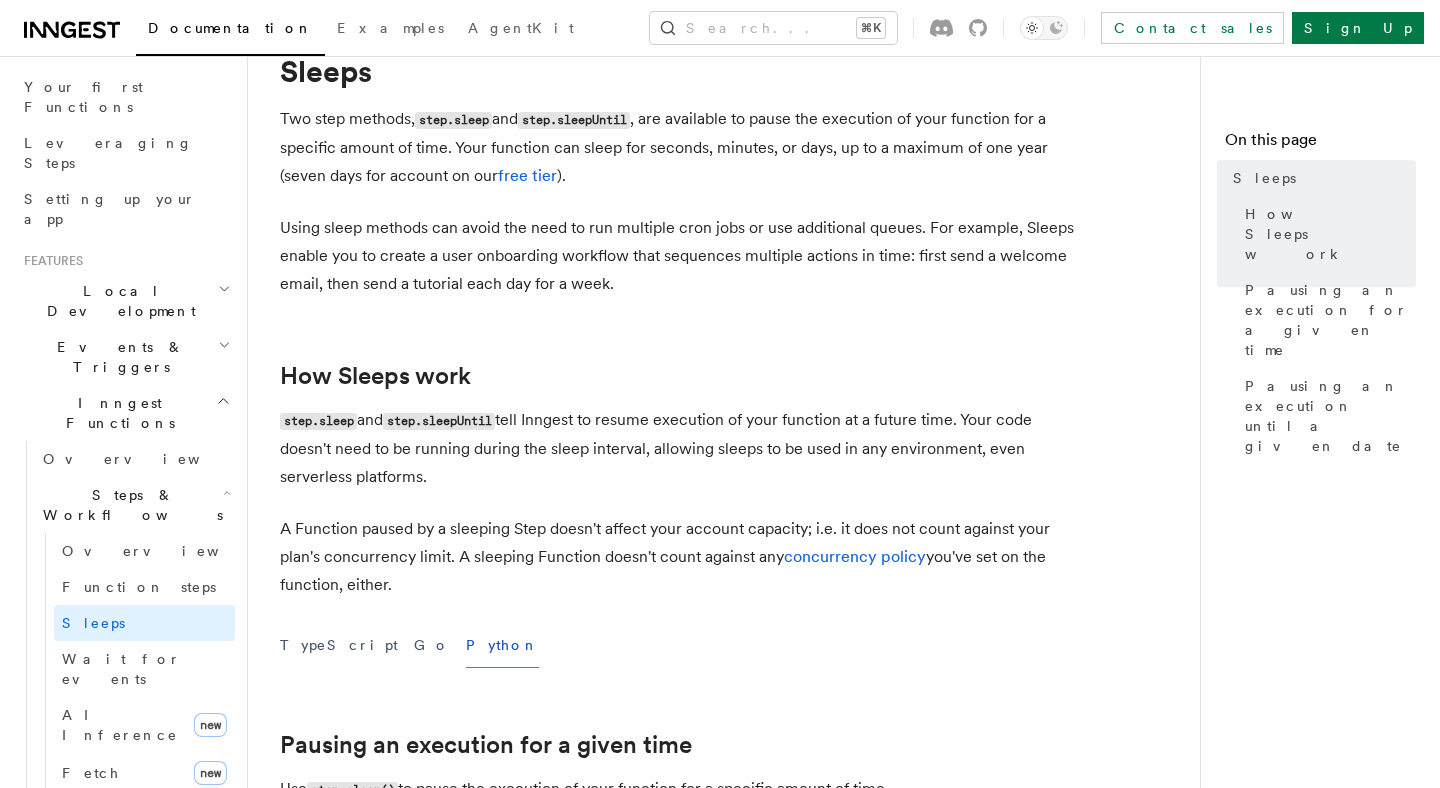 scroll, scrollTop: 0, scrollLeft: 0, axis: both 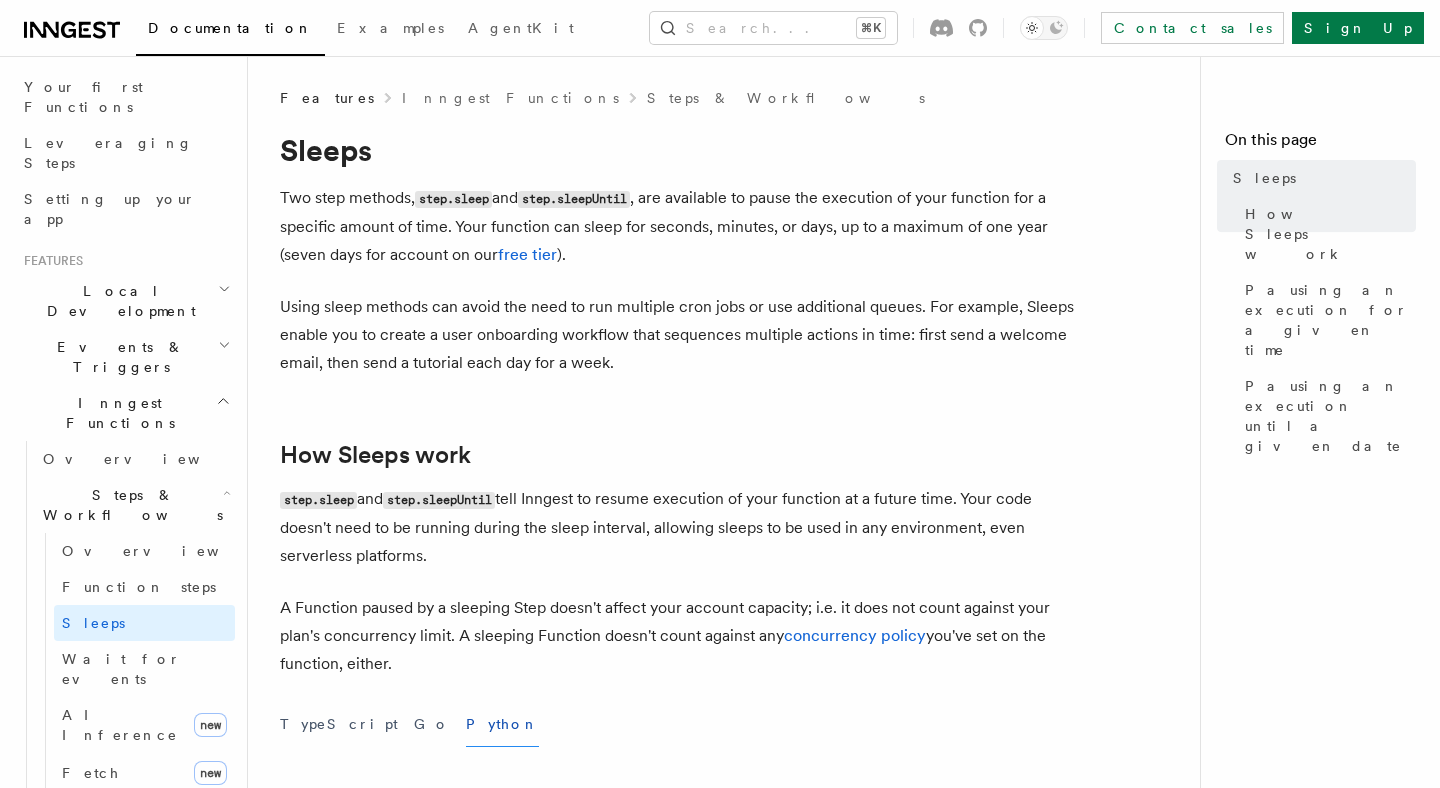 drag, startPoint x: 494, startPoint y: 657, endPoint x: 267, endPoint y: 444, distance: 311.28442 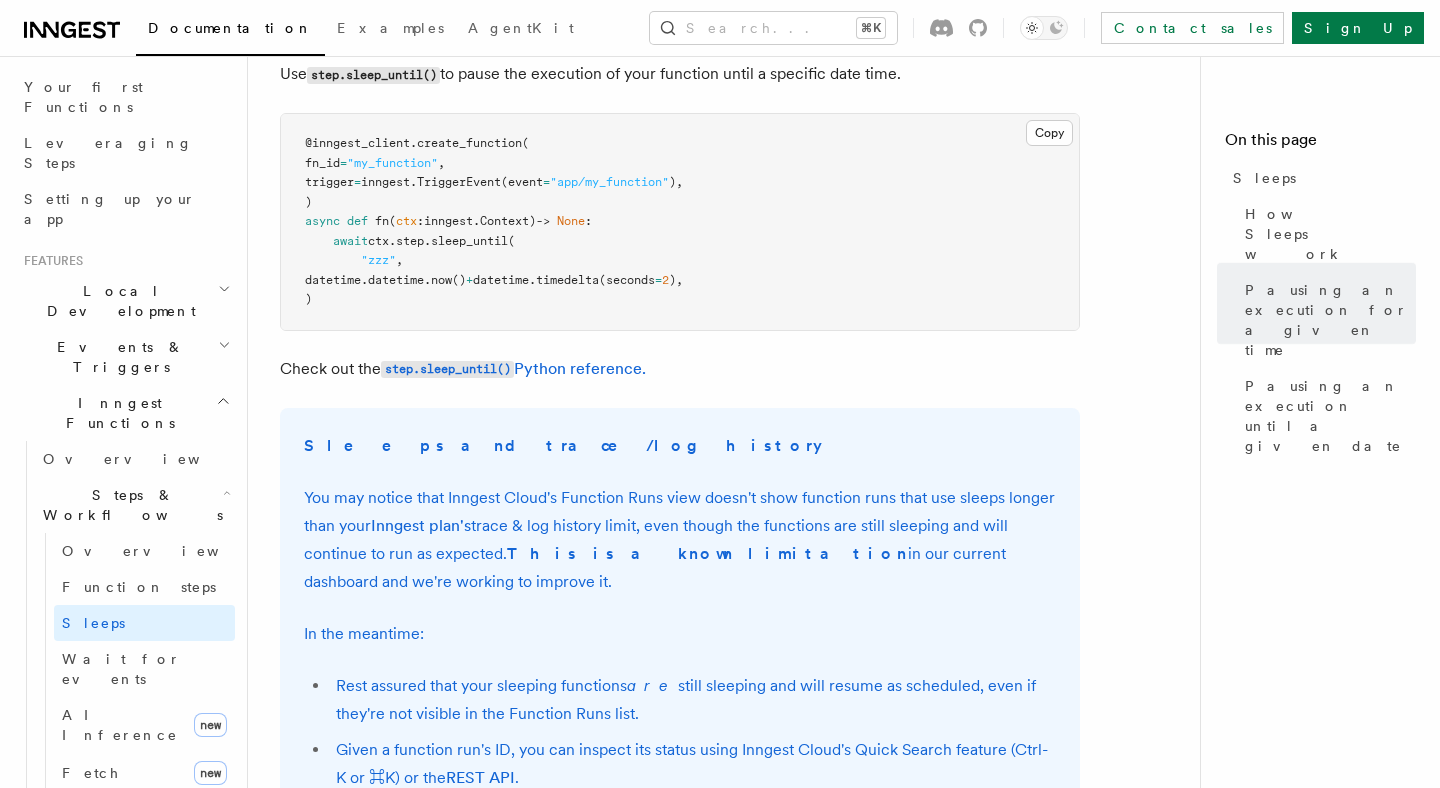 scroll, scrollTop: 1426, scrollLeft: 0, axis: vertical 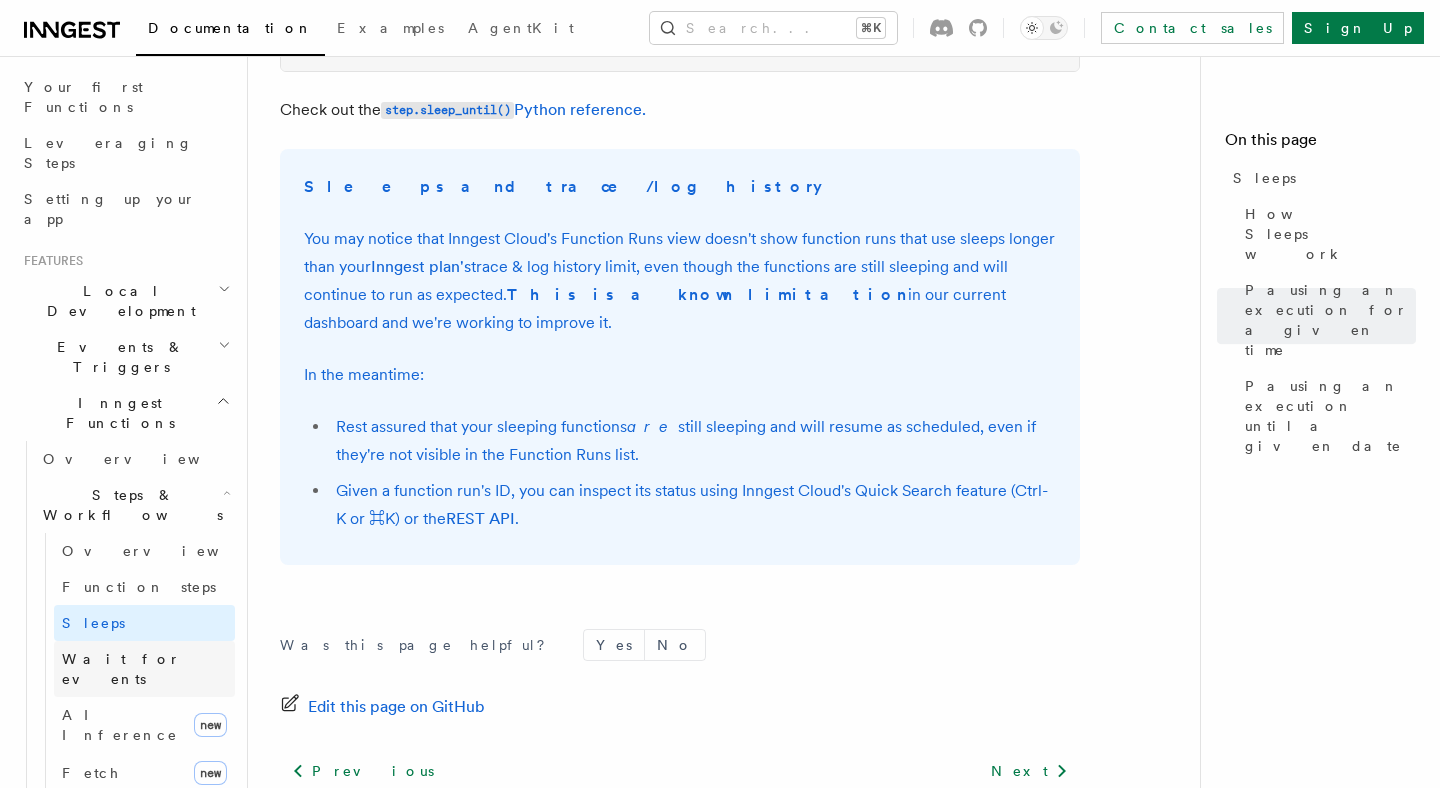 click on "Wait for events" at bounding box center (144, 669) 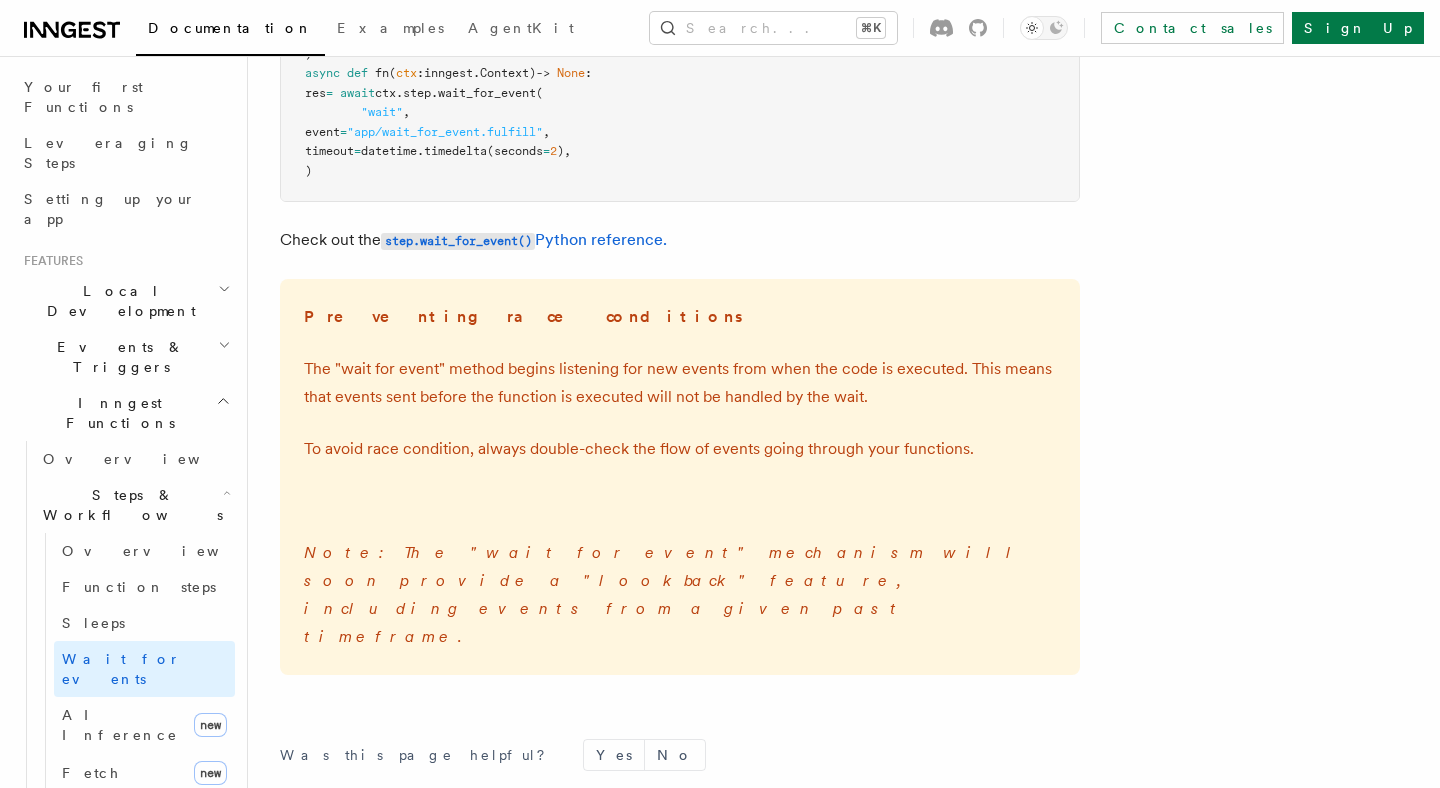 scroll, scrollTop: 661, scrollLeft: 0, axis: vertical 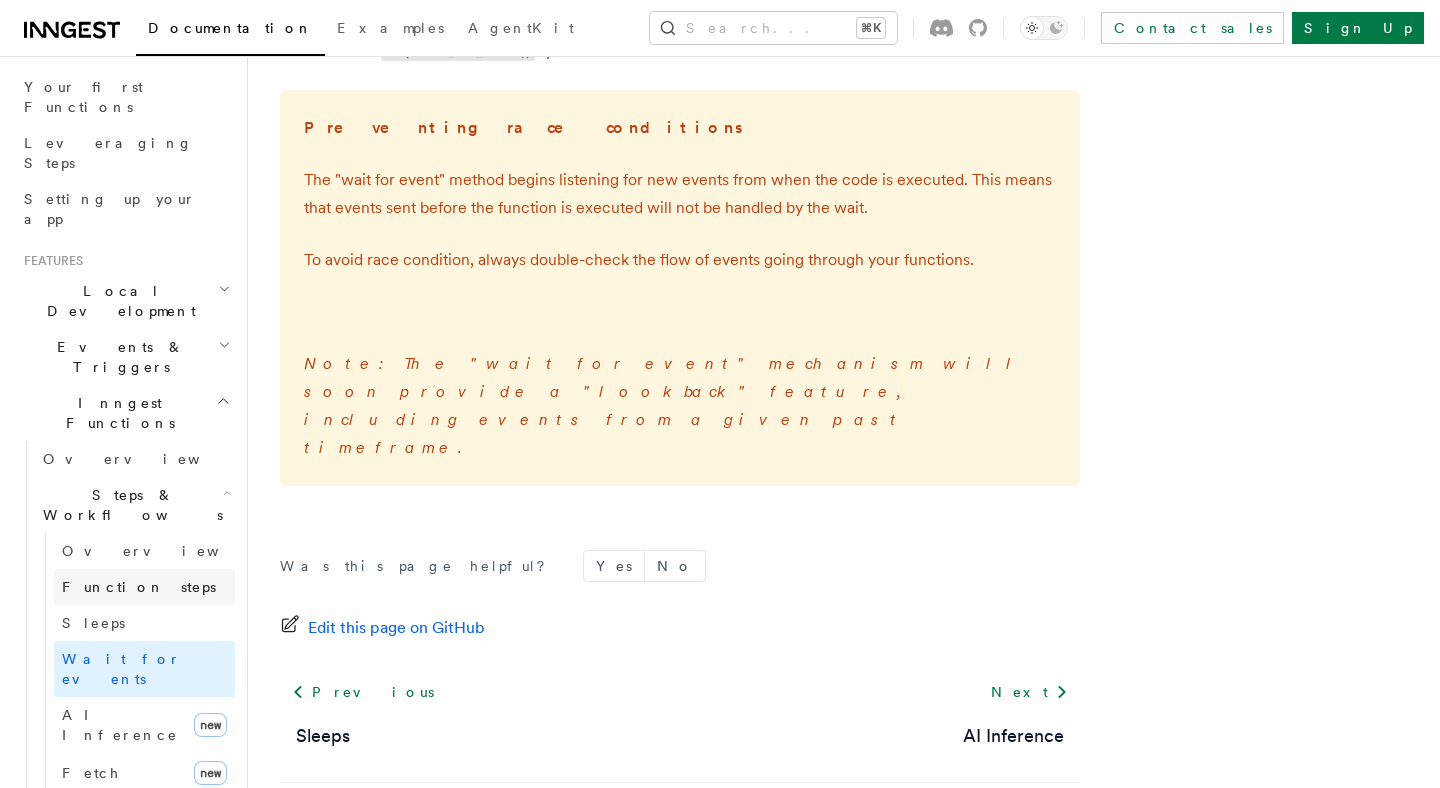 click on "Function steps" at bounding box center (144, 587) 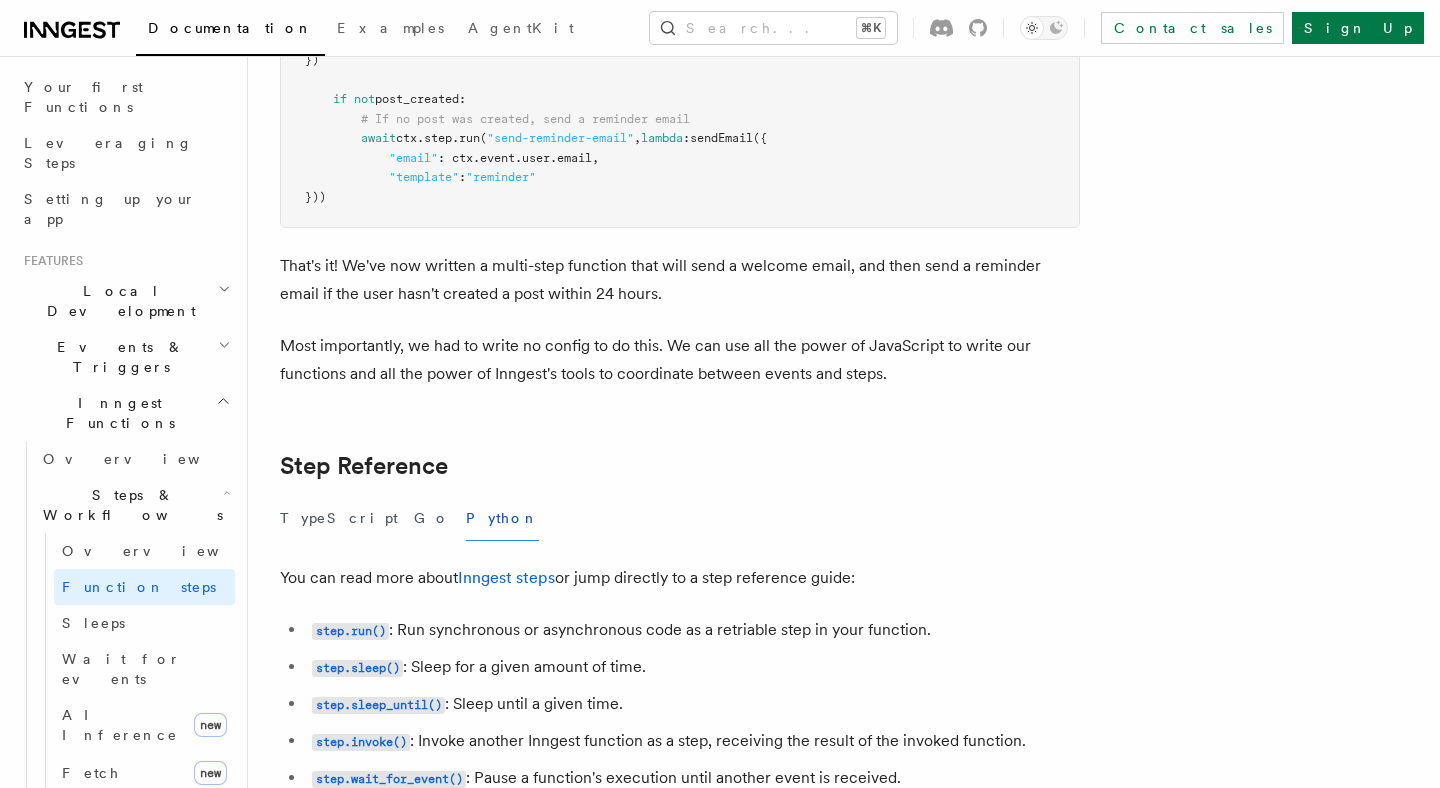 scroll, scrollTop: 3373, scrollLeft: 0, axis: vertical 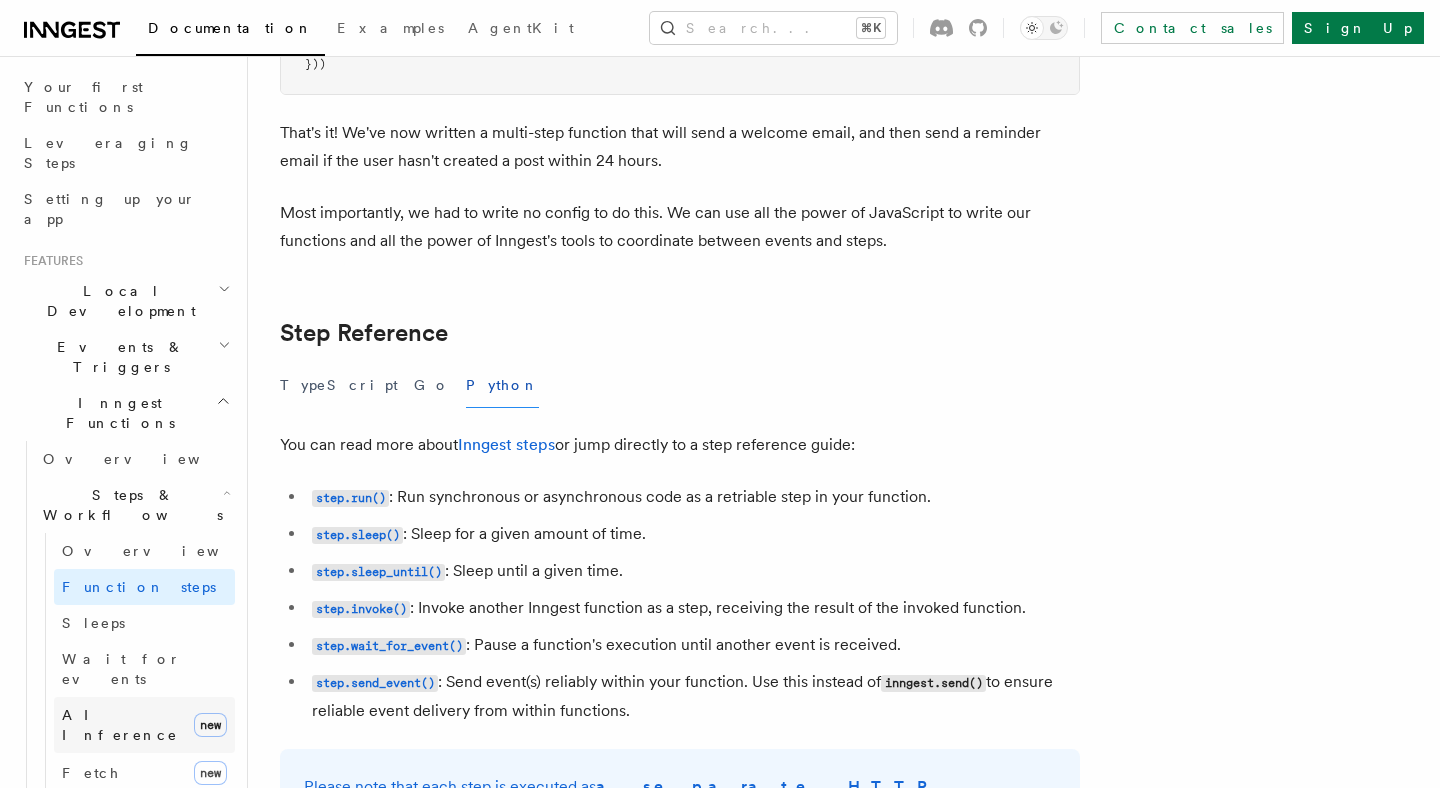 click on "AI Inference new" at bounding box center (144, 725) 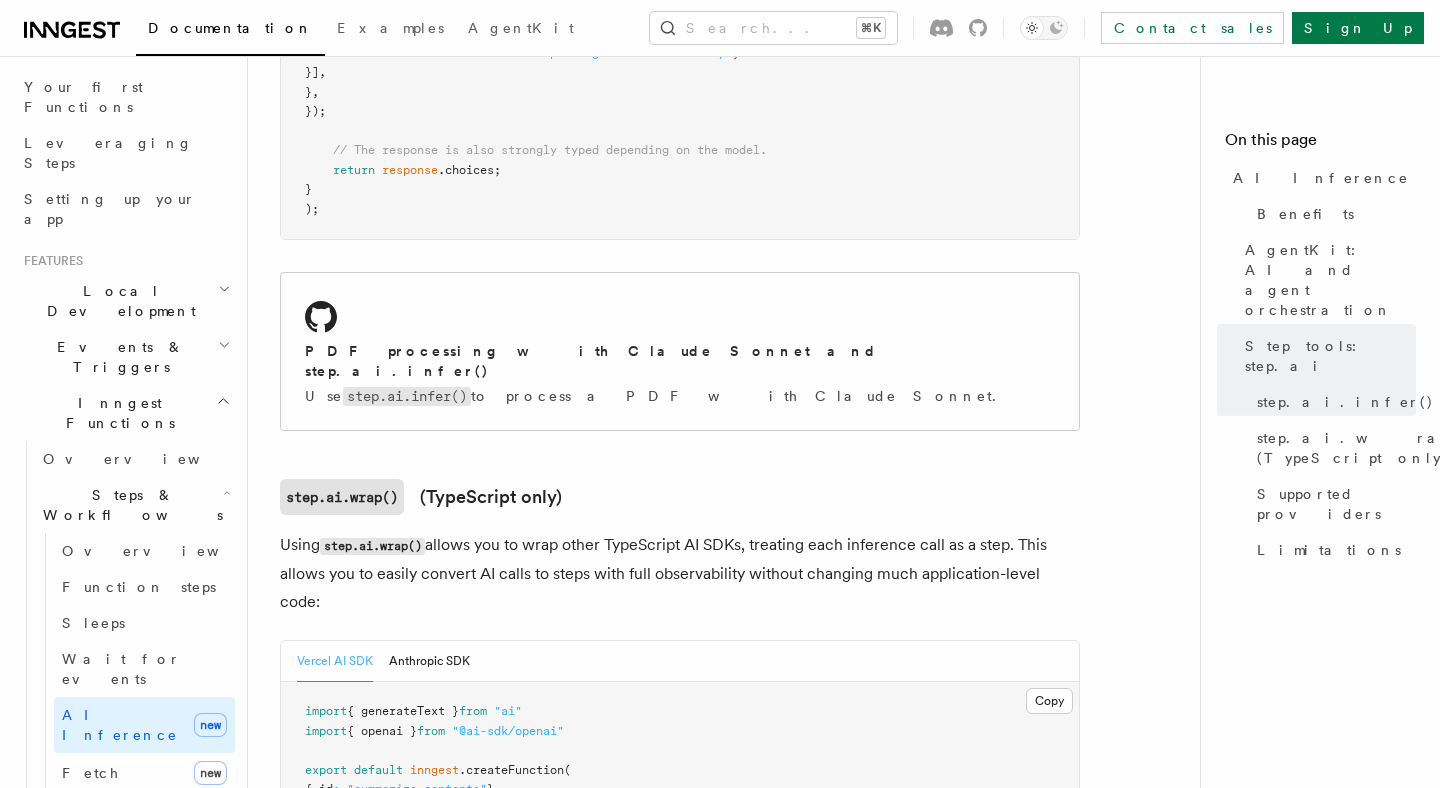 scroll, scrollTop: 2637, scrollLeft: 0, axis: vertical 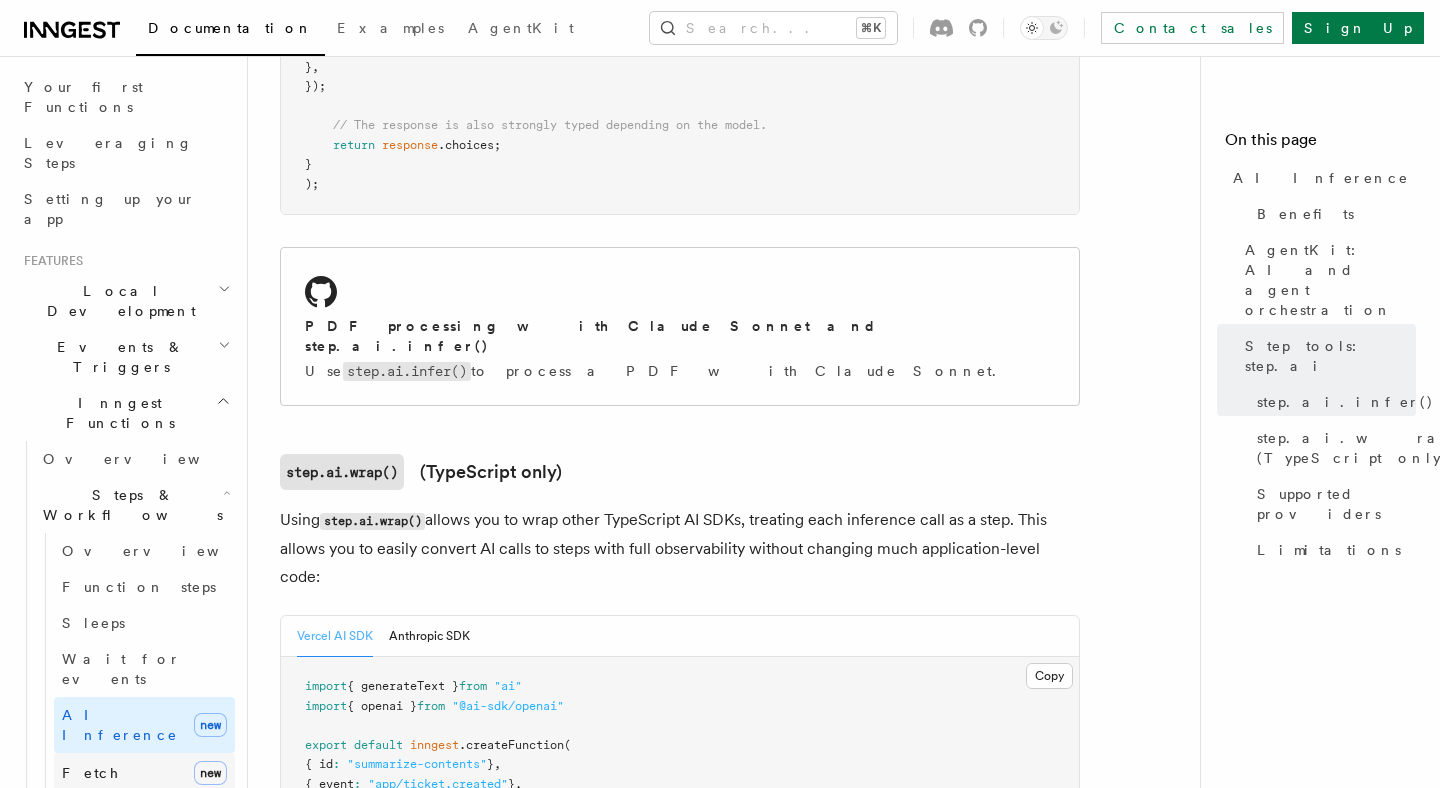 click on "Fetch new" at bounding box center [144, 773] 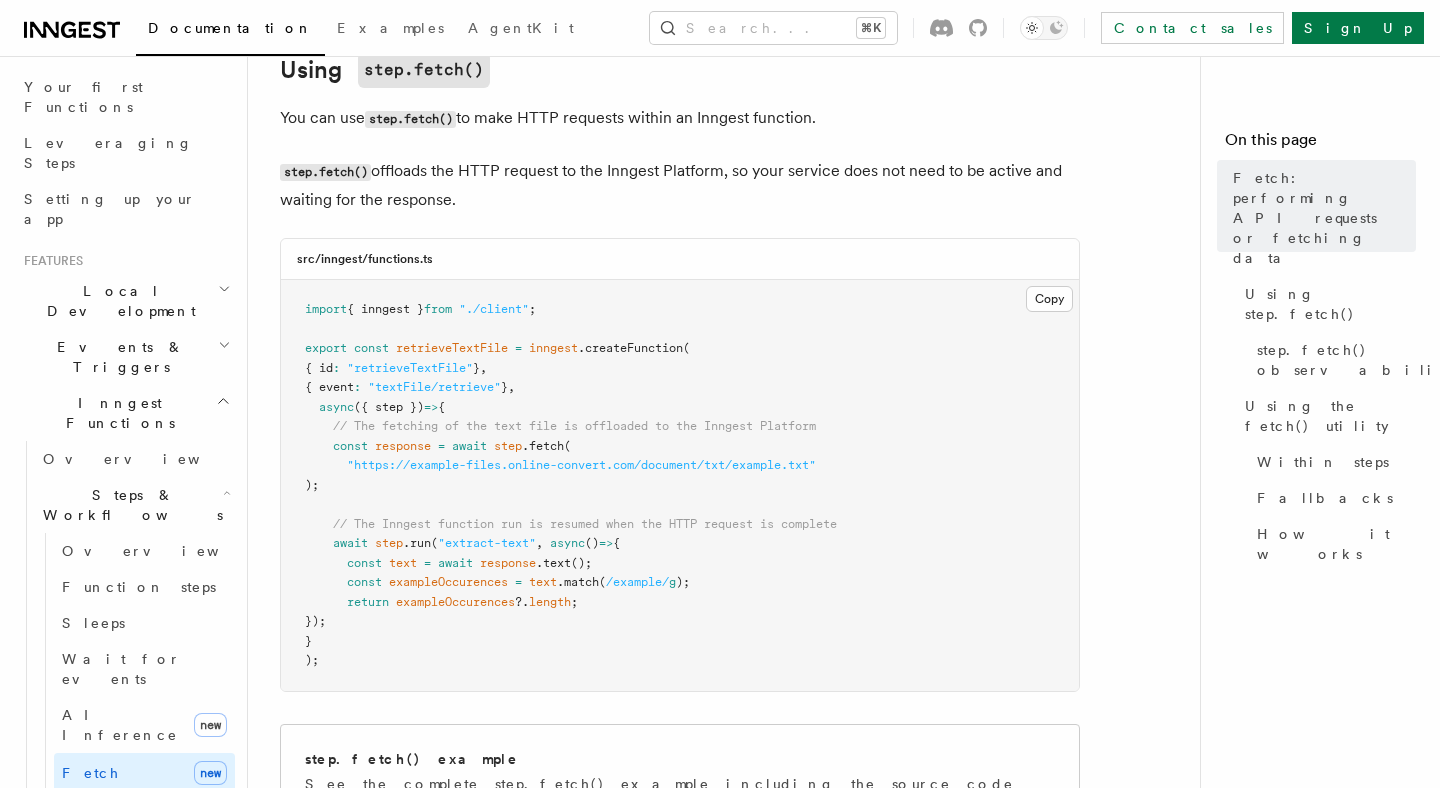 scroll, scrollTop: 704, scrollLeft: 0, axis: vertical 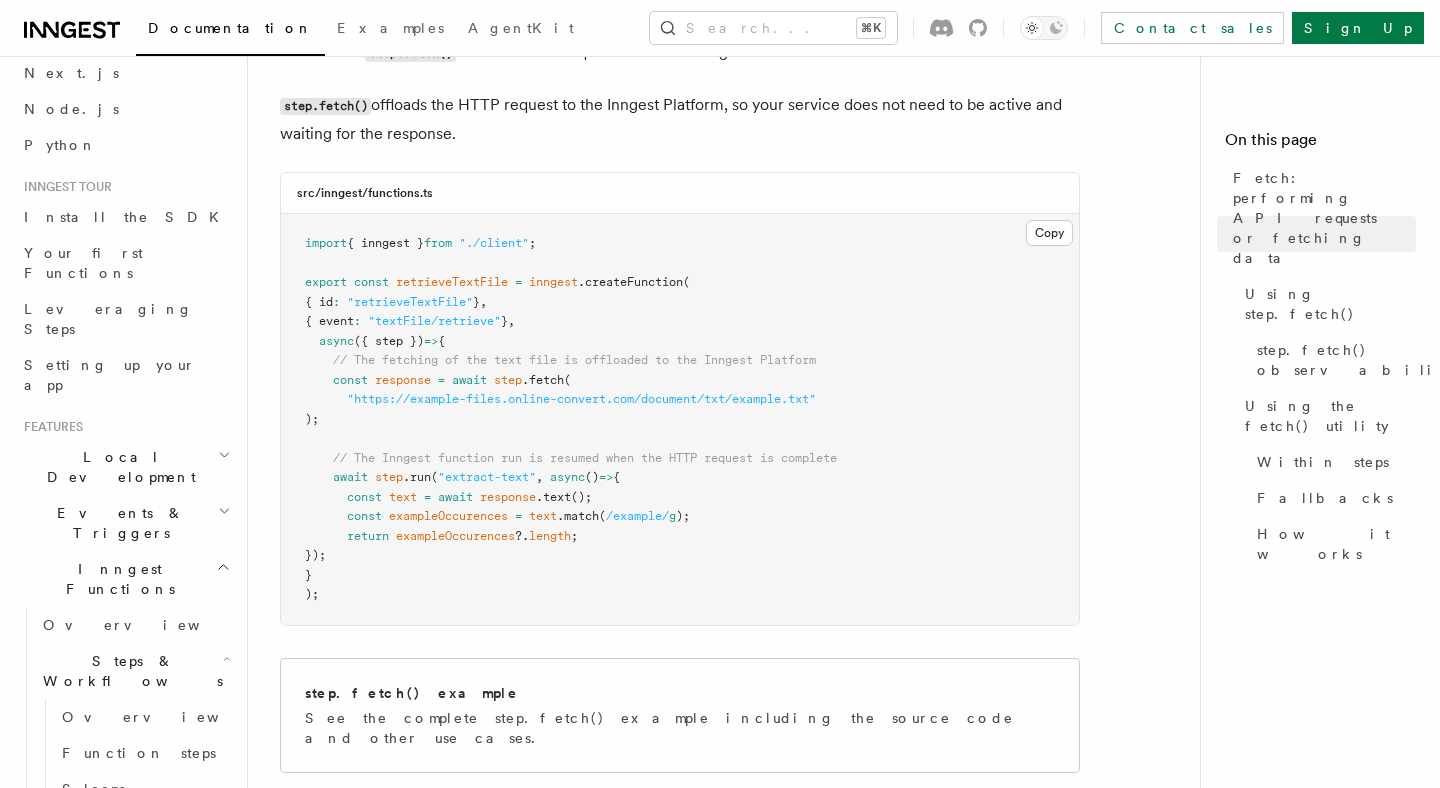 click on "Events & Triggers" at bounding box center [125, 523] 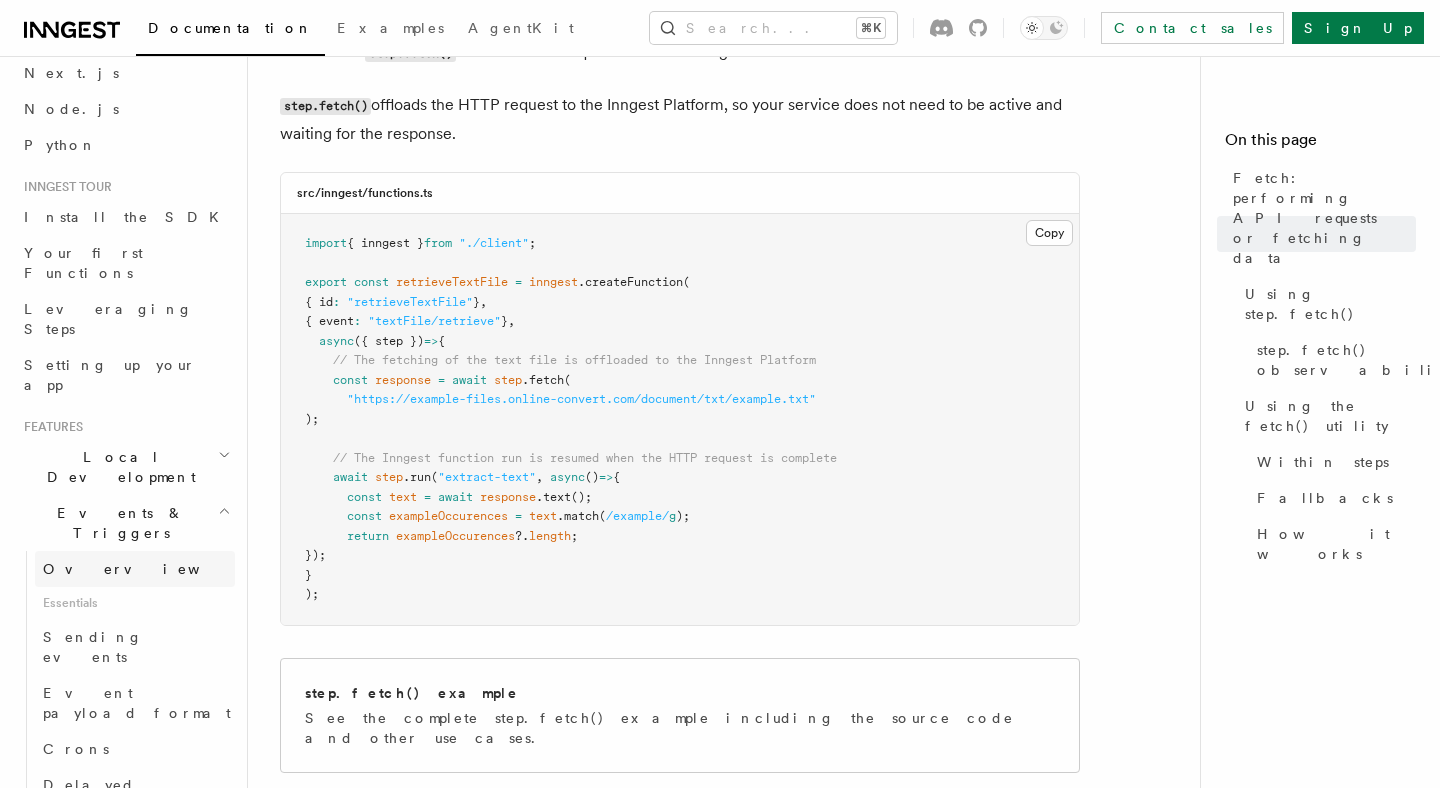 click on "Overview" at bounding box center [135, 569] 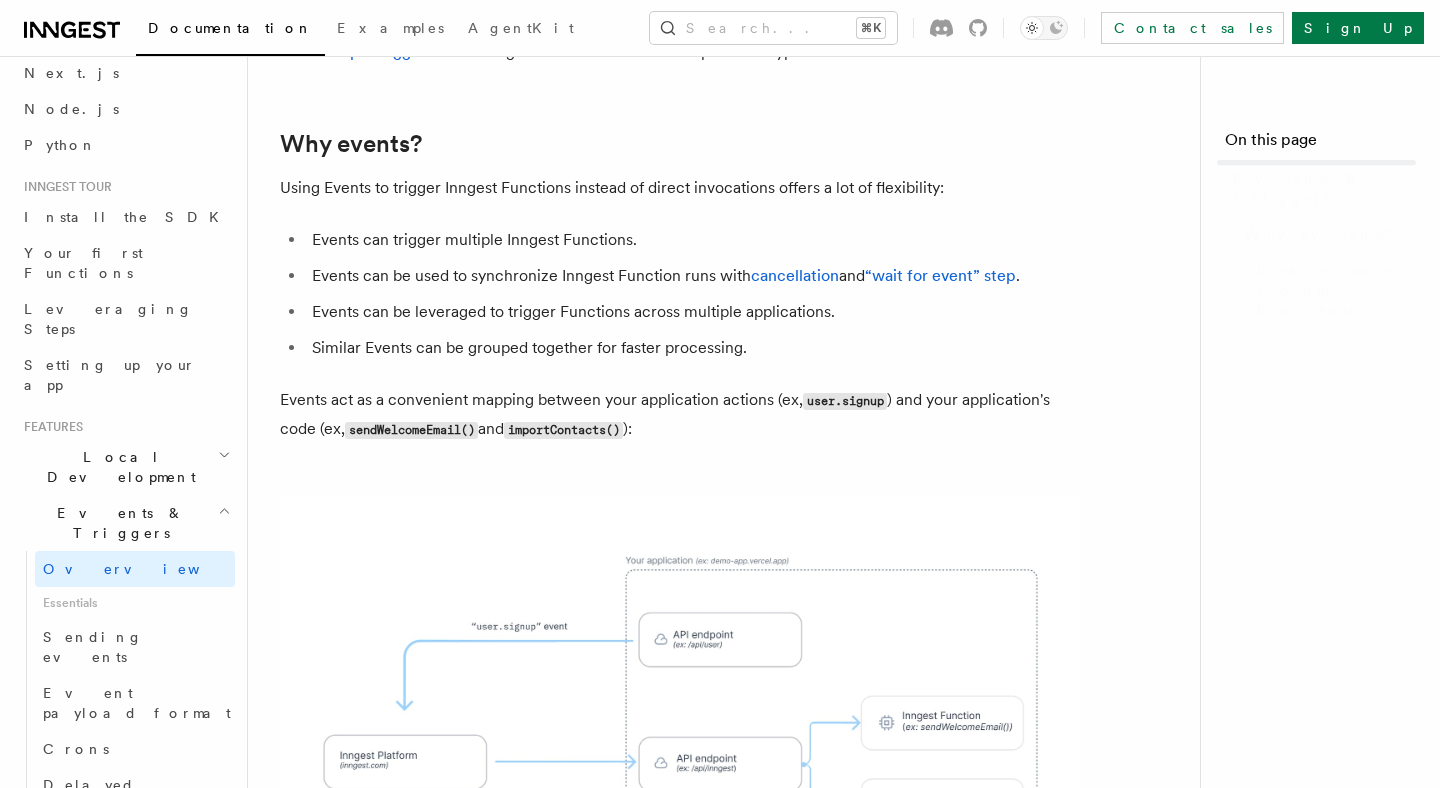 scroll, scrollTop: 0, scrollLeft: 0, axis: both 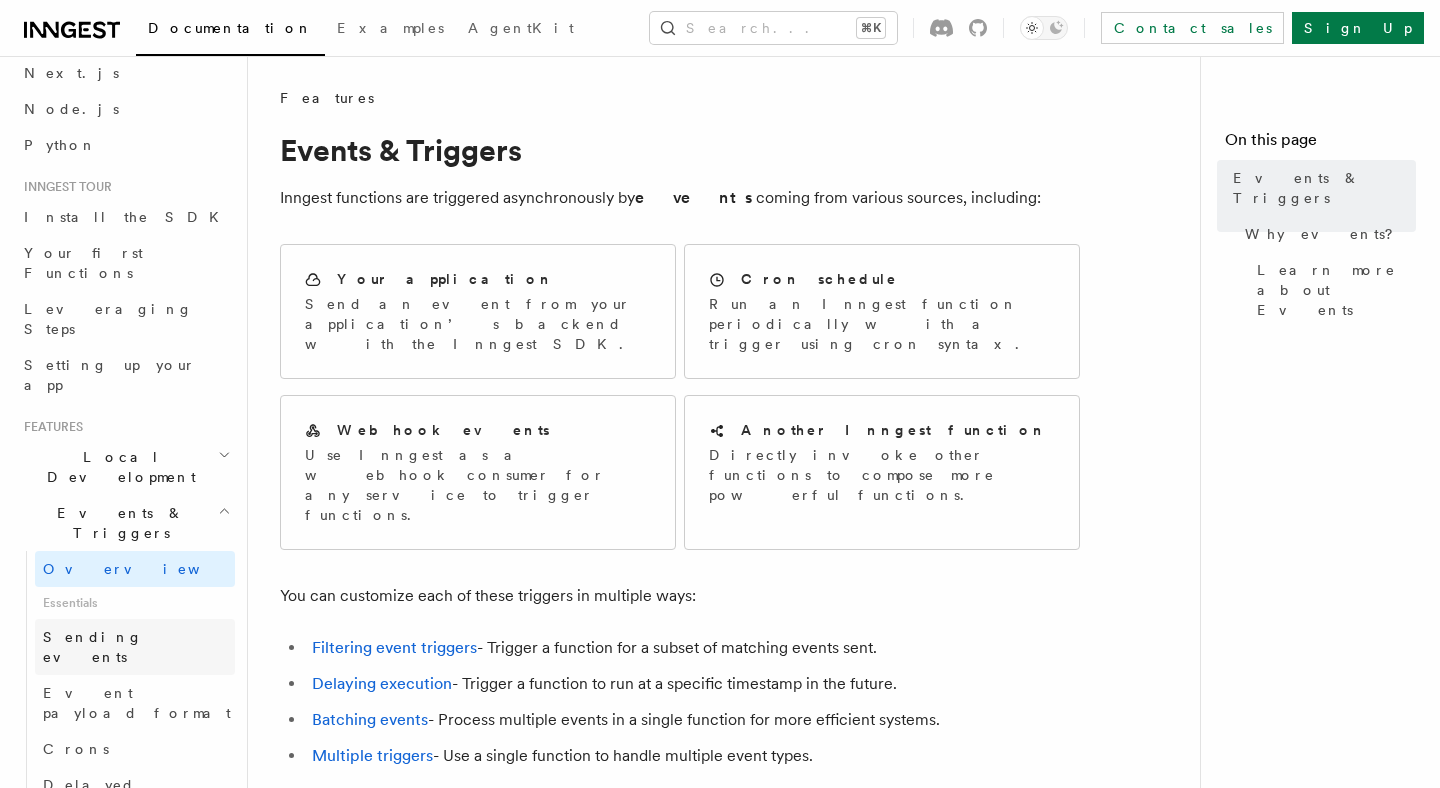 click on "Sending events" at bounding box center [135, 647] 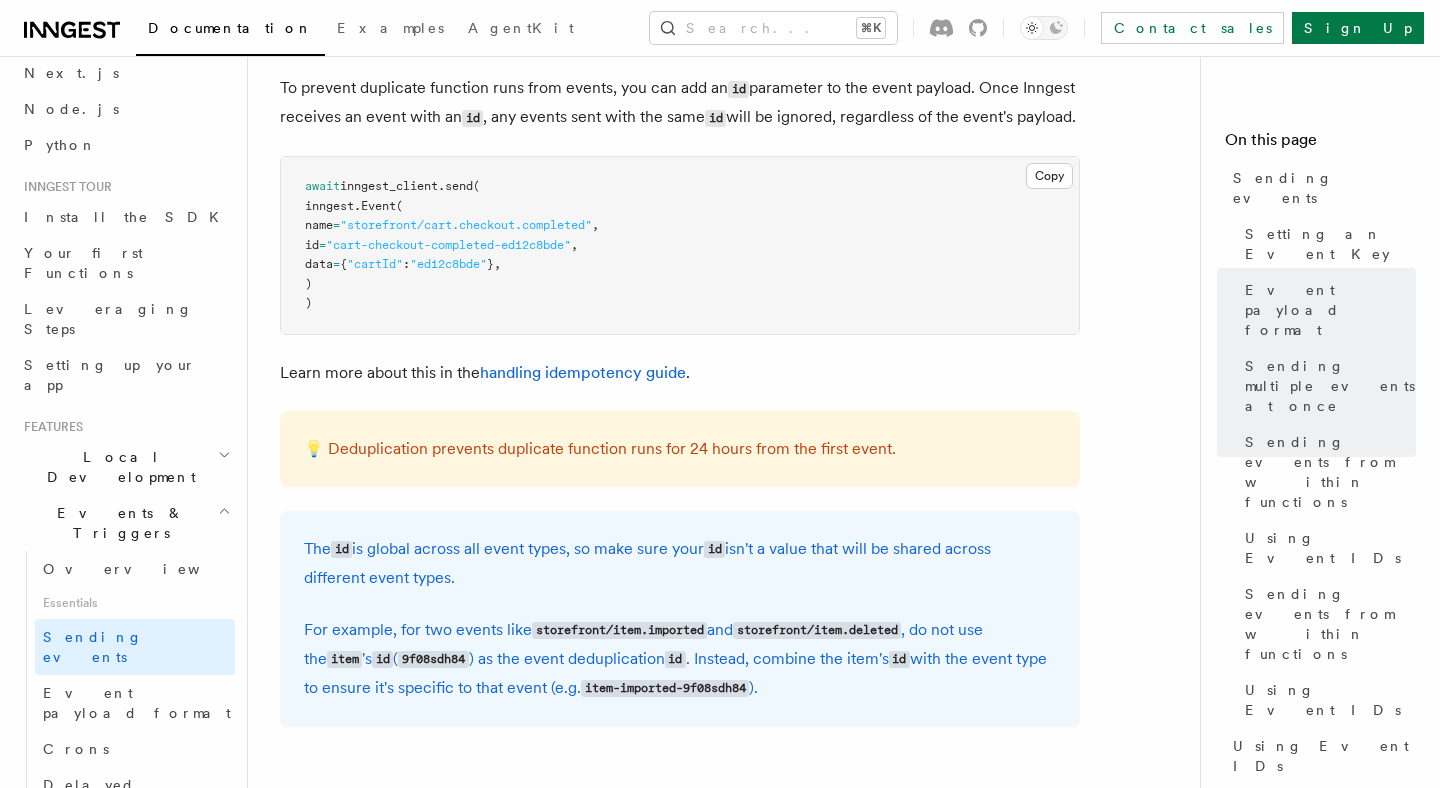 scroll, scrollTop: 5210, scrollLeft: 0, axis: vertical 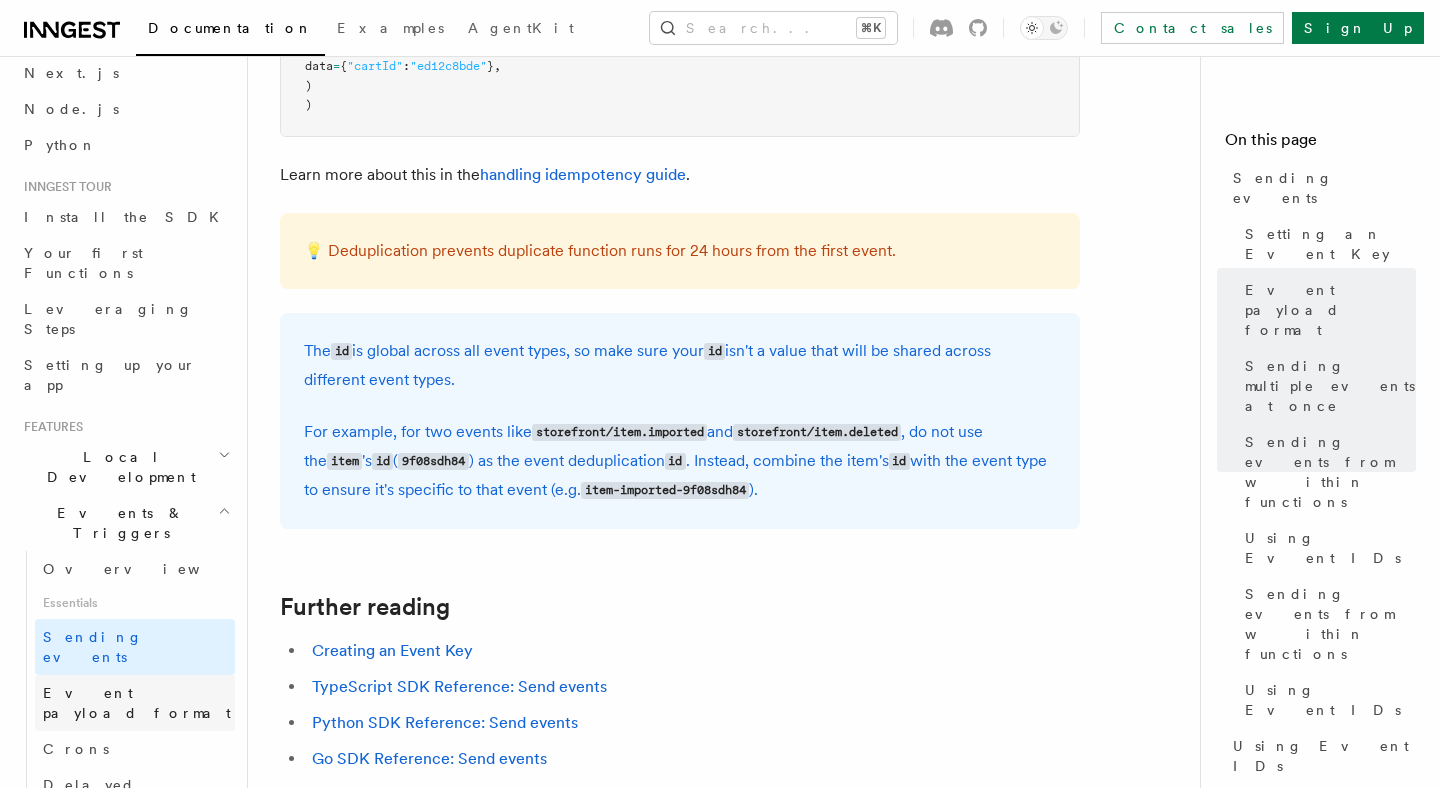 click on "Event payload format" at bounding box center (139, 703) 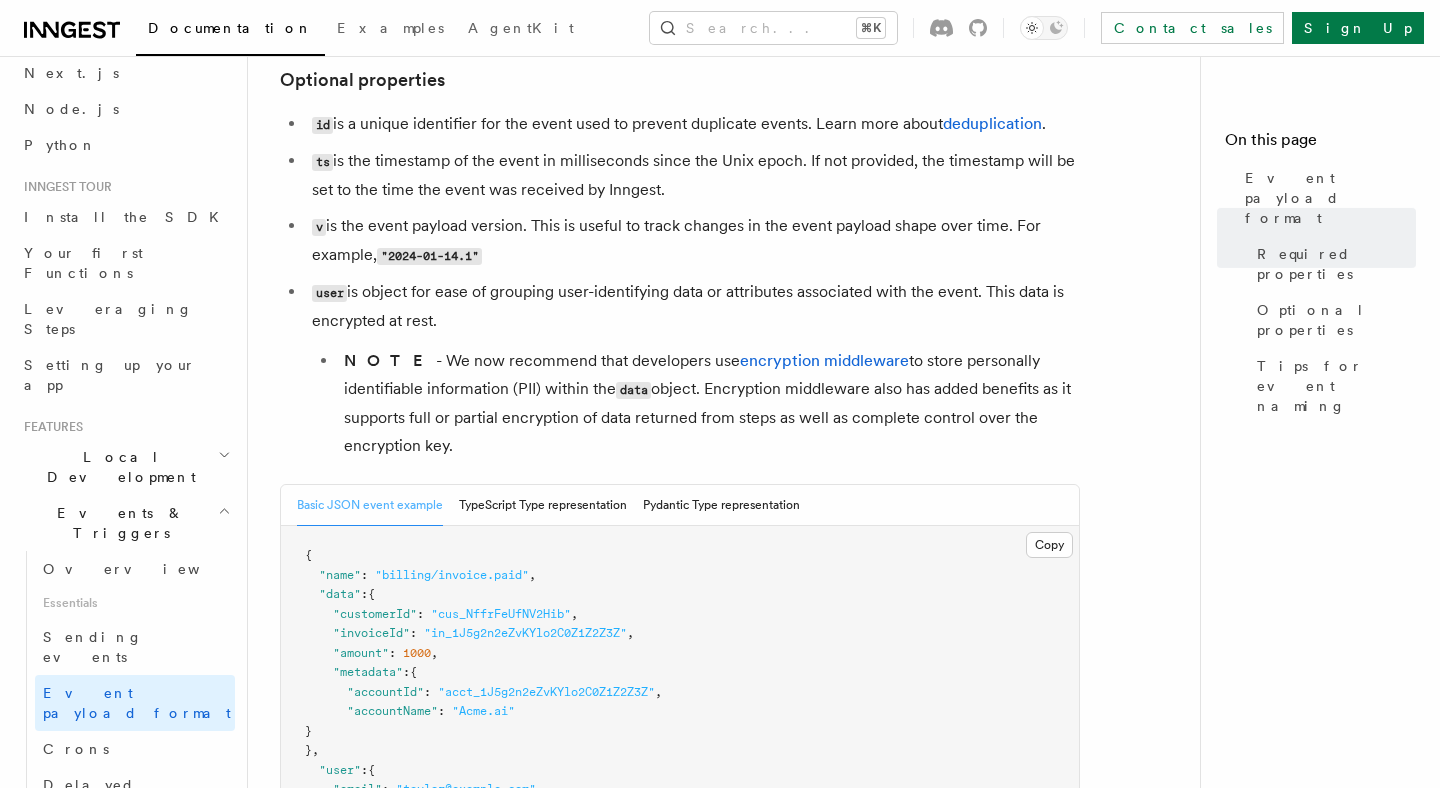 scroll, scrollTop: 522, scrollLeft: 0, axis: vertical 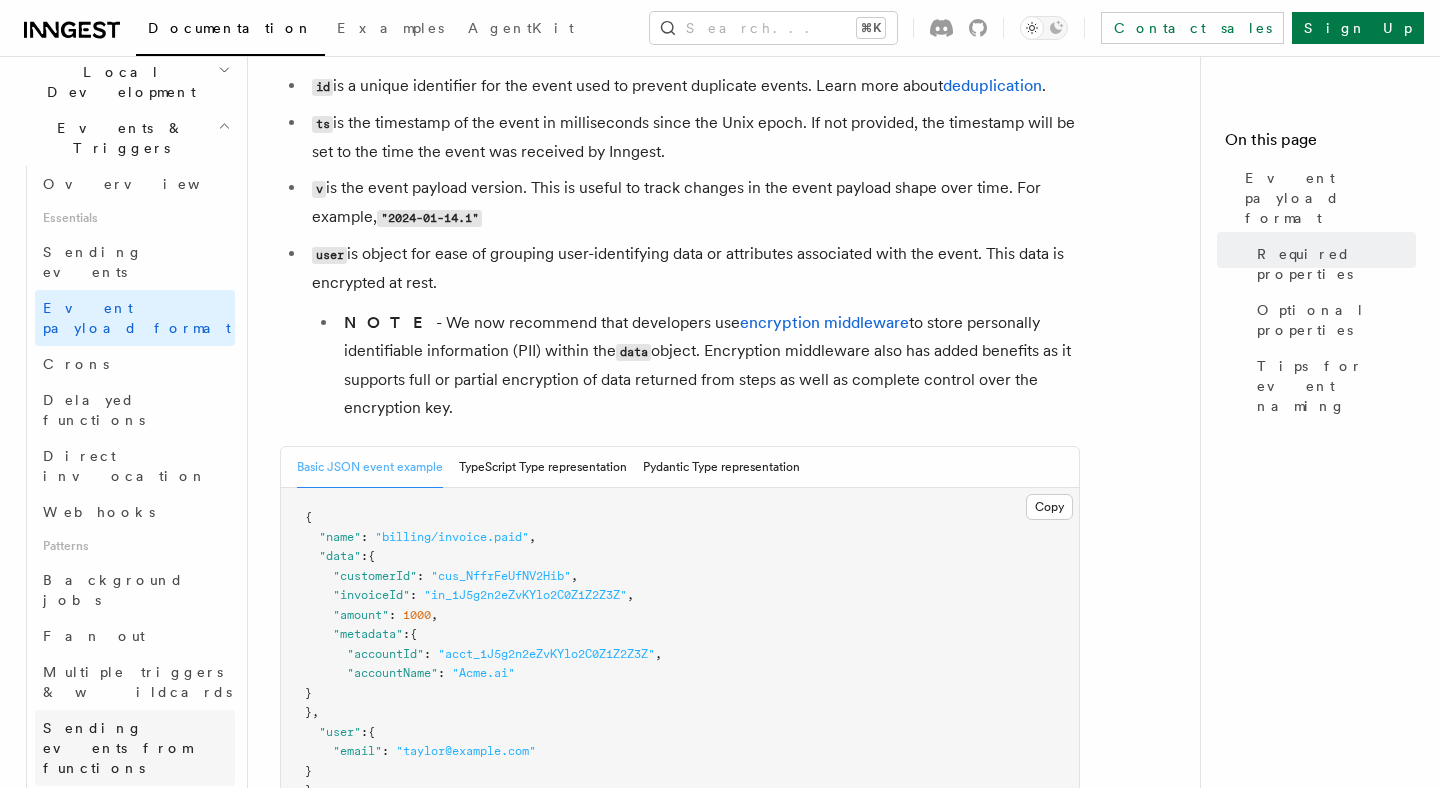 click on "Sending events from functions" at bounding box center [117, 748] 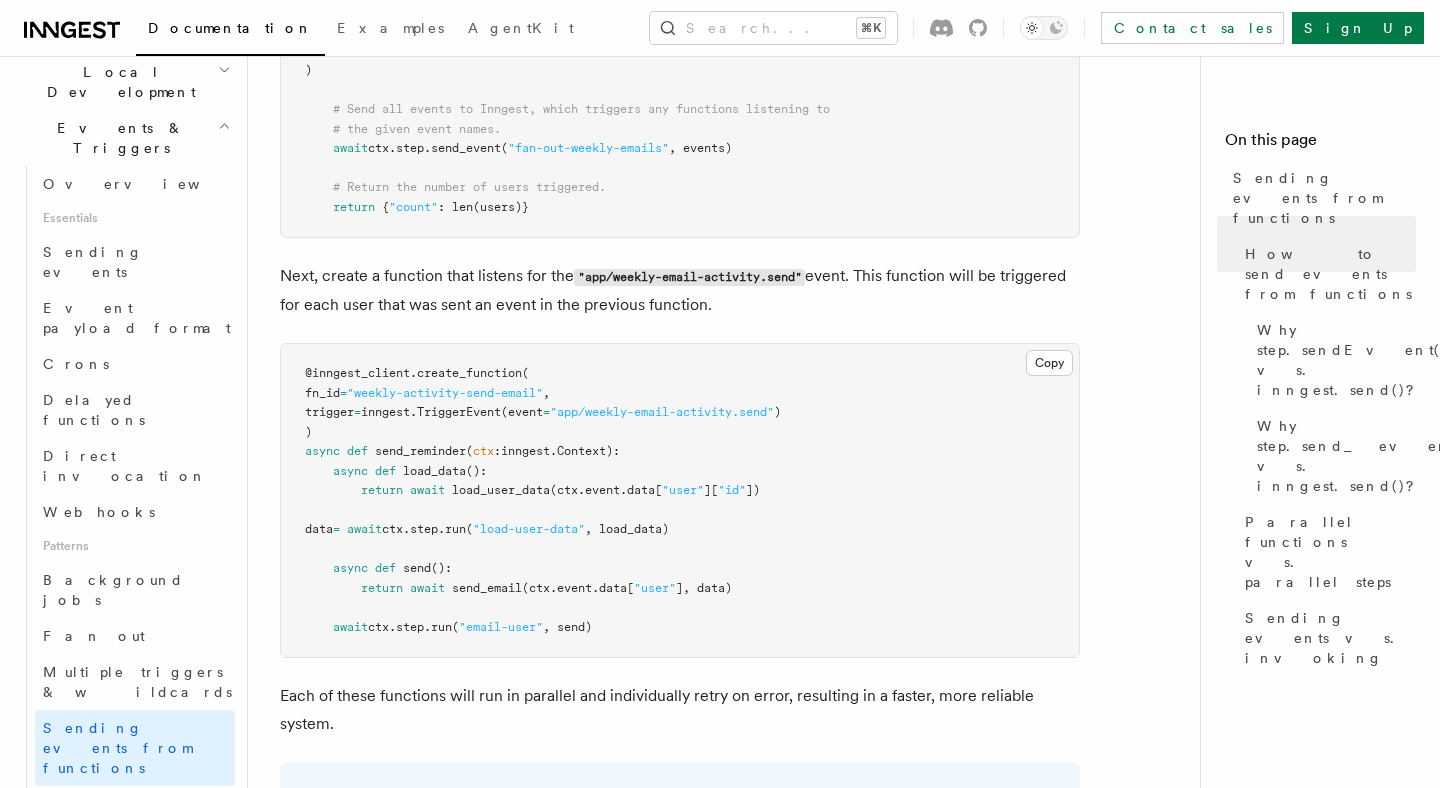 scroll, scrollTop: 1375, scrollLeft: 0, axis: vertical 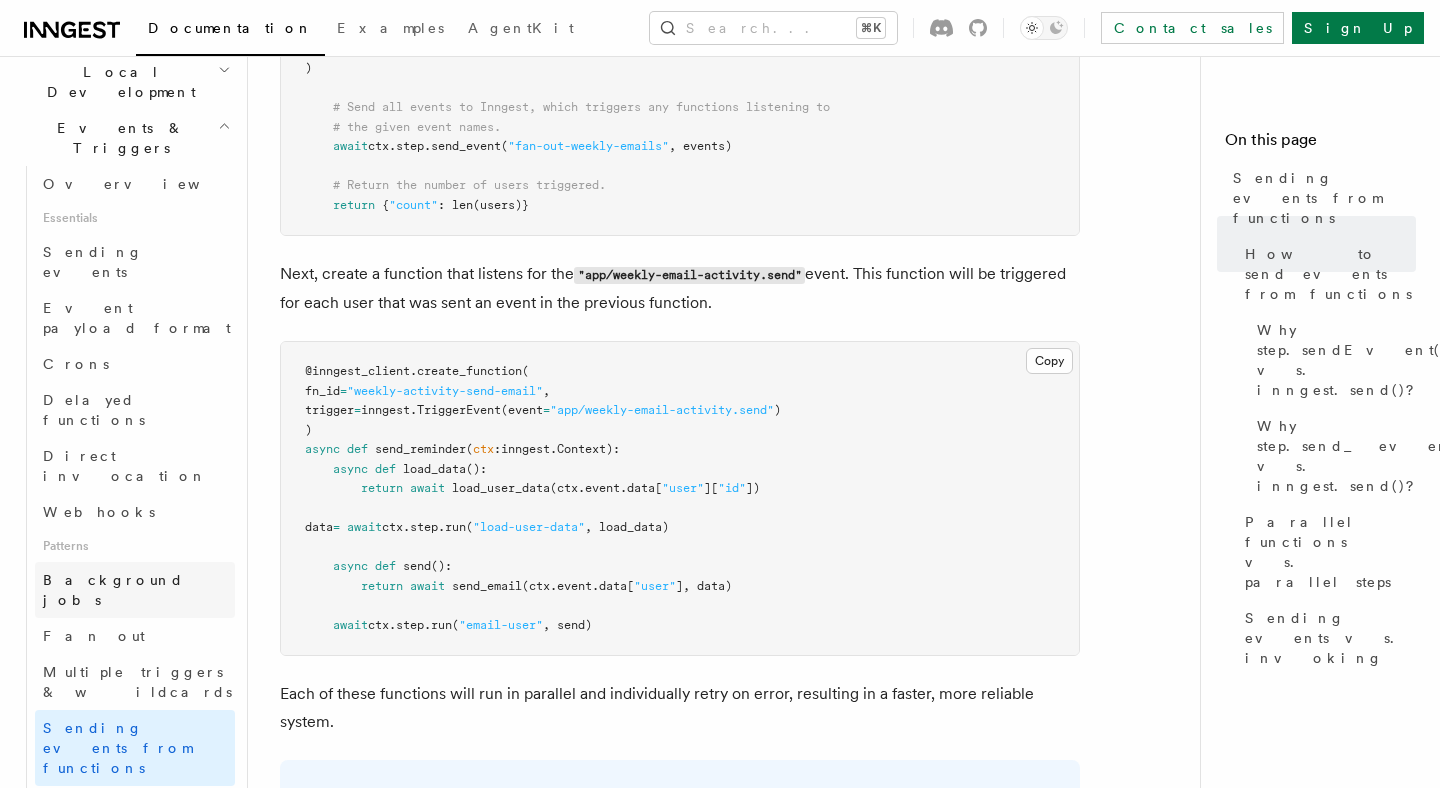 click on "Background jobs" at bounding box center (113, 590) 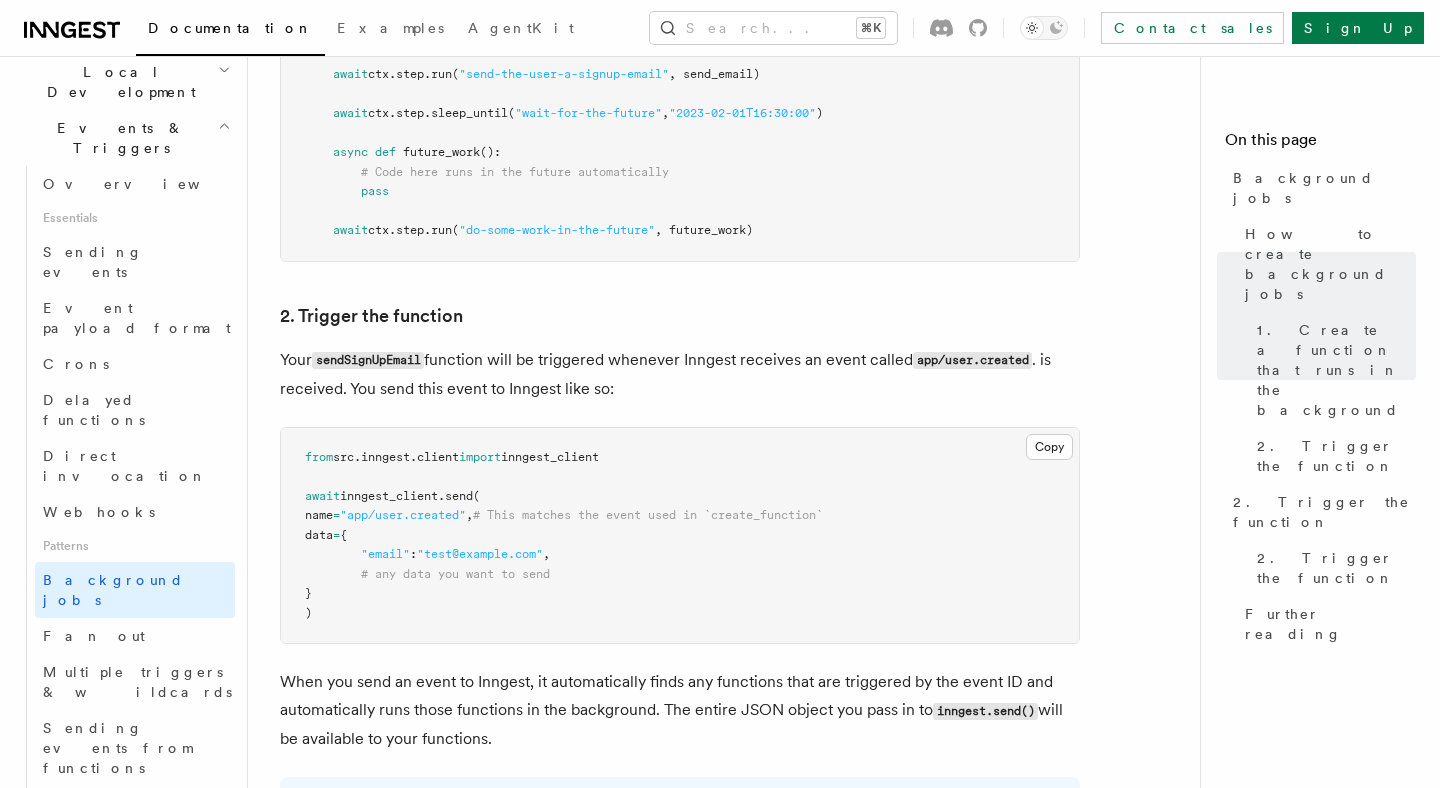 scroll, scrollTop: 1650, scrollLeft: 0, axis: vertical 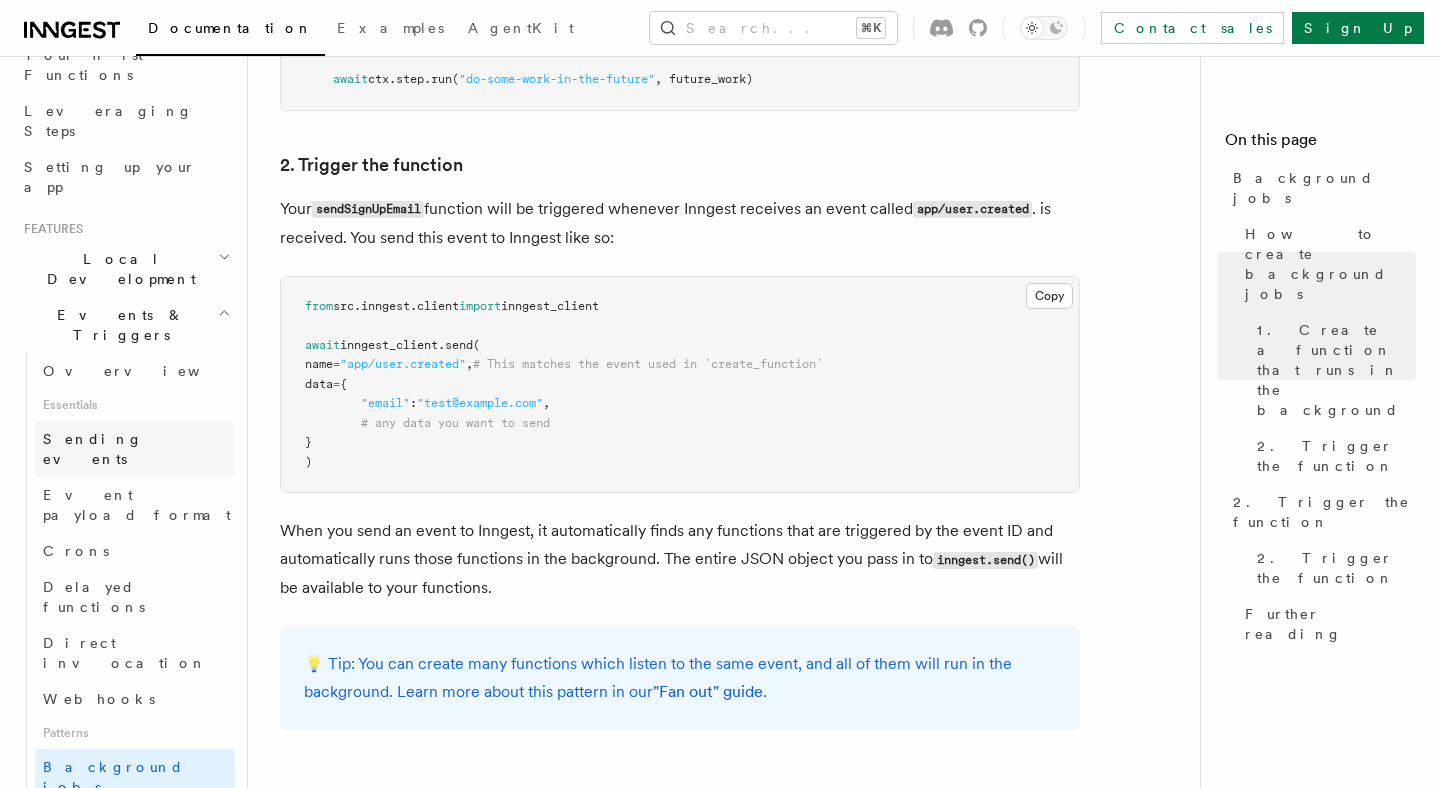 click on "Sending events" at bounding box center [93, 449] 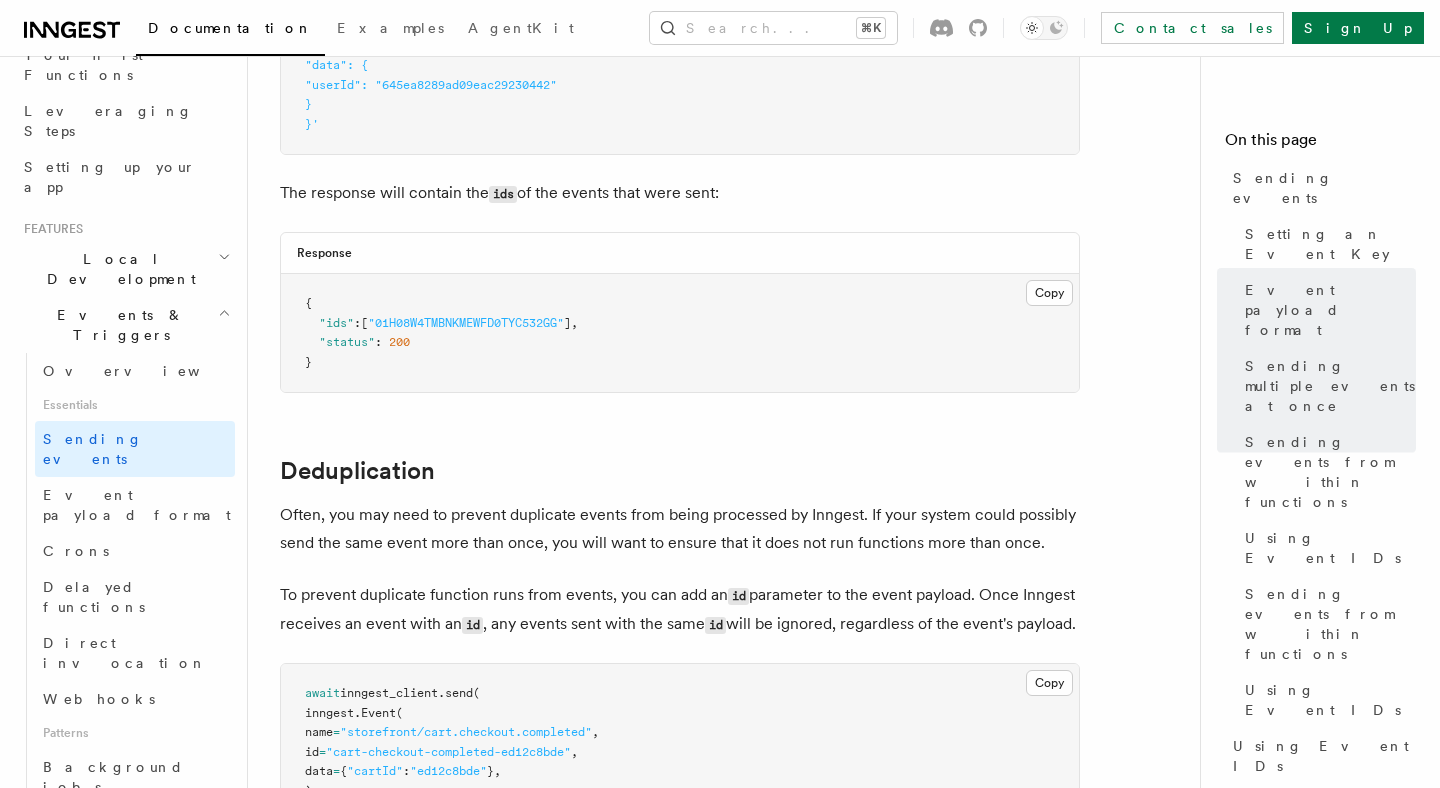 scroll, scrollTop: 4544, scrollLeft: 0, axis: vertical 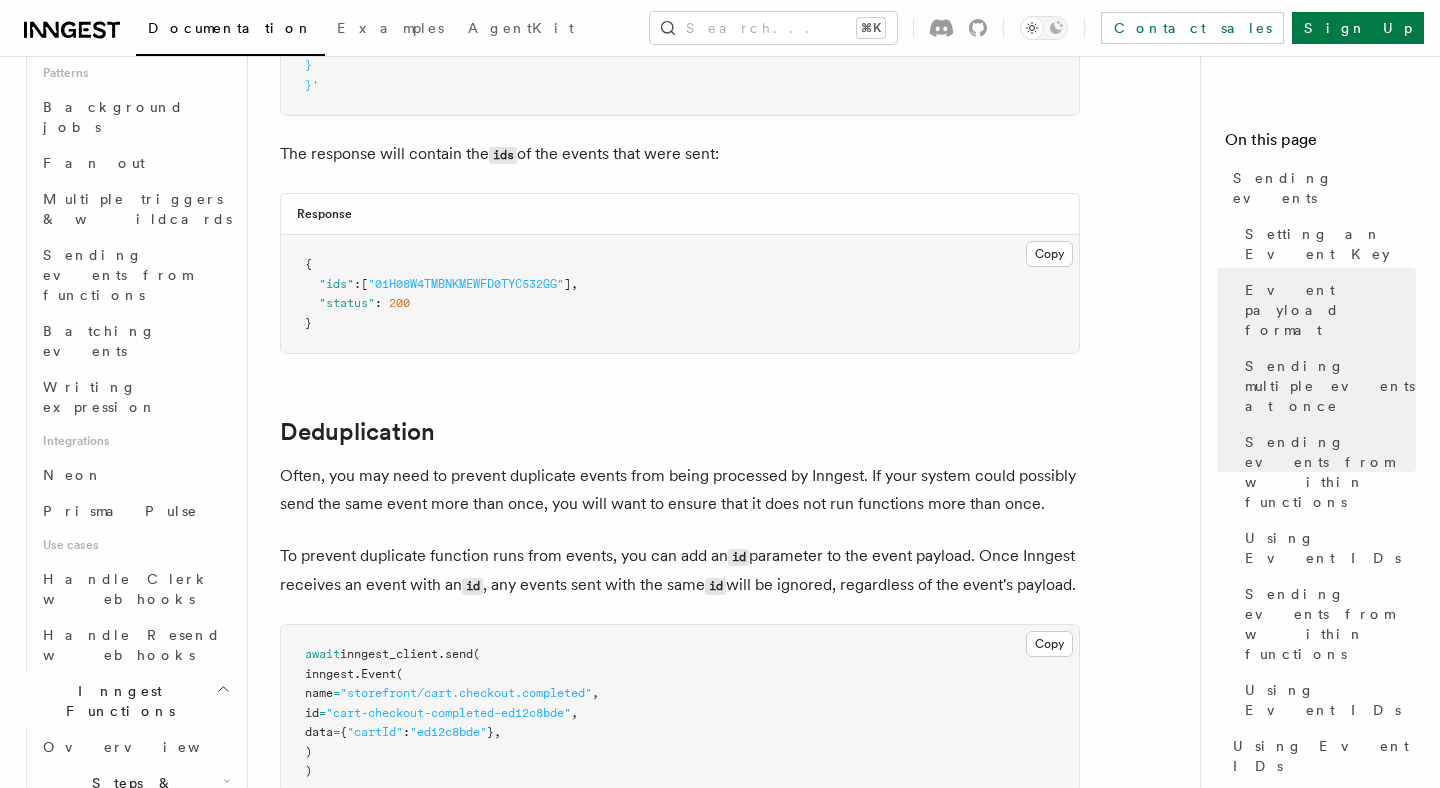 click 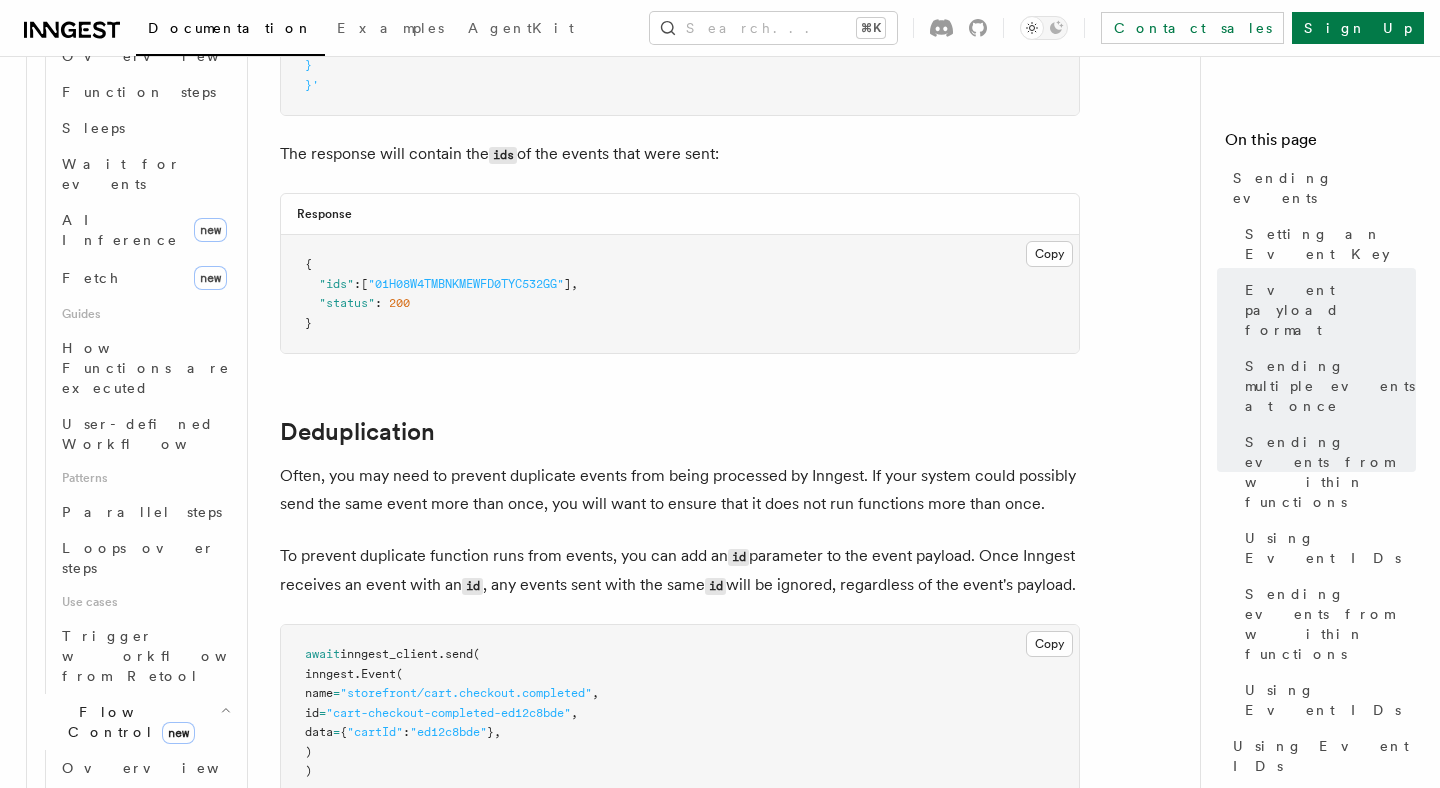 scroll, scrollTop: 1742, scrollLeft: 0, axis: vertical 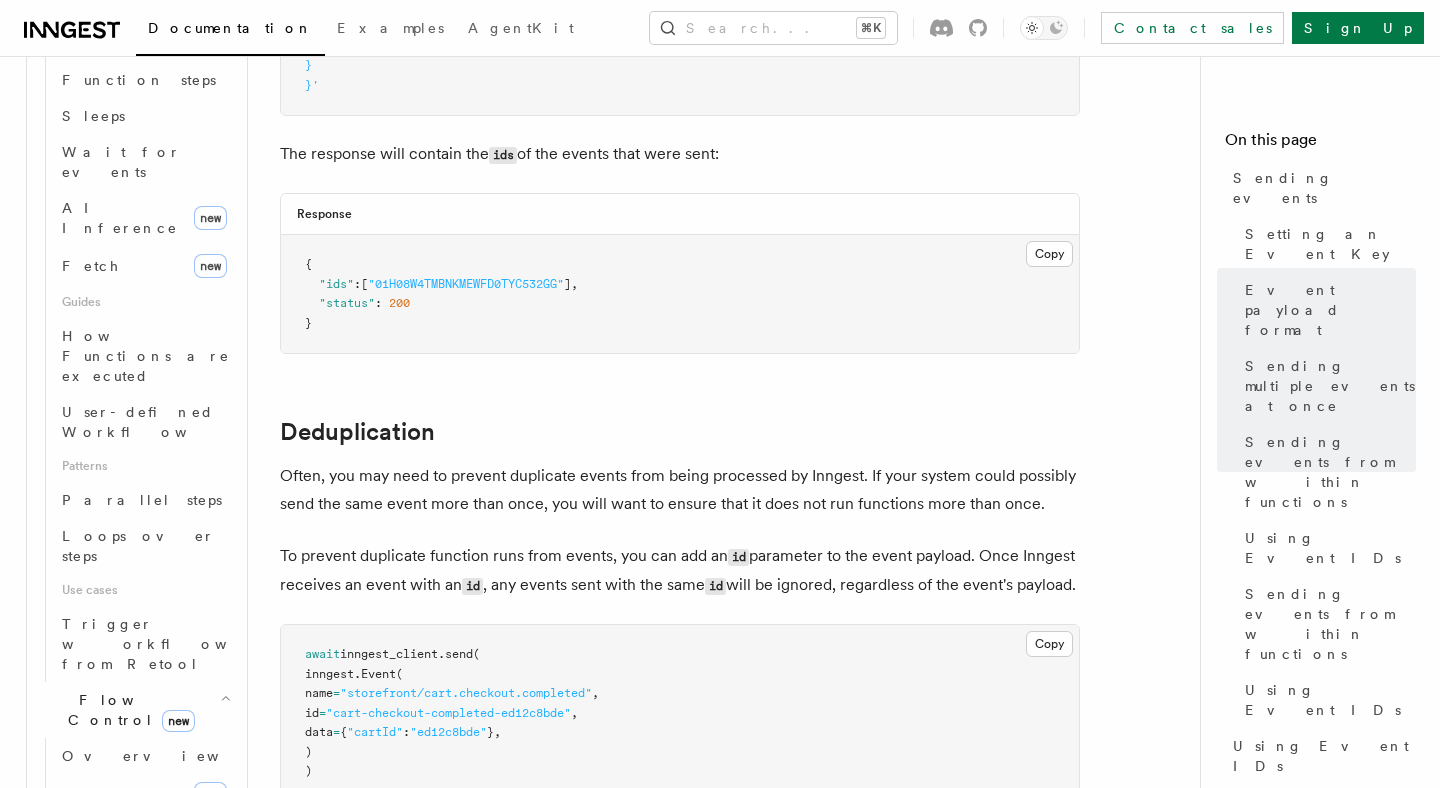 click on "Cancellation" at bounding box center [135, 1068] 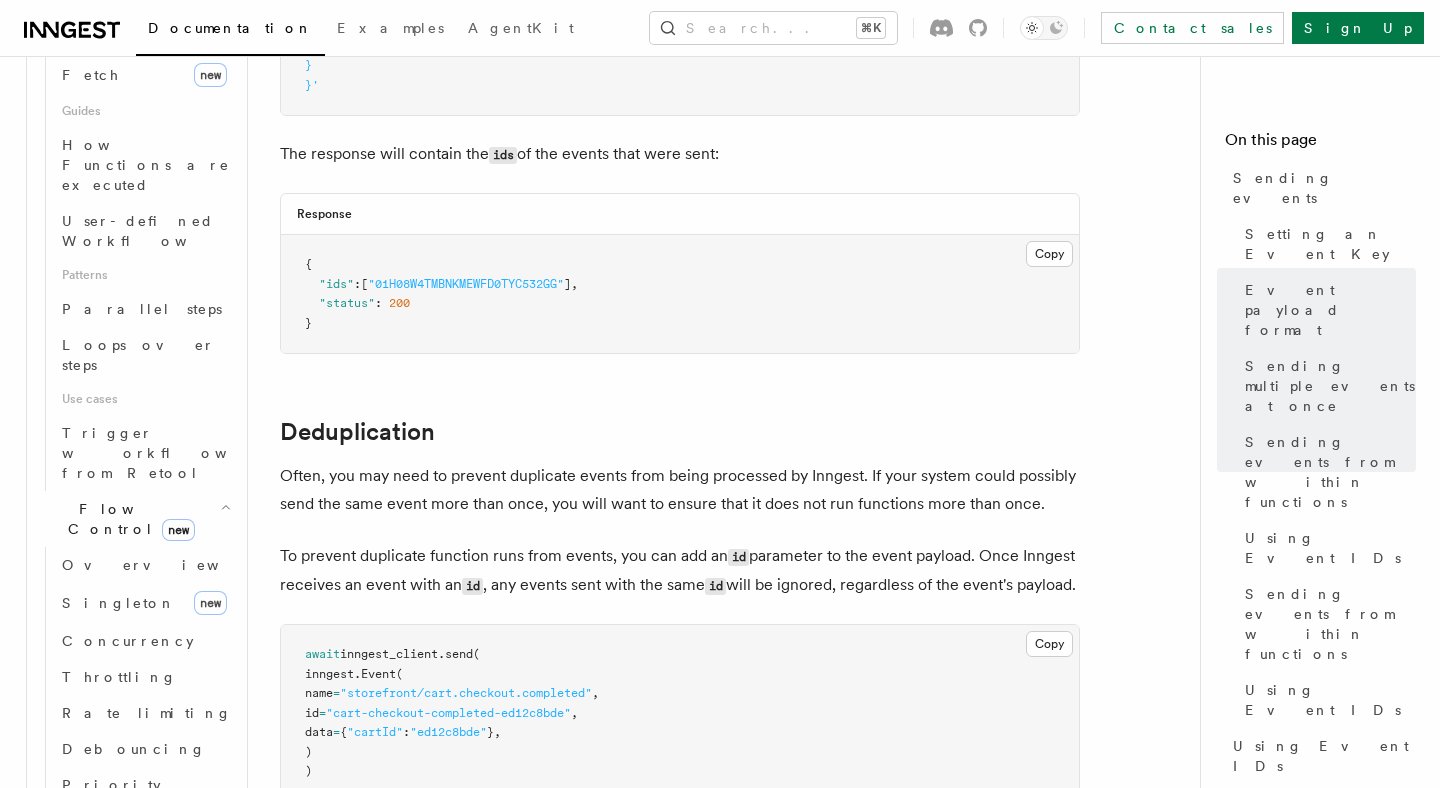 scroll, scrollTop: 1945, scrollLeft: 0, axis: vertical 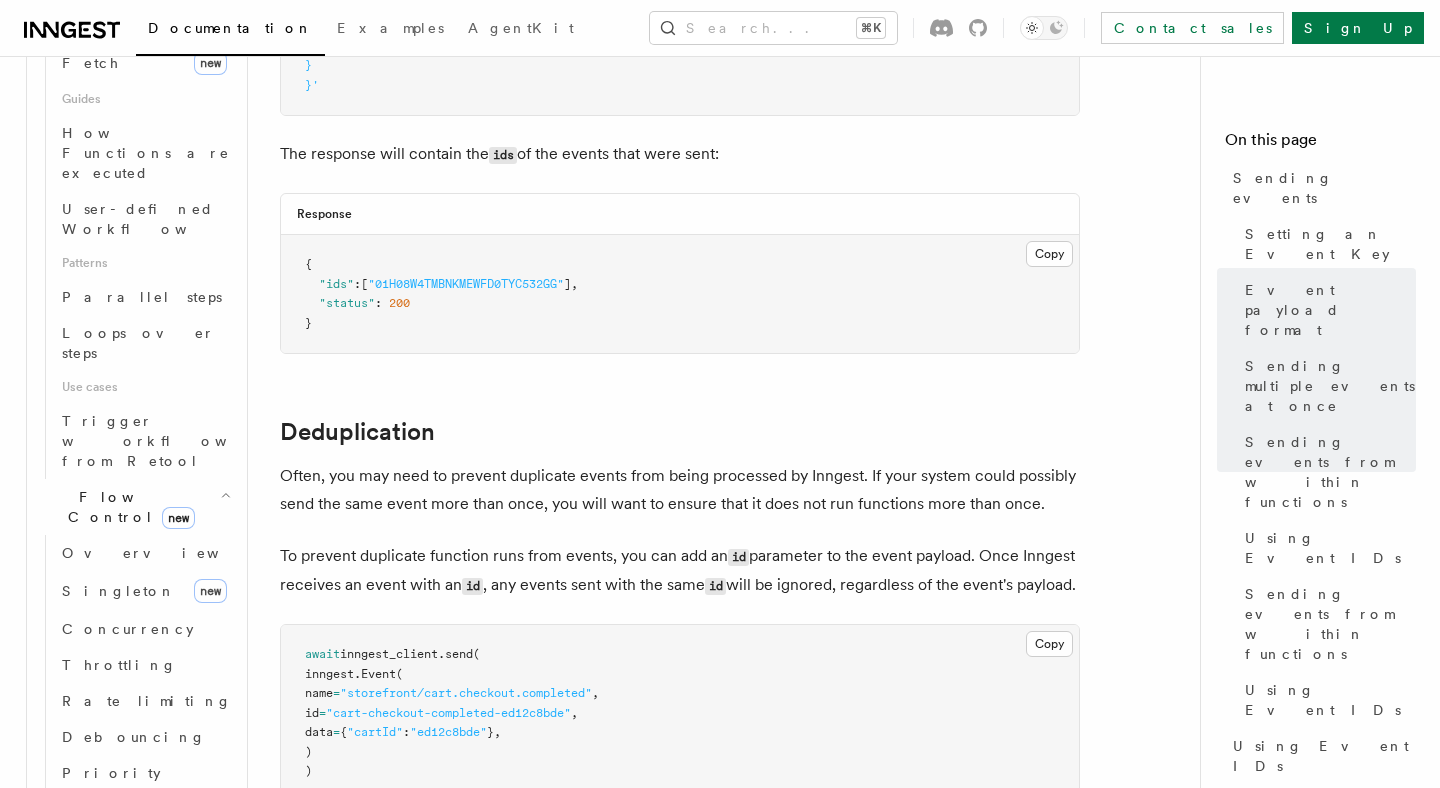 click on "Rollbacks" at bounding box center (144, 937) 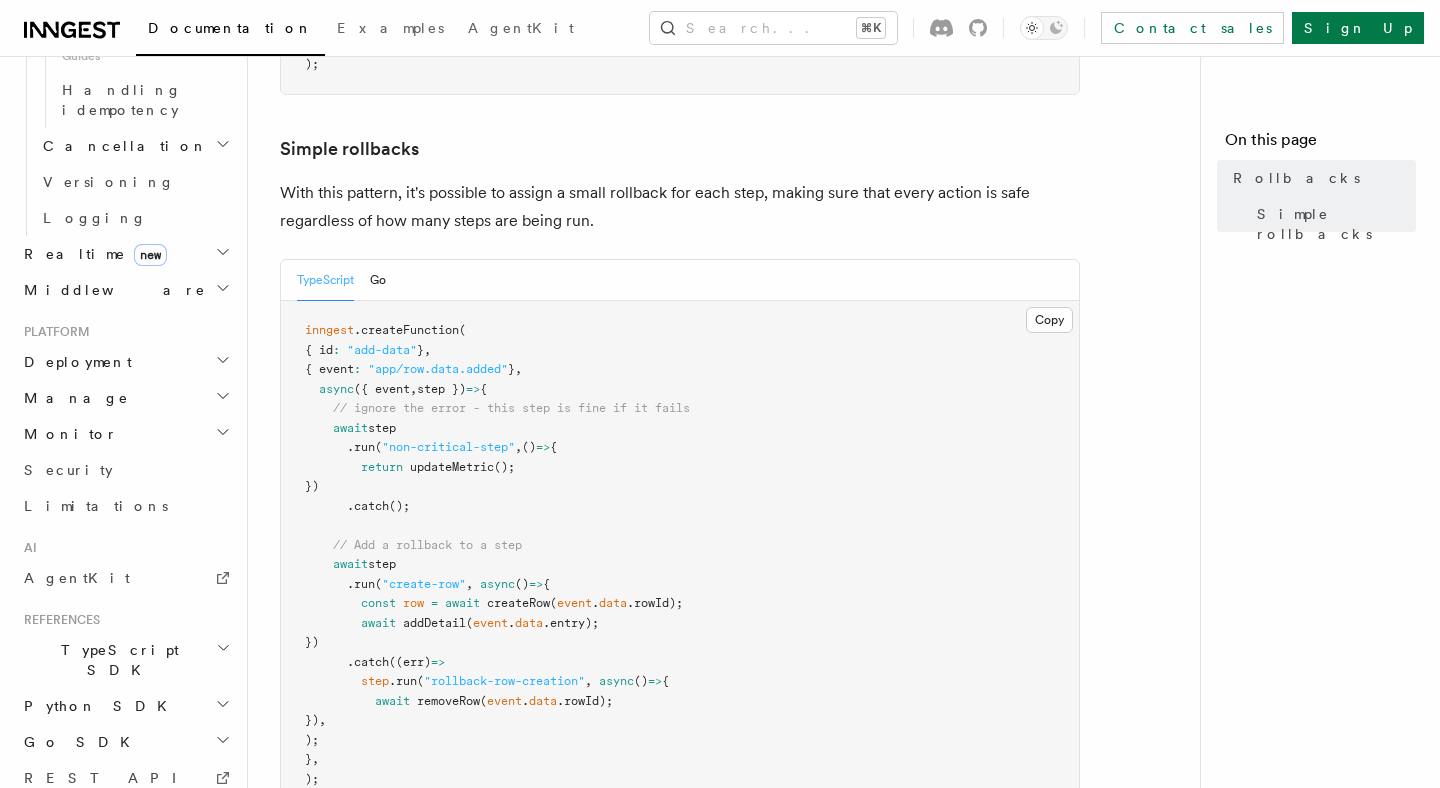scroll, scrollTop: 1067, scrollLeft: 0, axis: vertical 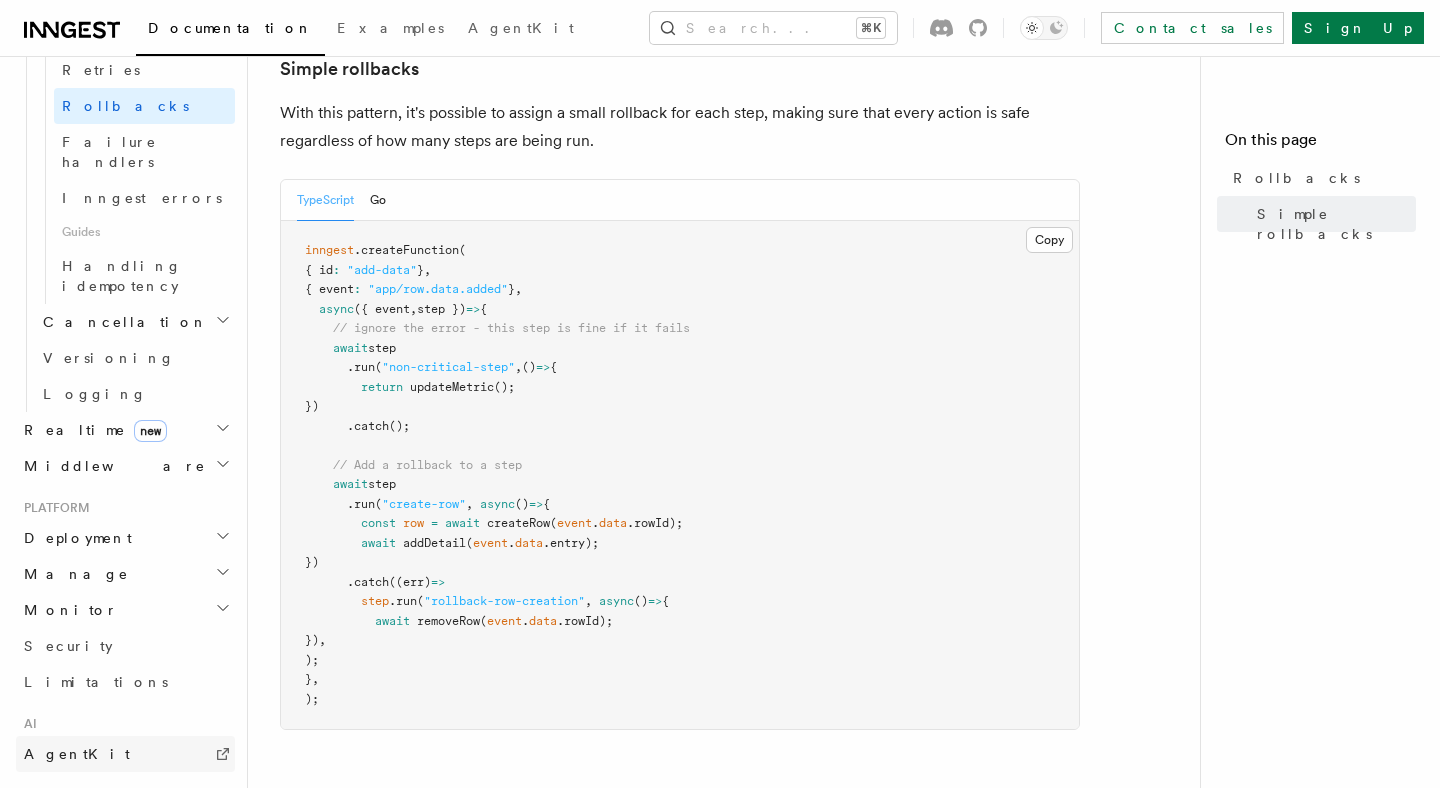 click 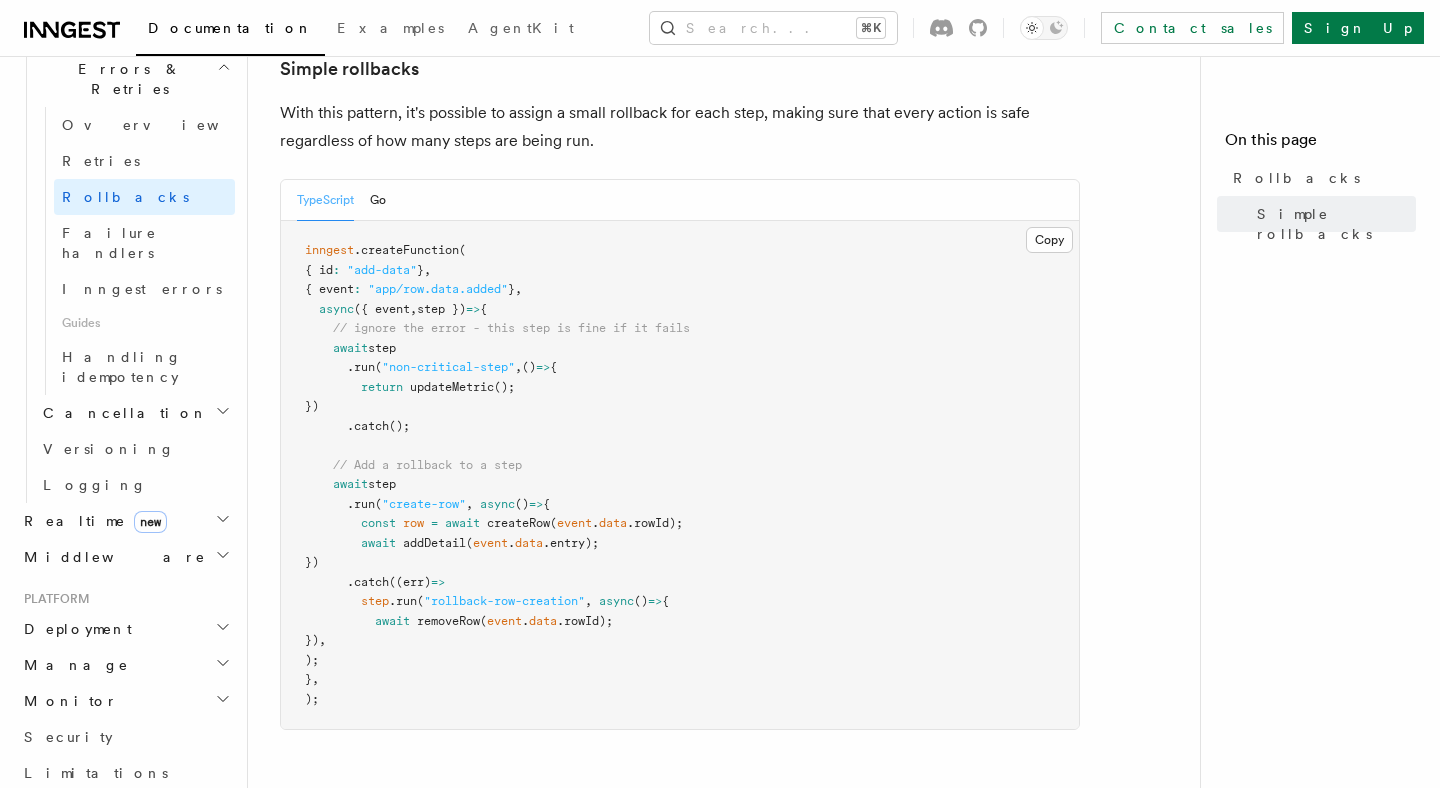 scroll, scrollTop: 756, scrollLeft: 0, axis: vertical 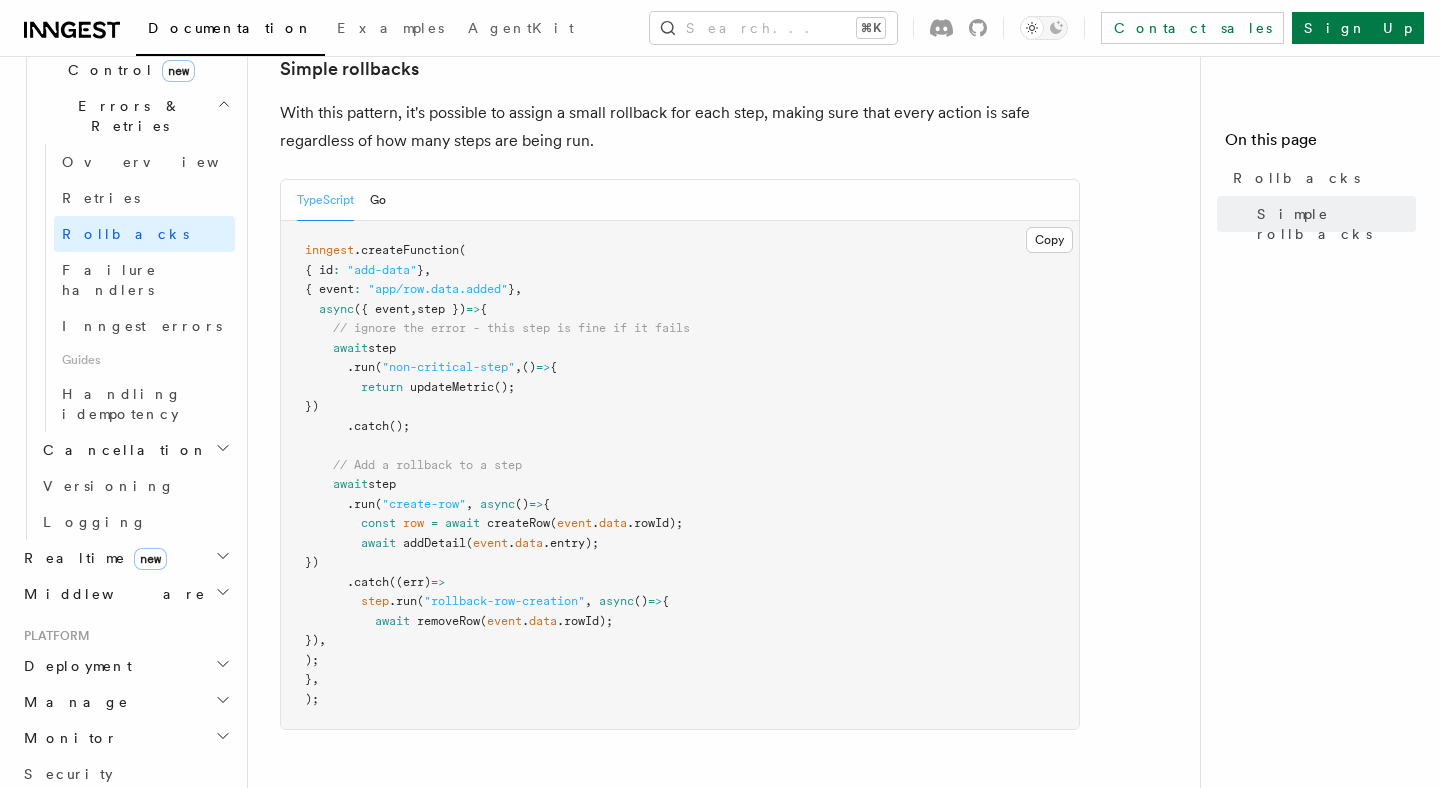 click 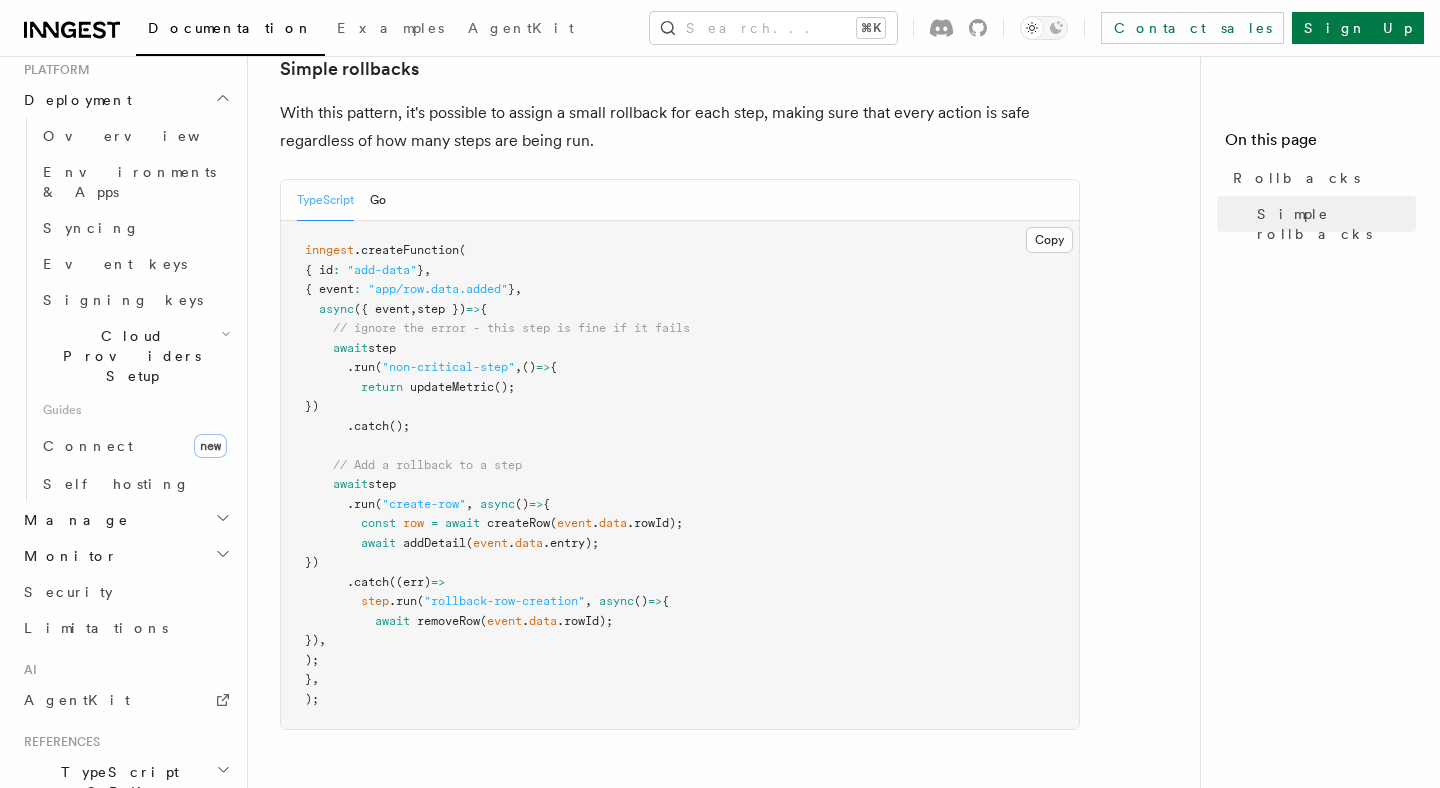 scroll, scrollTop: 1384, scrollLeft: 0, axis: vertical 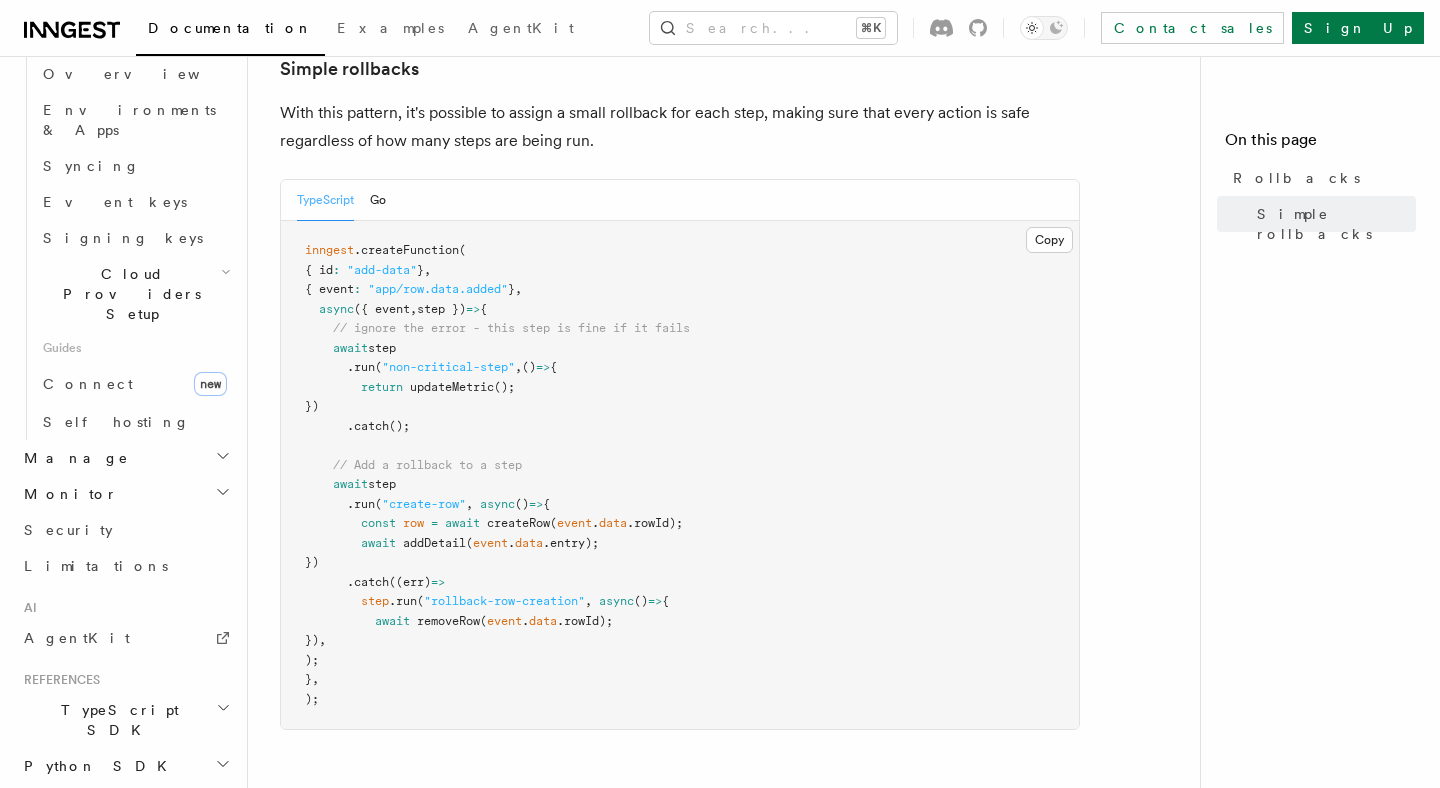 click 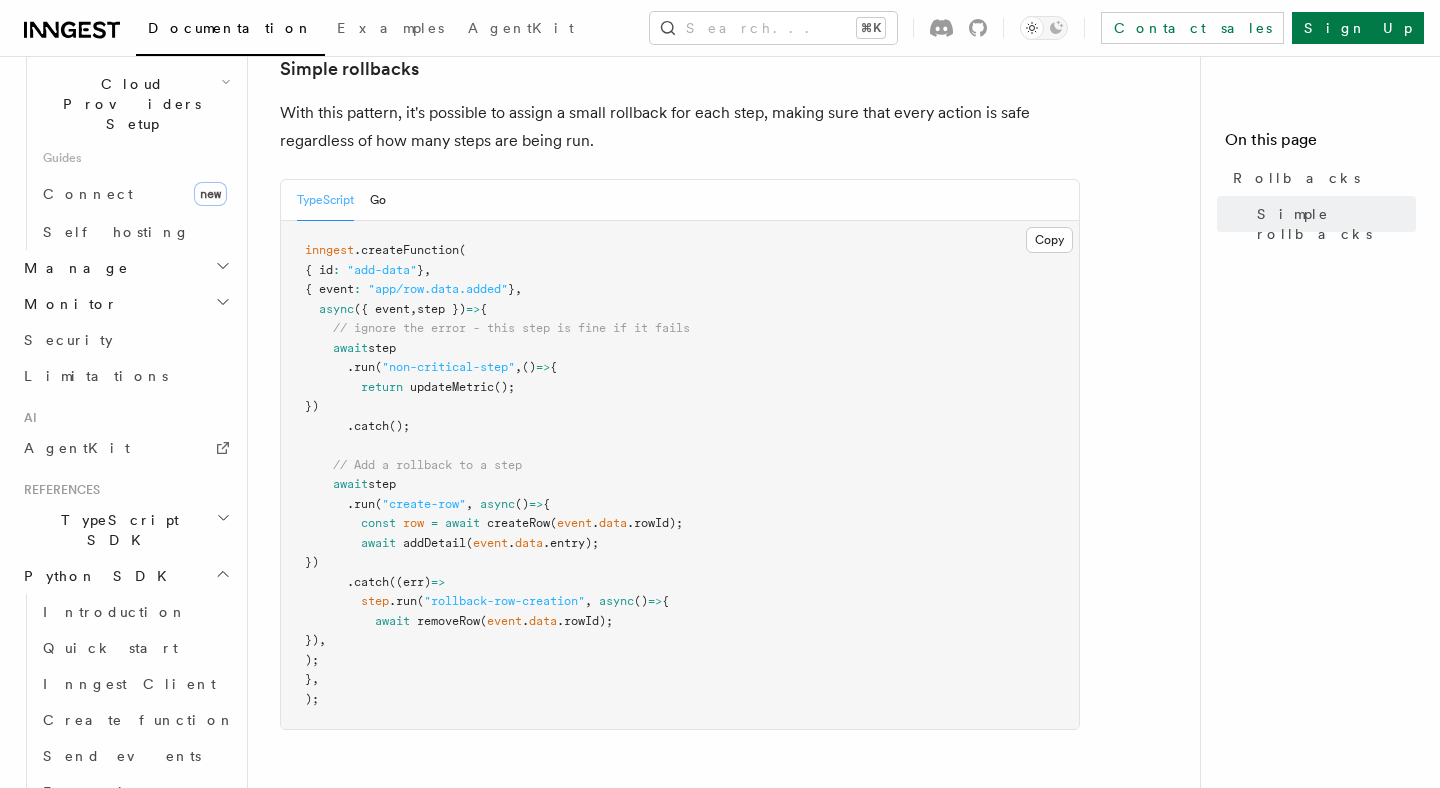 scroll, scrollTop: 1590, scrollLeft: 0, axis: vertical 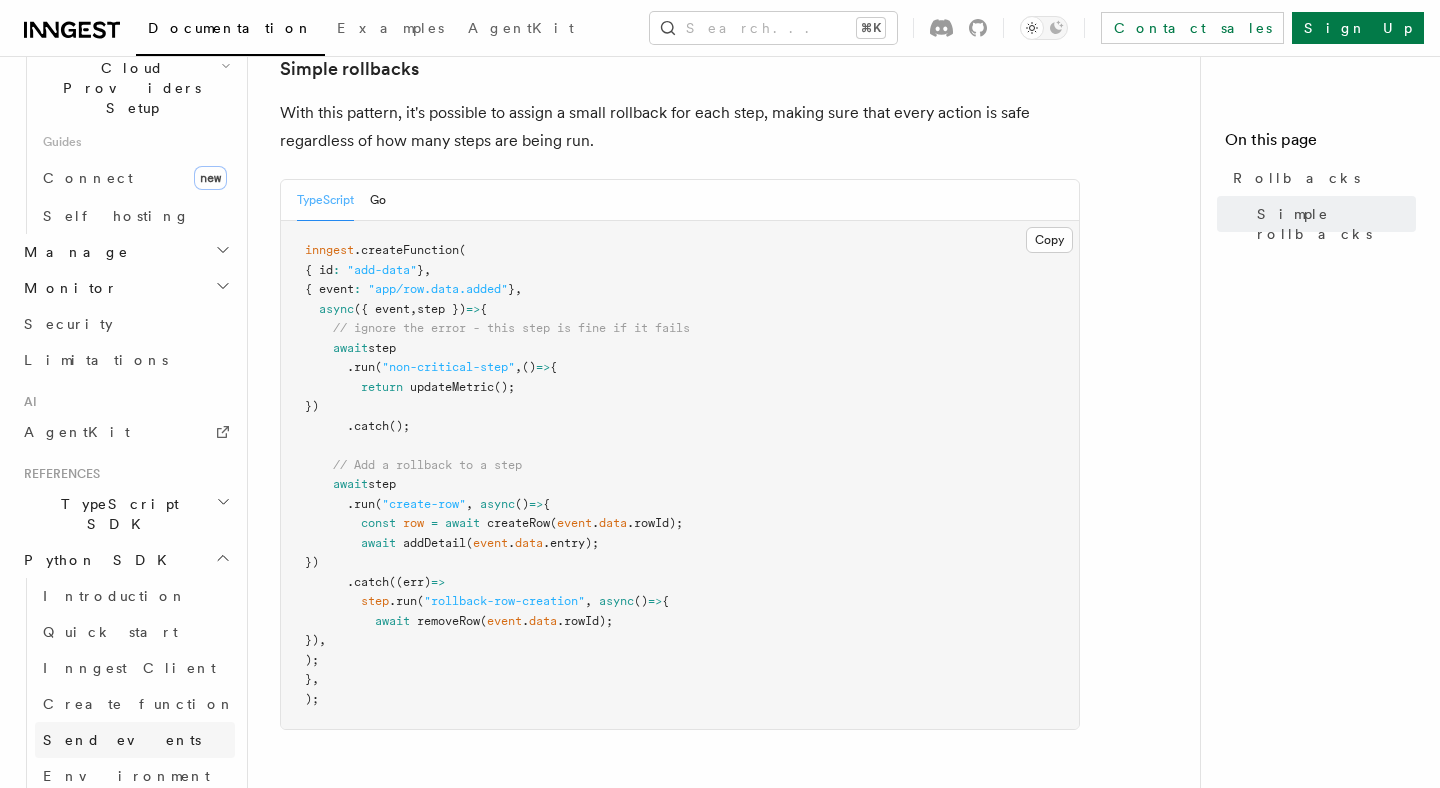 click on "Send events" at bounding box center [135, 740] 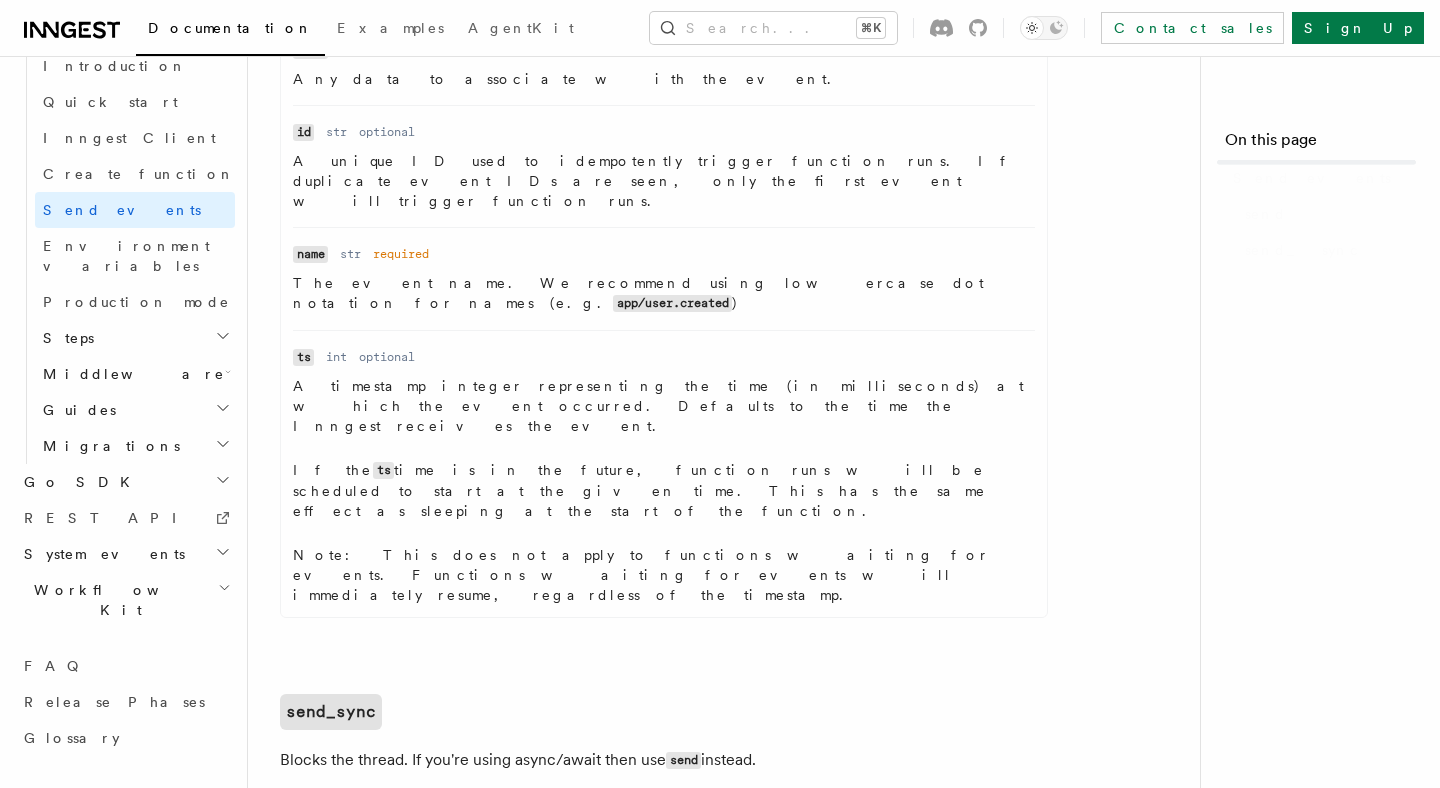 scroll, scrollTop: 0, scrollLeft: 0, axis: both 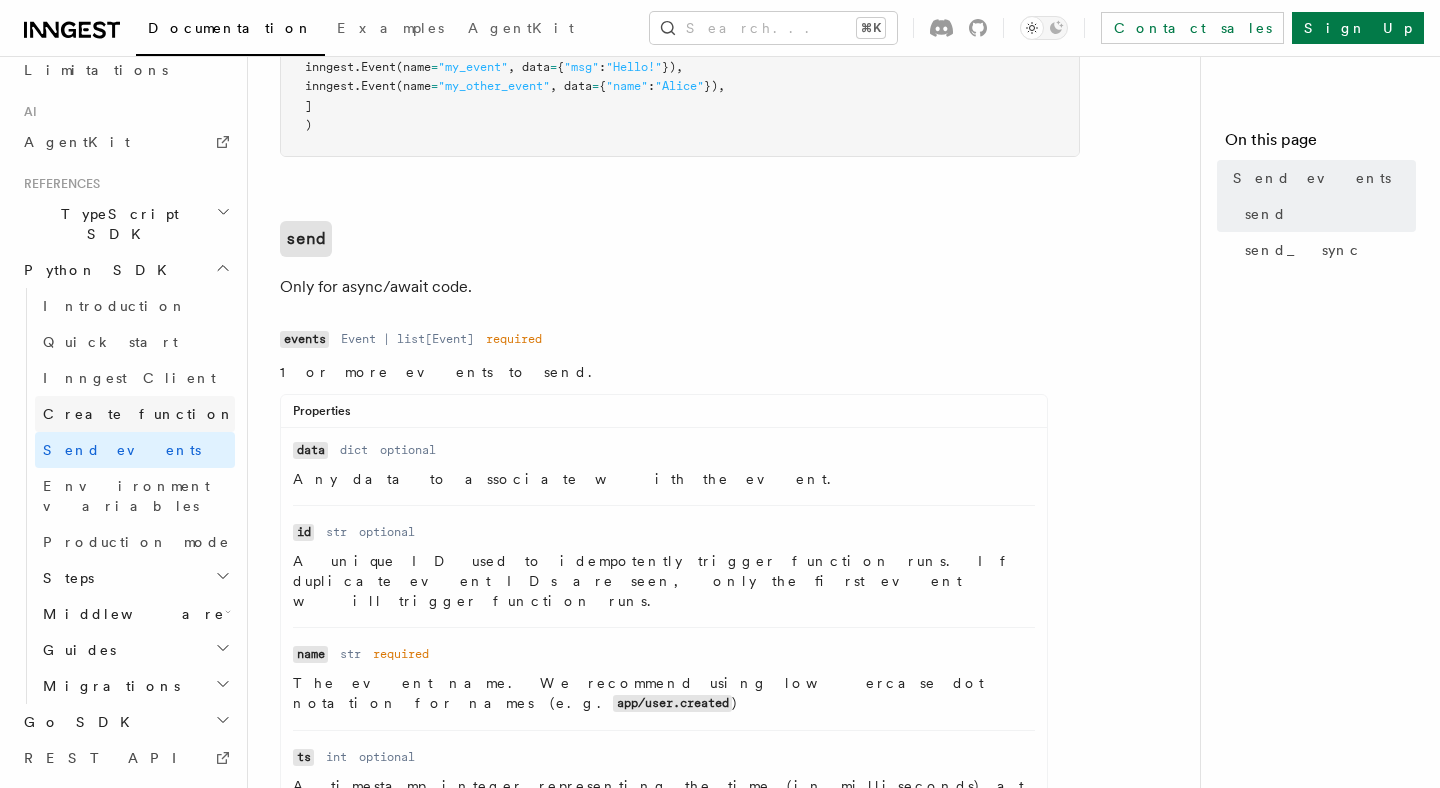 click on "Create function" at bounding box center (135, 414) 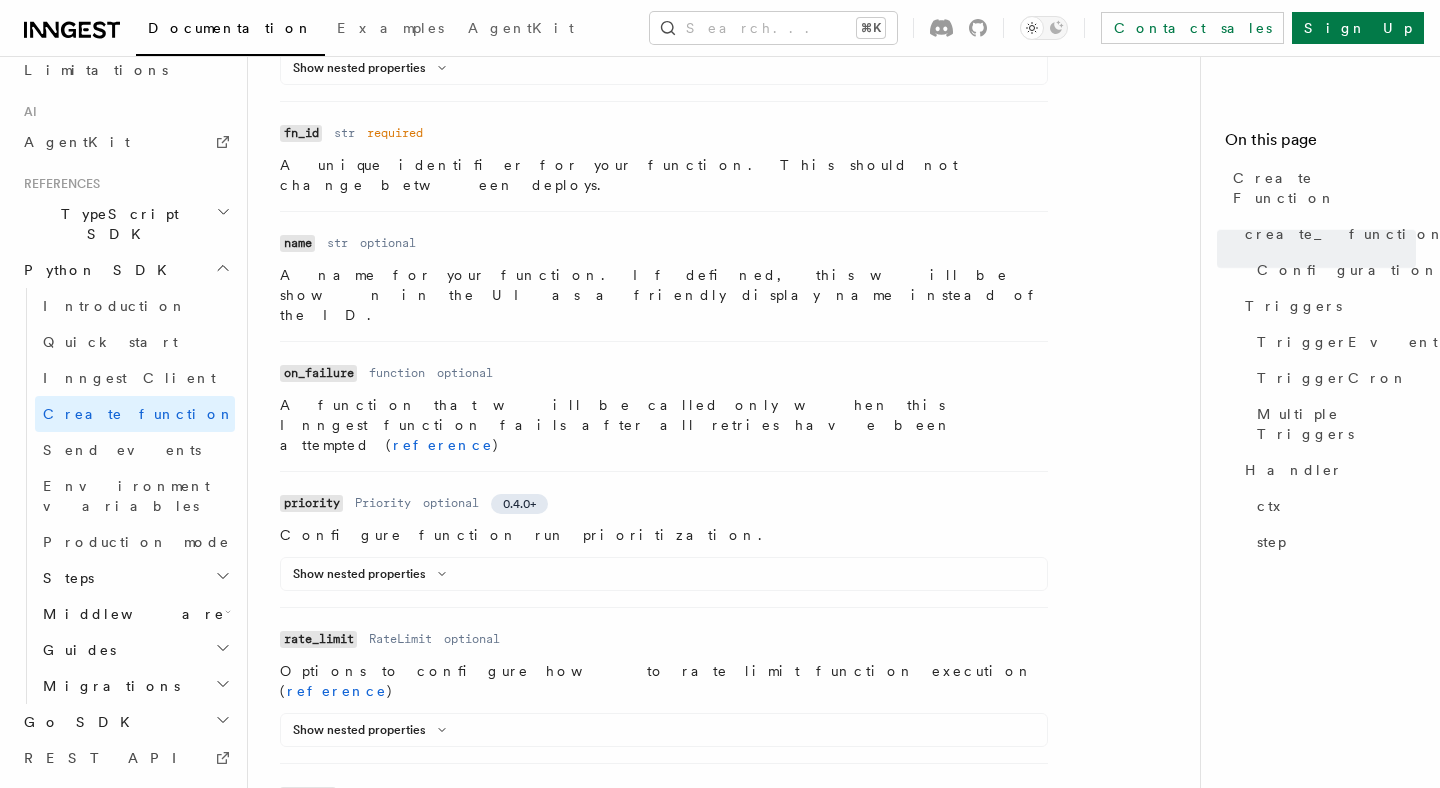 scroll, scrollTop: 1084, scrollLeft: 0, axis: vertical 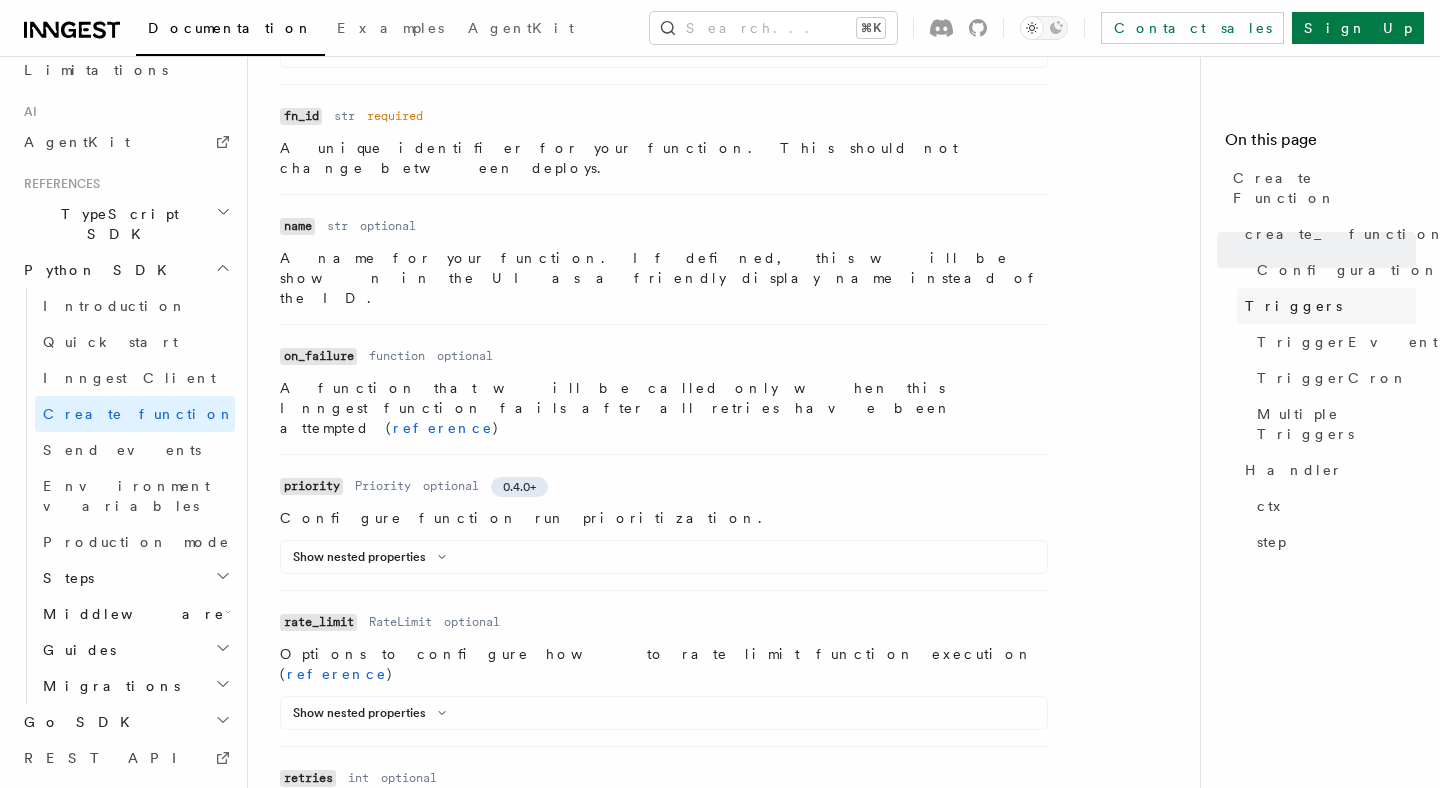 click on "Triggers" at bounding box center [1326, 306] 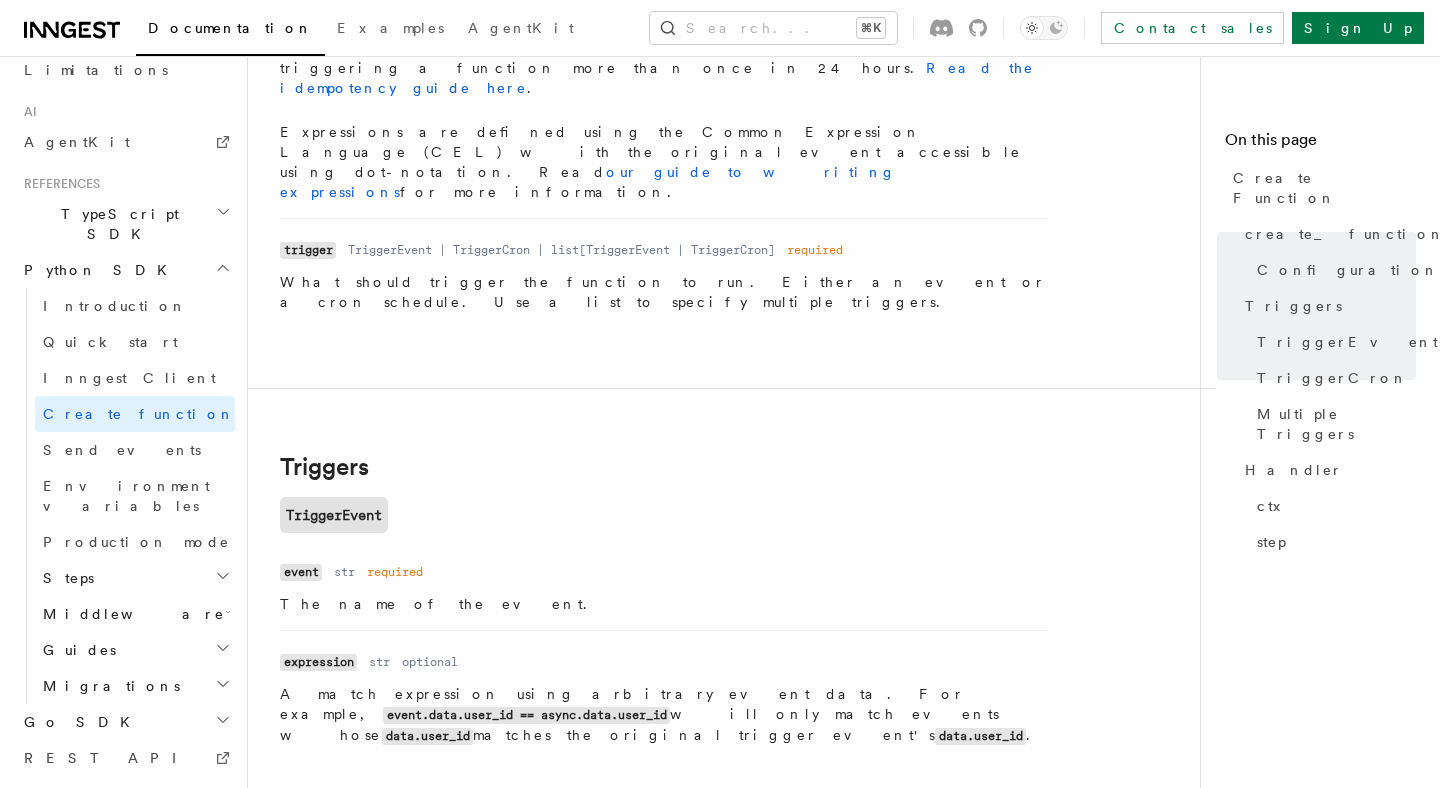 scroll, scrollTop: 2197, scrollLeft: 0, axis: vertical 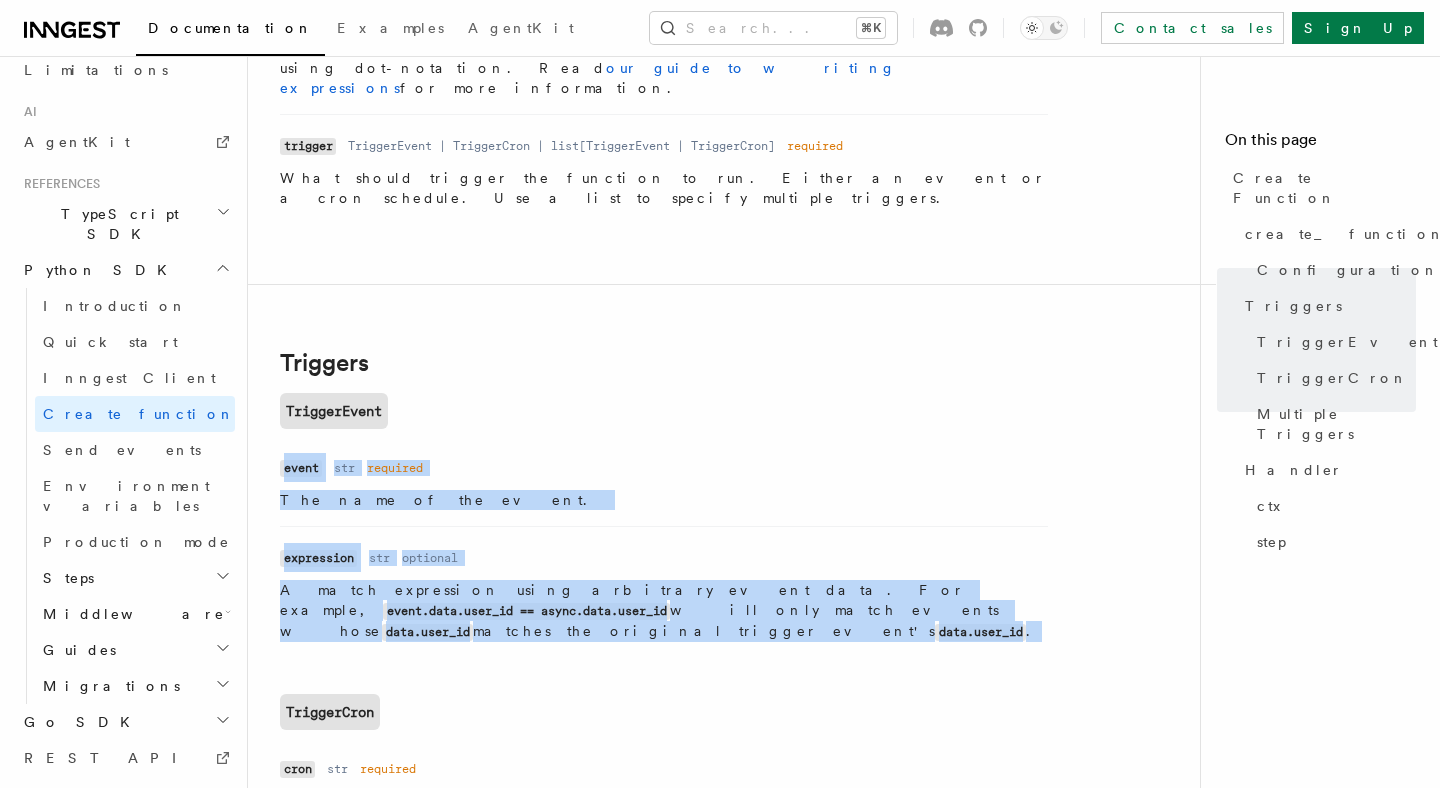 drag, startPoint x: 799, startPoint y: 369, endPoint x: 279, endPoint y: 193, distance: 548.97723 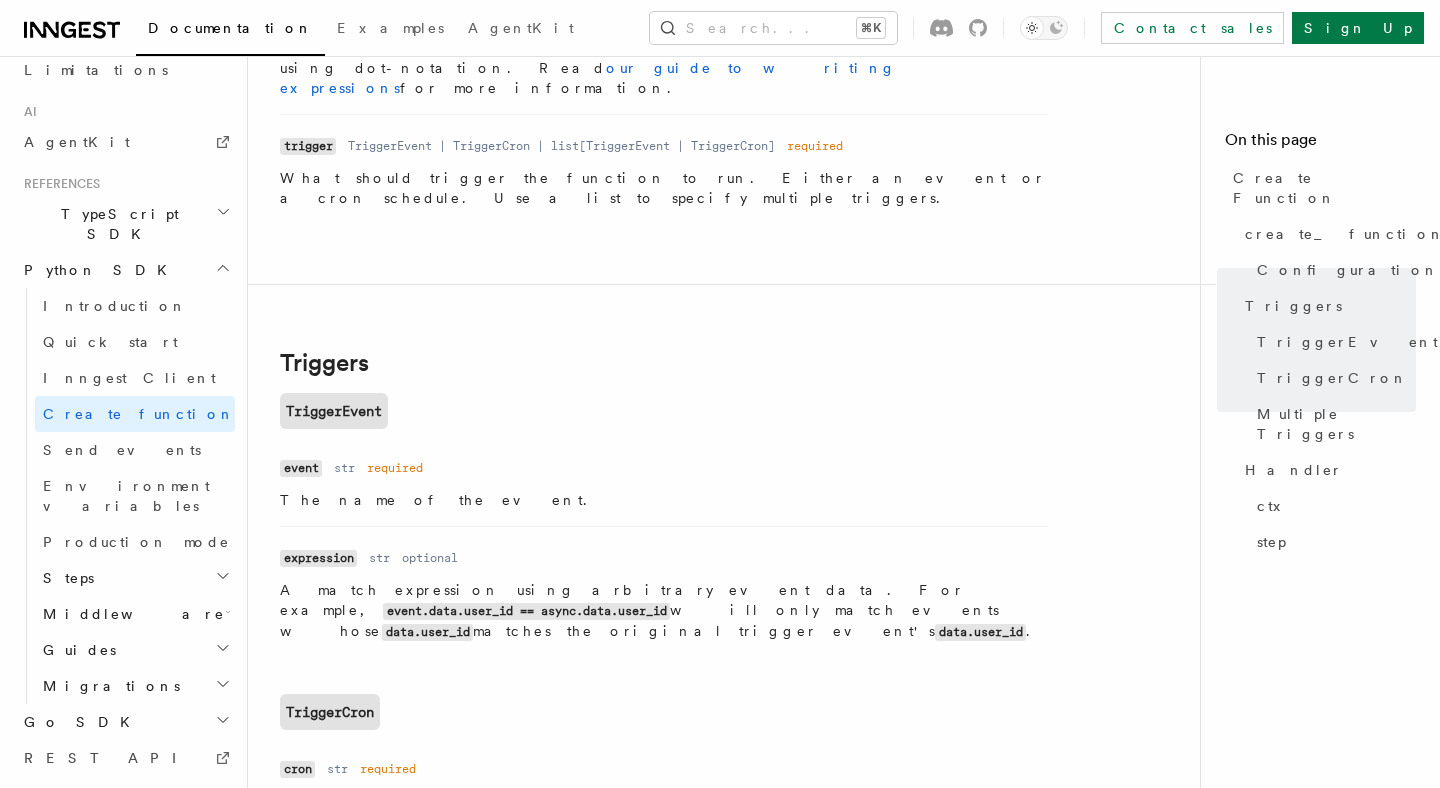click on "Name cron Type str Required required Description A  unix-cron  compatible schedule string.  Optional timezone prefix, e.g.  TZ=Europe/Paris 0 12 * * 5 ." at bounding box center [680, 799] 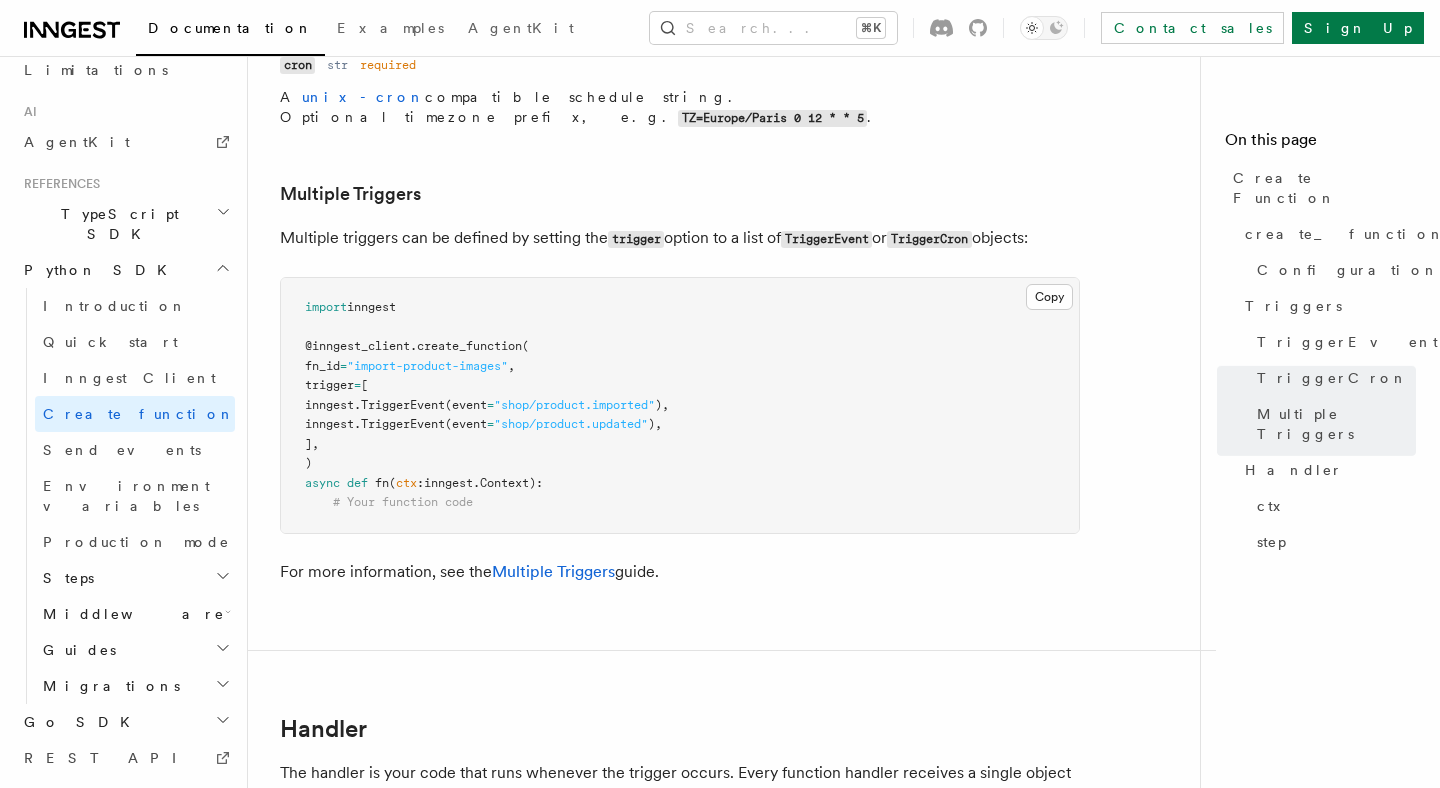 scroll, scrollTop: 2917, scrollLeft: 0, axis: vertical 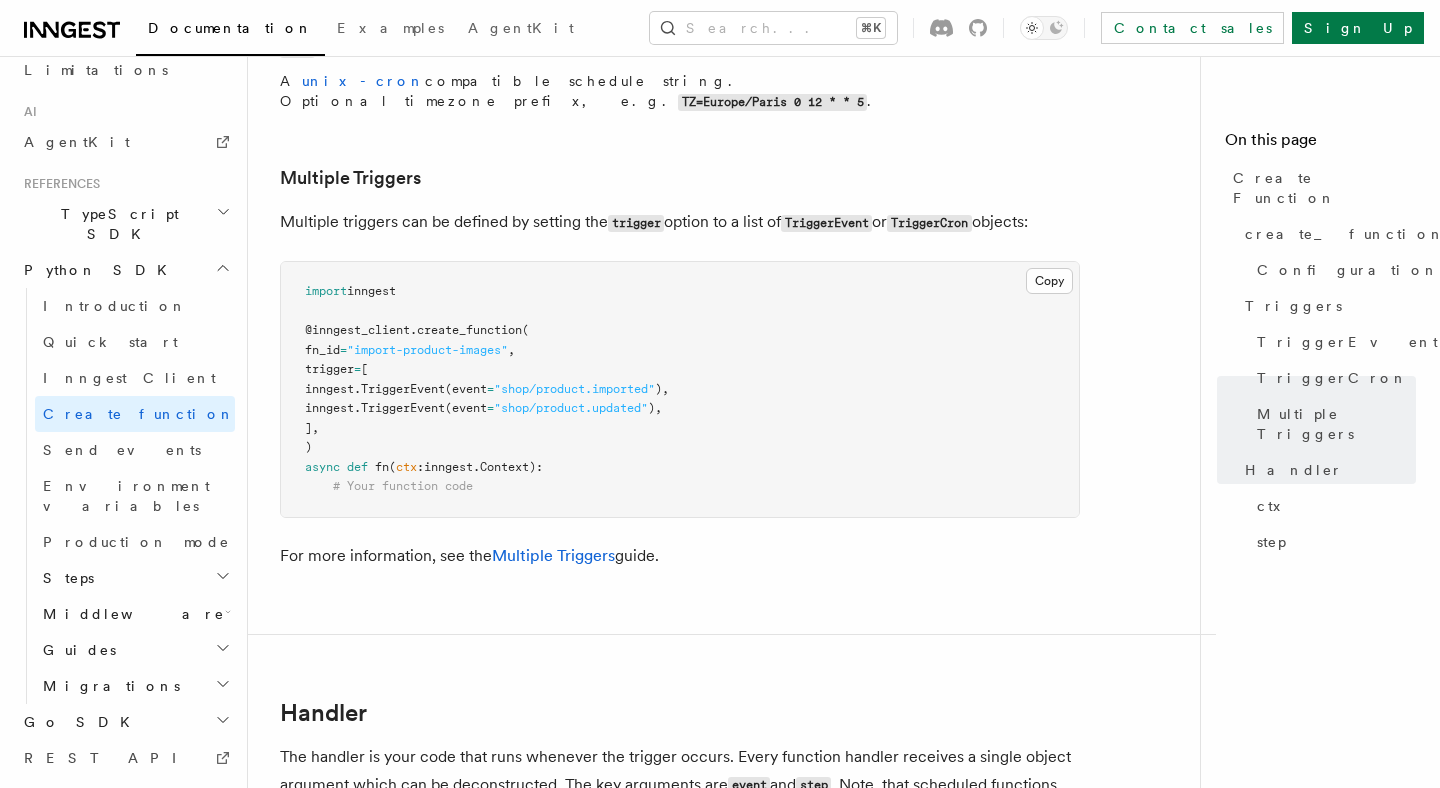 drag, startPoint x: 738, startPoint y: 538, endPoint x: 280, endPoint y: 474, distance: 462.45 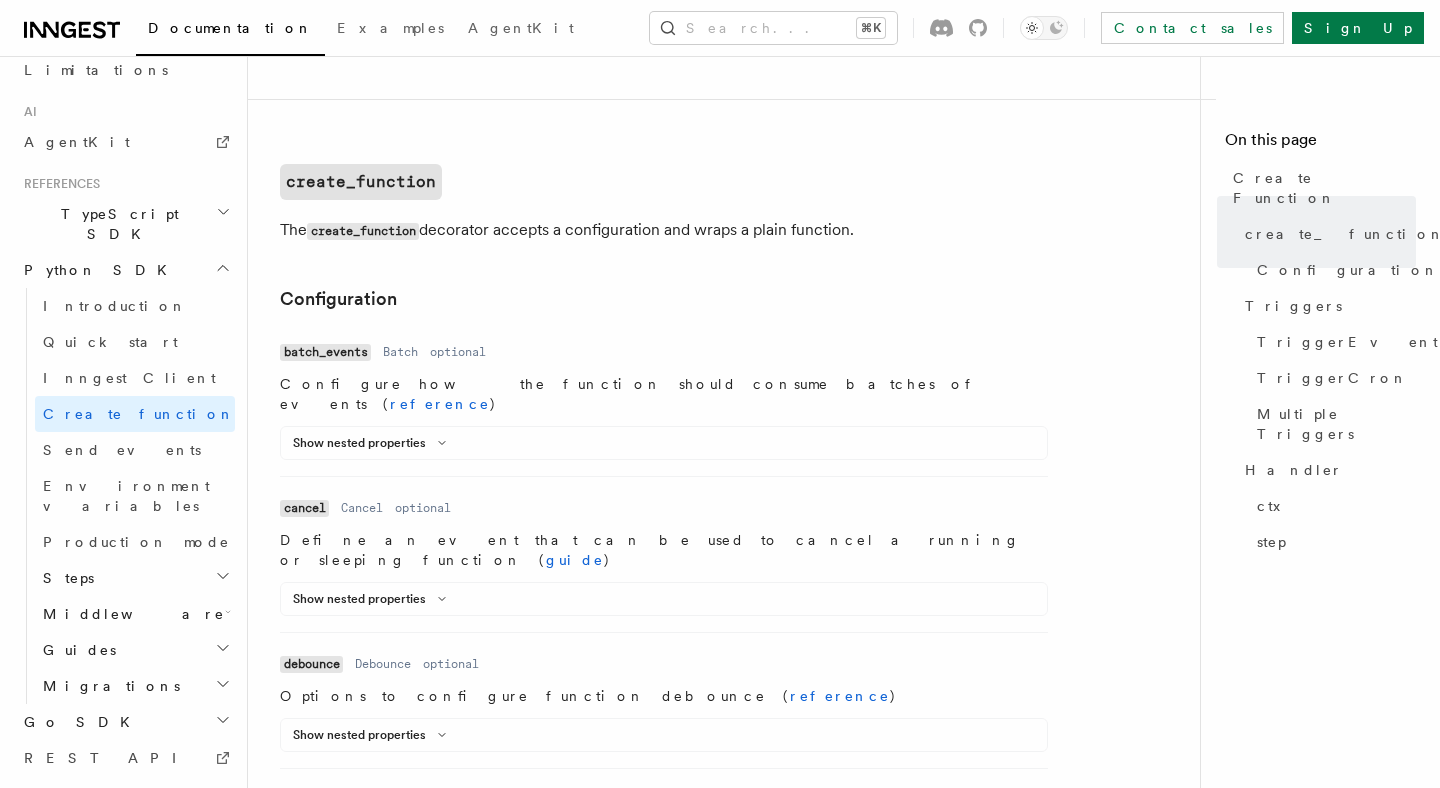 scroll, scrollTop: 0, scrollLeft: 0, axis: both 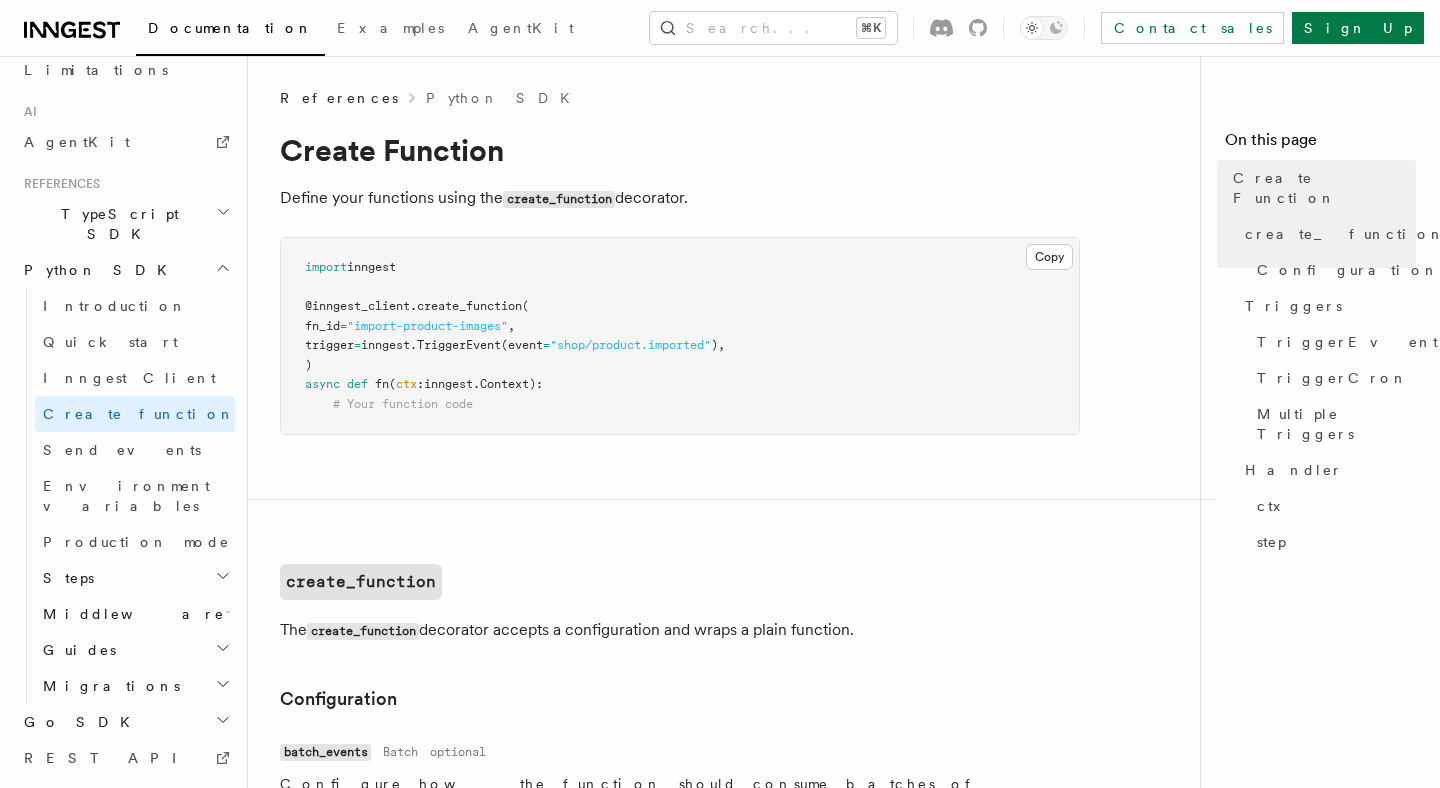 click on "Middleware" at bounding box center (135, 614) 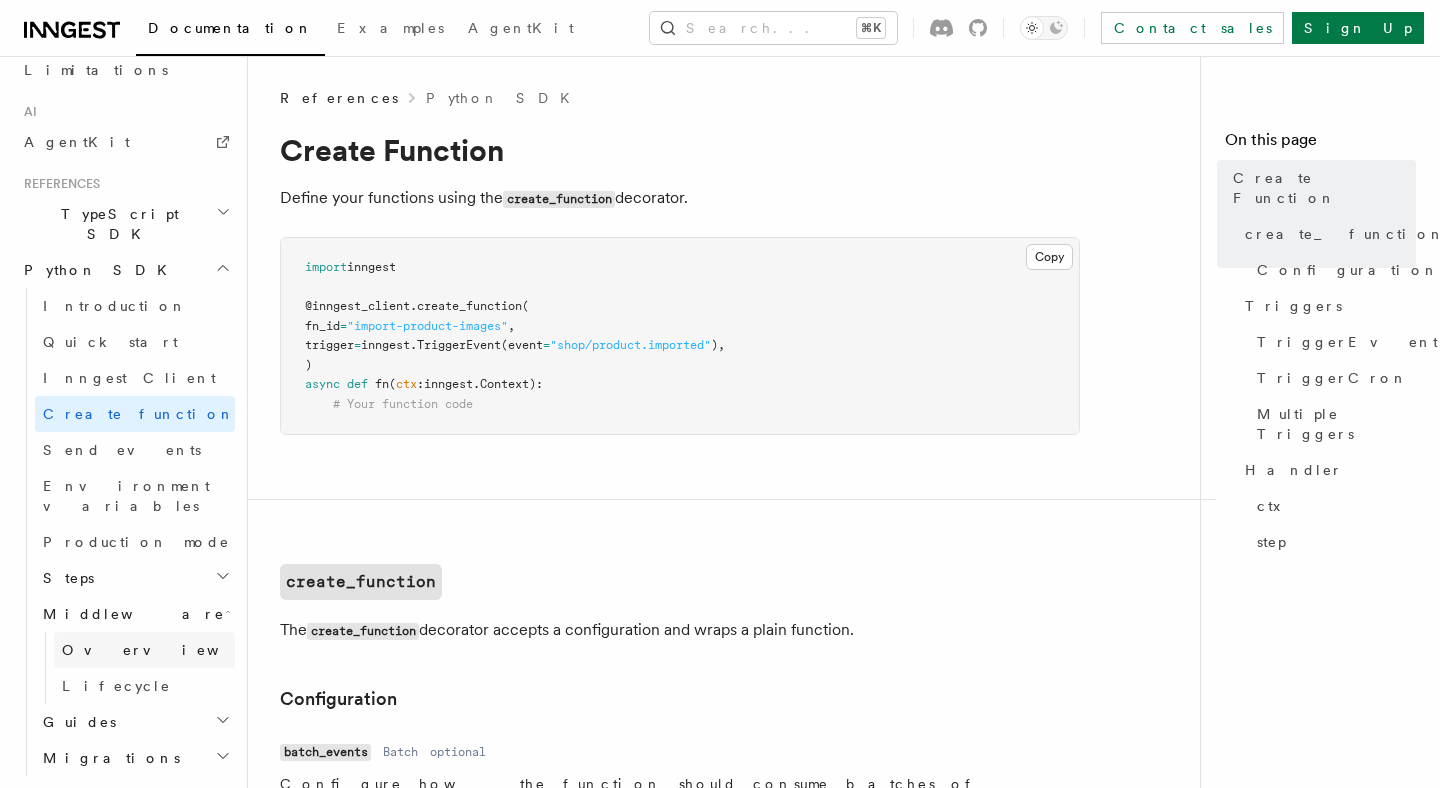 click on "Overview" at bounding box center [144, 650] 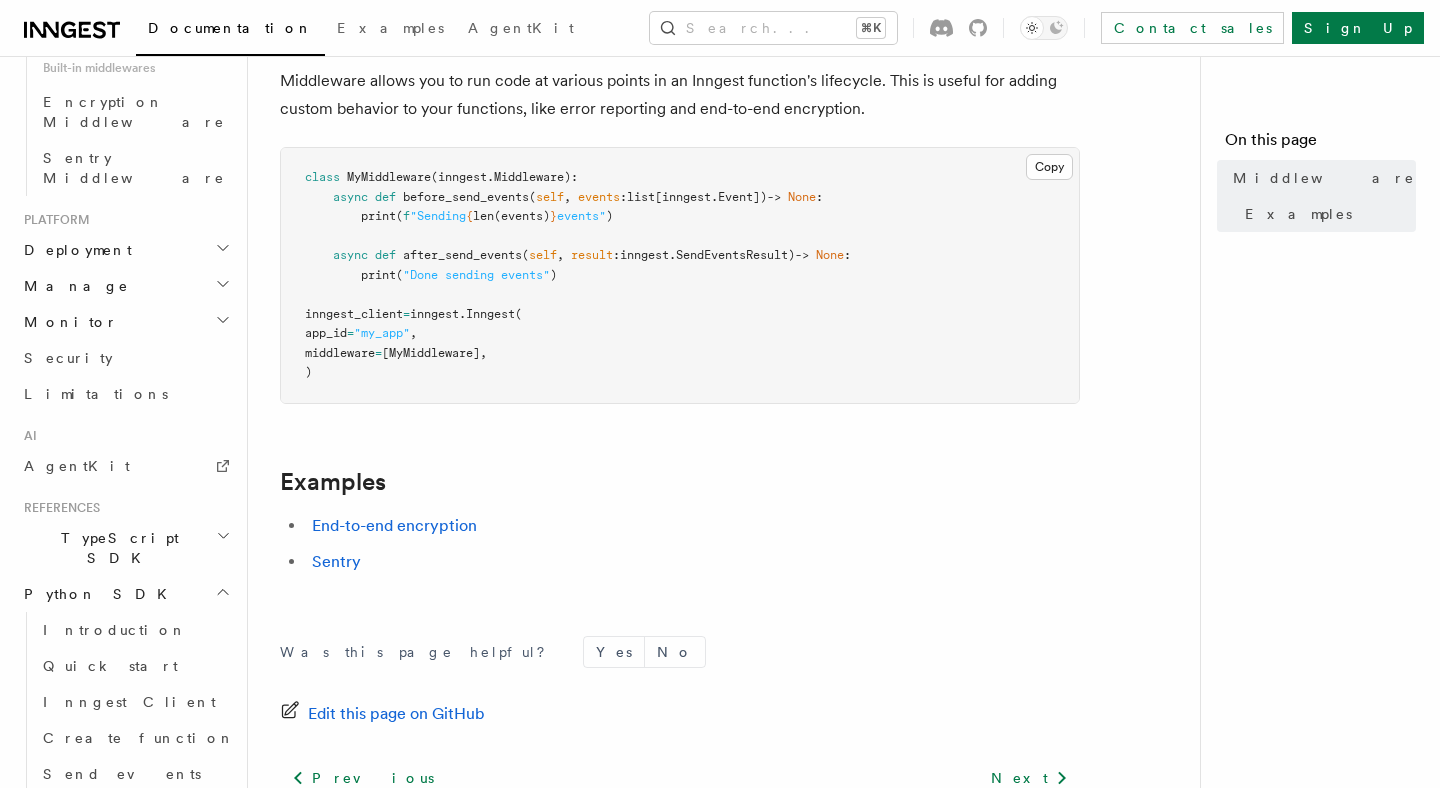 scroll, scrollTop: 297, scrollLeft: 0, axis: vertical 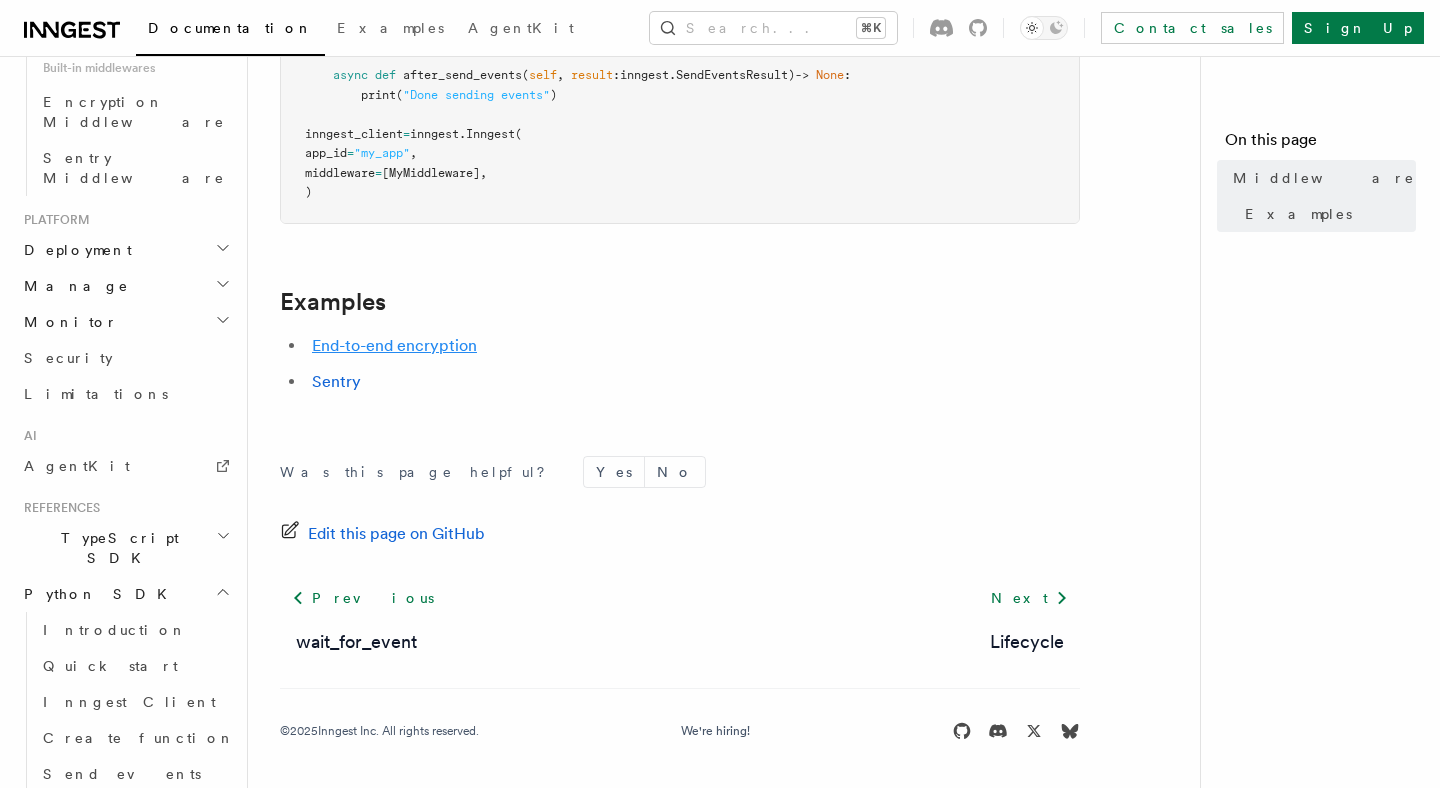 click on "End-to-end encryption" at bounding box center [394, 345] 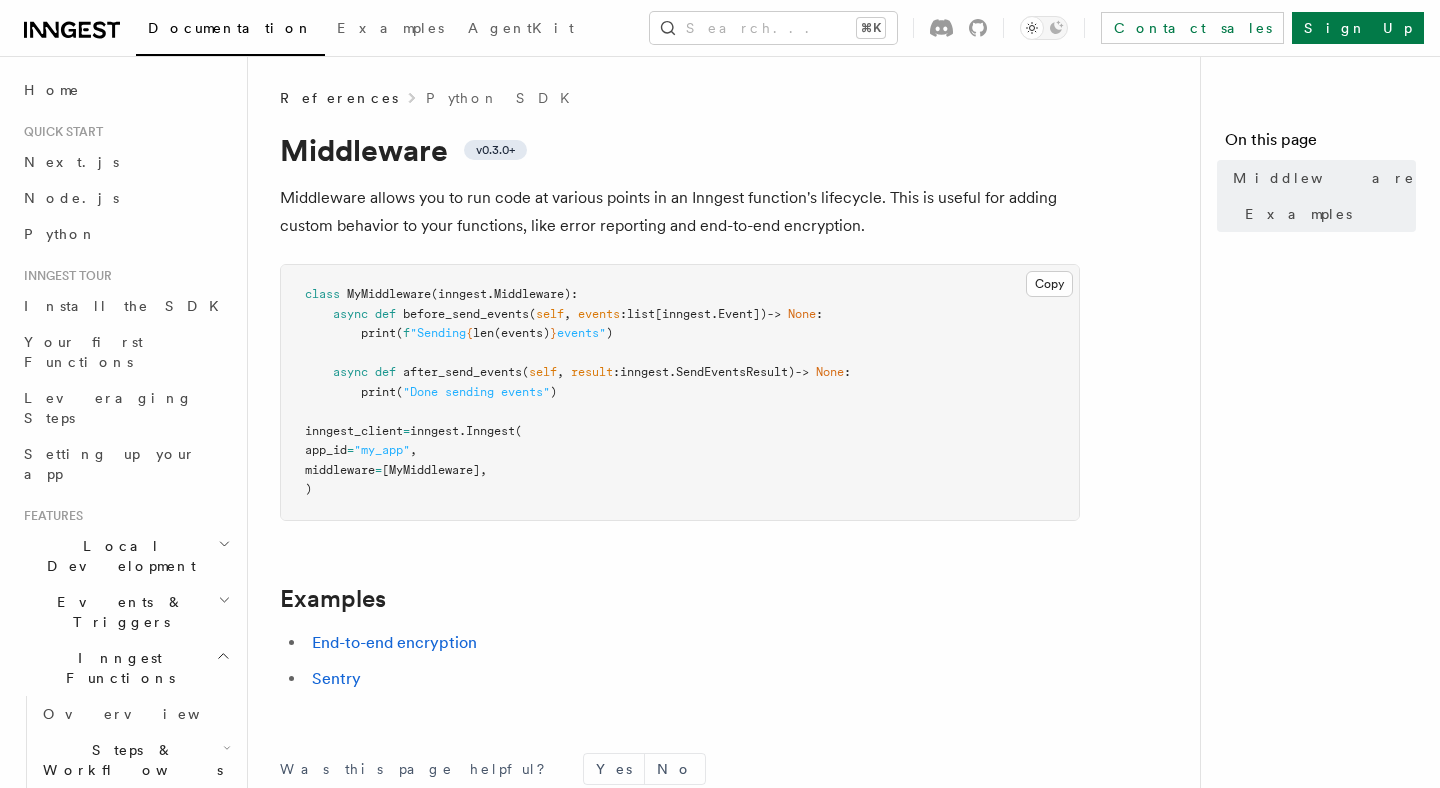 scroll, scrollTop: 0, scrollLeft: 0, axis: both 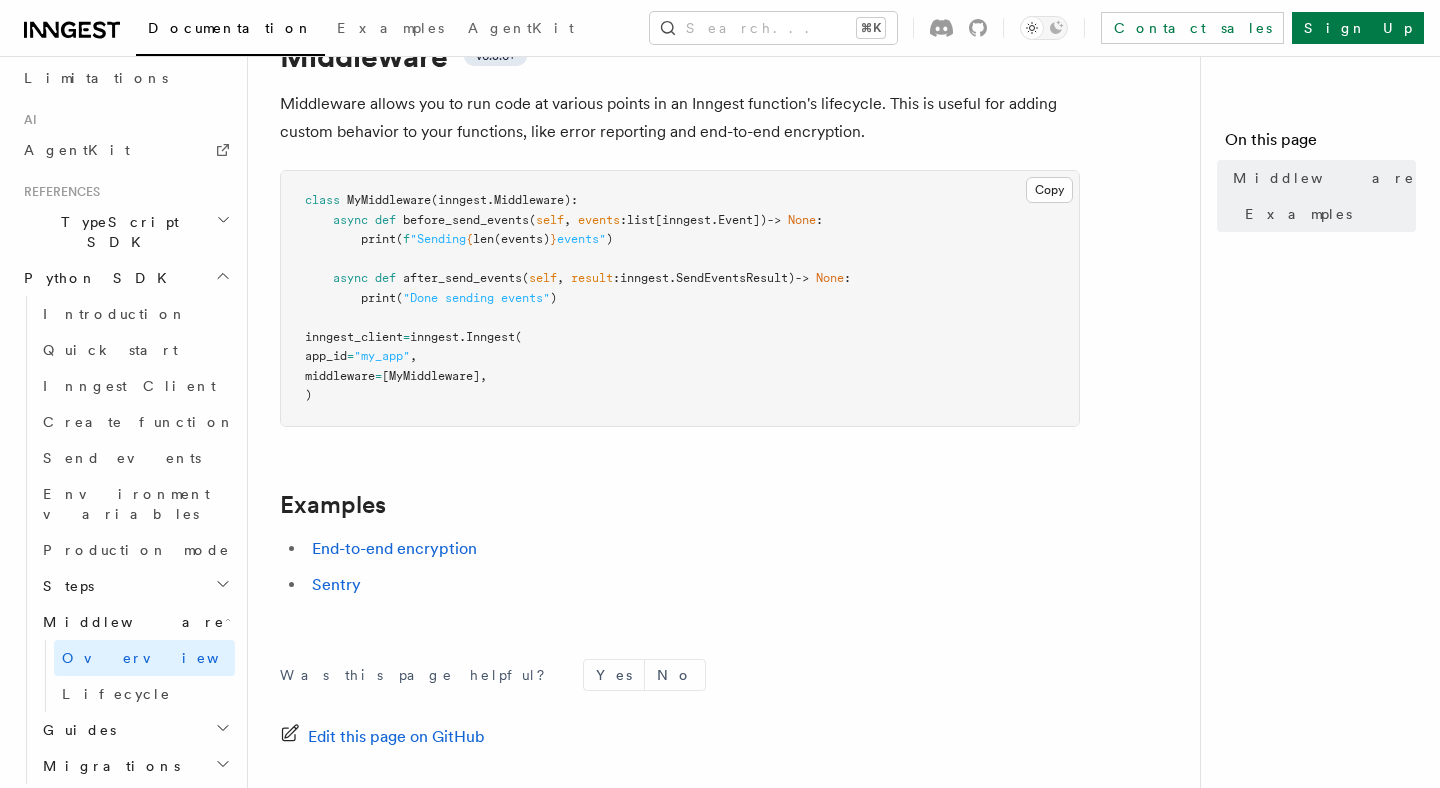 click on "Workflow Kit" at bounding box center (125, 920) 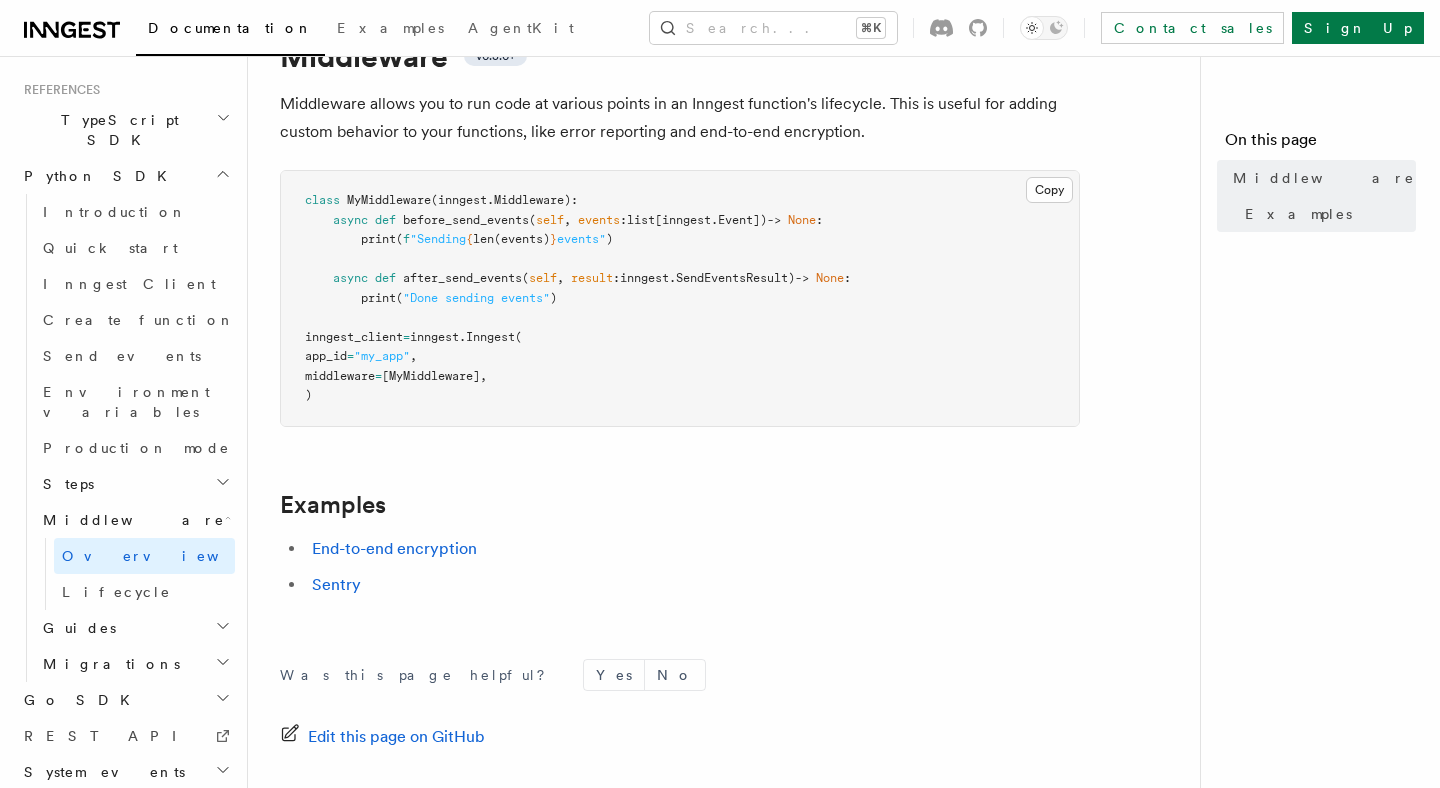 scroll, scrollTop: 1704, scrollLeft: 0, axis: vertical 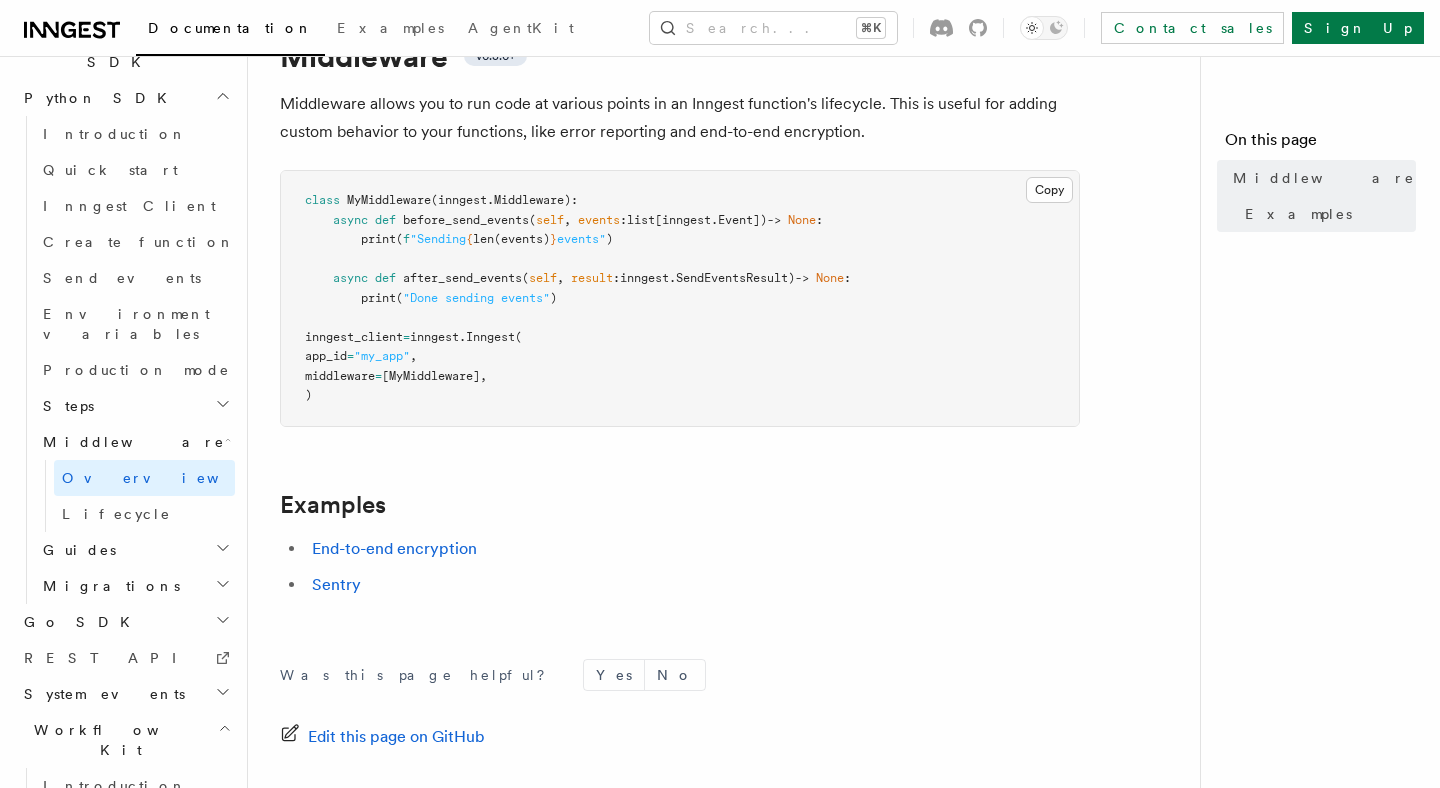 click on "Creating Workflow Actions" at bounding box center (135, 842) 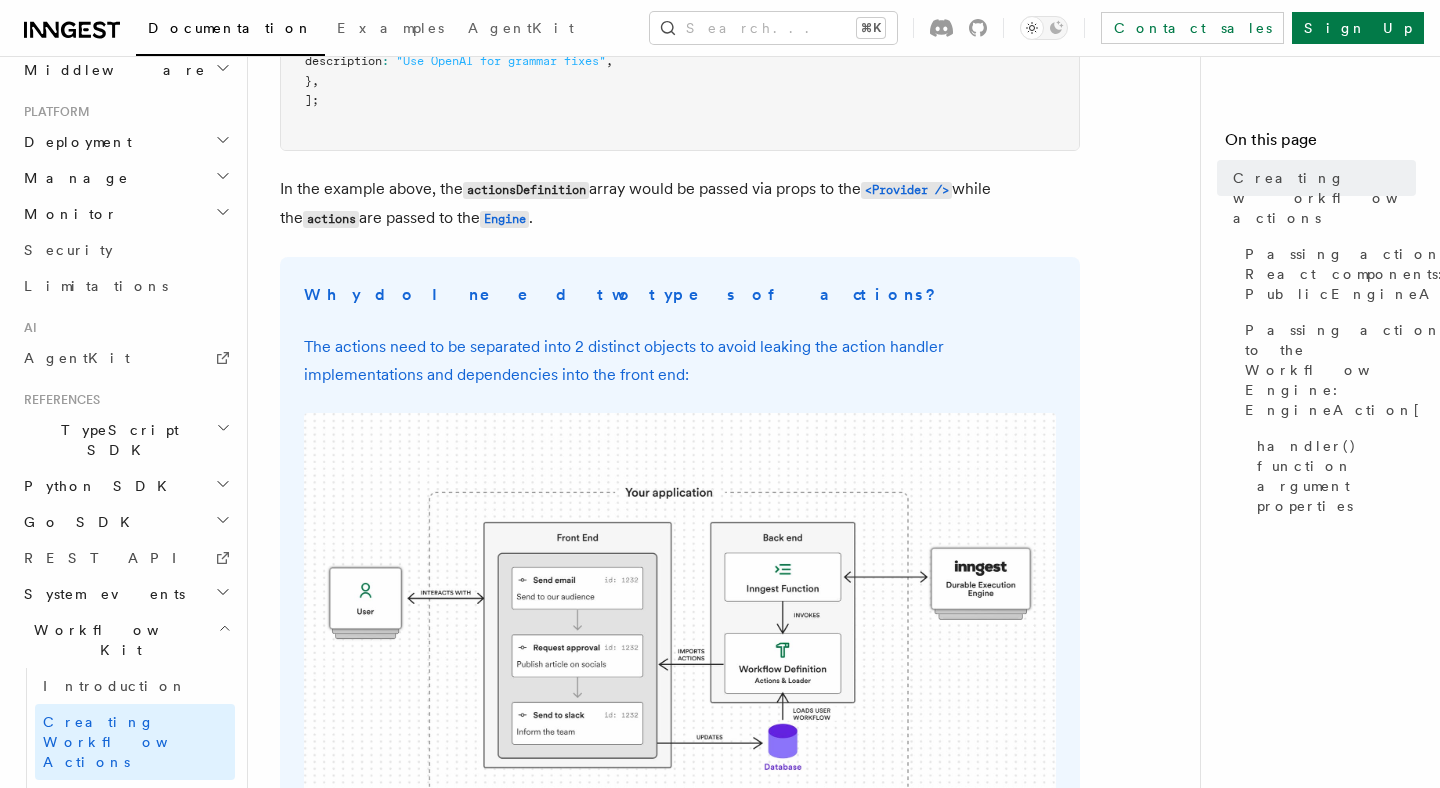 scroll, scrollTop: 575, scrollLeft: 0, axis: vertical 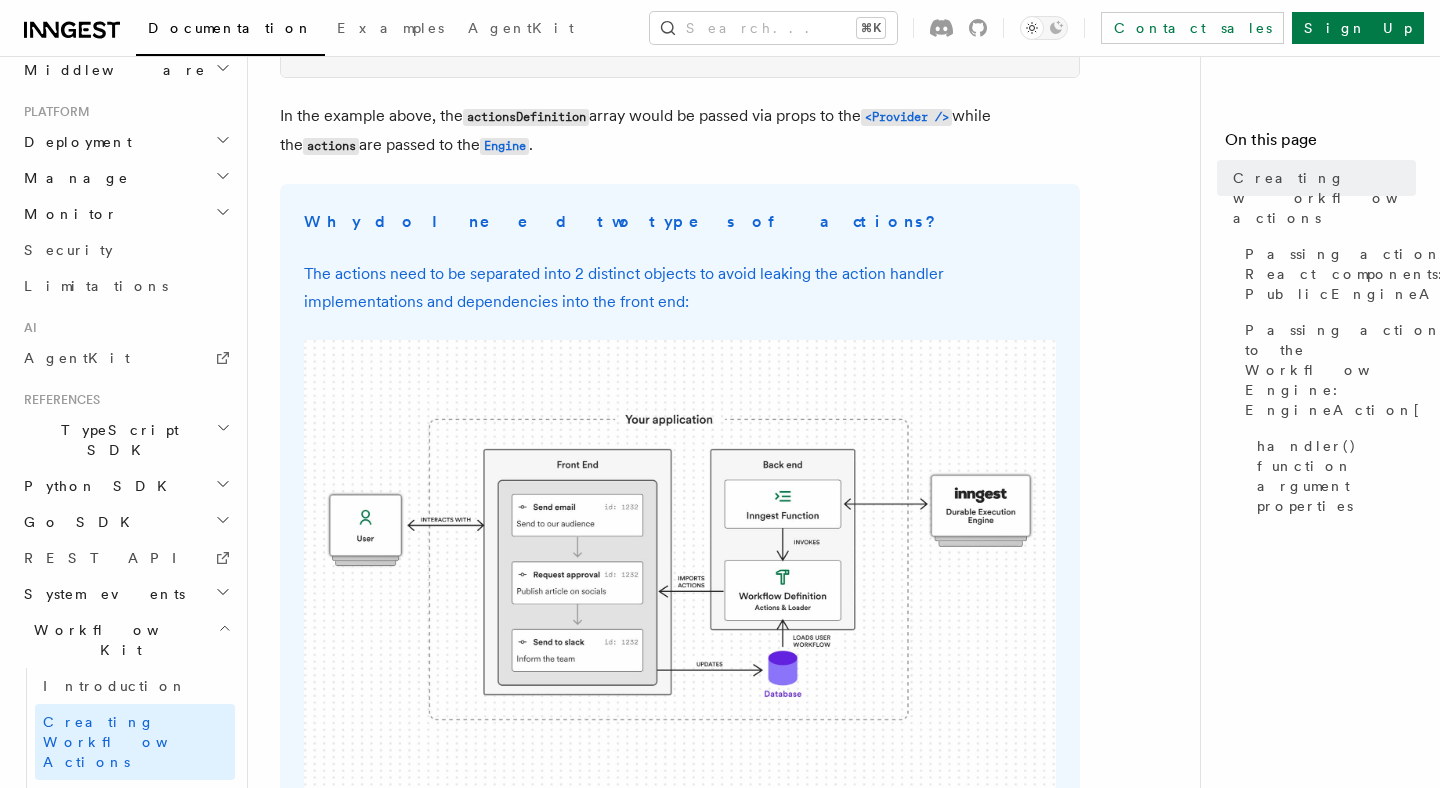 click on "Why do I need two types of actions? The actions need to be separated into 2 distinct objects to avoid leaking the action handler implementations and dependencies into the front end:" at bounding box center [680, 499] 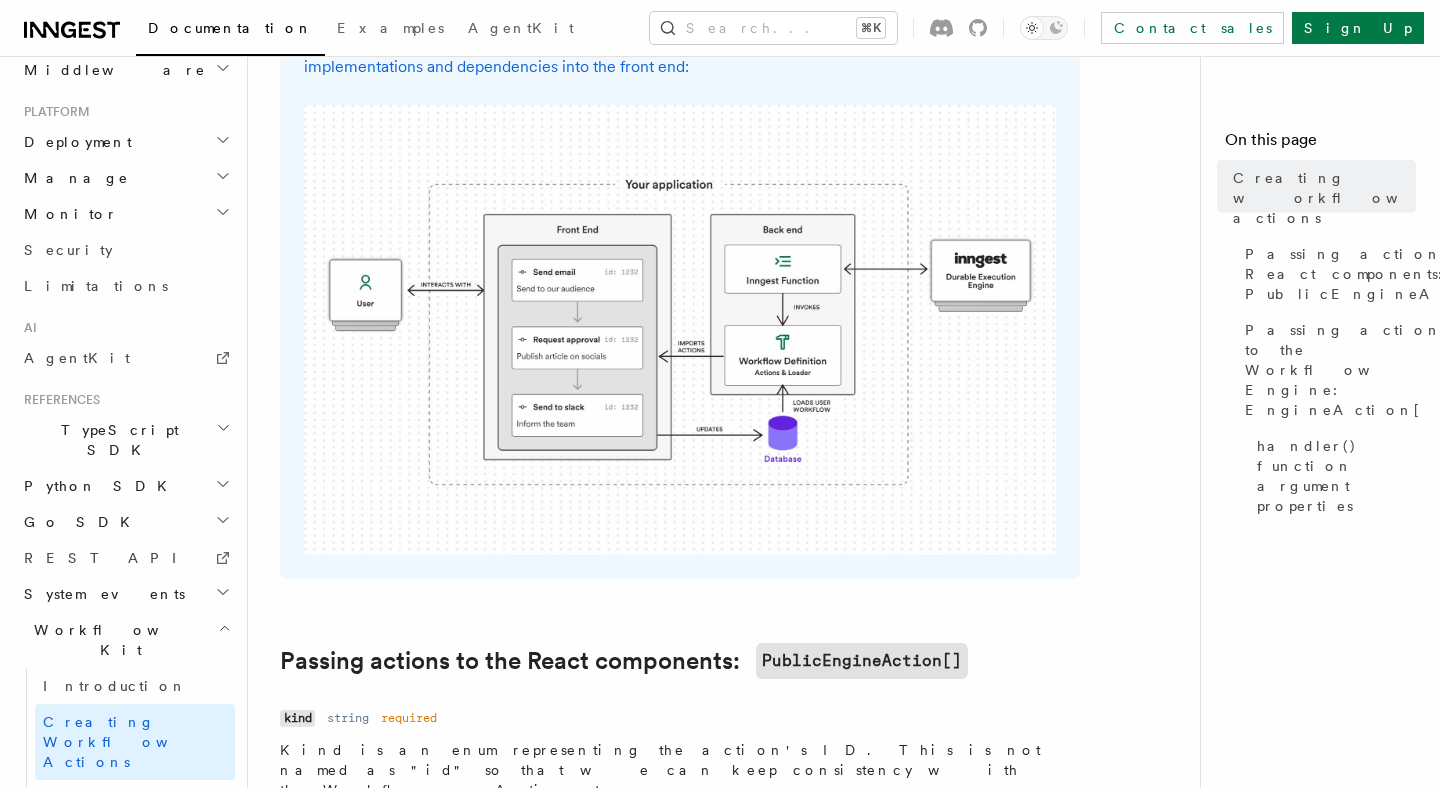 scroll, scrollTop: 983, scrollLeft: 0, axis: vertical 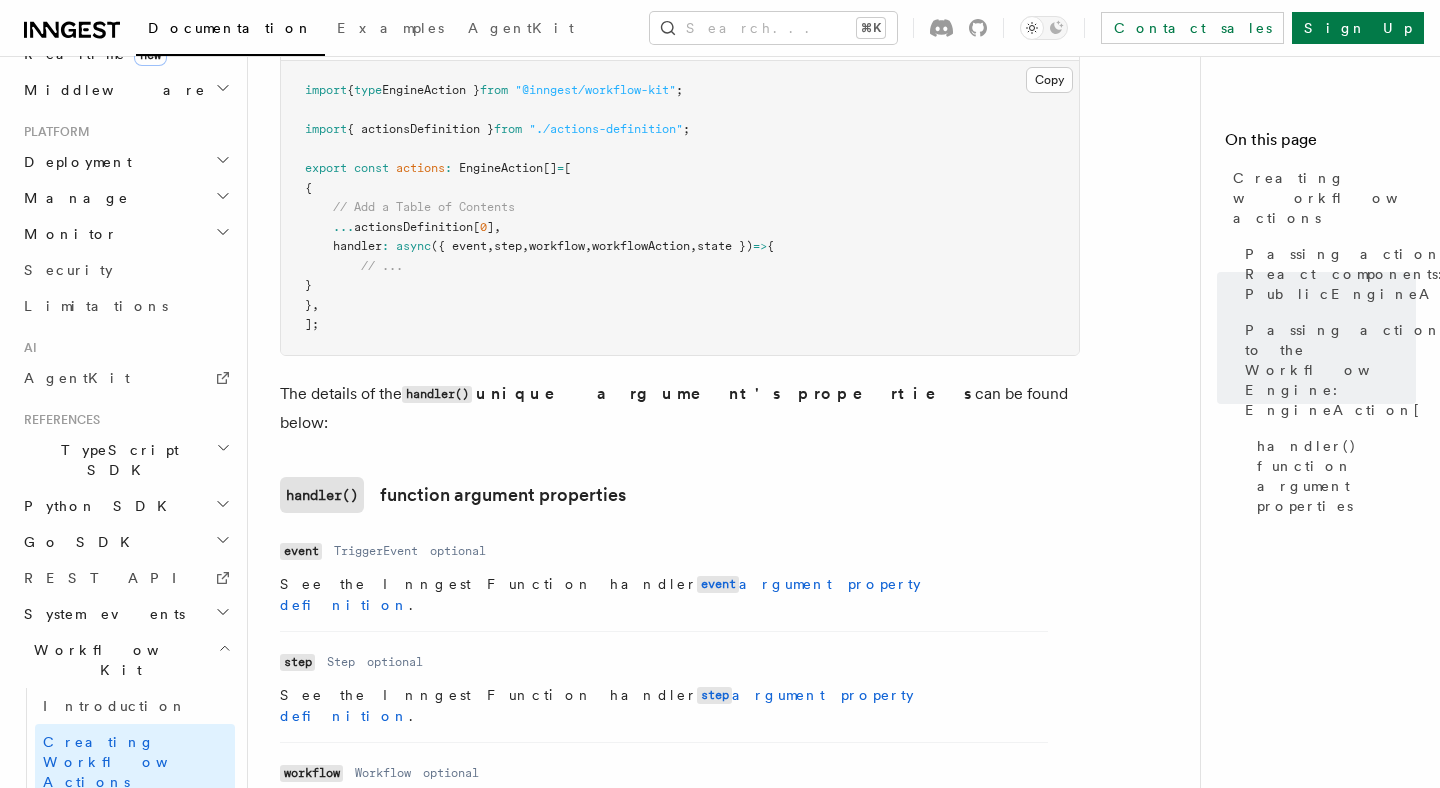 click on "Components API (React)" at bounding box center [126, 960] 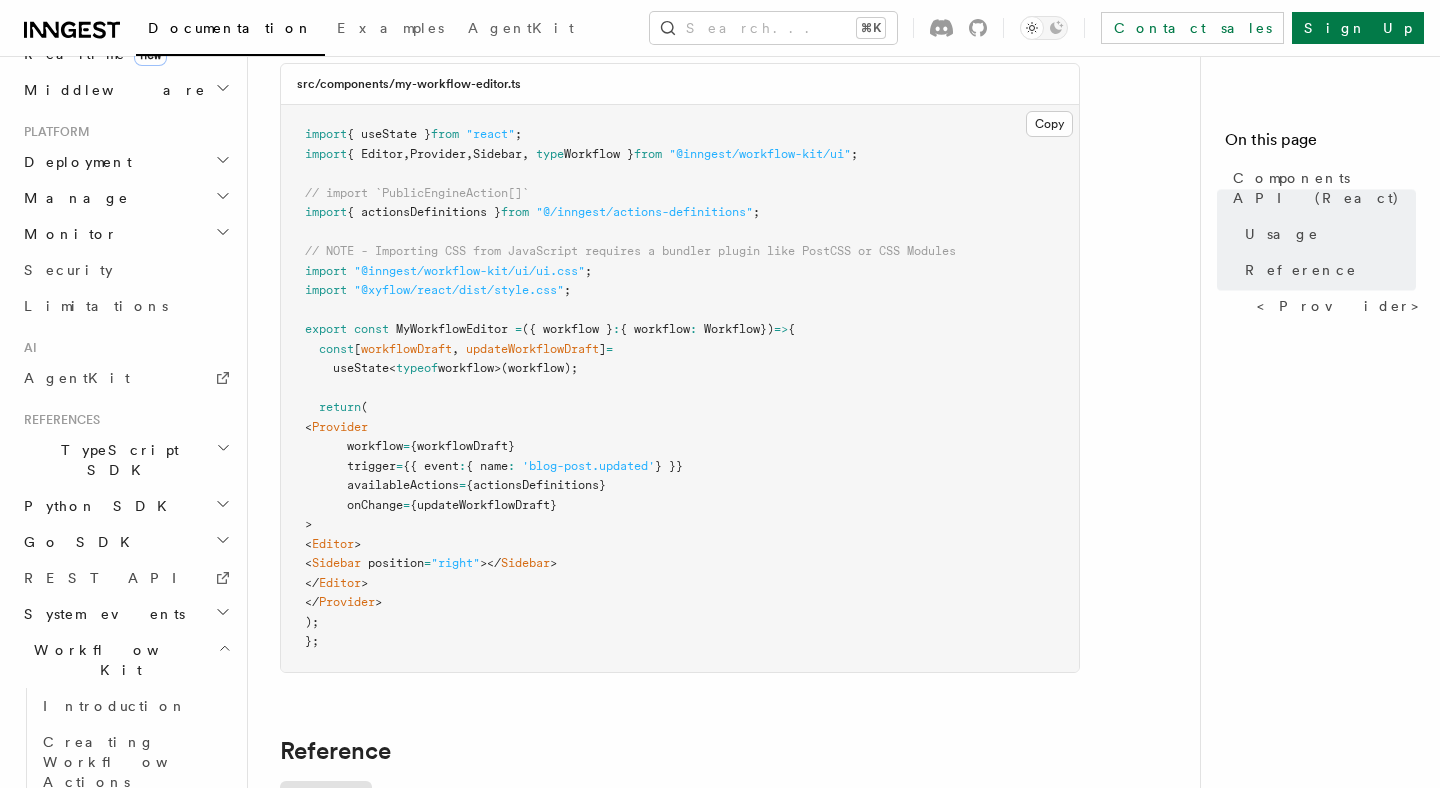 scroll, scrollTop: 761, scrollLeft: 0, axis: vertical 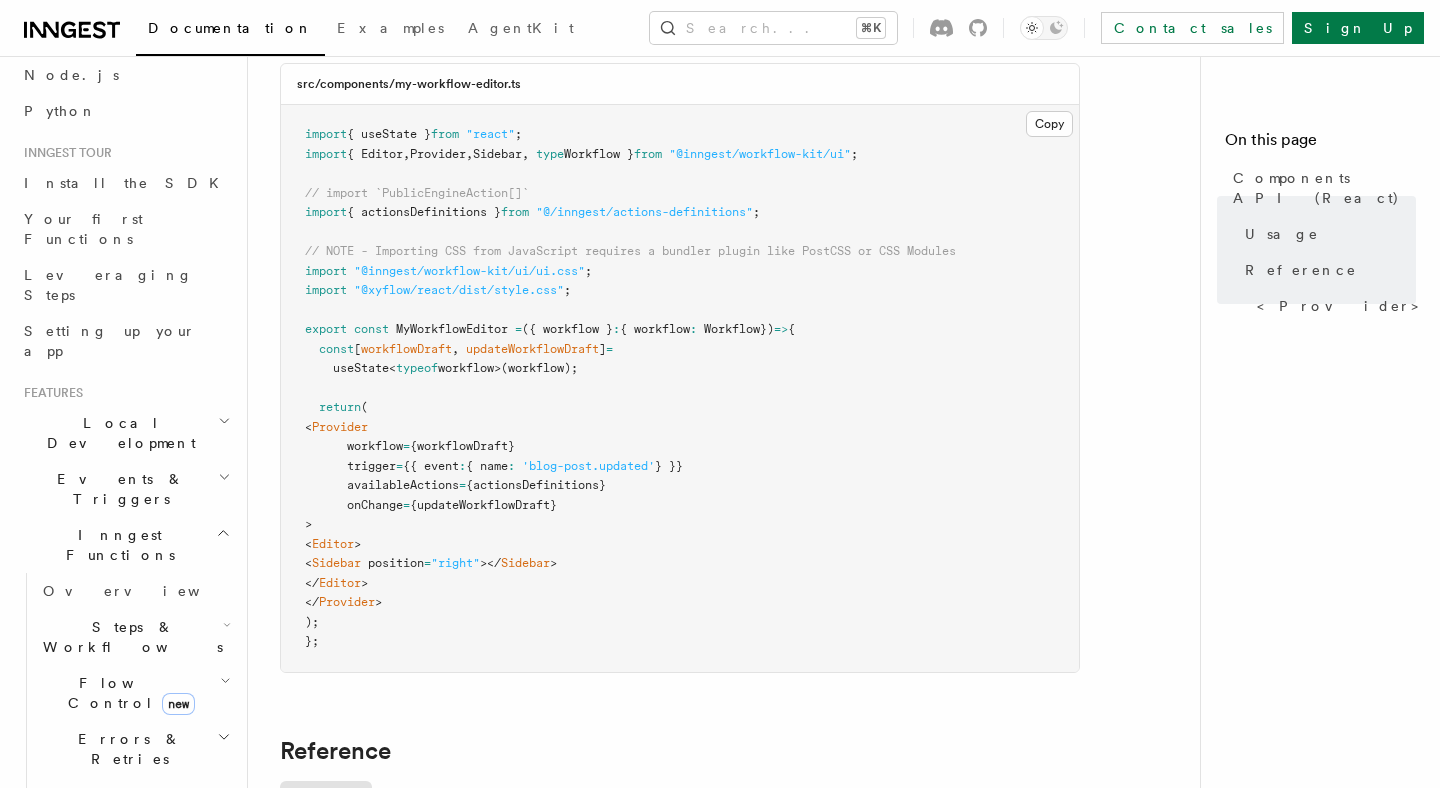 click 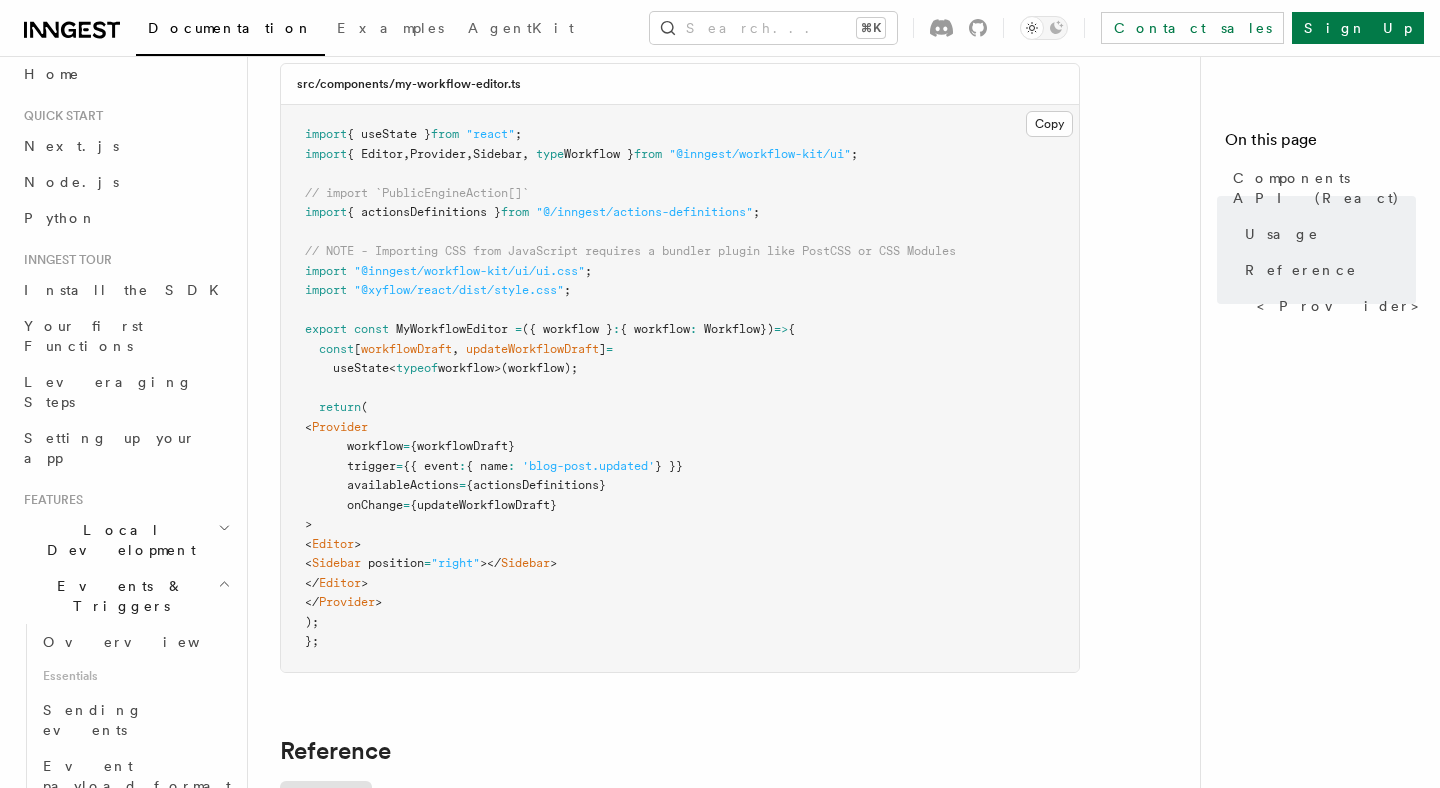 scroll, scrollTop: 0, scrollLeft: 0, axis: both 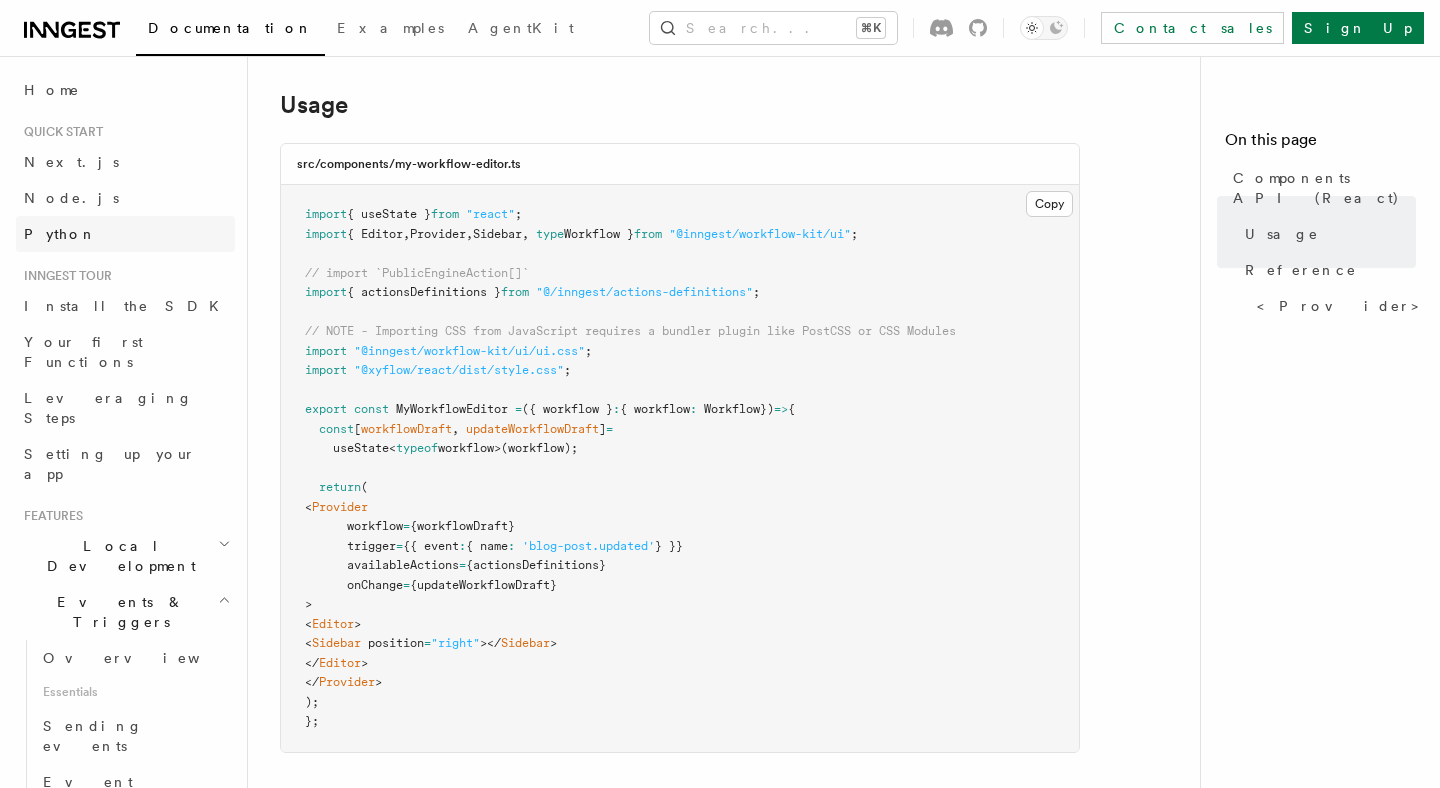 click on "Python" at bounding box center [125, 234] 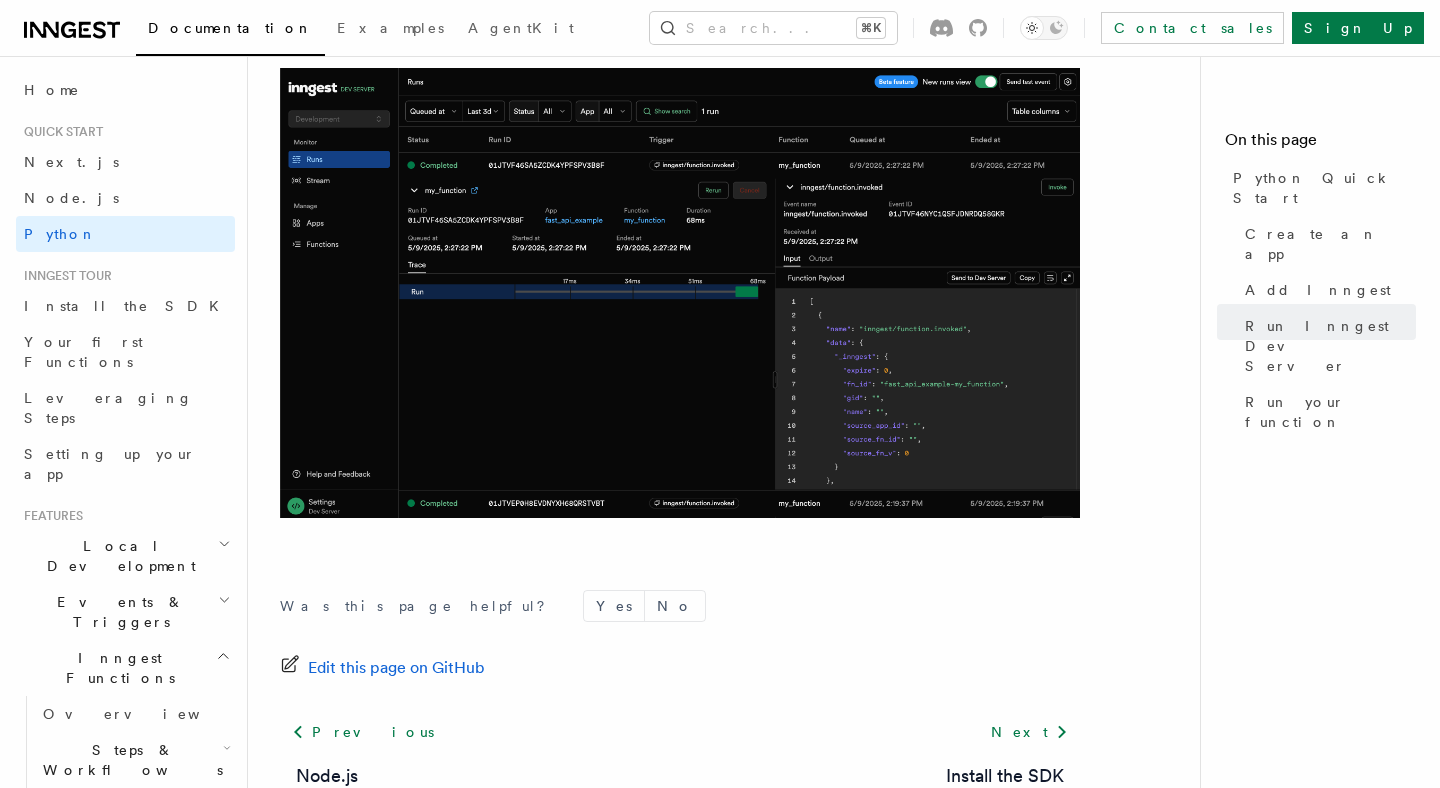 scroll, scrollTop: 4130, scrollLeft: 0, axis: vertical 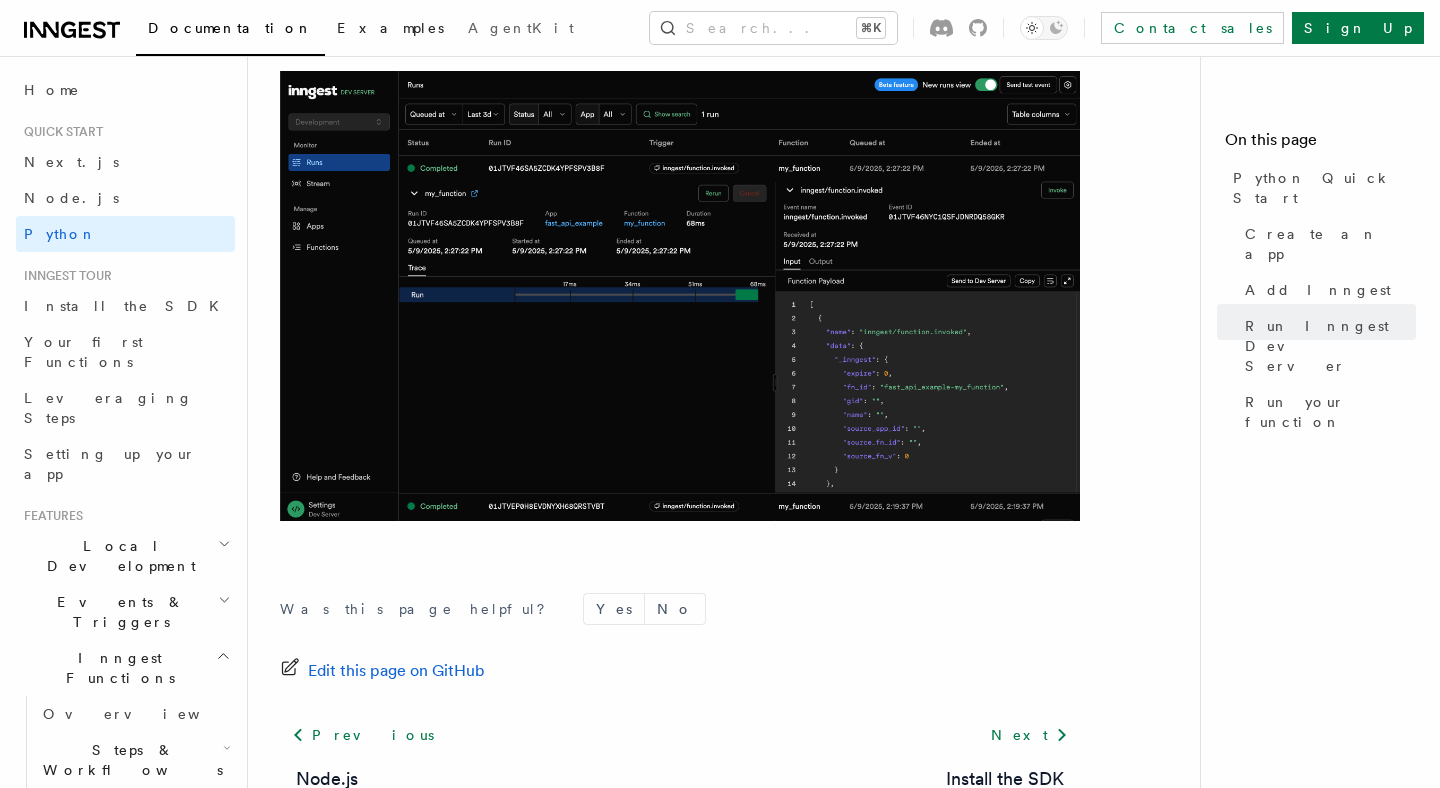 click on "Examples" at bounding box center [390, 28] 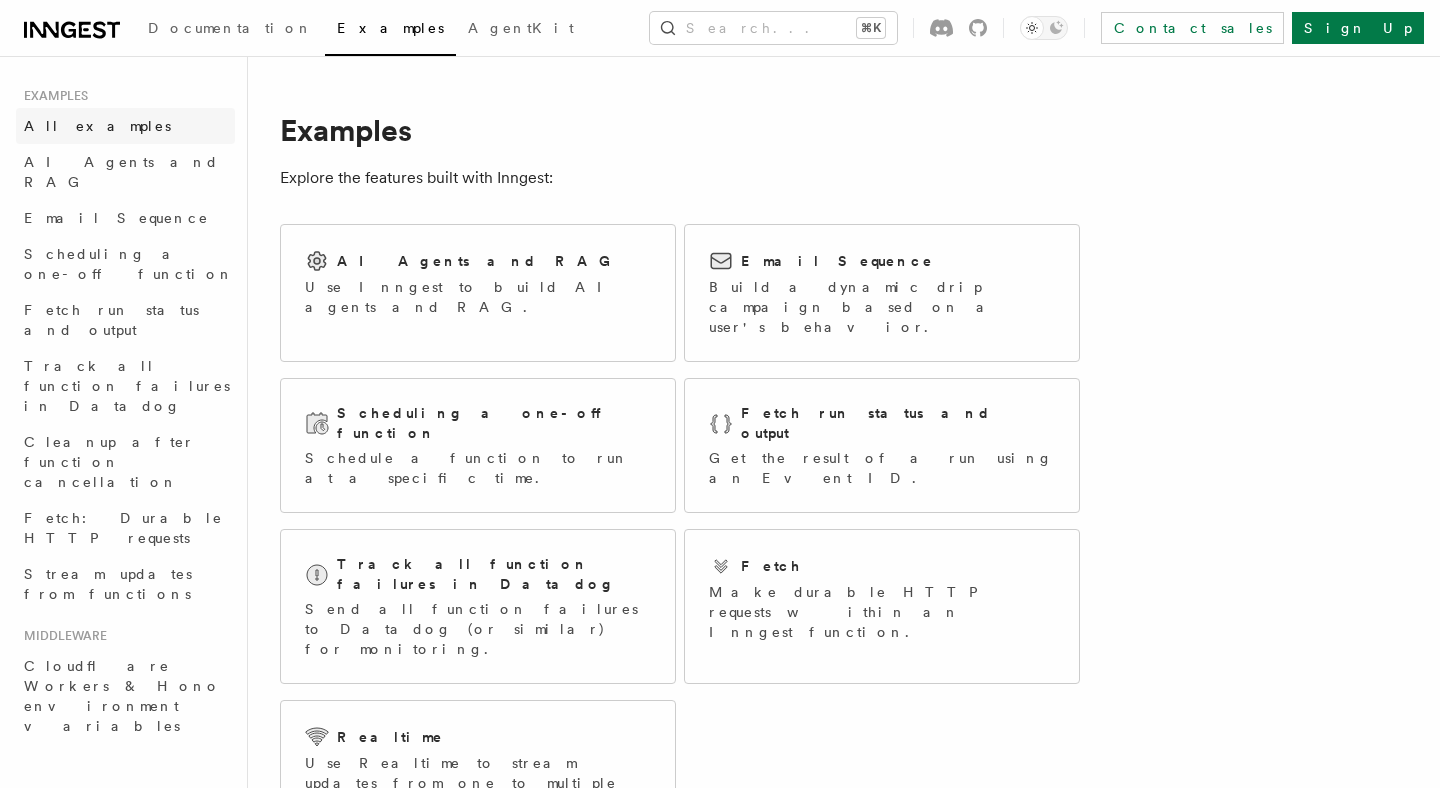 click on "All examples" at bounding box center [125, 126] 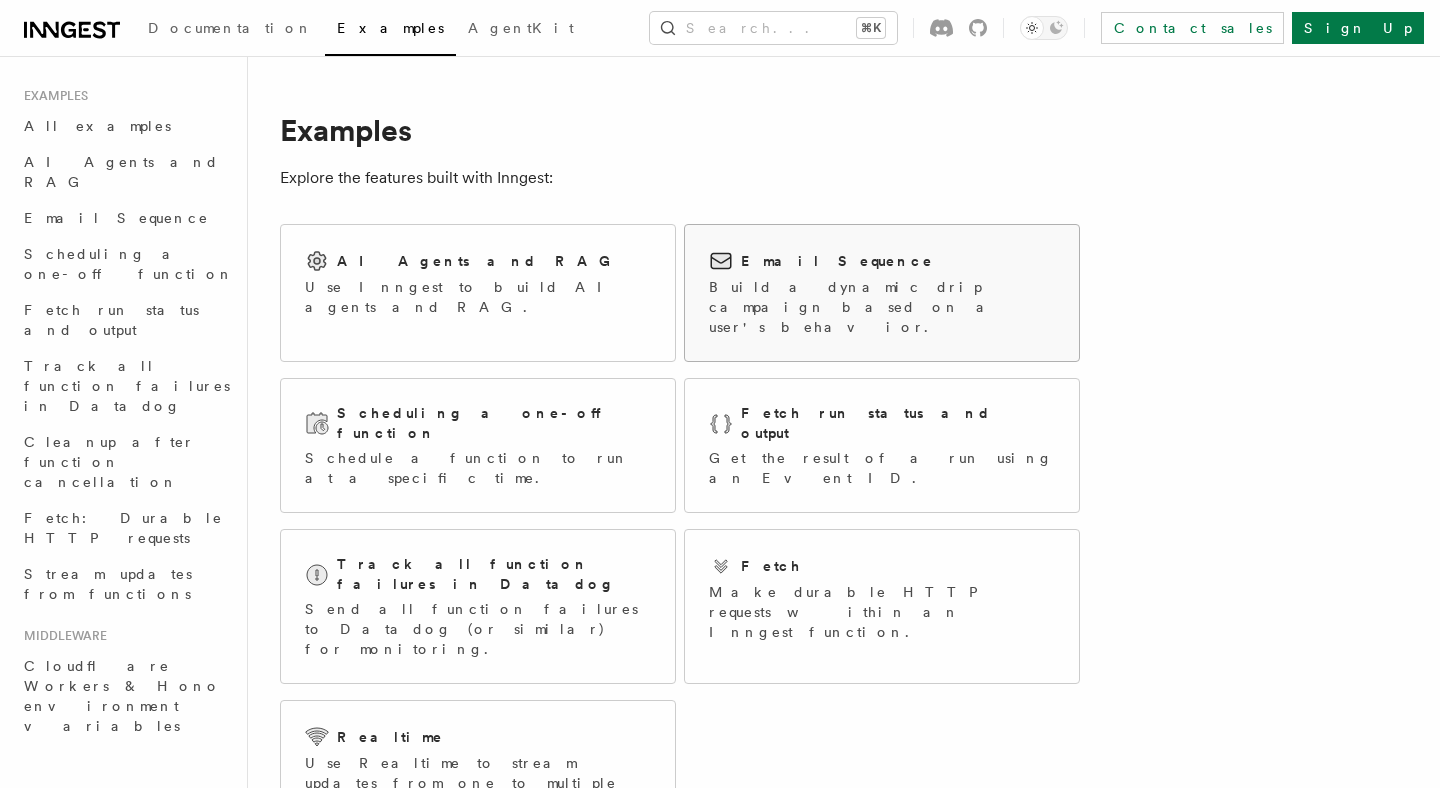 click on "Build a dynamic drip campaign based on a user's behavior." at bounding box center [882, 307] 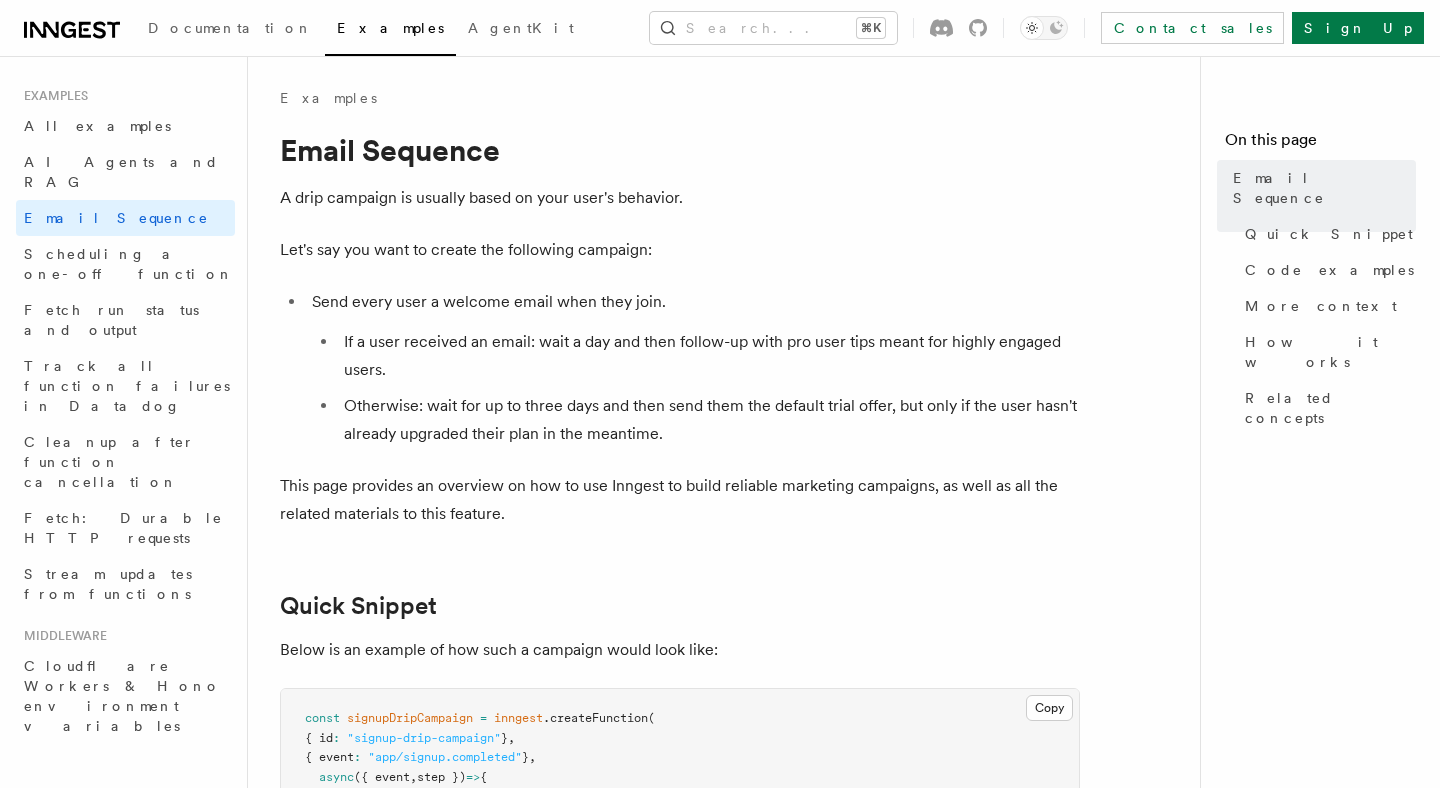 scroll, scrollTop: 496, scrollLeft: 0, axis: vertical 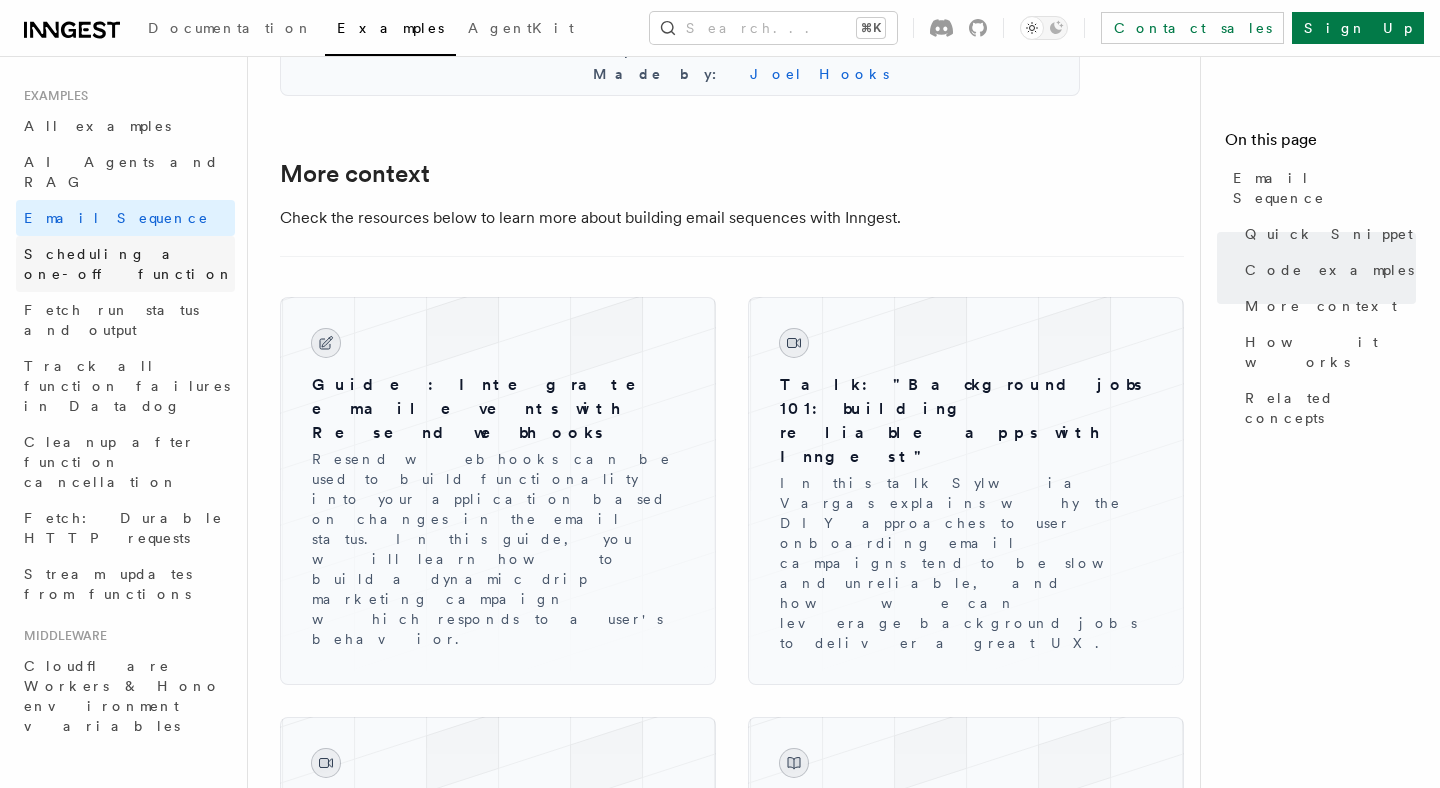 click on "Scheduling a one-off function" at bounding box center (129, 264) 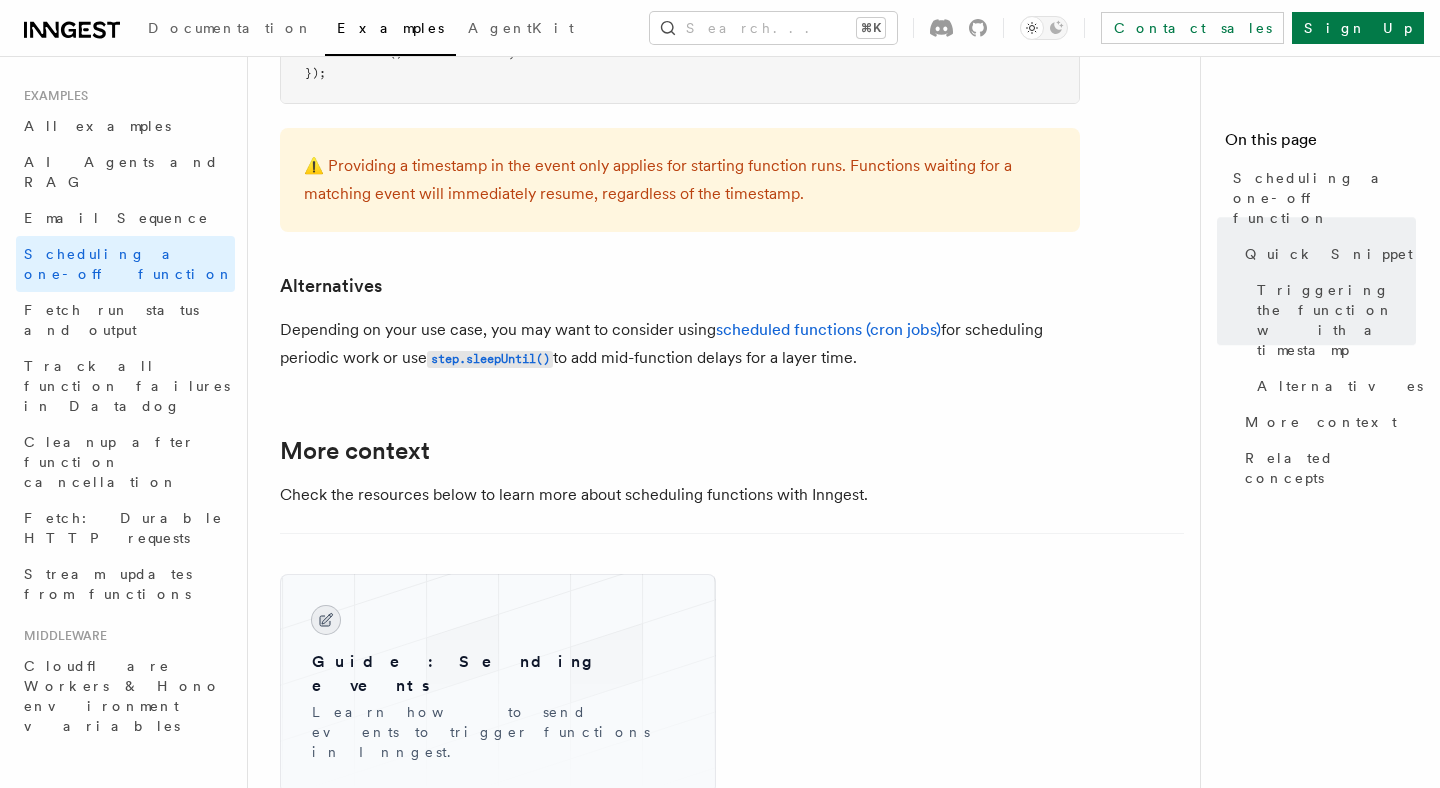 scroll, scrollTop: 1448, scrollLeft: 0, axis: vertical 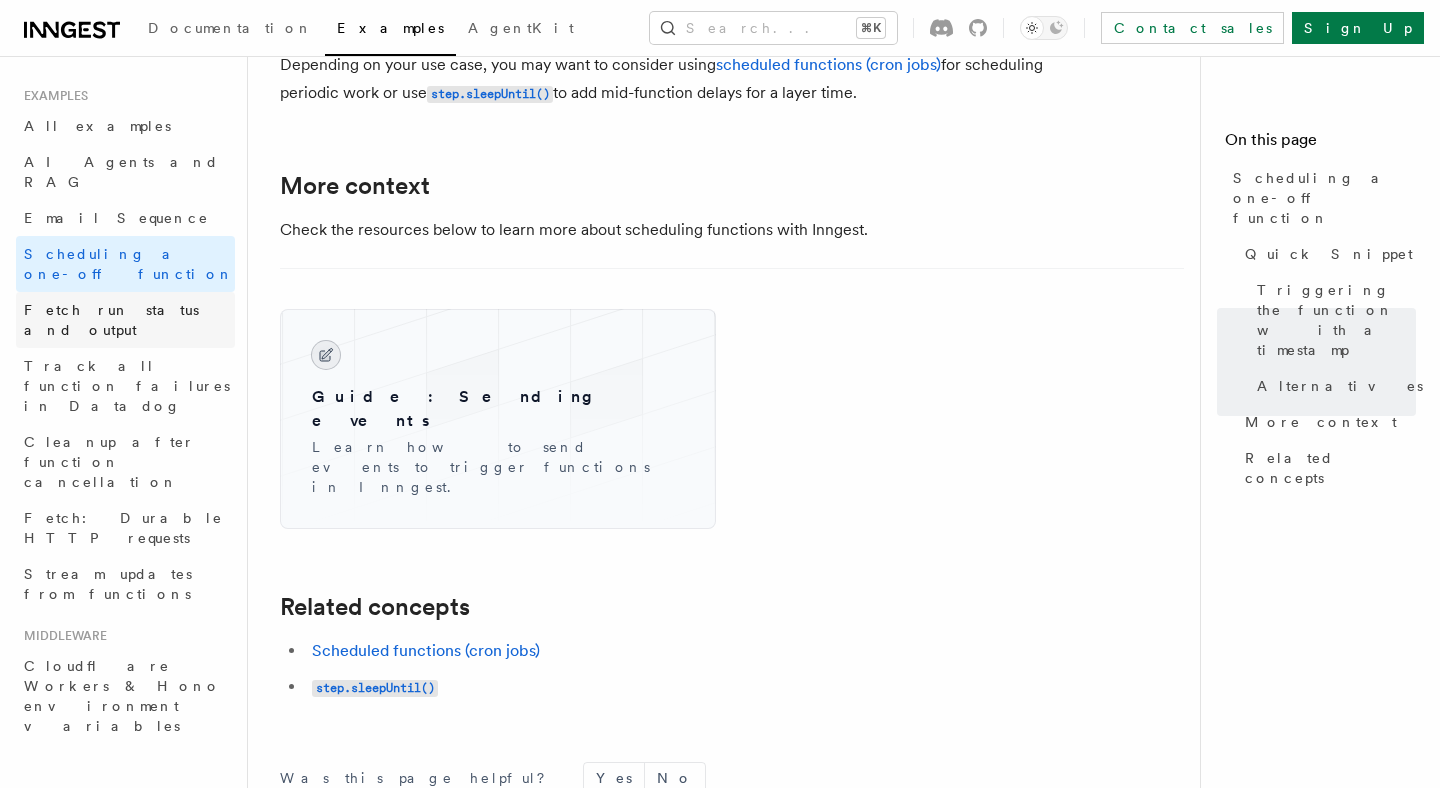 click on "Fetch run status and output" at bounding box center [125, 320] 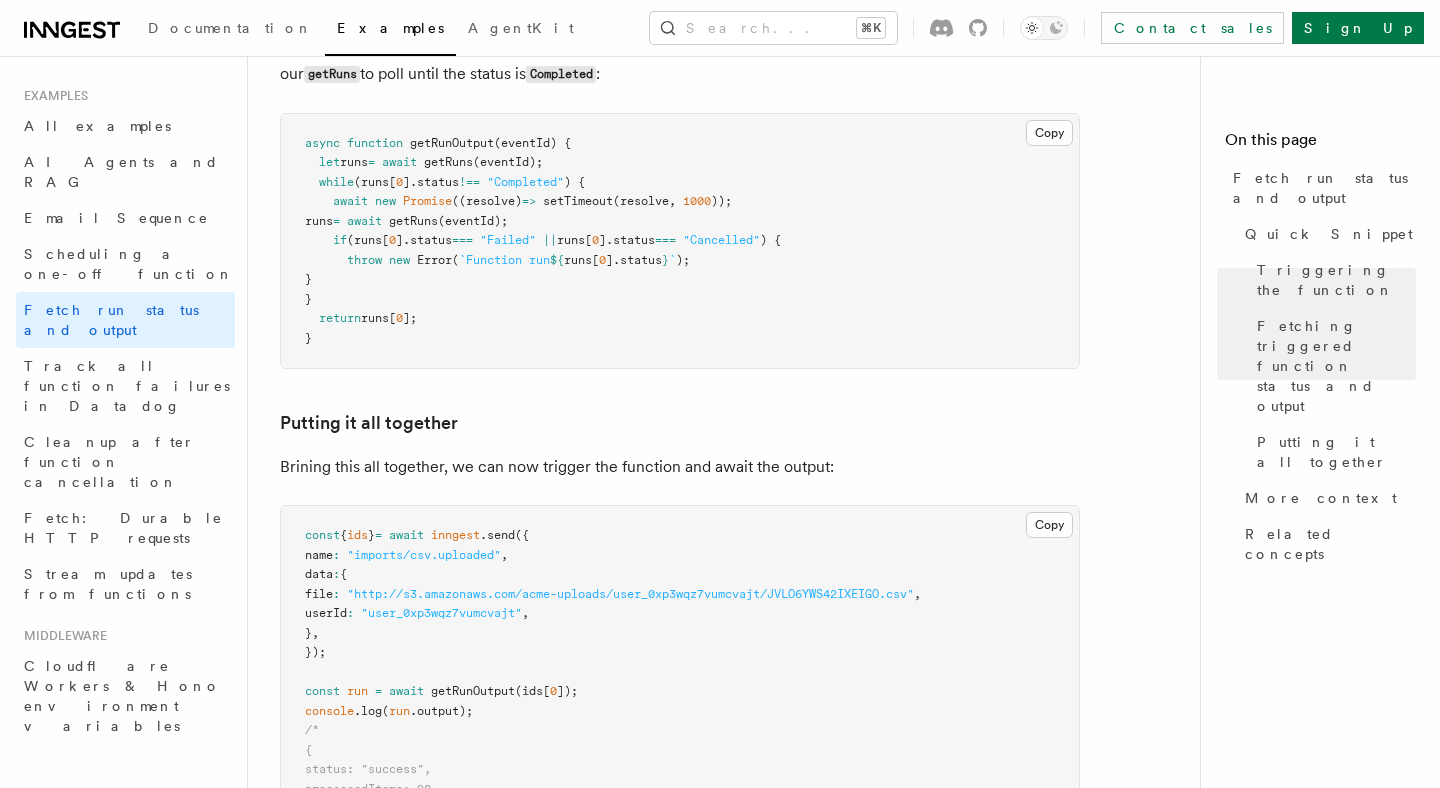 scroll, scrollTop: 2430, scrollLeft: 0, axis: vertical 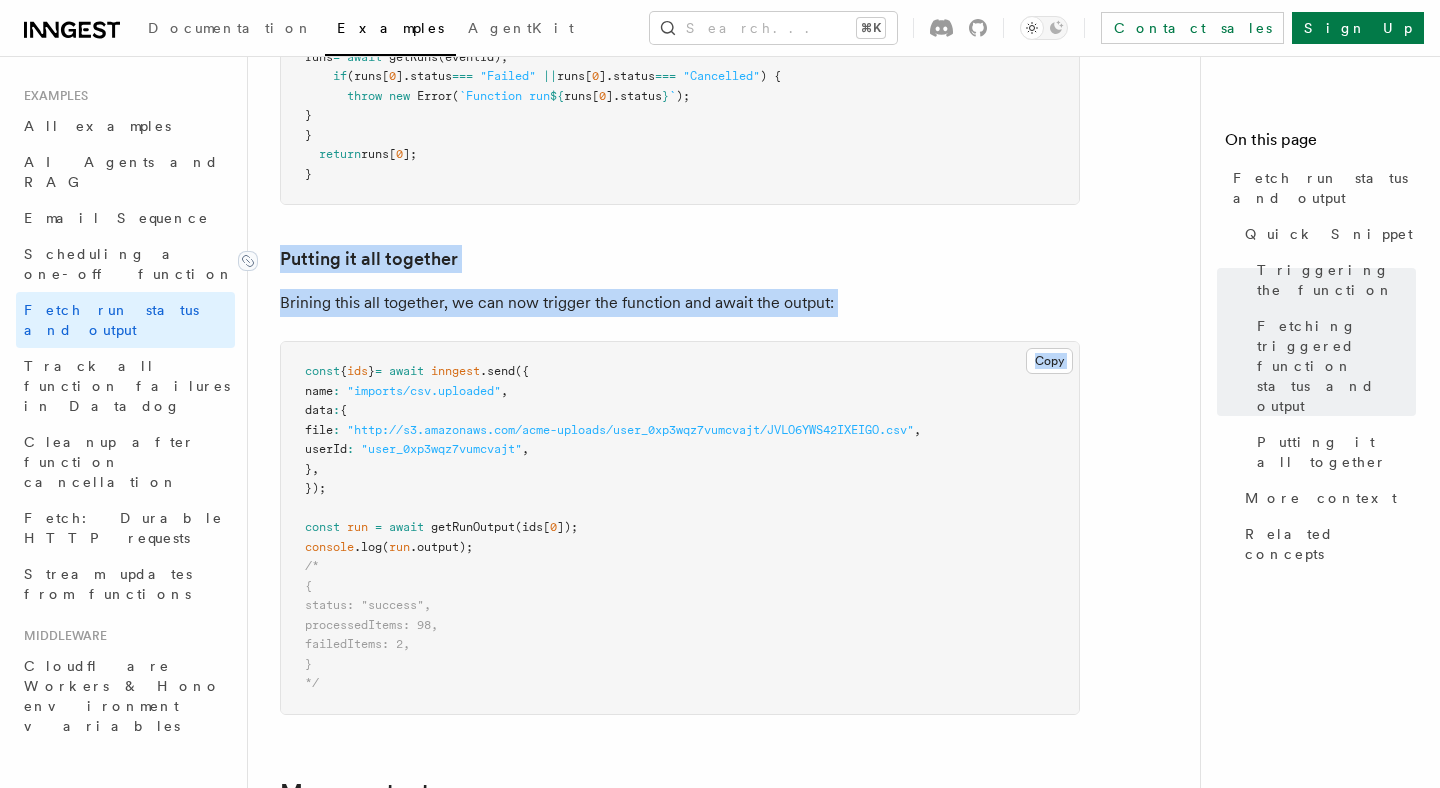 drag, startPoint x: 883, startPoint y: 324, endPoint x: 281, endPoint y: 260, distance: 605.39246 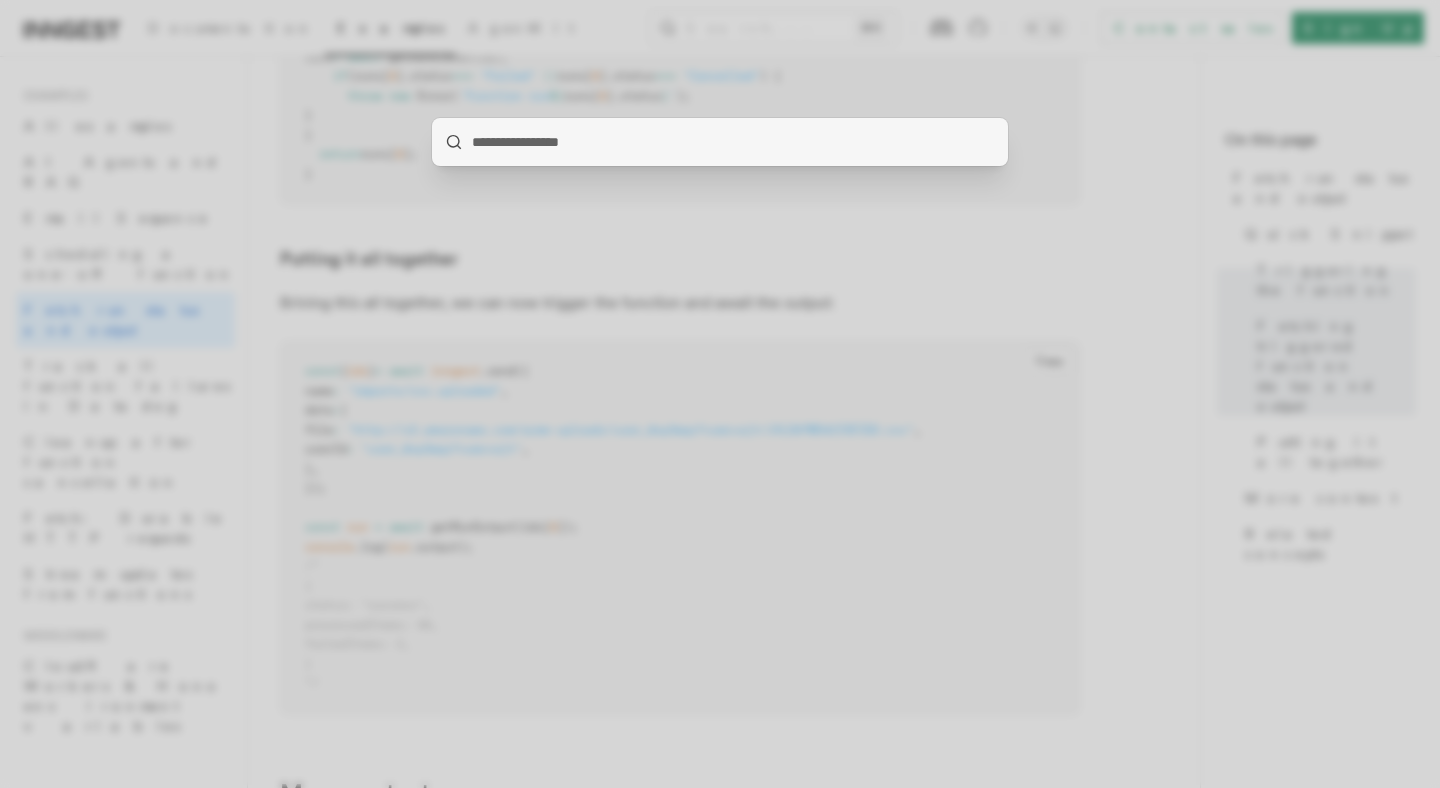 click at bounding box center (720, 394) 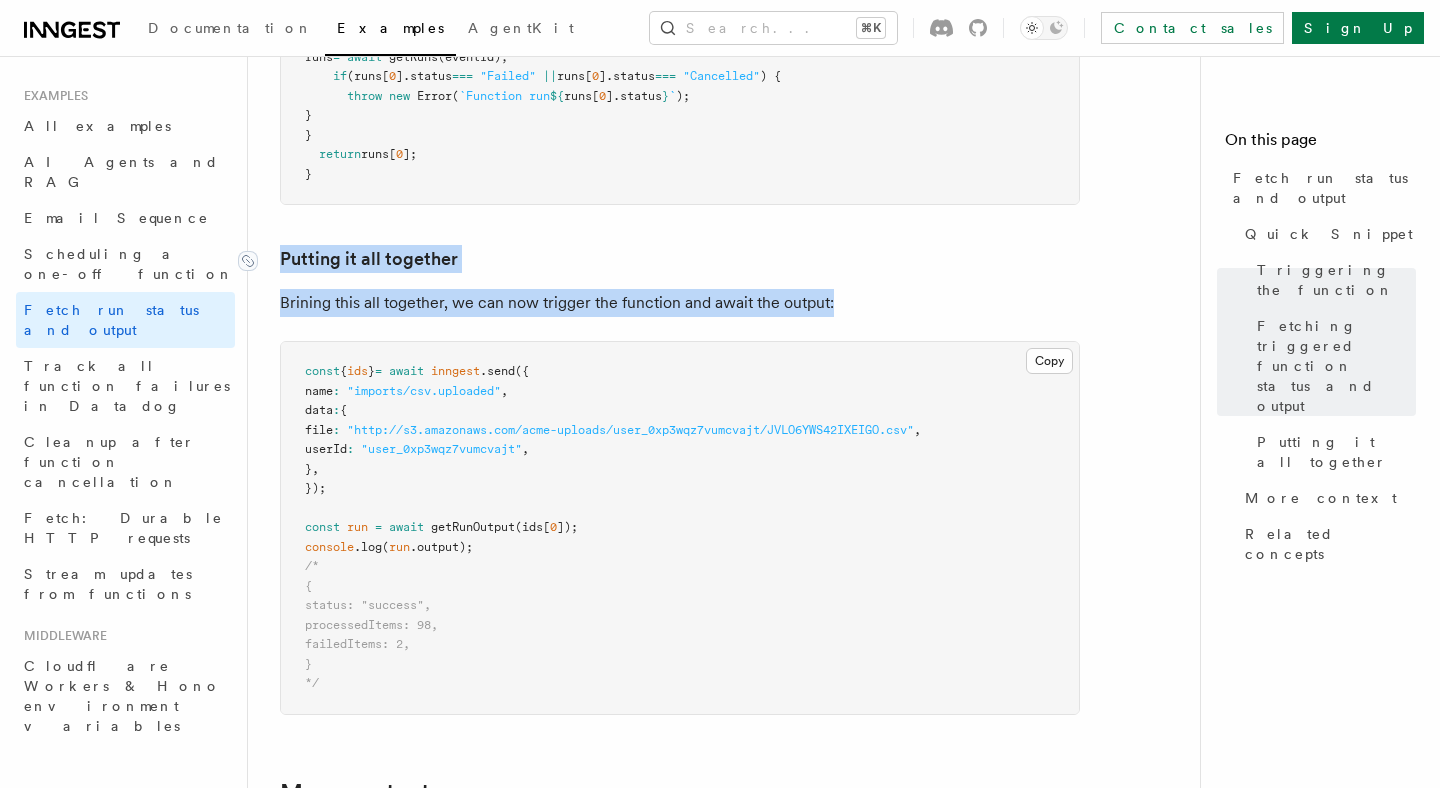 drag, startPoint x: 845, startPoint y: 309, endPoint x: 277, endPoint y: 267, distance: 569.5507 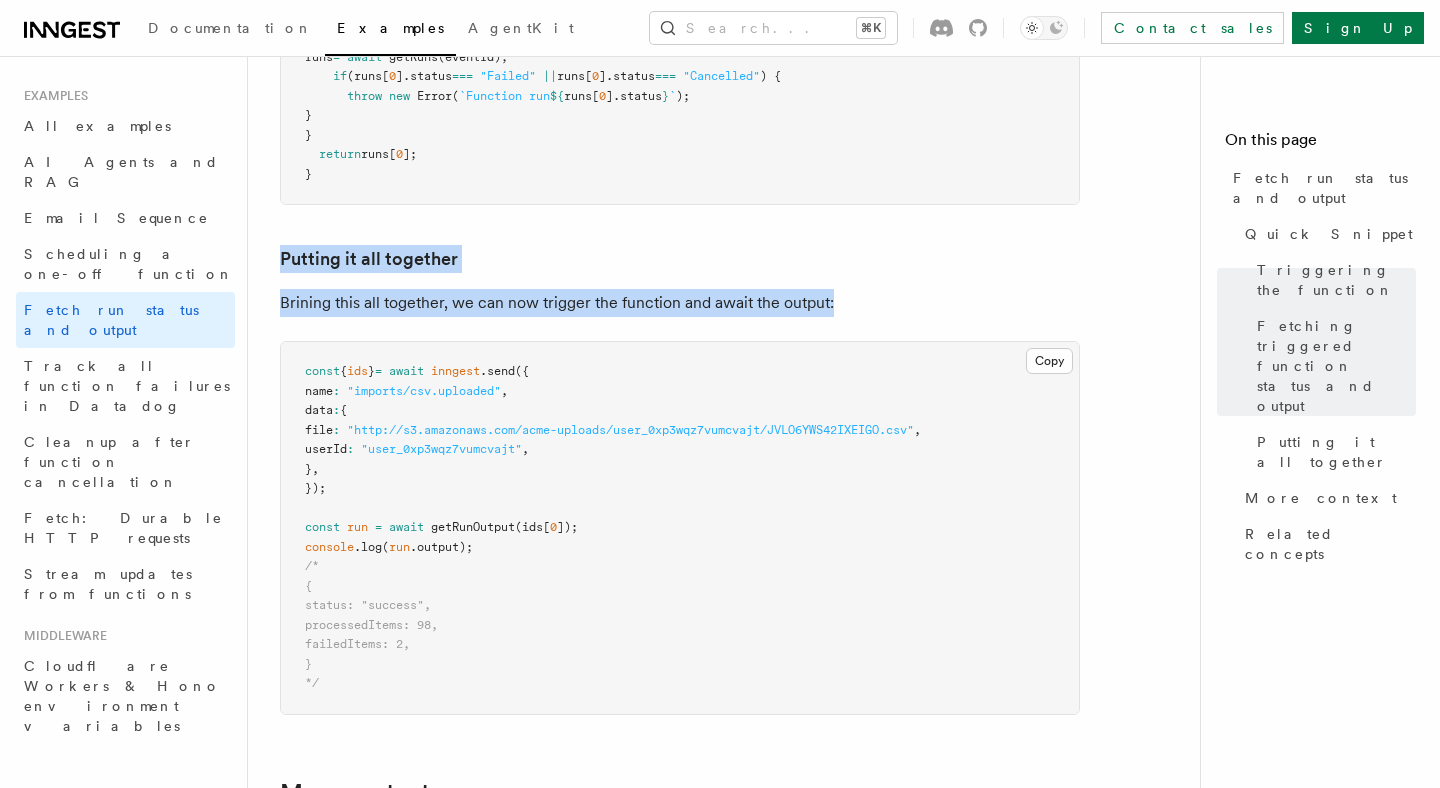click on "const  {  ids  }  =   await   inngest .send ({
name :   "imports/csv.uploaded" ,
data :  {
file :   "http://s3.amazonaws.com/acme-uploads/user_0xp3wqz7vumcvajt/JVLO6YWS42IXEIGO.csv" ,
userId :   "user_0xp3wqz7vumcvajt" ,
} ,
});
const   run   =   await   getRunOutput (ids[ 0 ]);
console .log ( run .output);
/*
{
status: "success",
processedItems: 98,
failedItems: 2,
}
*/" at bounding box center [680, 528] 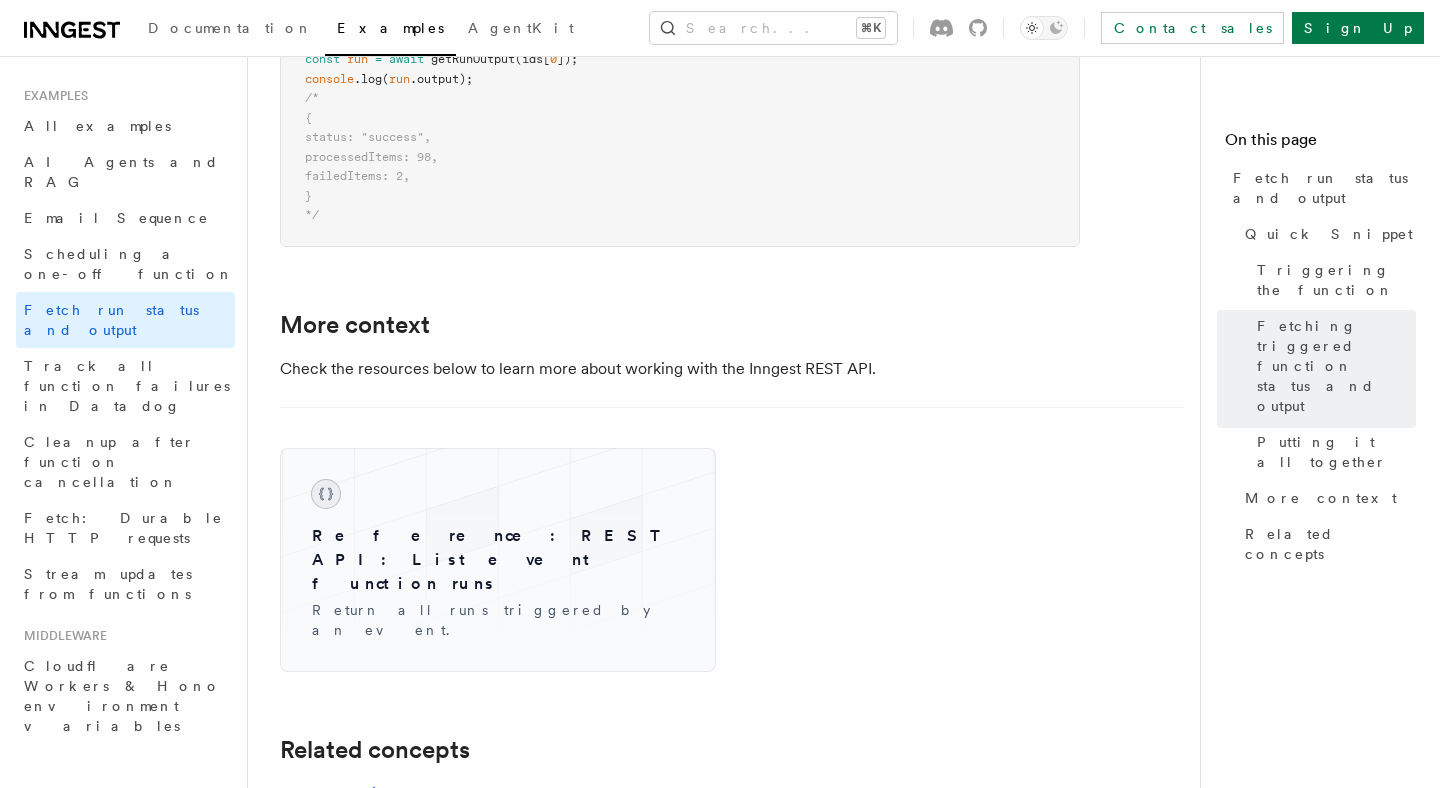 scroll, scrollTop: 2944, scrollLeft: 0, axis: vertical 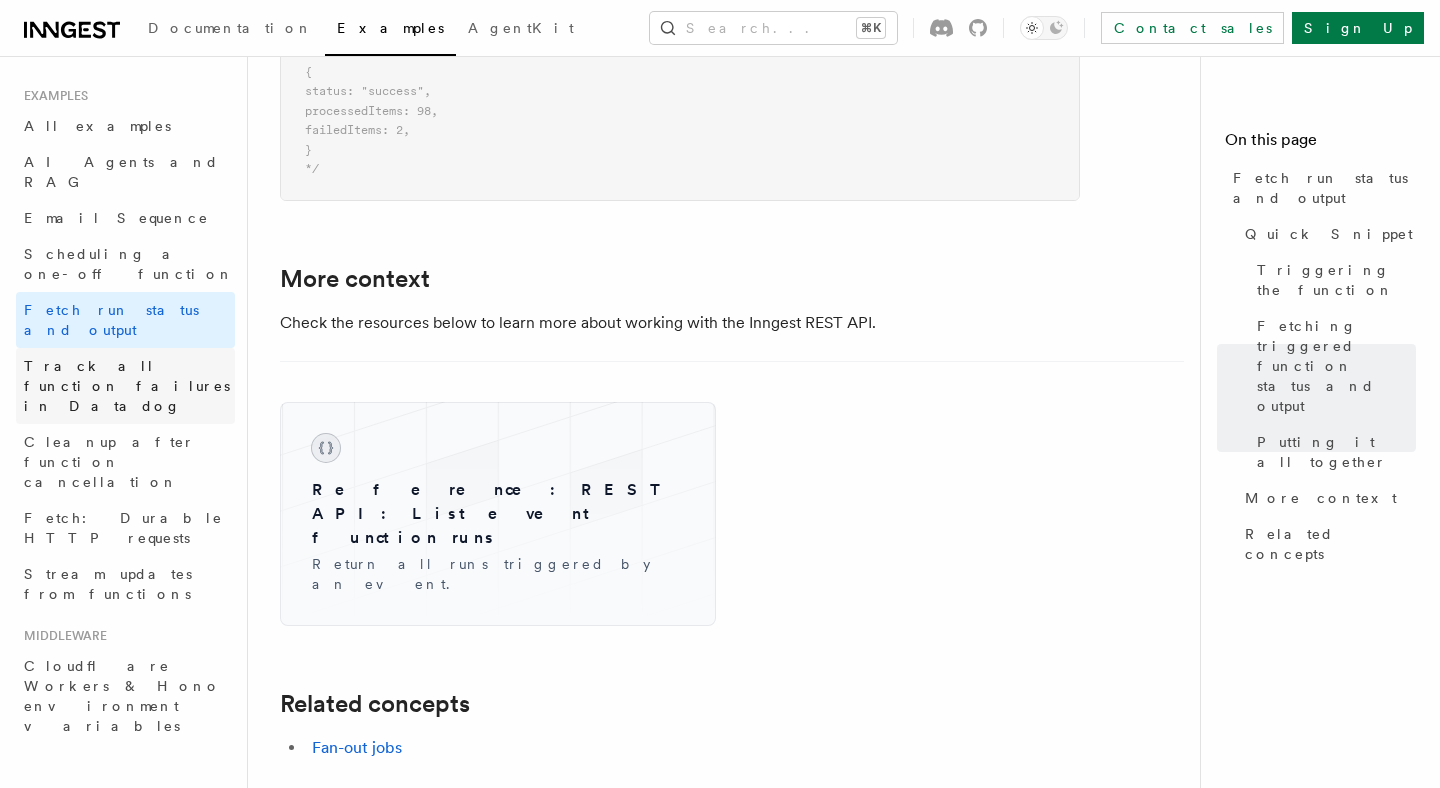 click on "Track all function failures in Datadog" at bounding box center (125, 386) 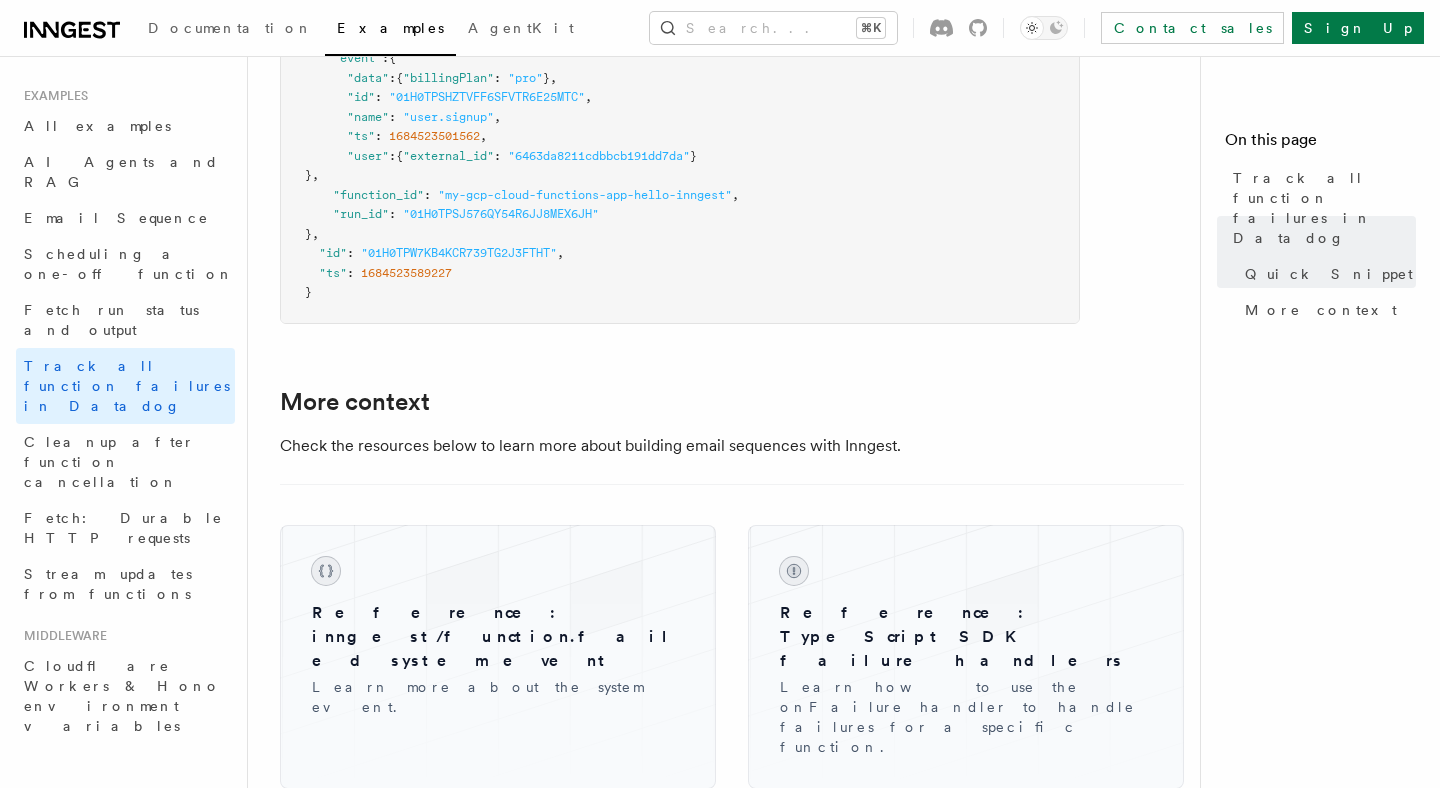 scroll, scrollTop: 1793, scrollLeft: 0, axis: vertical 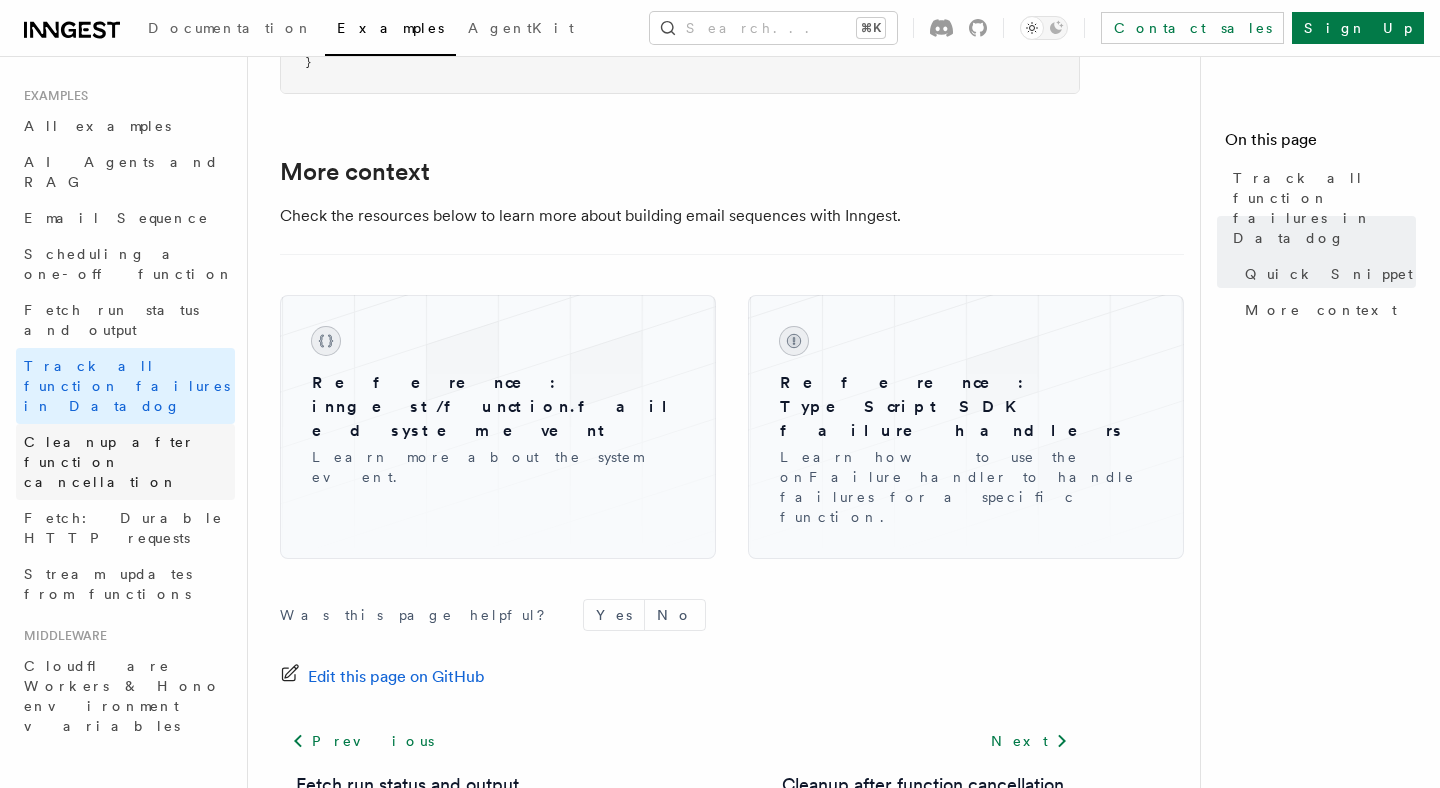 click on "Cleanup after function cancellation" at bounding box center (109, 462) 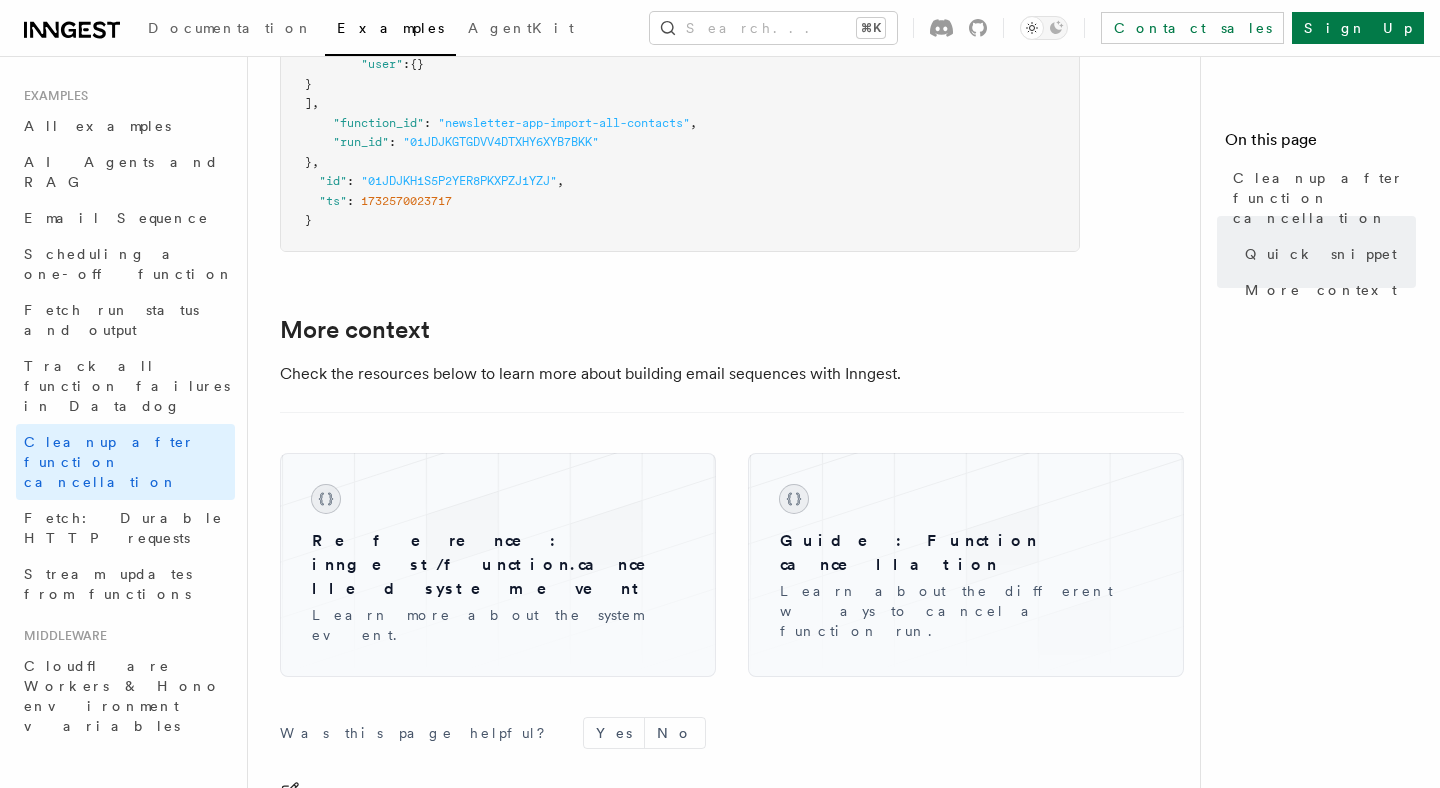 scroll, scrollTop: 1791, scrollLeft: 0, axis: vertical 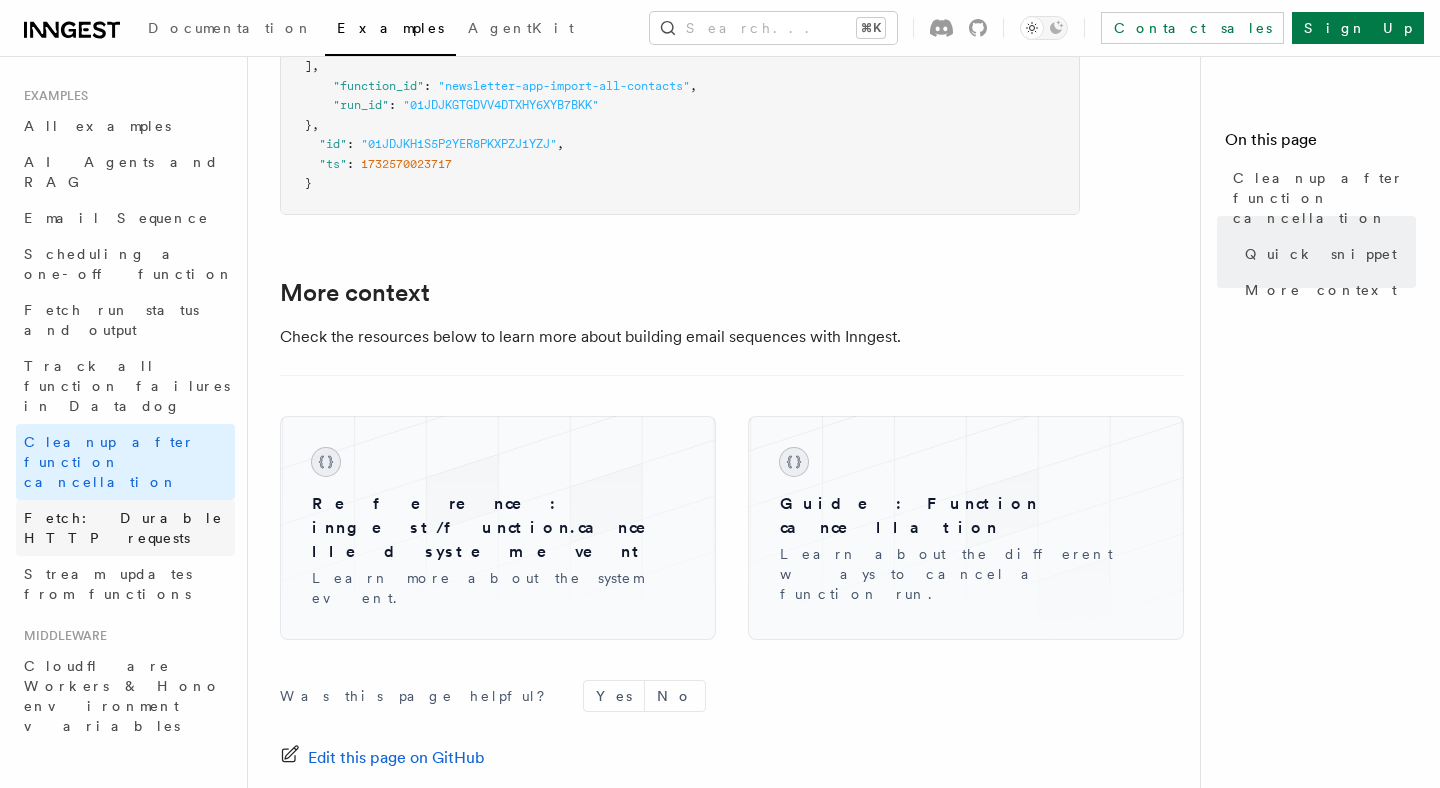 click on "Fetch: Durable HTTP requests" at bounding box center [123, 528] 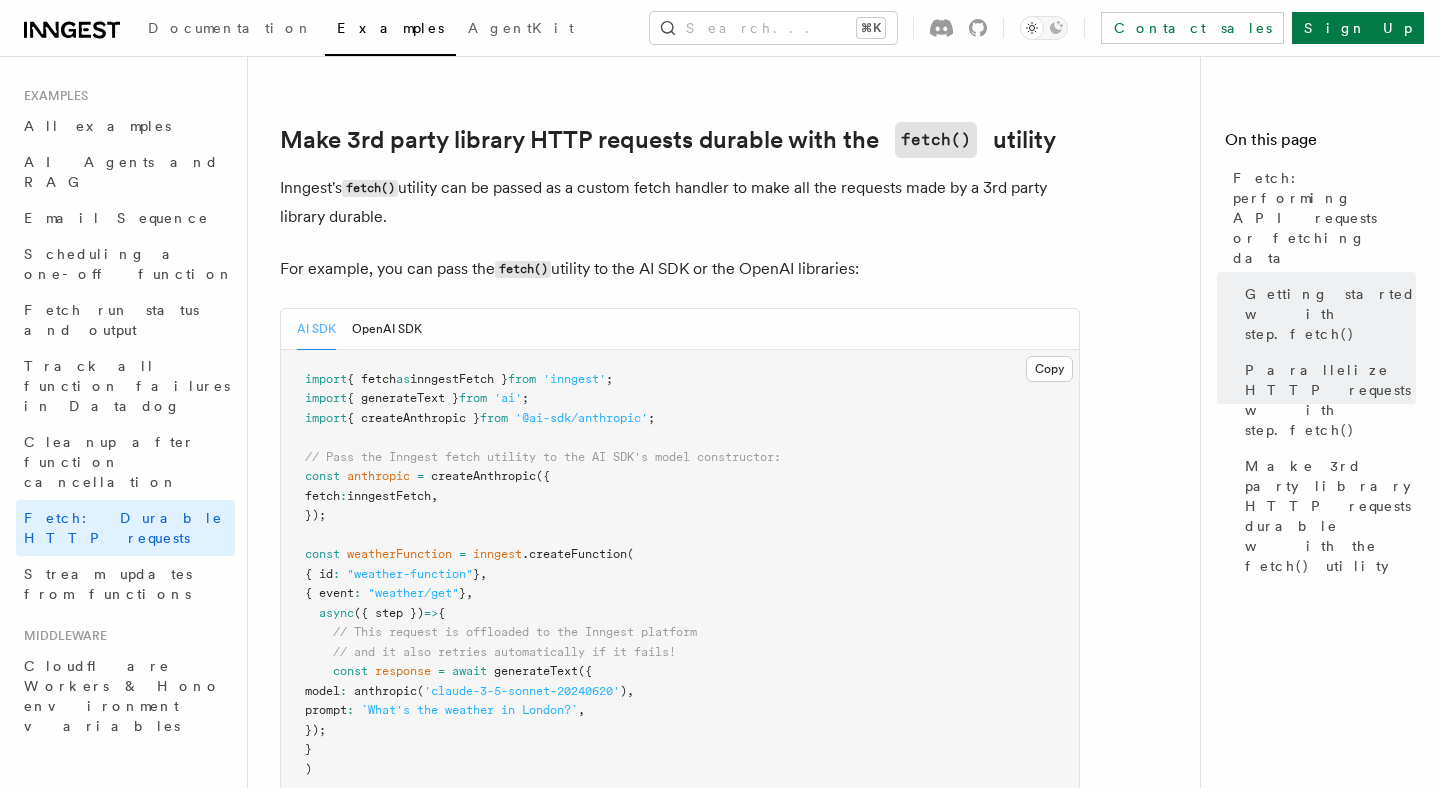 scroll, scrollTop: 1797, scrollLeft: 0, axis: vertical 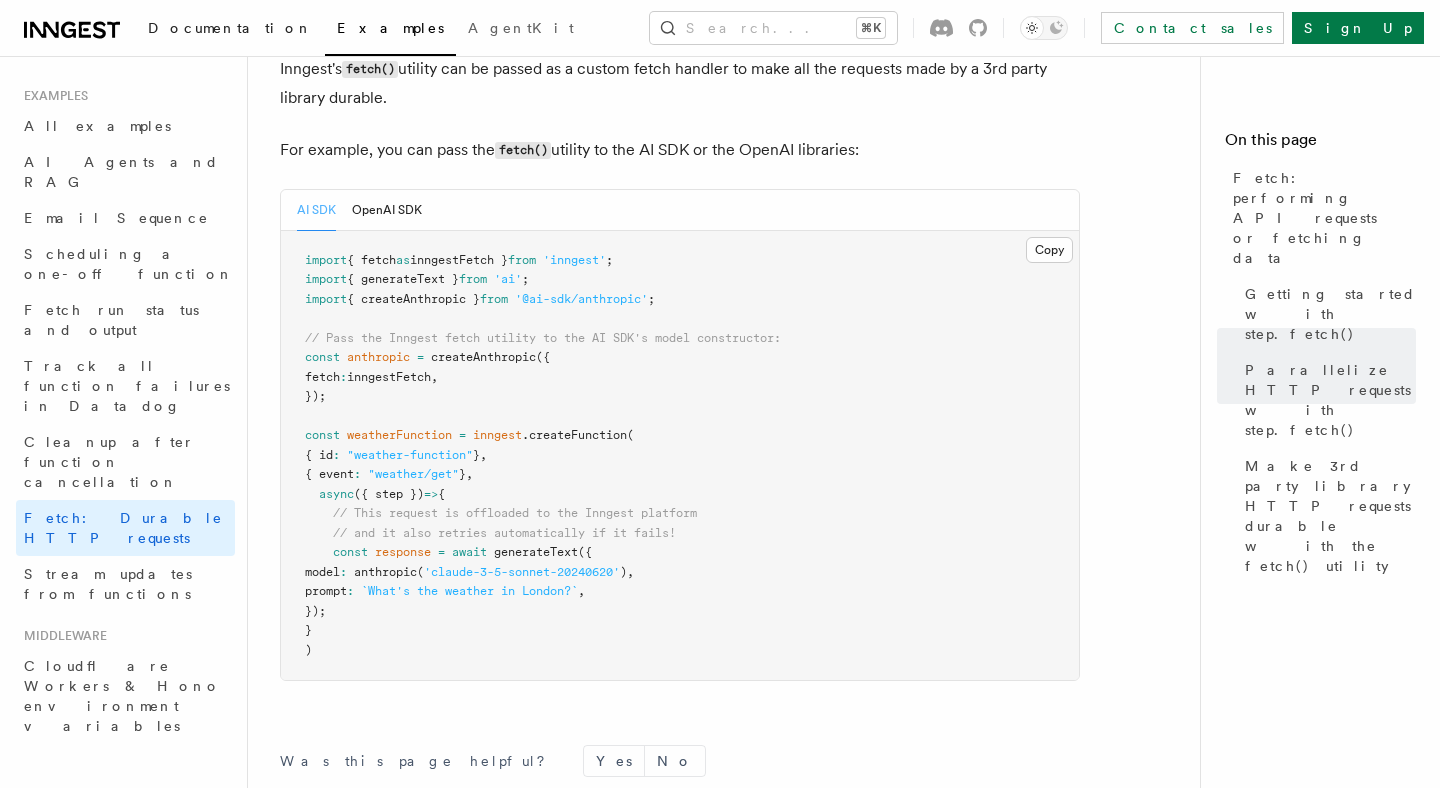 click on "Documentation" at bounding box center [230, 30] 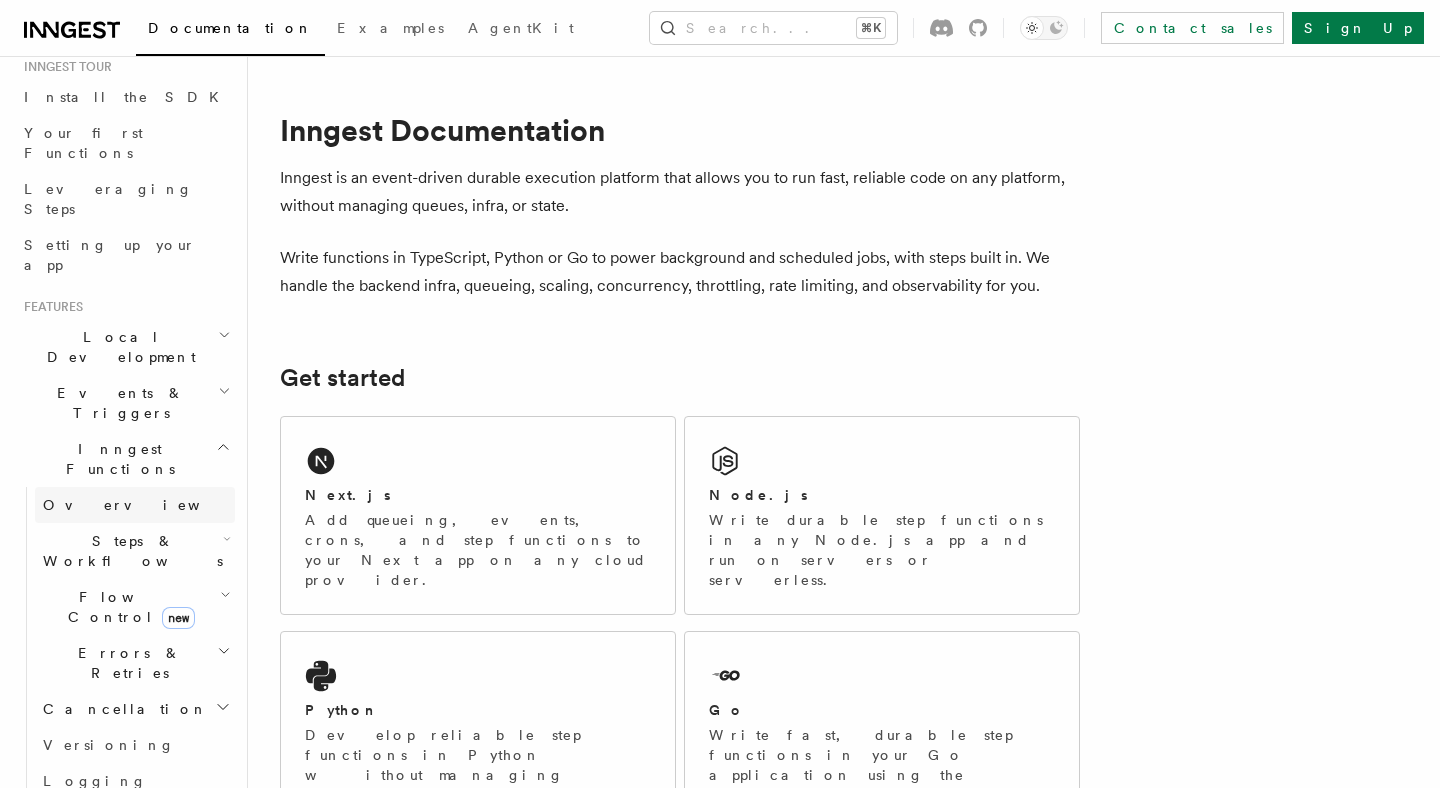 scroll, scrollTop: 204, scrollLeft: 0, axis: vertical 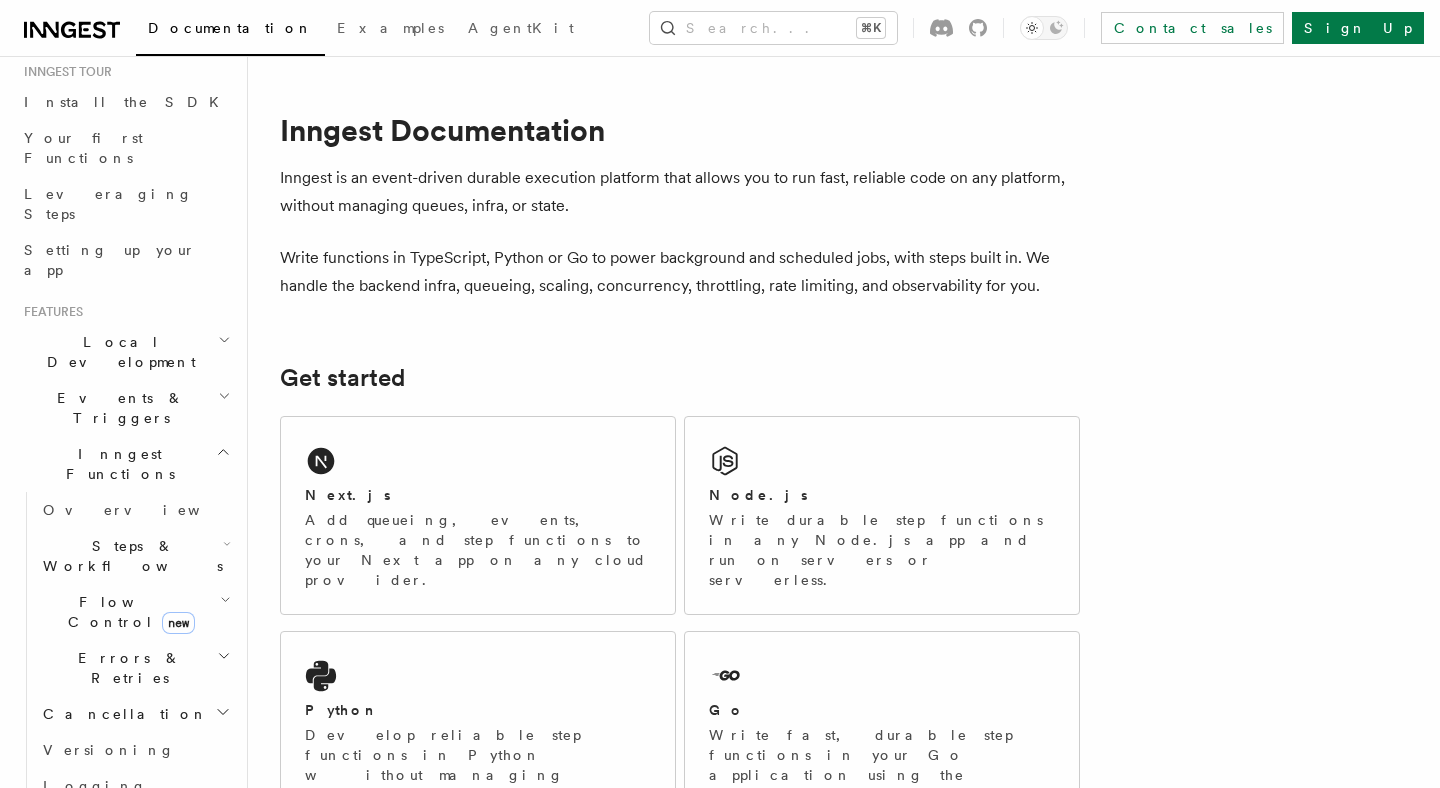 click 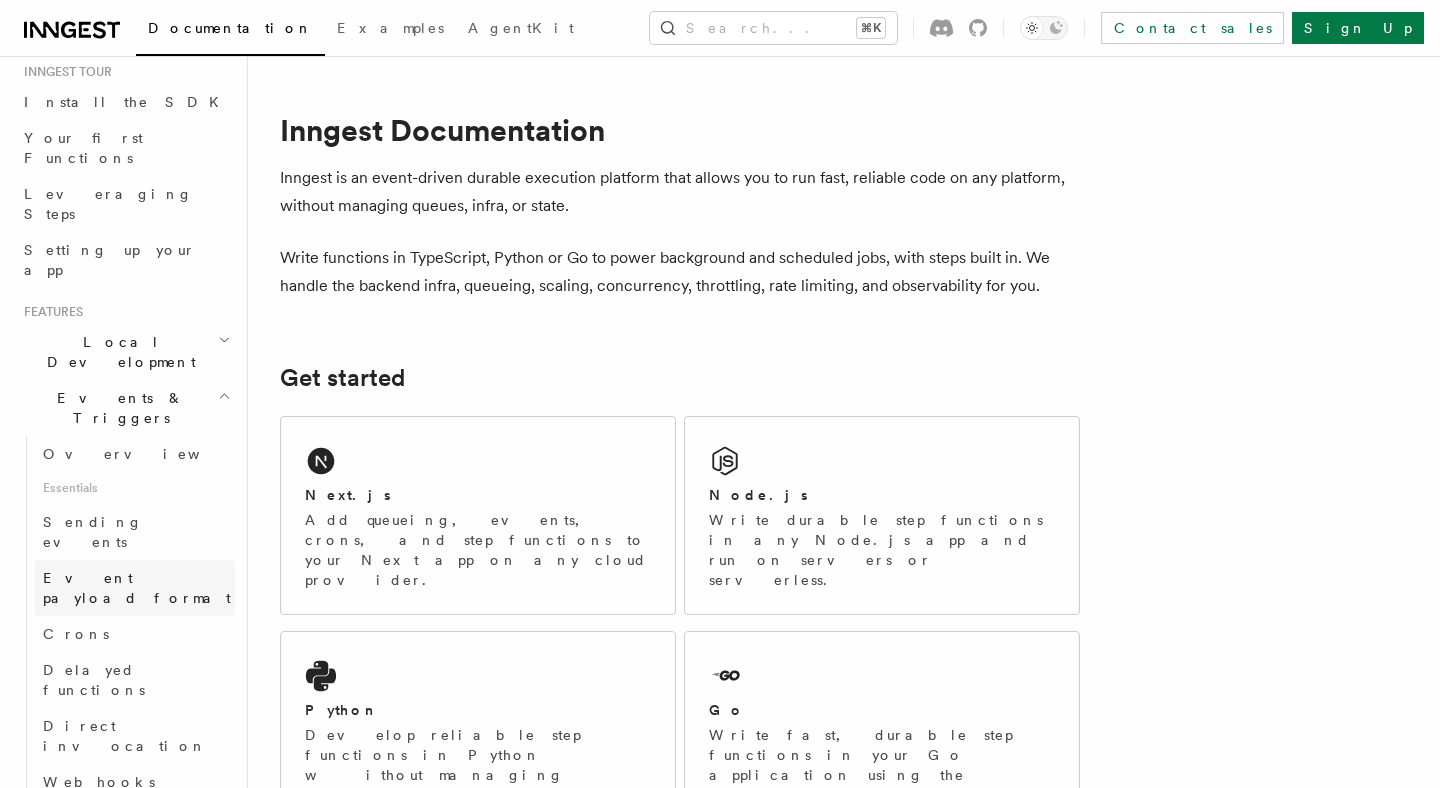 scroll, scrollTop: 223, scrollLeft: 0, axis: vertical 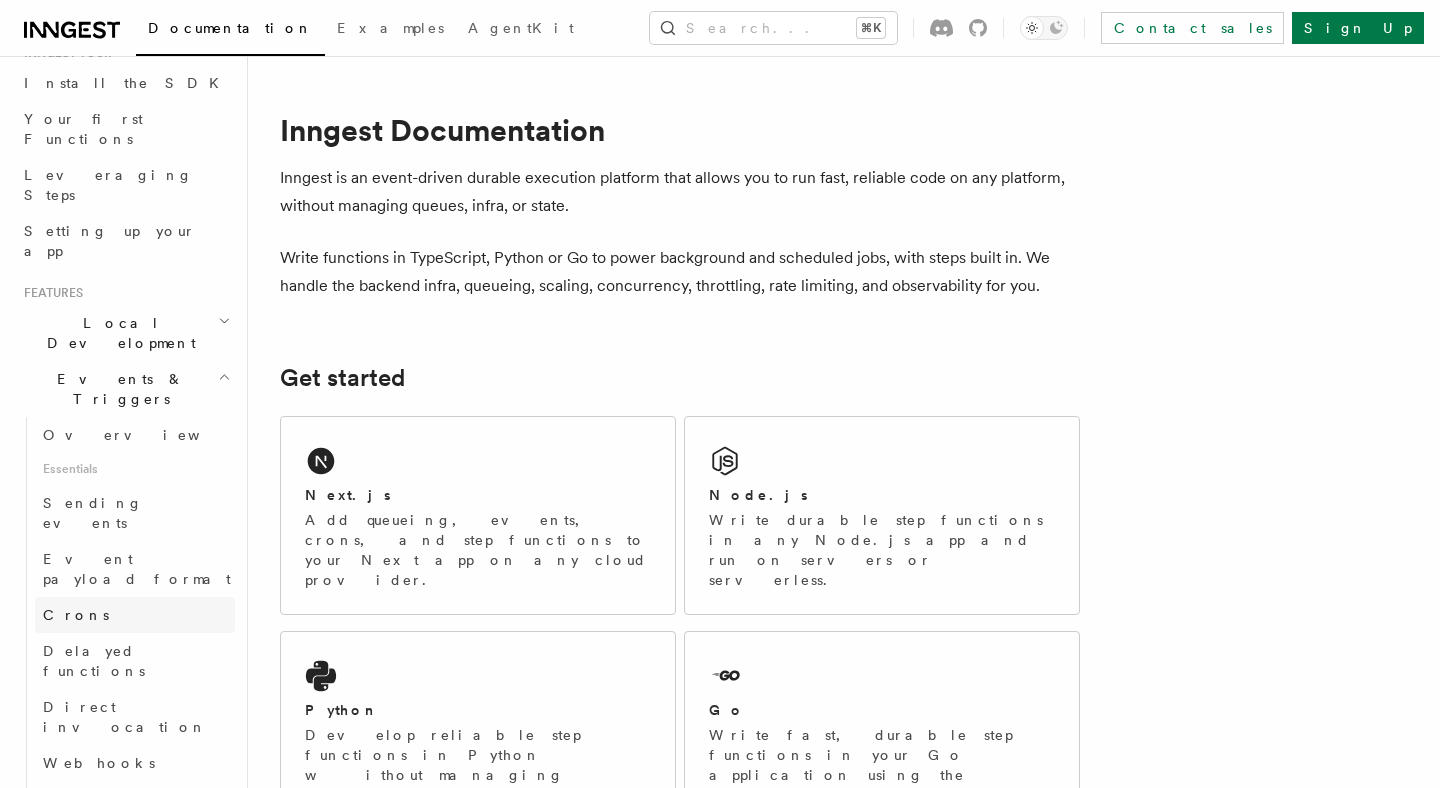 click on "Crons" at bounding box center (135, 615) 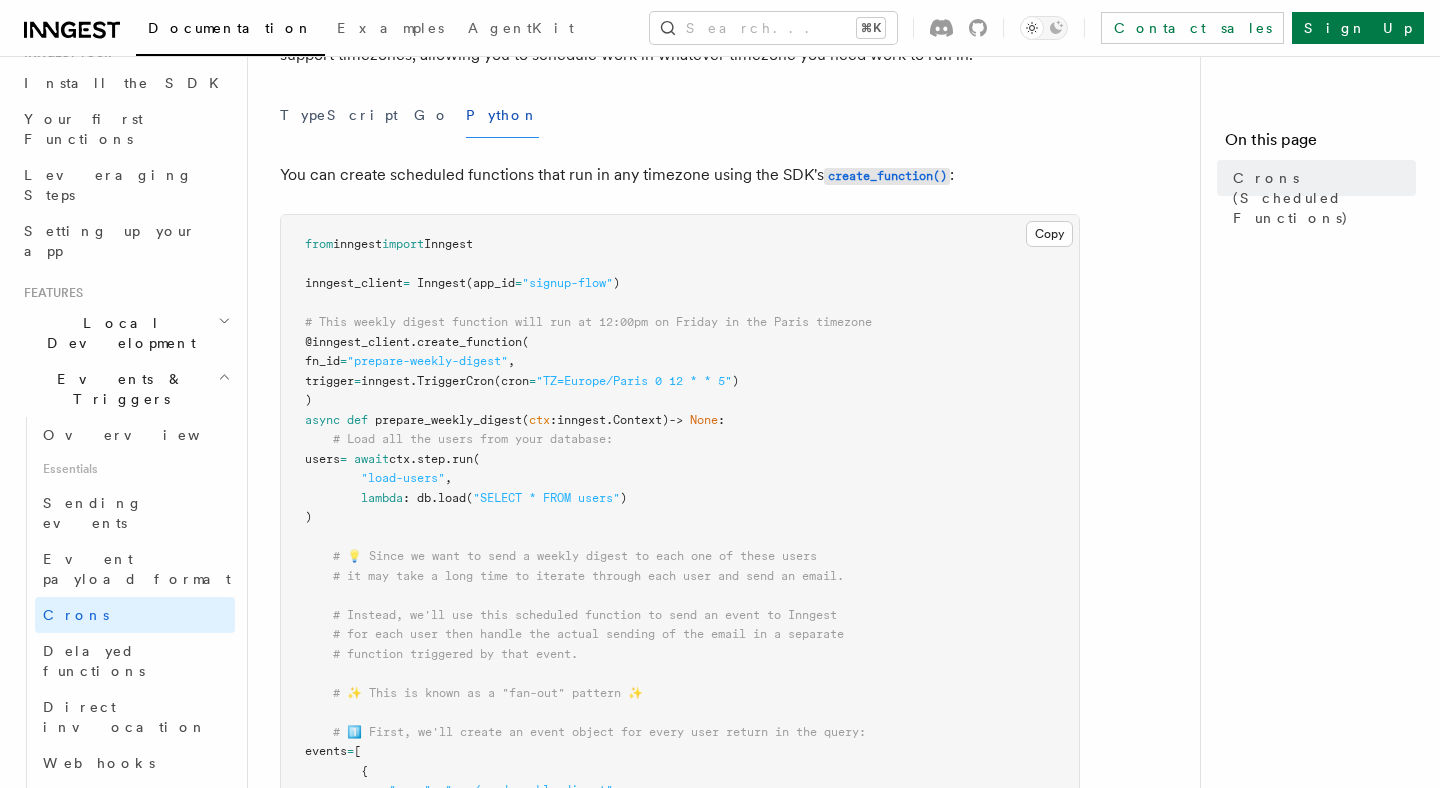 scroll, scrollTop: 182, scrollLeft: 0, axis: vertical 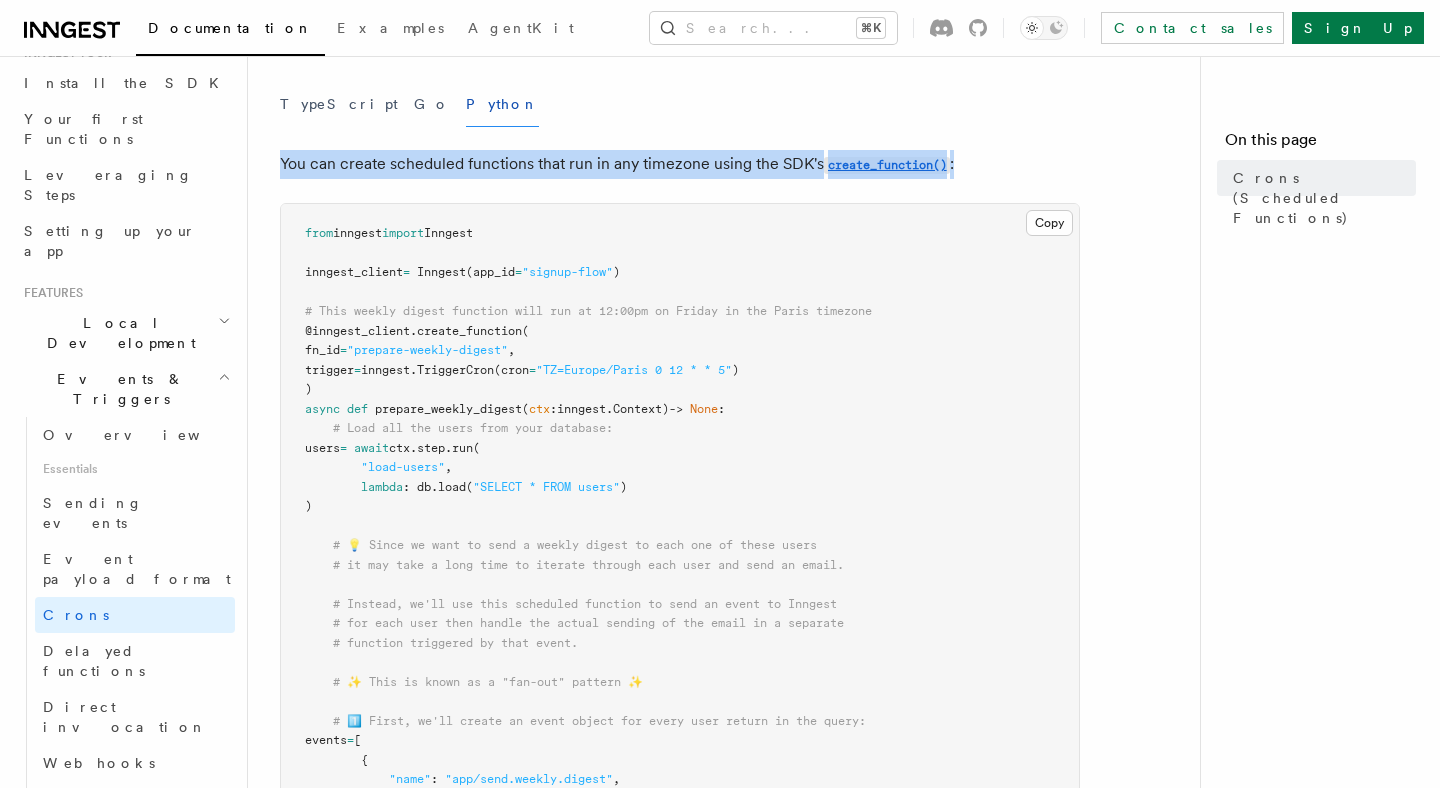 drag, startPoint x: 978, startPoint y: 171, endPoint x: 255, endPoint y: 169, distance: 723.00275 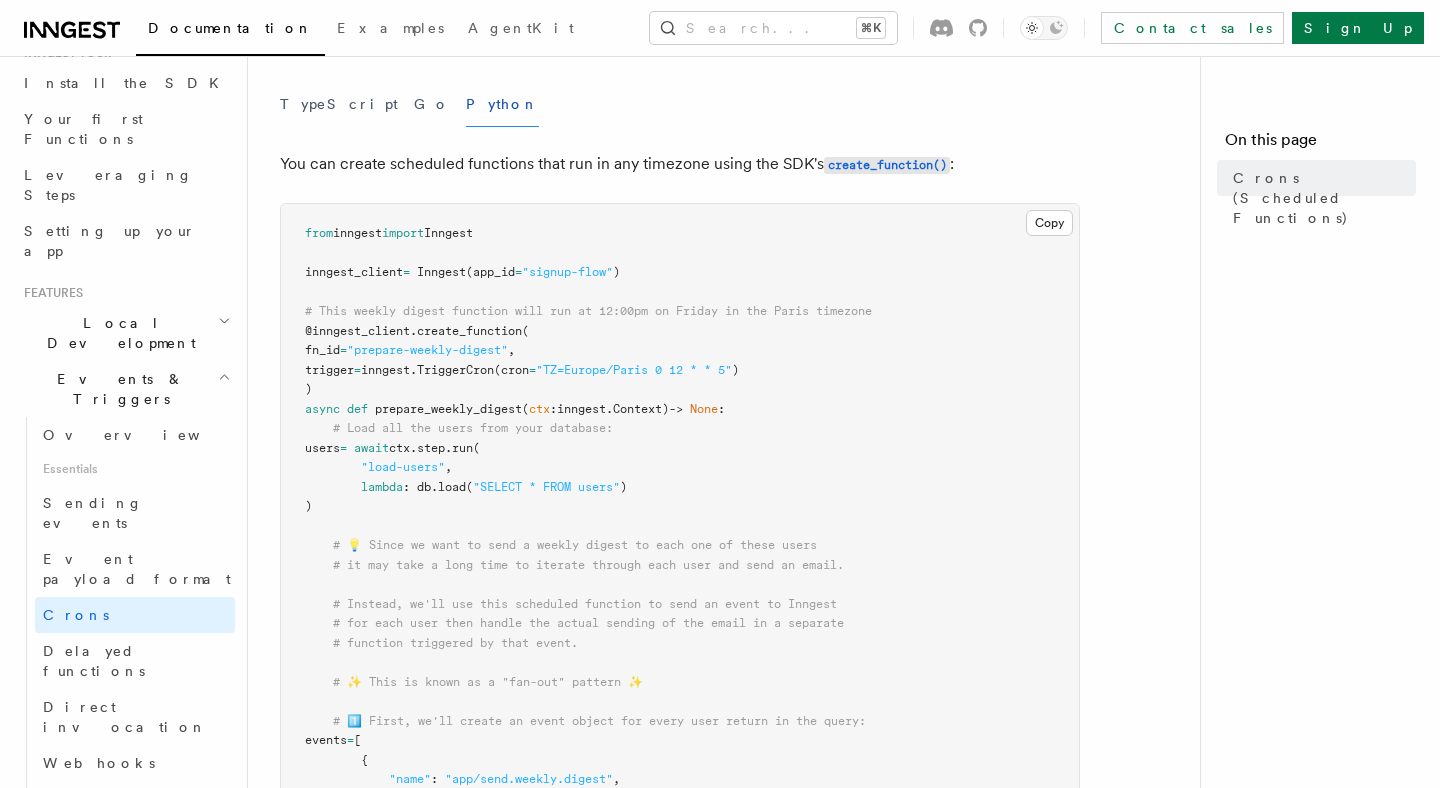 click at bounding box center (686, 409) 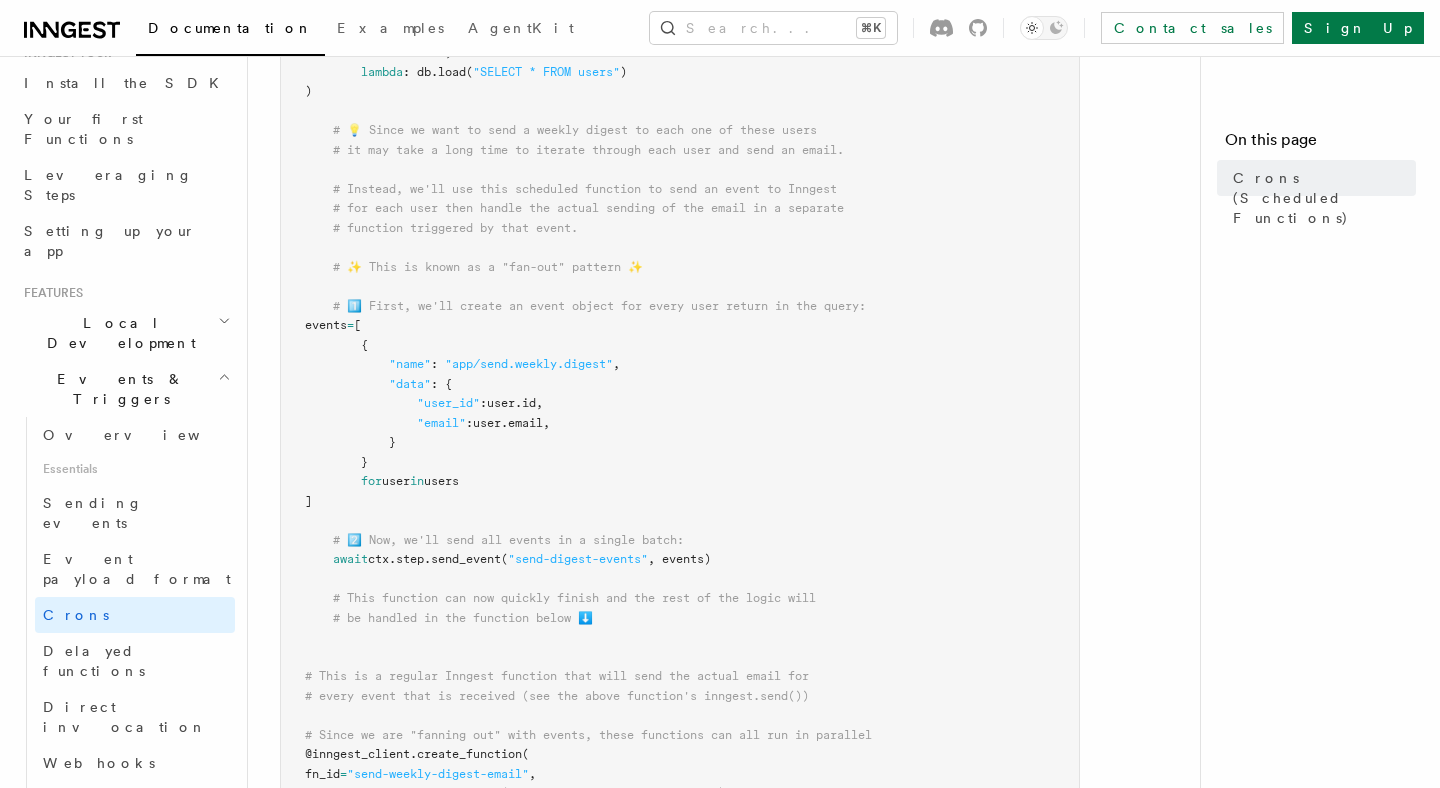 scroll, scrollTop: 0, scrollLeft: 0, axis: both 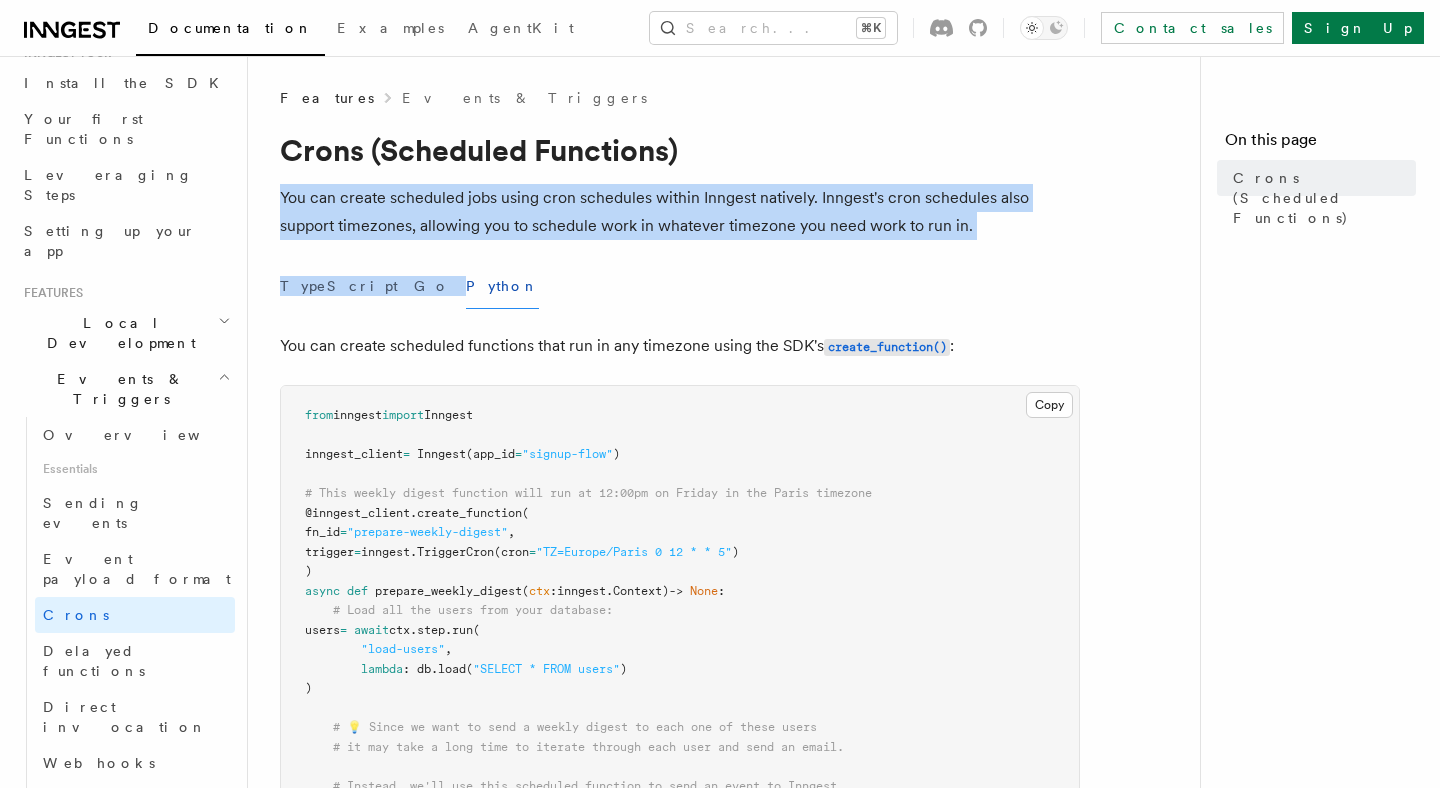 drag, startPoint x: 983, startPoint y: 240, endPoint x: 283, endPoint y: 194, distance: 701.5098 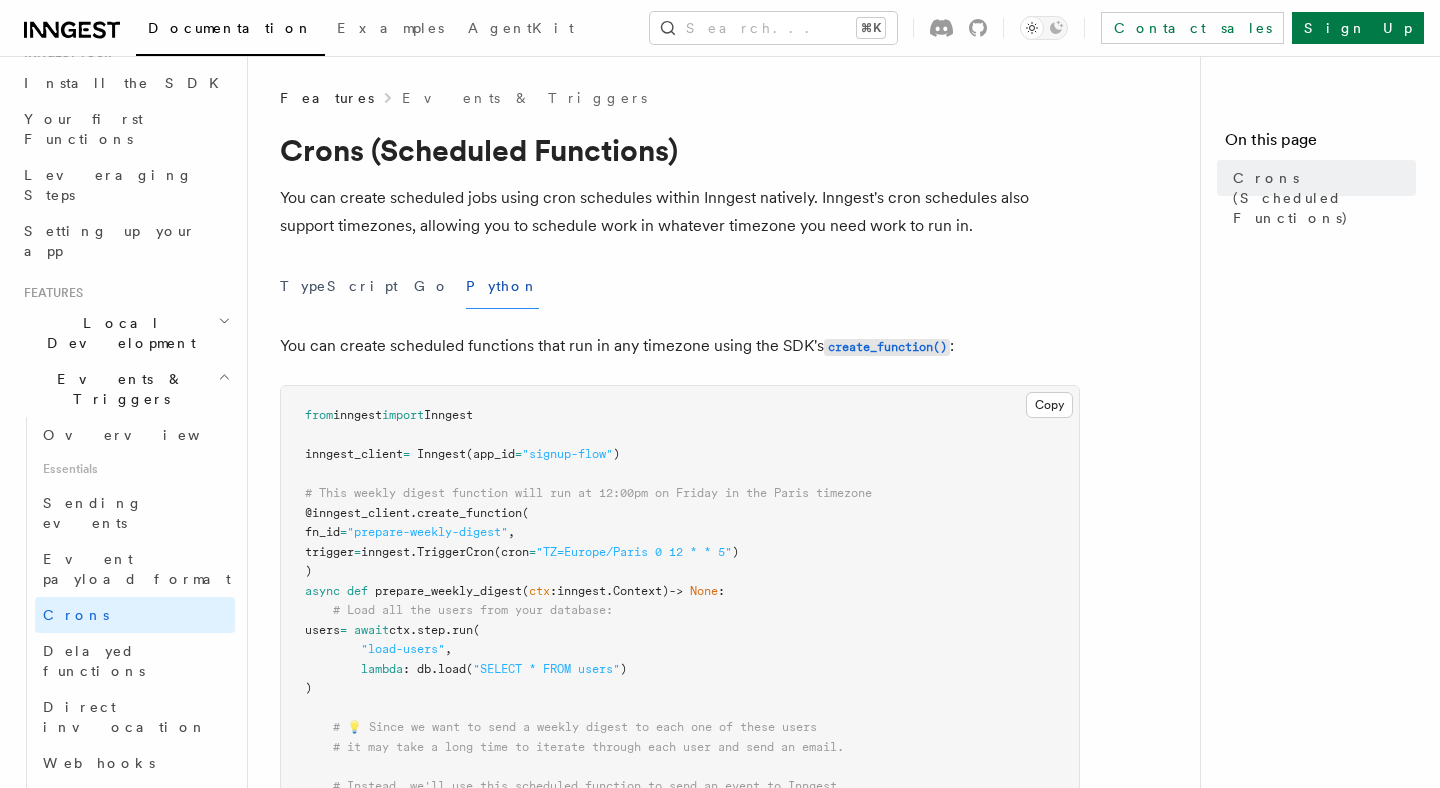 click on "Features Events & Triggers Crons (Scheduled Functions)
You can create scheduled jobs using cron schedules within Inngest natively.  Inngest's cron schedules also support timezones, allowing you to schedule work in whatever timezone you need work to run in.
TypeScript Go Python You can create scheduled functions that run in any timezone using the SDK's  create_function() : Copy Copied from  inngest  import  Inngest
inngest_client  =   Inngest (app_id = "signup-flow" )
# This weekly digest function will run at 12:00pm on Friday in the Paris timezone
@inngest_client . create_function (
fn_id = "prepare-weekly-digest" ,
trigger = inngest. TriggerCron (cron = "TZ=Europe/Paris 0 12 * * 5" )
)
async   def   prepare_weekly_digest ( ctx :  inngest . Context)  ->   None :
# Load all the users from your database:
users  =   await  ctx . step . run (
"load-users" ,
lambda : db. load ( "SELECT * FROM users" )
)" at bounding box center (732, 1150) 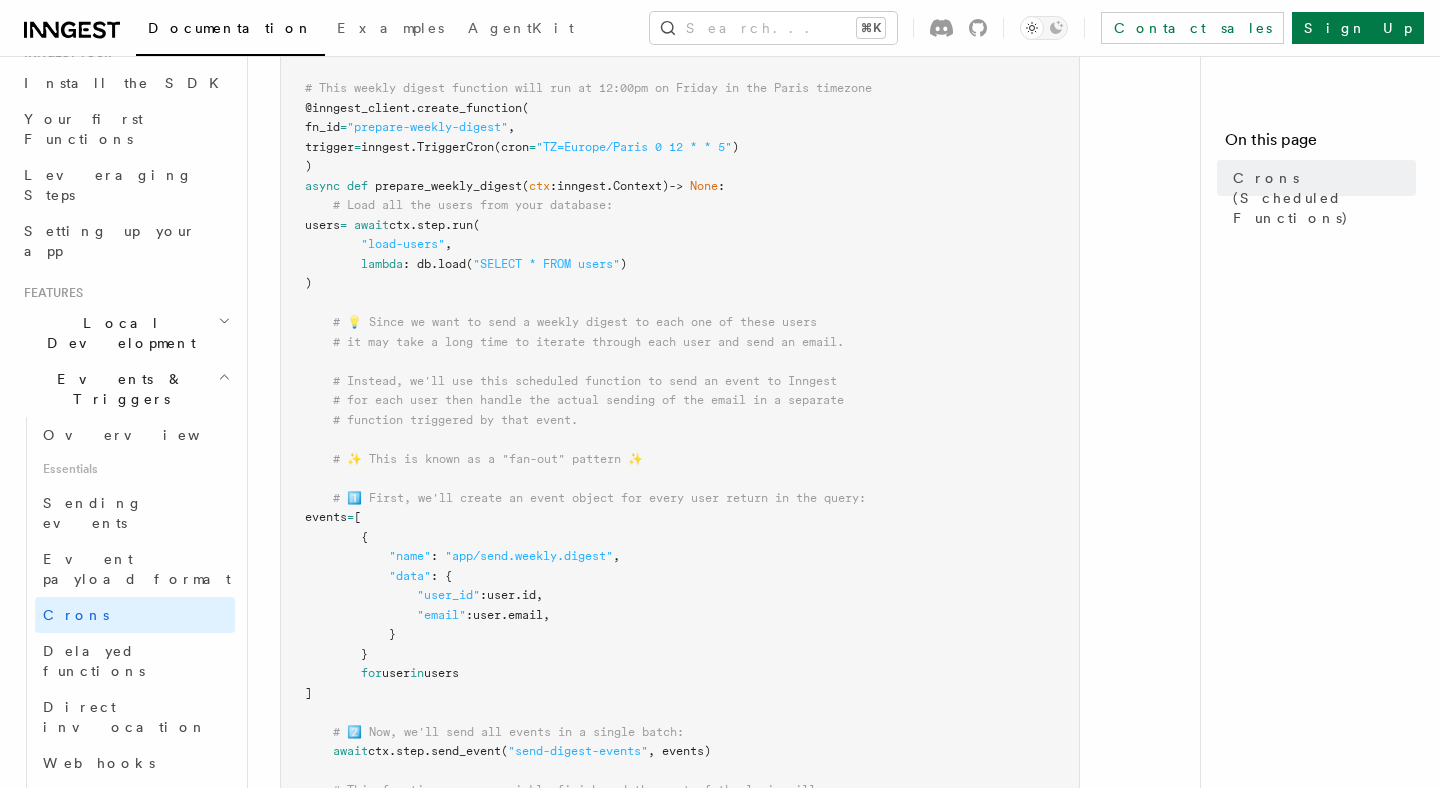 scroll, scrollTop: 403, scrollLeft: 0, axis: vertical 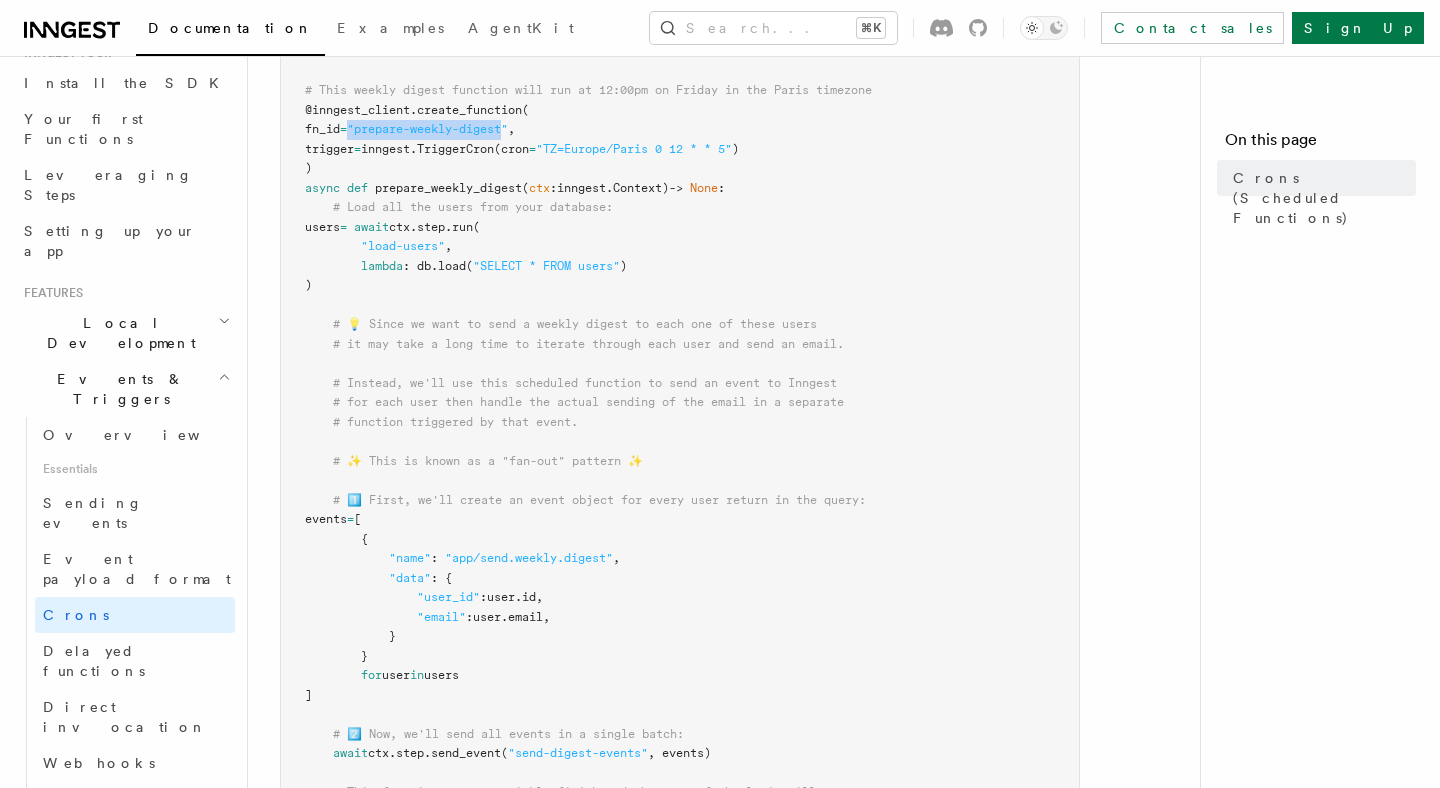 drag, startPoint x: 536, startPoint y: 131, endPoint x: 380, endPoint y: 127, distance: 156.05127 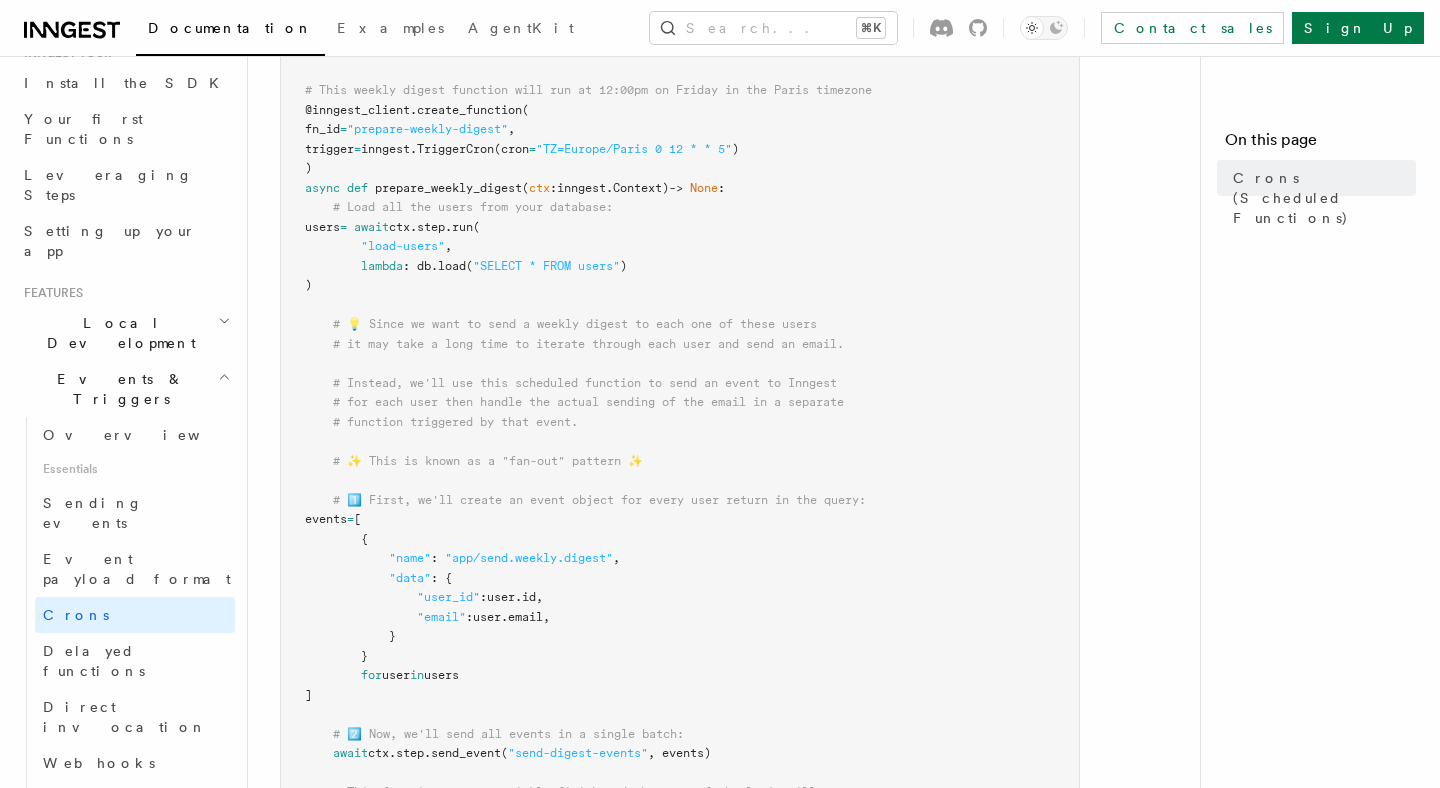 click on "# for each user then handle the actual sending of the email in a separate" at bounding box center (588, 402) 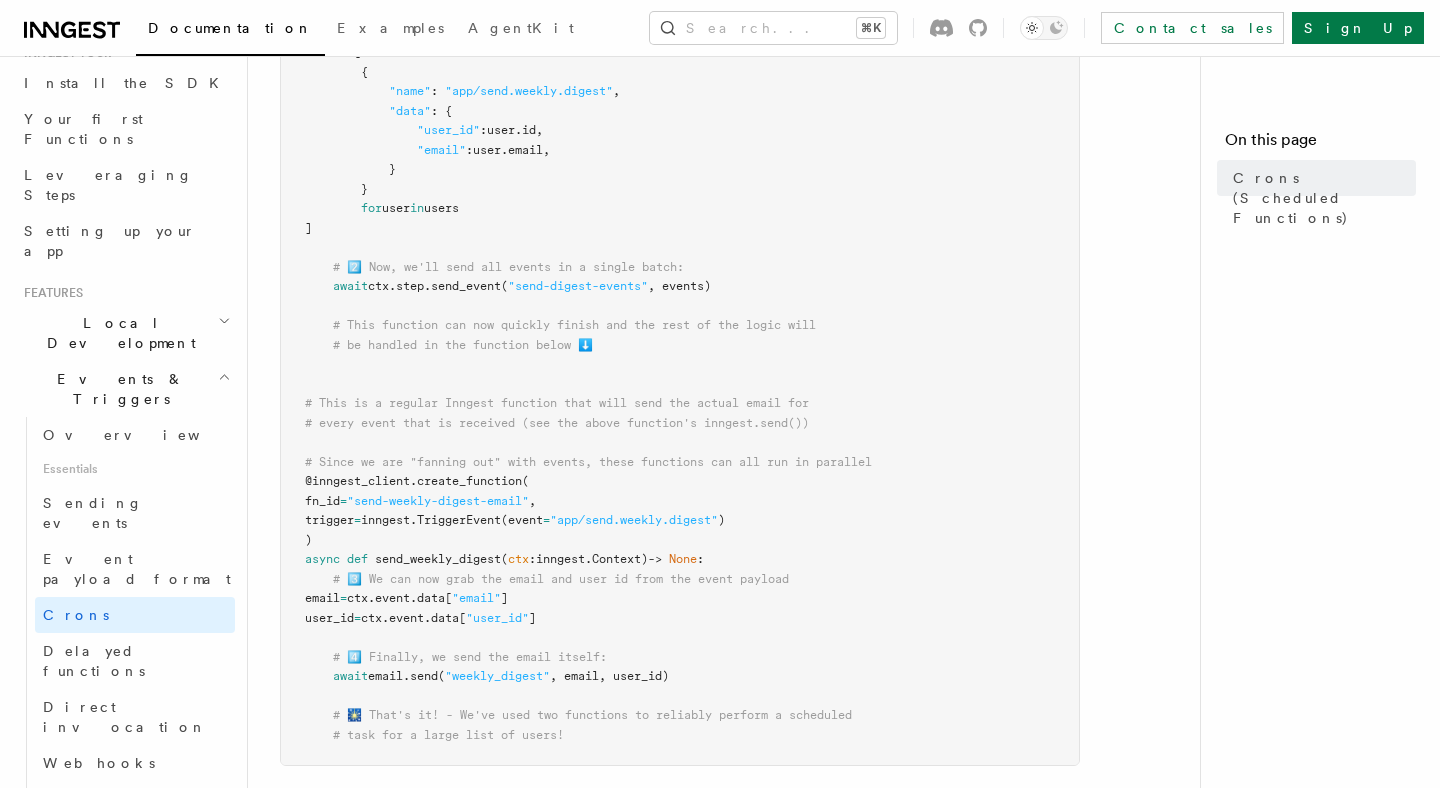 scroll, scrollTop: 871, scrollLeft: 0, axis: vertical 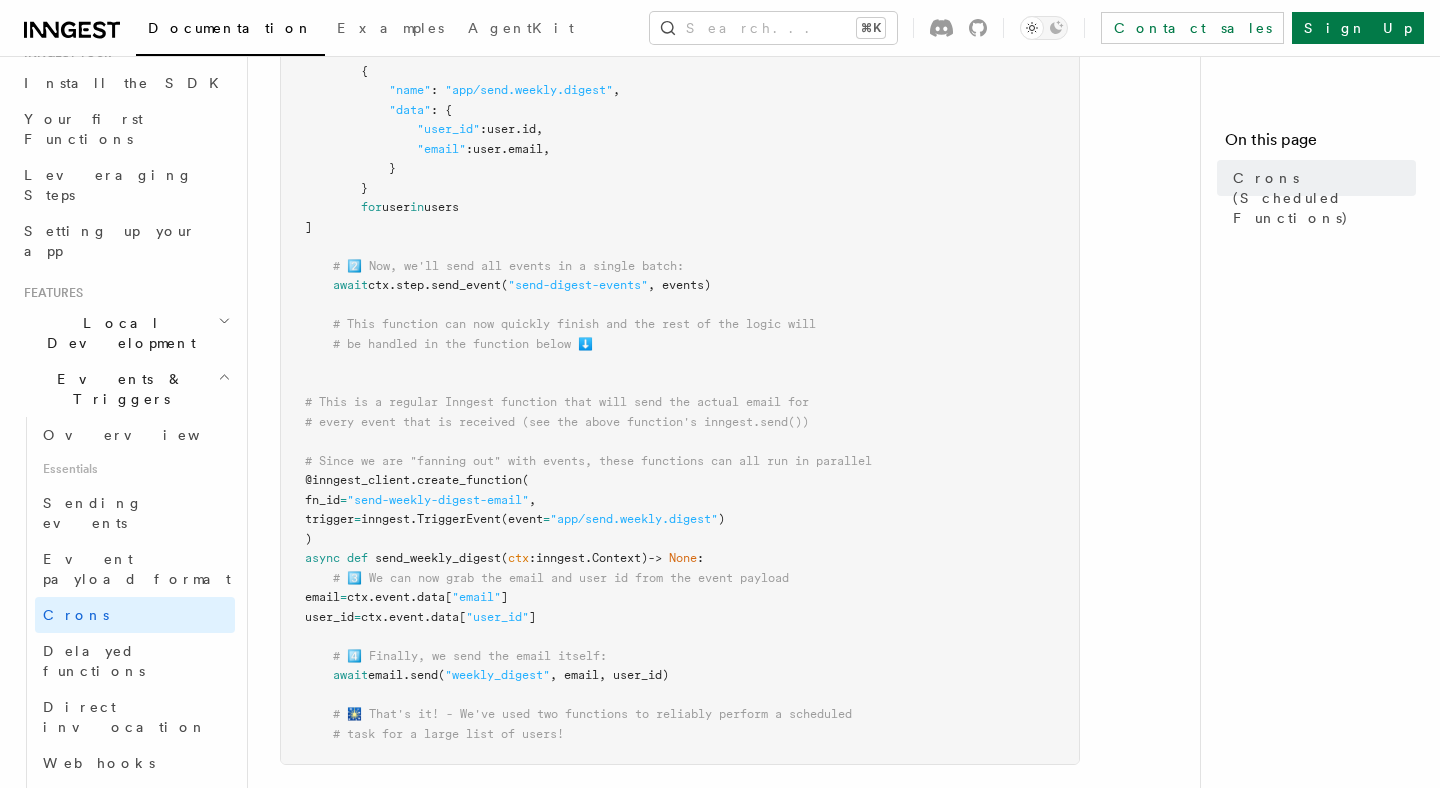click on "from  inngest  import  Inngest
inngest_client  =   Inngest (app_id = "signup-flow" )
# This weekly digest function will run at 12:00pm on Friday in the Paris timezone
@inngest_client . create_function (
fn_id = "prepare-weekly-digest" ,
trigger = inngest. TriggerCron (cron = "TZ=Europe/Paris 0 12 * * 5" )
)
async   def   prepare_weekly_digest ( ctx :  inngest . Context)  ->   None :
# Load all the users from your database:
users  =   await  ctx . step . run (
"load-users" ,
lambda : db. load ( "SELECT * FROM users" )
)
# 💡 Since we want to send a weekly digest to each one of these users
# it may take a long time to iterate through each user and send an email.
# Instead, we'll use this scheduled function to send an event to Inngest
# for each user then handle the actual sending of the email in a separate
# function triggered by that event.
# ✨ This is known as a "fan-out" pattern ✨" at bounding box center (680, 139) 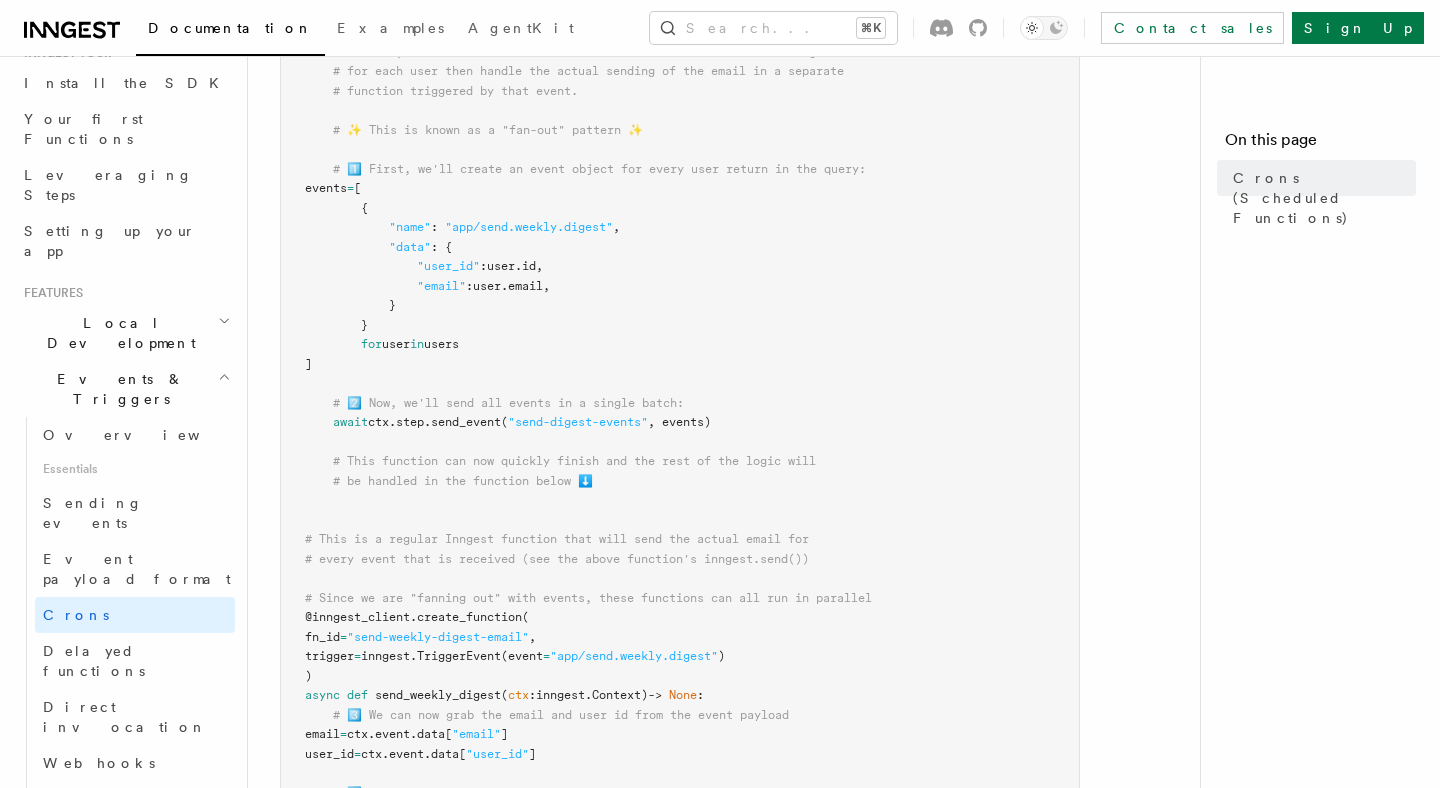 scroll, scrollTop: 731, scrollLeft: 0, axis: vertical 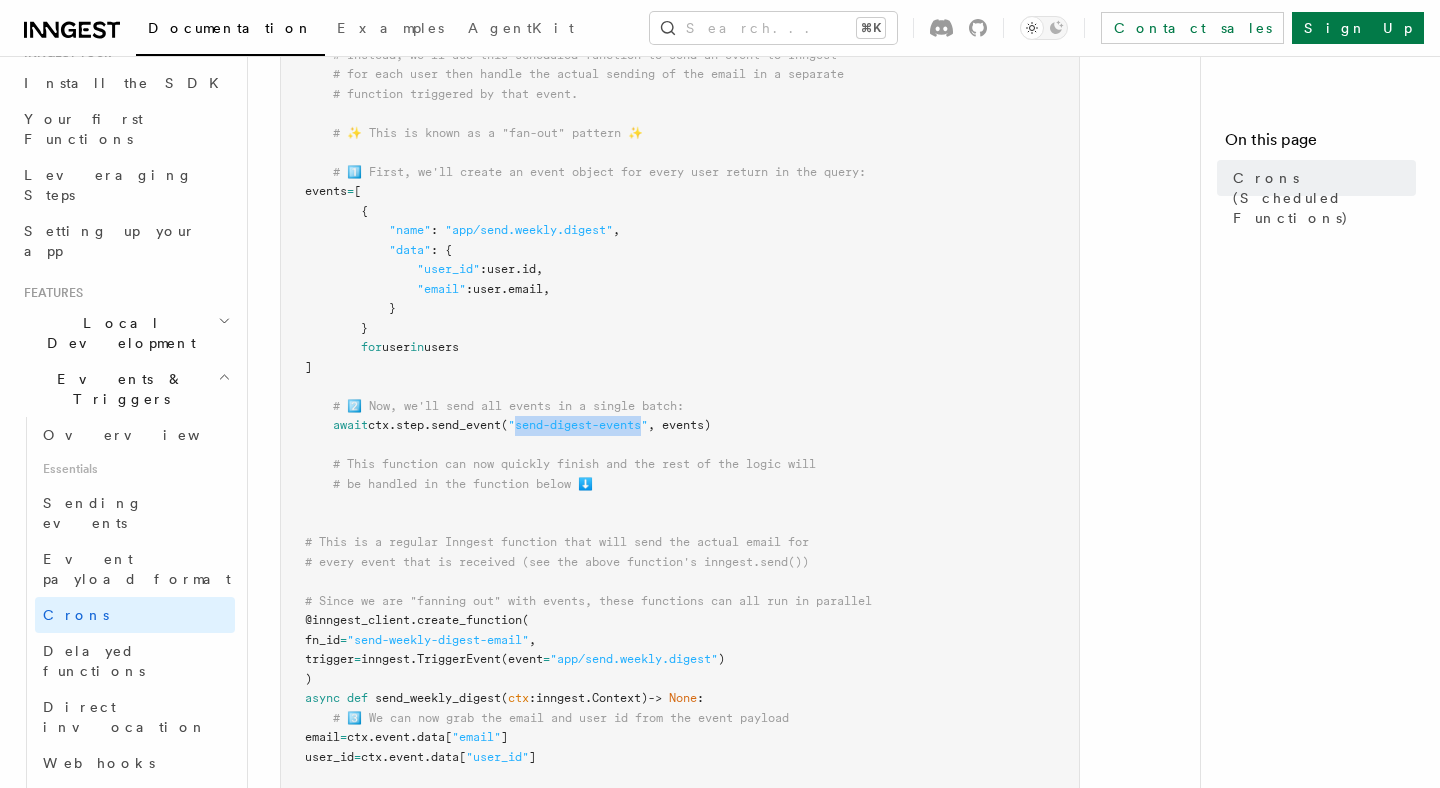 copy on "send-digest-events" 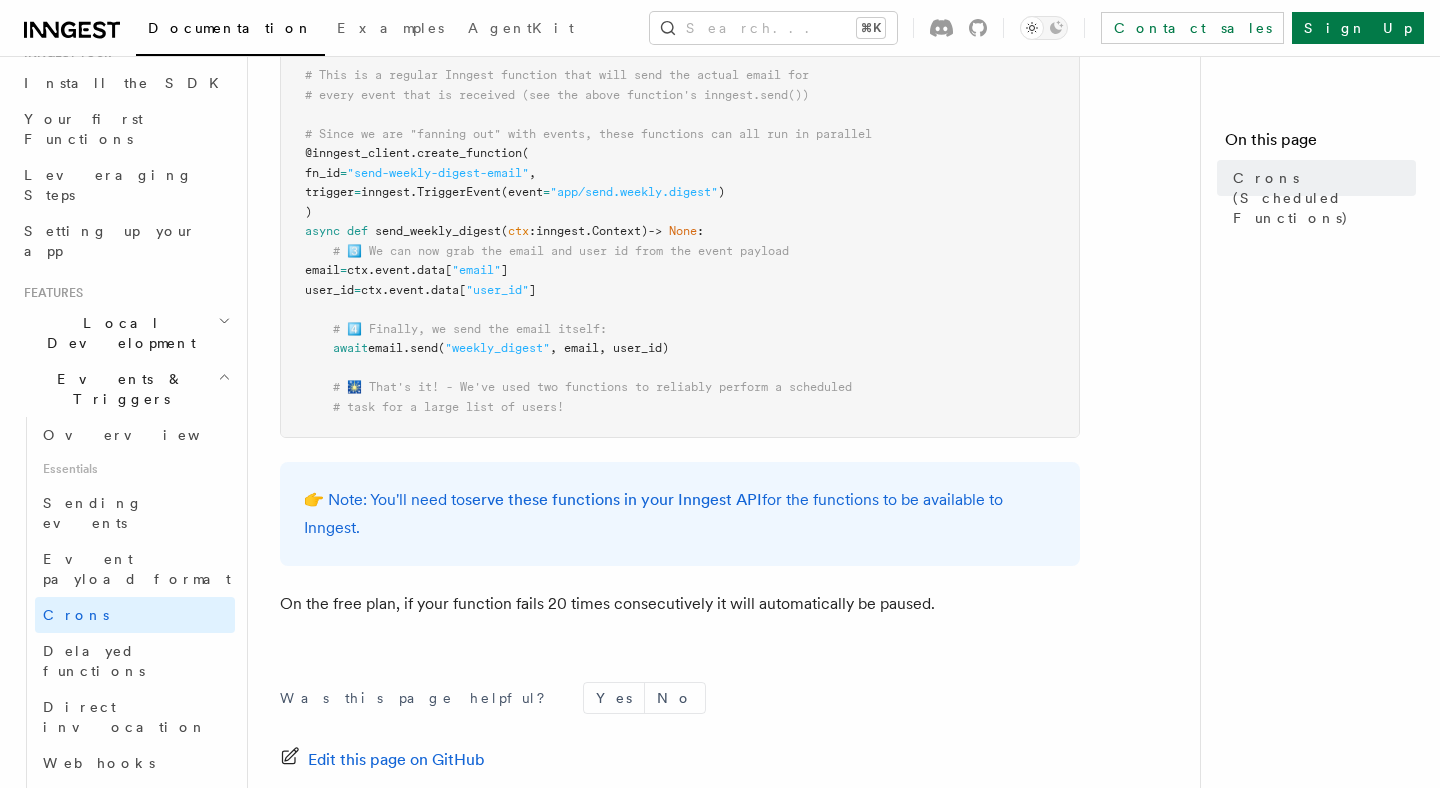 scroll, scrollTop: 1205, scrollLeft: 0, axis: vertical 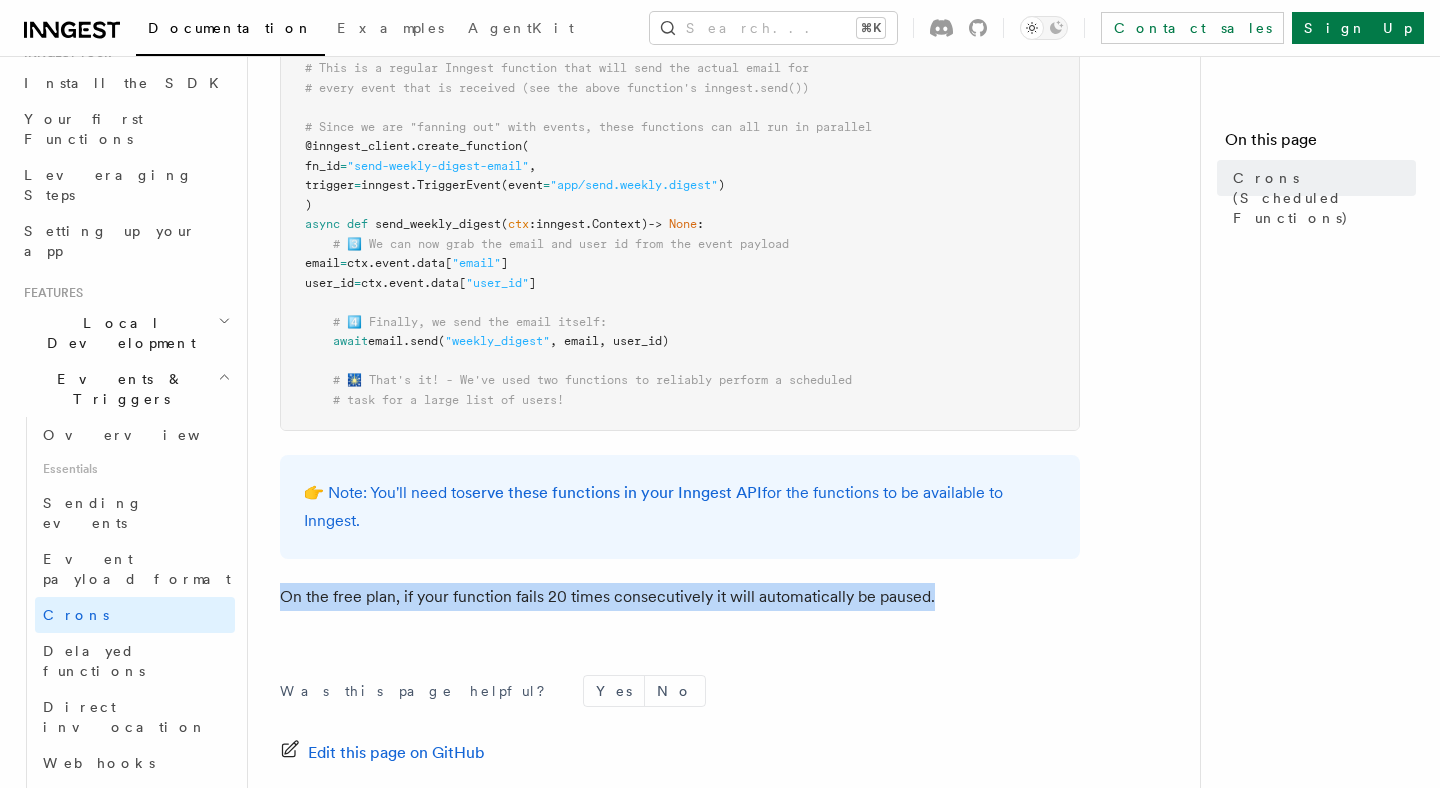 drag, startPoint x: 962, startPoint y: 606, endPoint x: 280, endPoint y: 597, distance: 682.0594 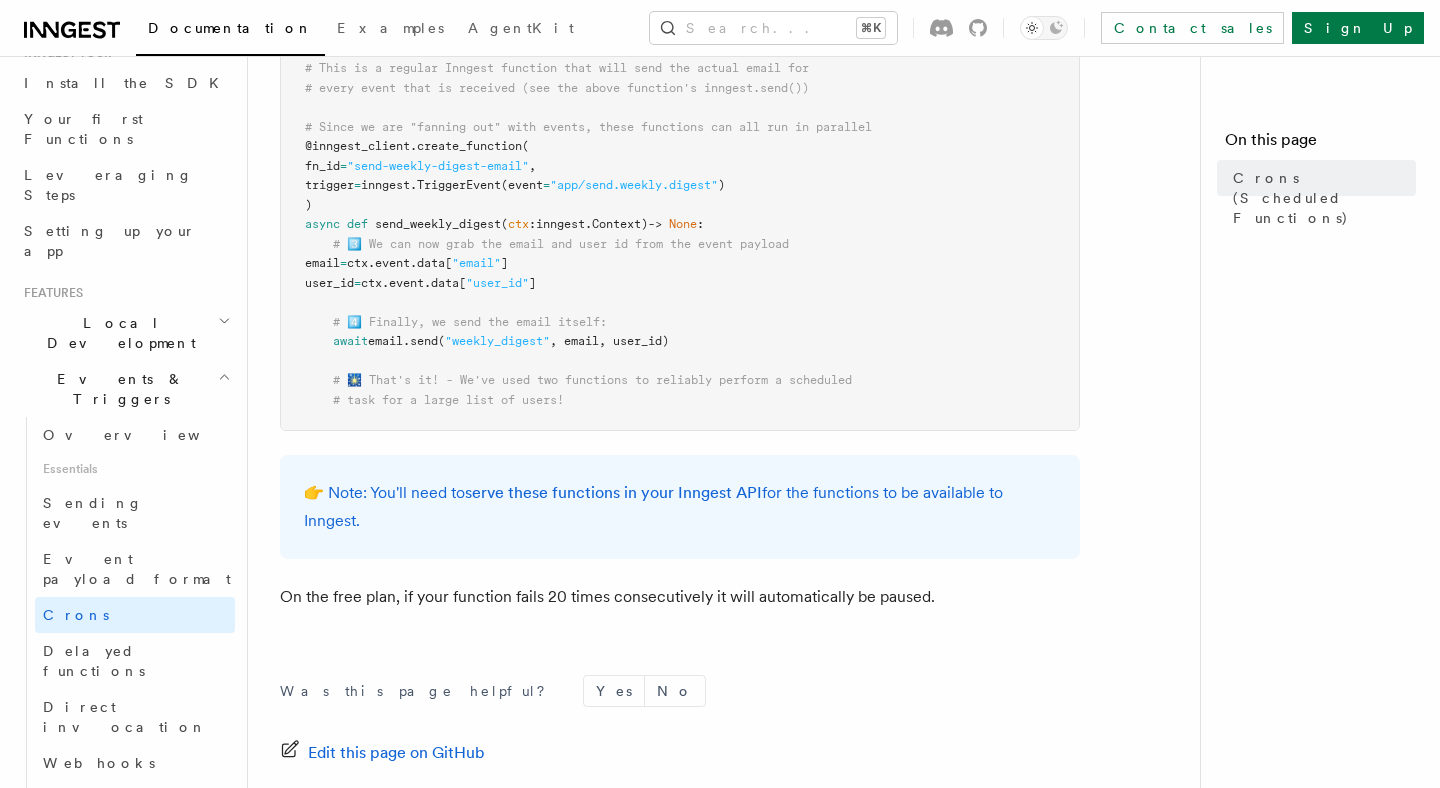 click on "Was this page helpful? Yes No Edit this page on GitHub Previous Event payload format Next Delayed functions ©  2025  Inngest Inc. All rights reserved. We're hiring! Star our open source repository Join our Discord community Follow us on X Follow us on Bluesky" at bounding box center [680, 821] 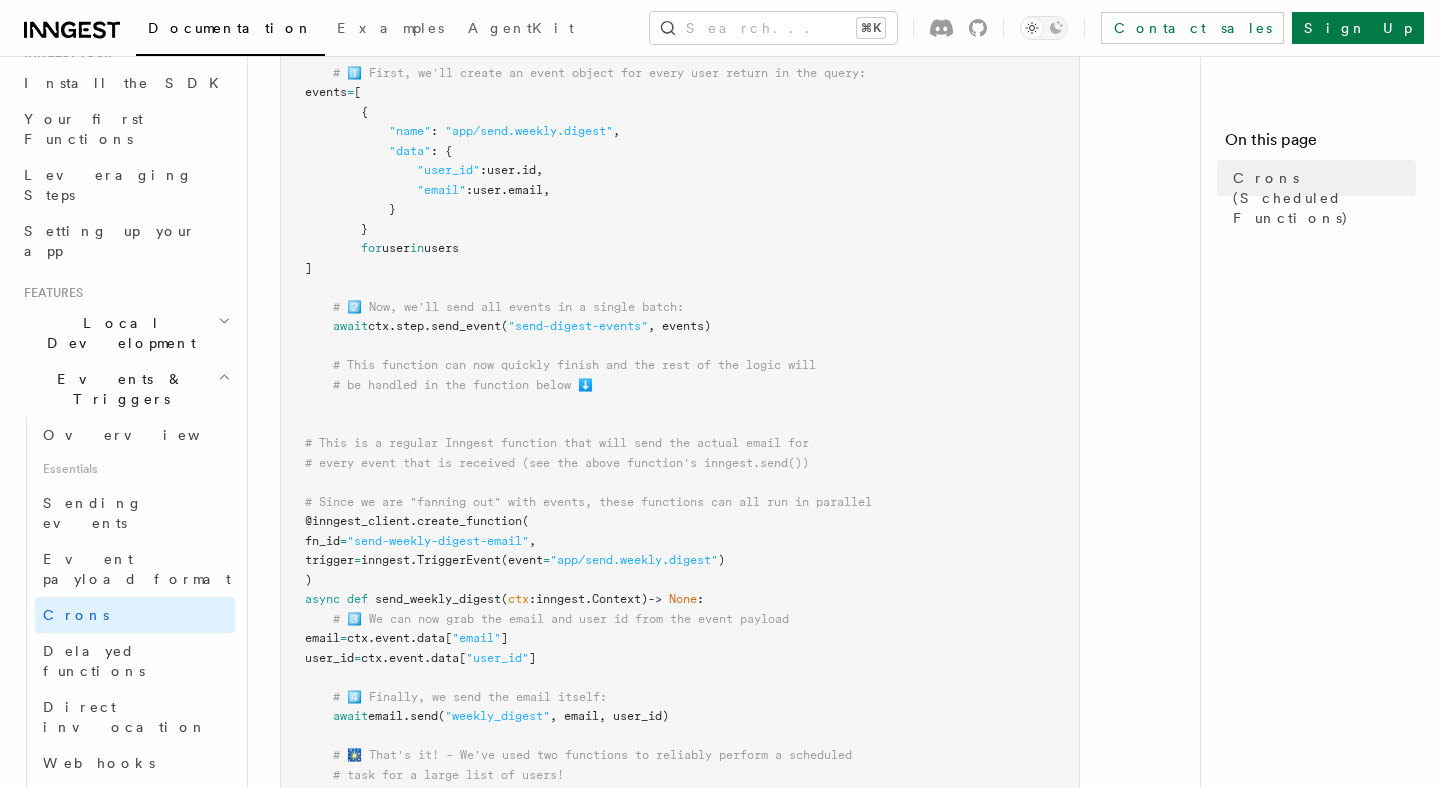 scroll, scrollTop: 828, scrollLeft: 0, axis: vertical 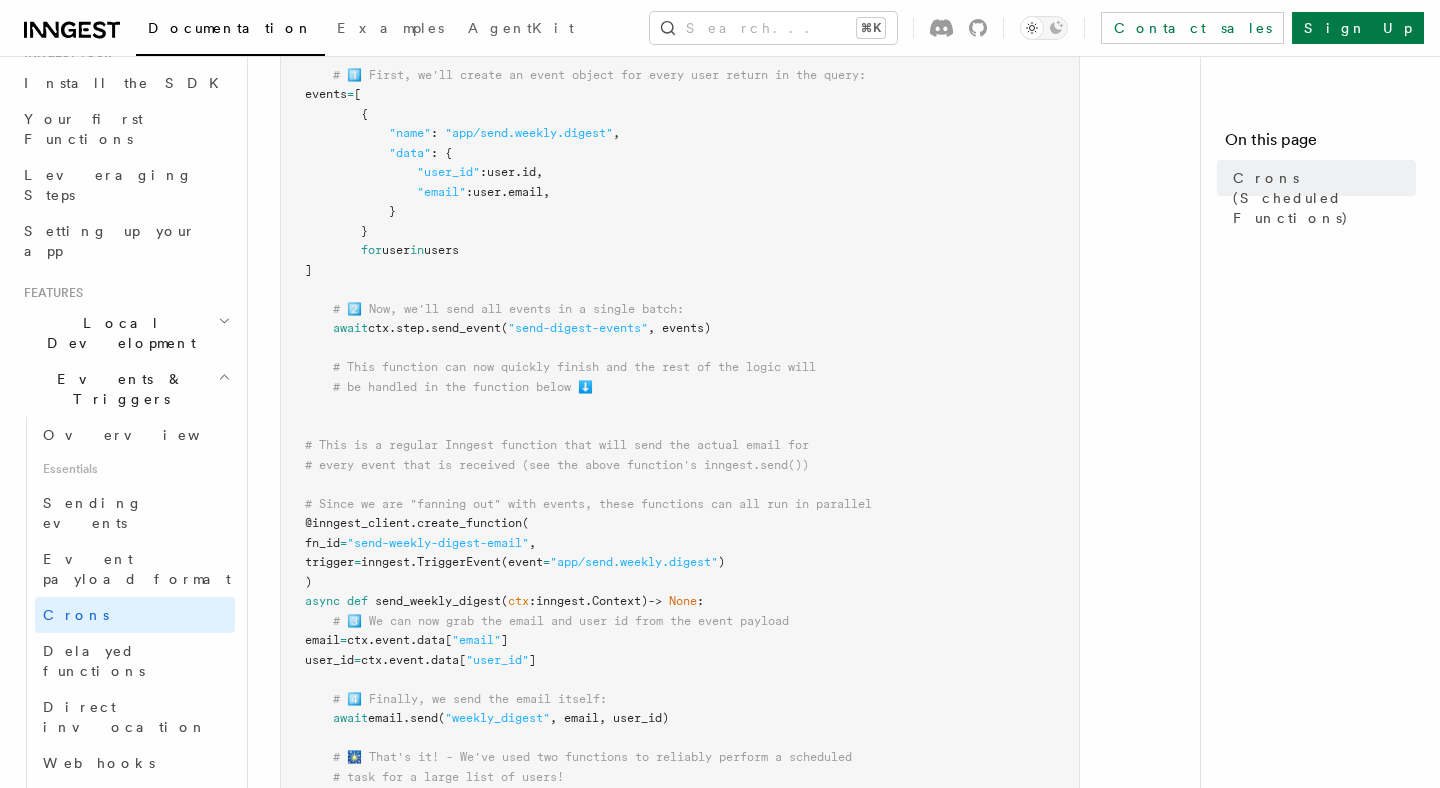 click on "from  inngest  import  Inngest
inngest_client  =   Inngest (app_id = "signup-flow" )
# This weekly digest function will run at 12:00pm on Friday in the Paris timezone
@inngest_client . create_function (
fn_id = "prepare-weekly-digest" ,
trigger = inngest. TriggerCron (cron = "TZ=Europe/Paris 0 12 * * 5" )
)
async   def   prepare_weekly_digest ( ctx :  inngest . Context)  ->   None :
# Load all the users from your database:
users  =   await  ctx . step . run (
"load-users" ,
lambda : db. load ( "SELECT * FROM users" )
)
# 💡 Since we want to send a weekly digest to each one of these users
# it may take a long time to iterate through each user and send an email.
# Instead, we'll use this scheduled function to send an event to Inngest
# for each user then handle the actual sending of the email in a separate
# function triggered by that event.
# ✨ This is known as a "fan-out" pattern ✨" at bounding box center [680, 182] 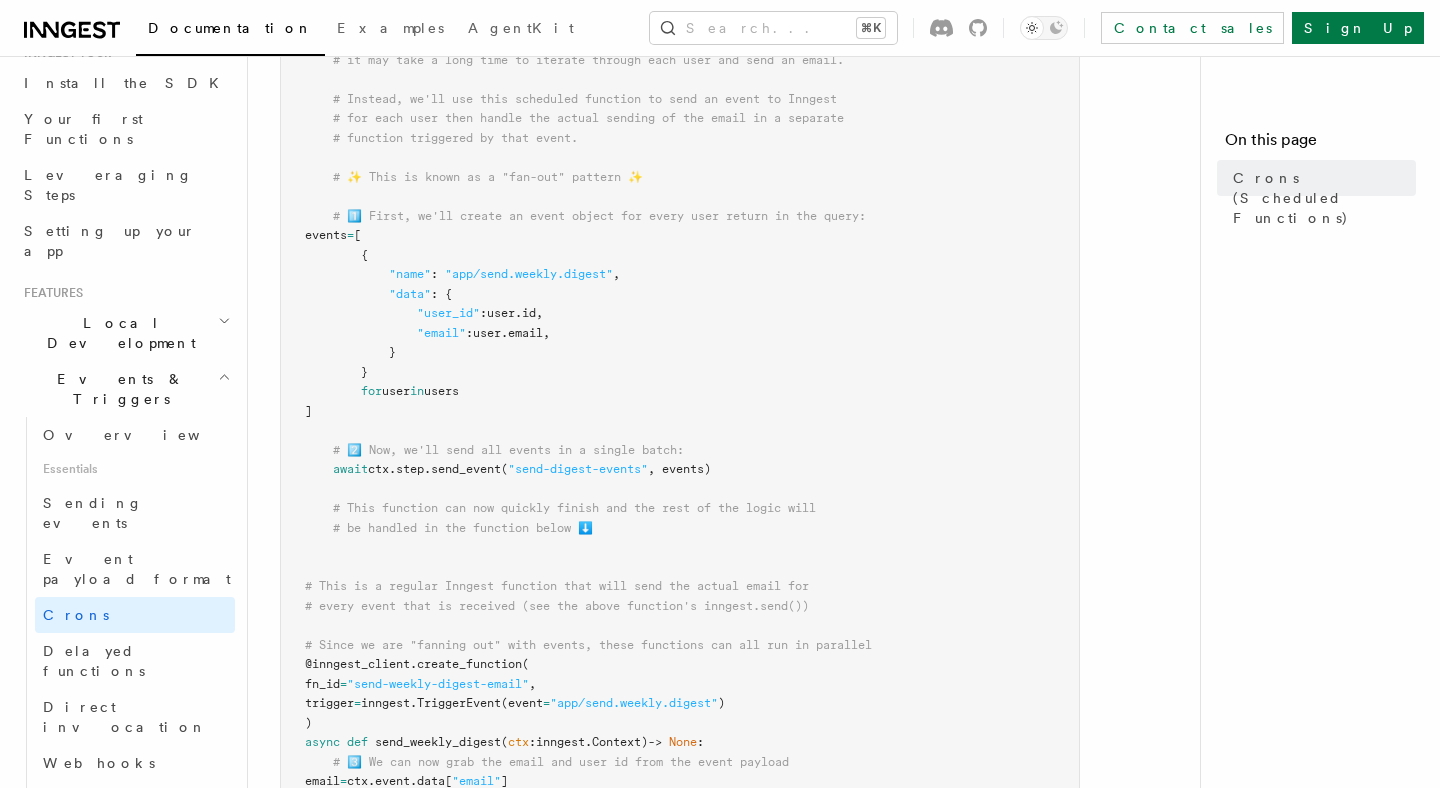 scroll, scrollTop: 685, scrollLeft: 0, axis: vertical 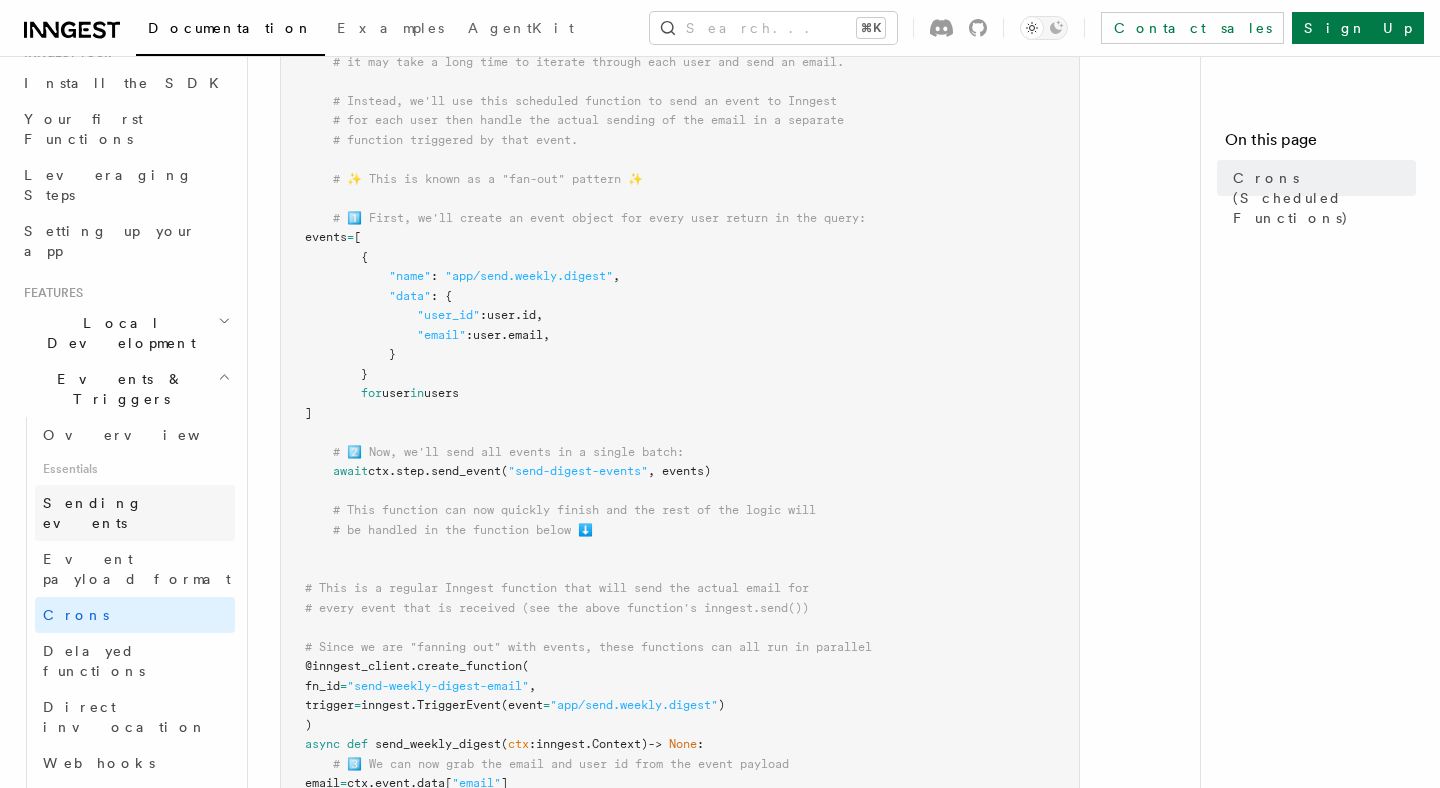 click on "Sending events" at bounding box center (93, 513) 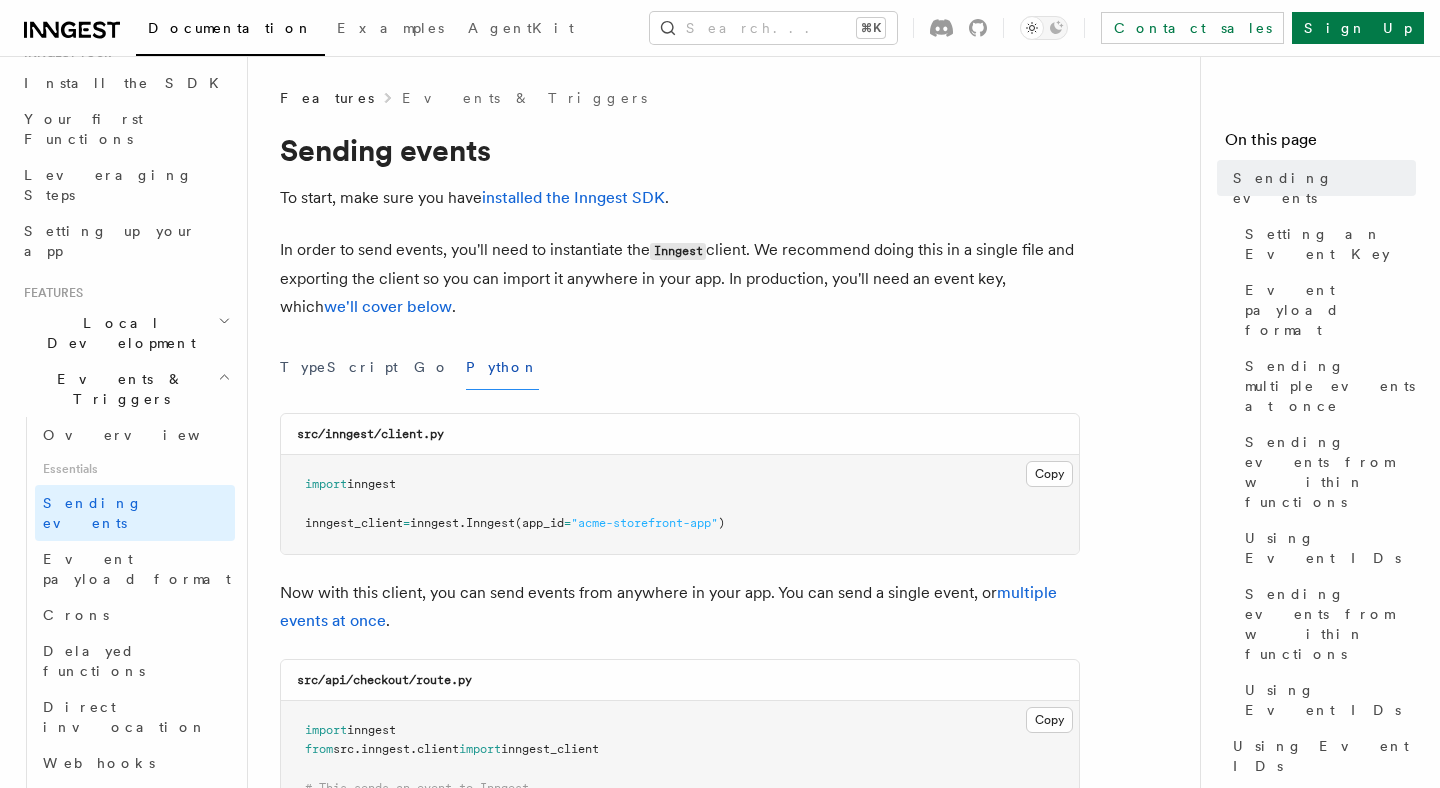 scroll, scrollTop: 685, scrollLeft: 0, axis: vertical 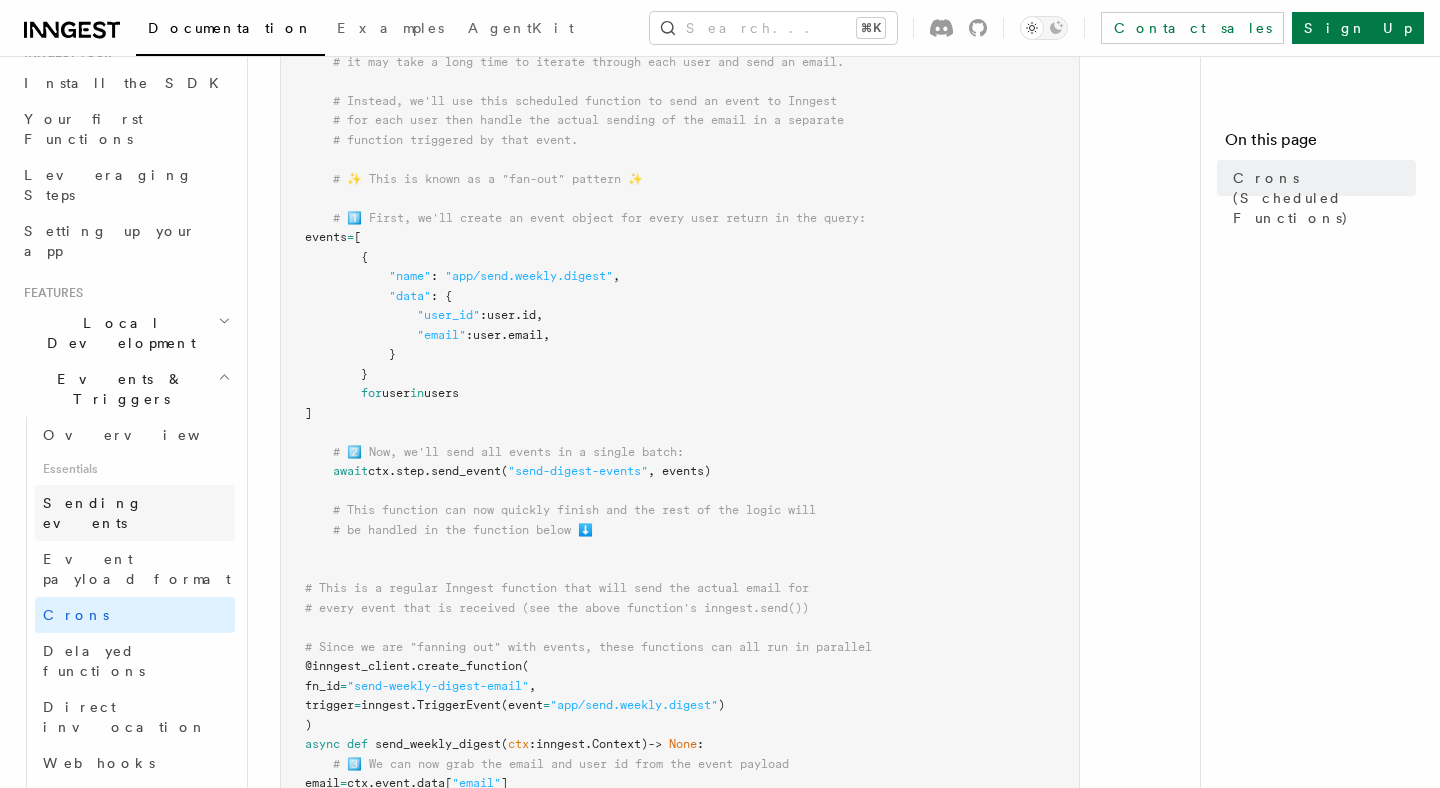 click on "Sending events" at bounding box center [93, 513] 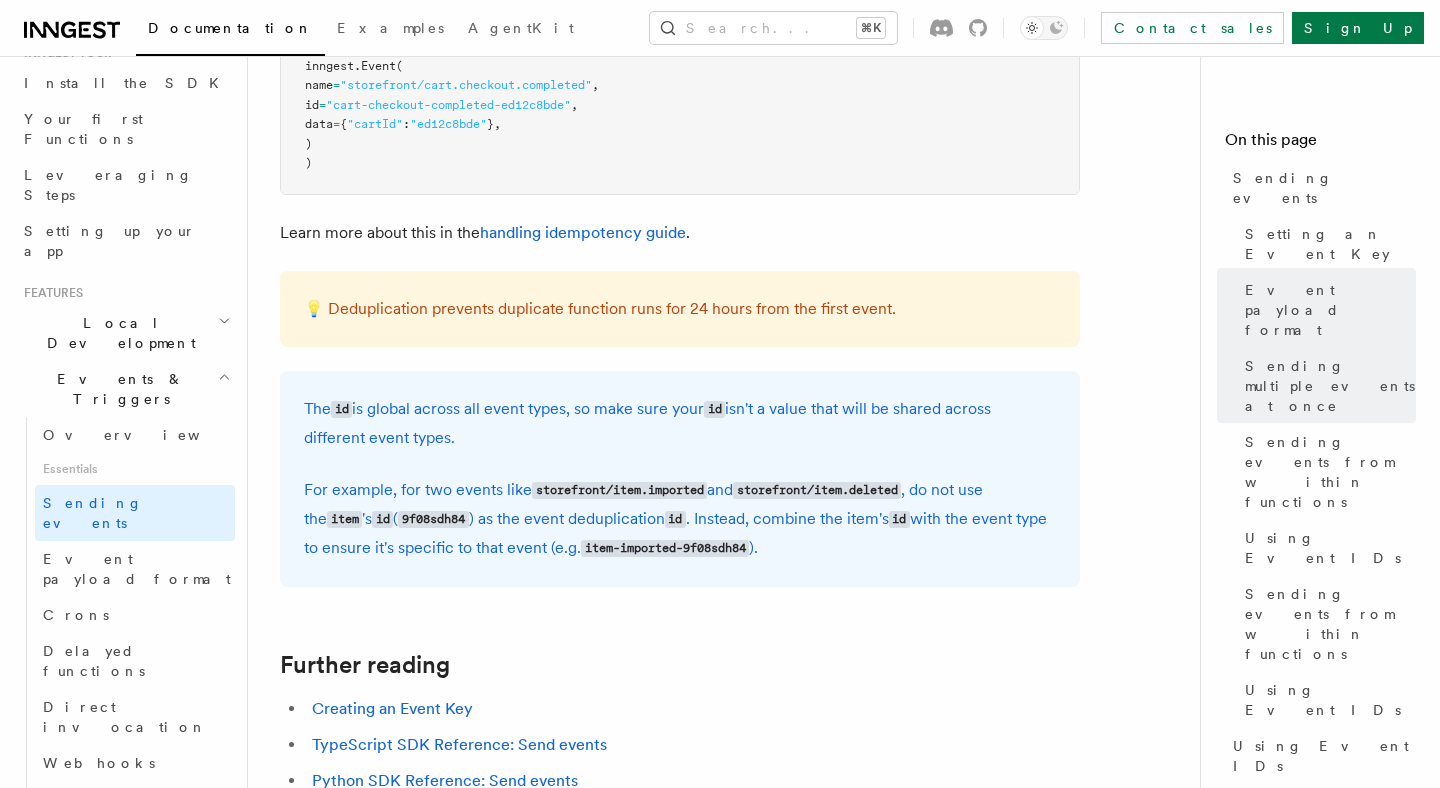 scroll, scrollTop: 5598, scrollLeft: 0, axis: vertical 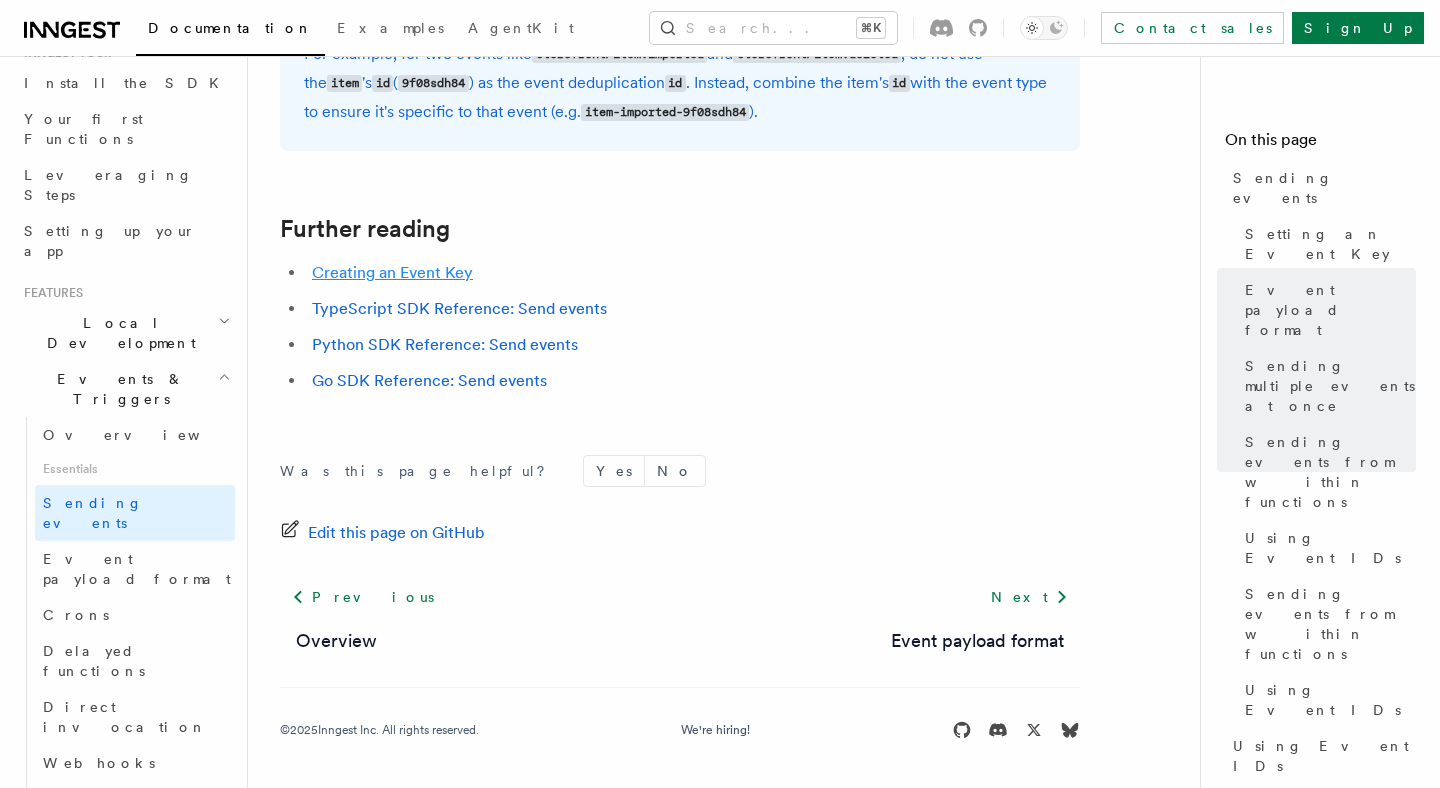 click on "Creating an Event Key" at bounding box center [392, 272] 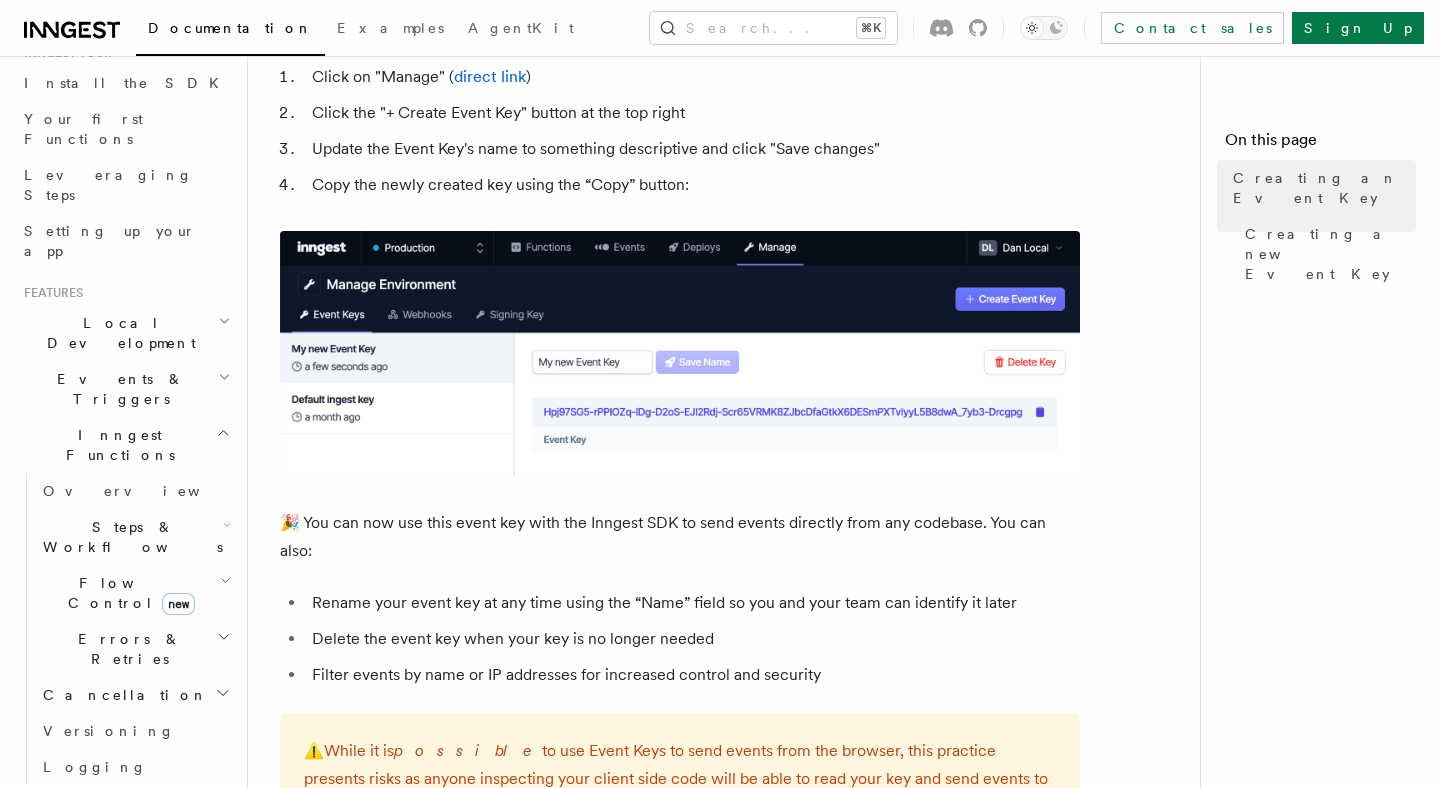 scroll, scrollTop: 1132, scrollLeft: 0, axis: vertical 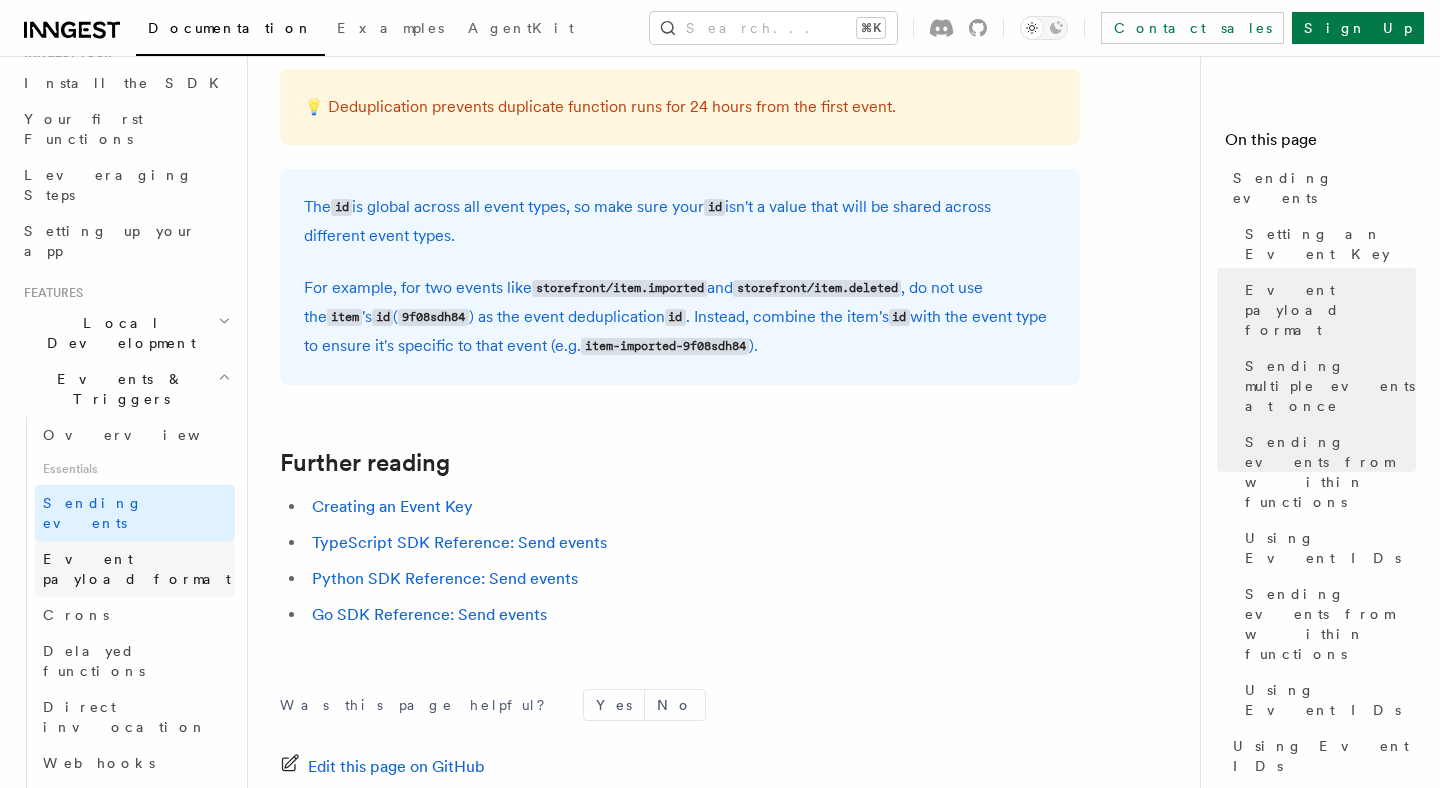 click on "Event payload format" at bounding box center (135, 569) 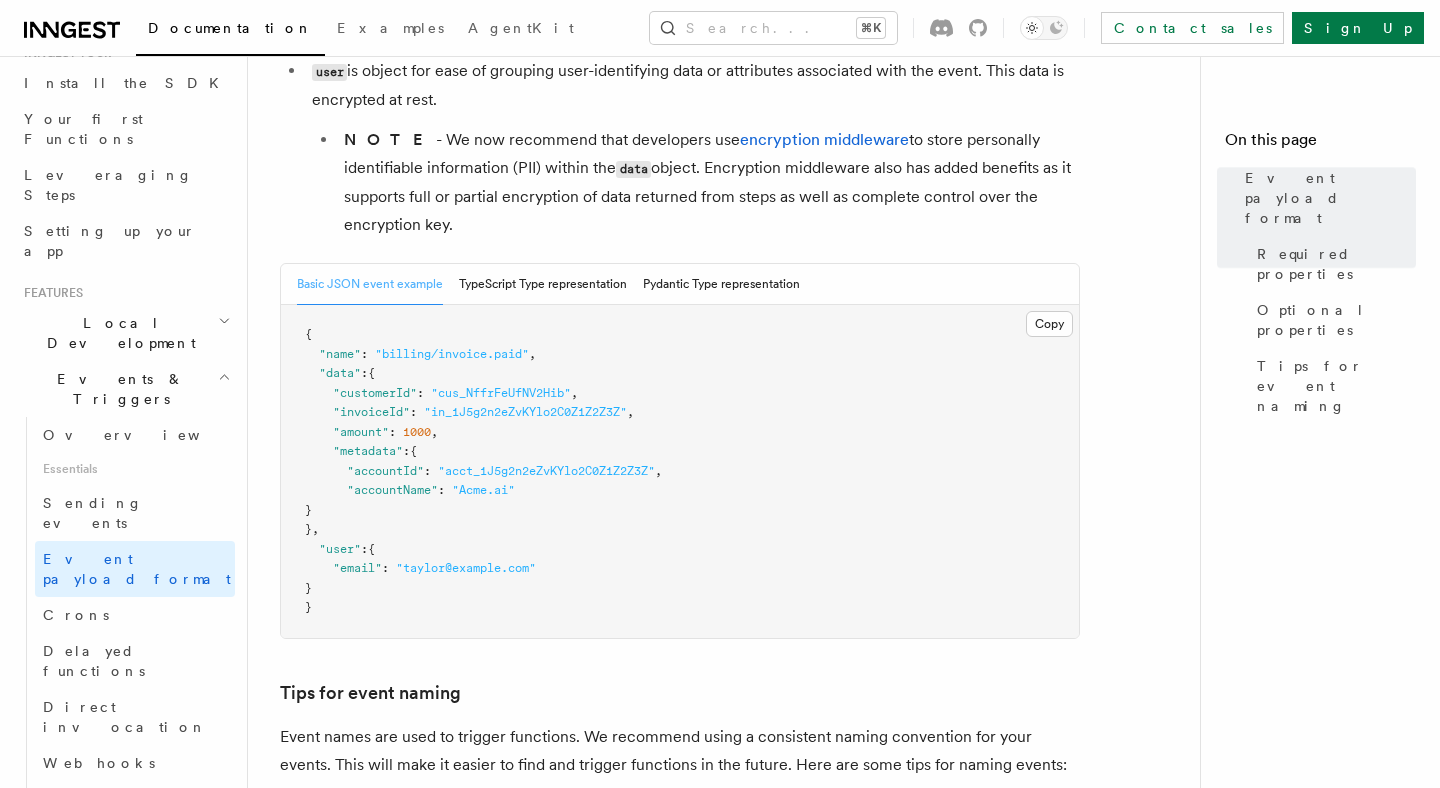 scroll, scrollTop: 775, scrollLeft: 0, axis: vertical 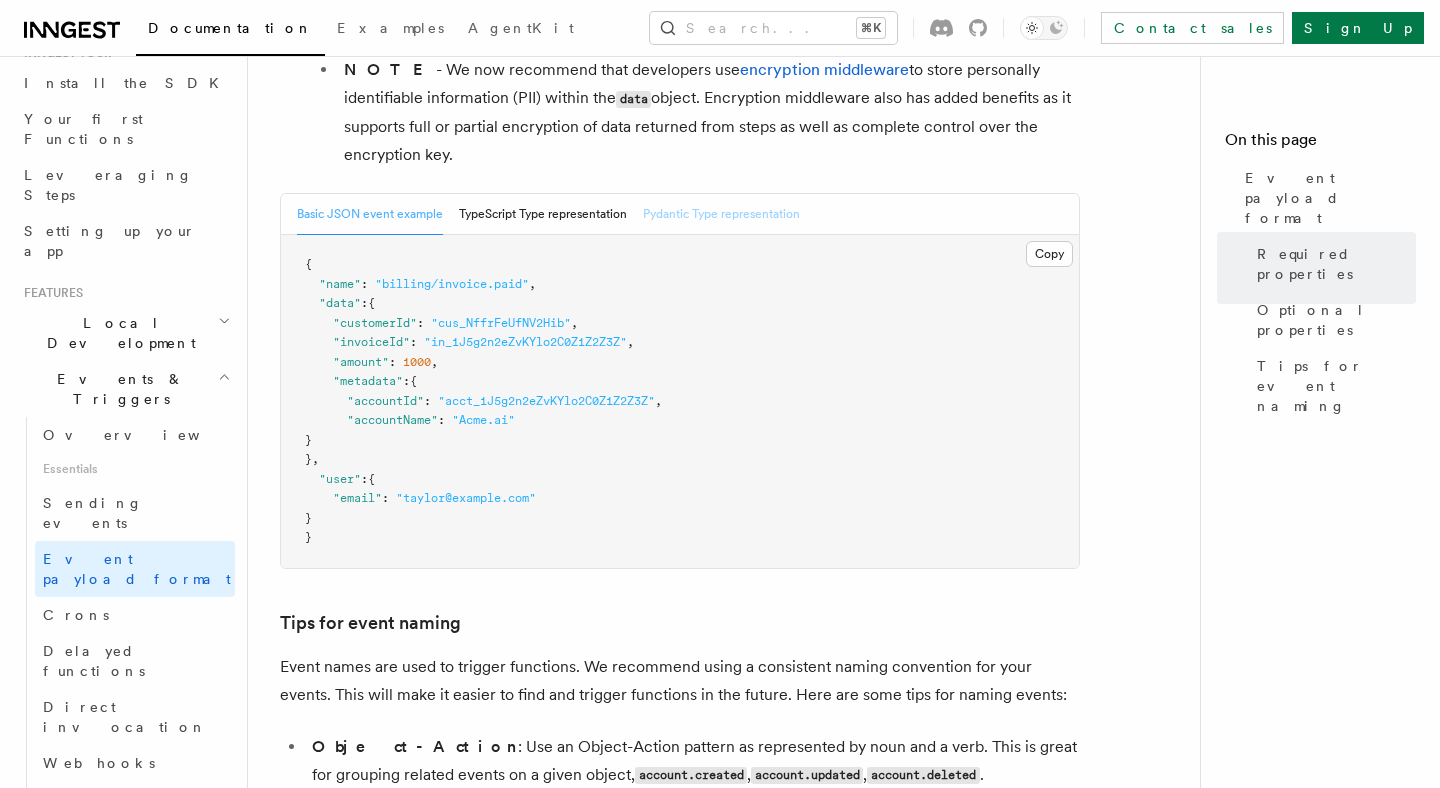 click on "Pydantic Type representation" at bounding box center [721, 214] 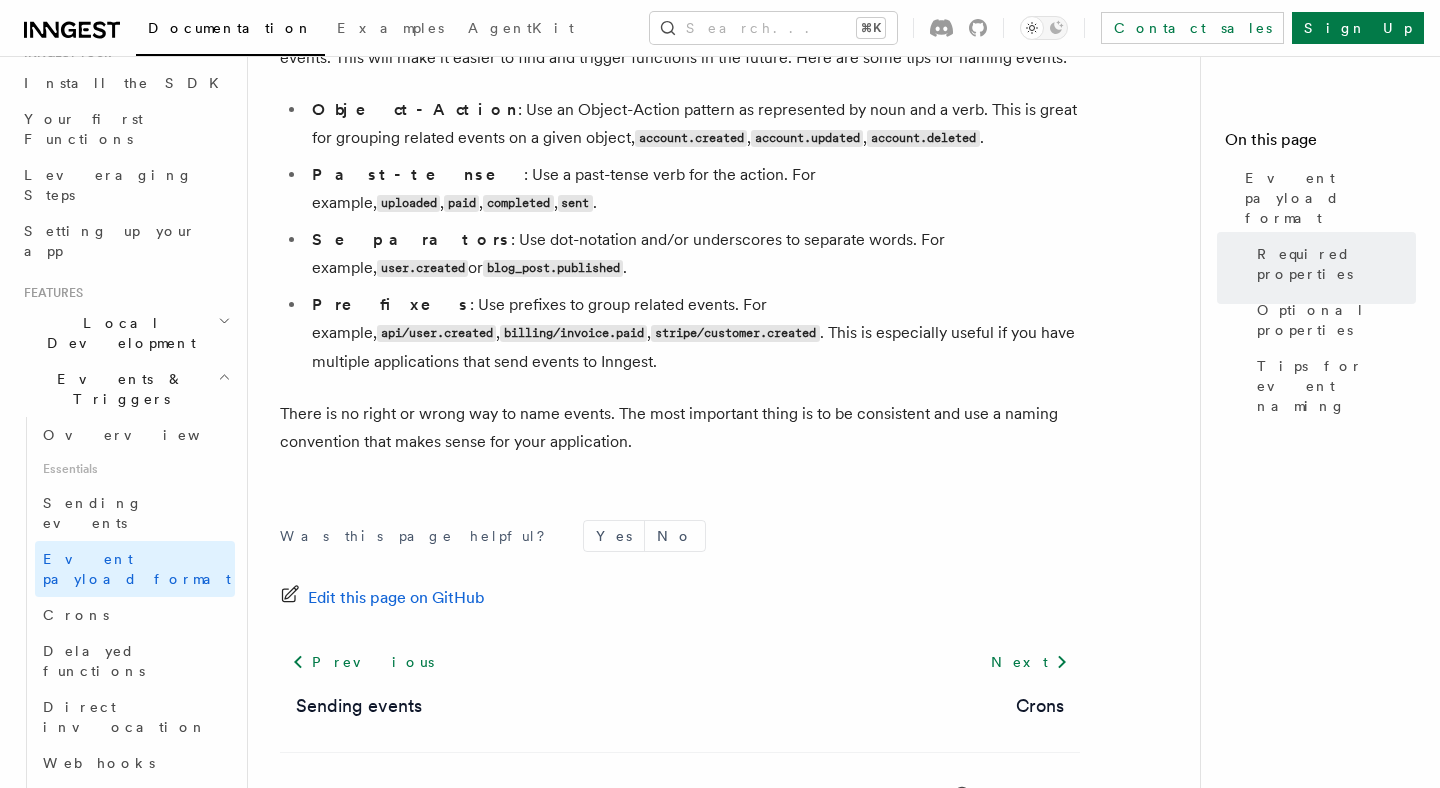 scroll, scrollTop: 1810, scrollLeft: 0, axis: vertical 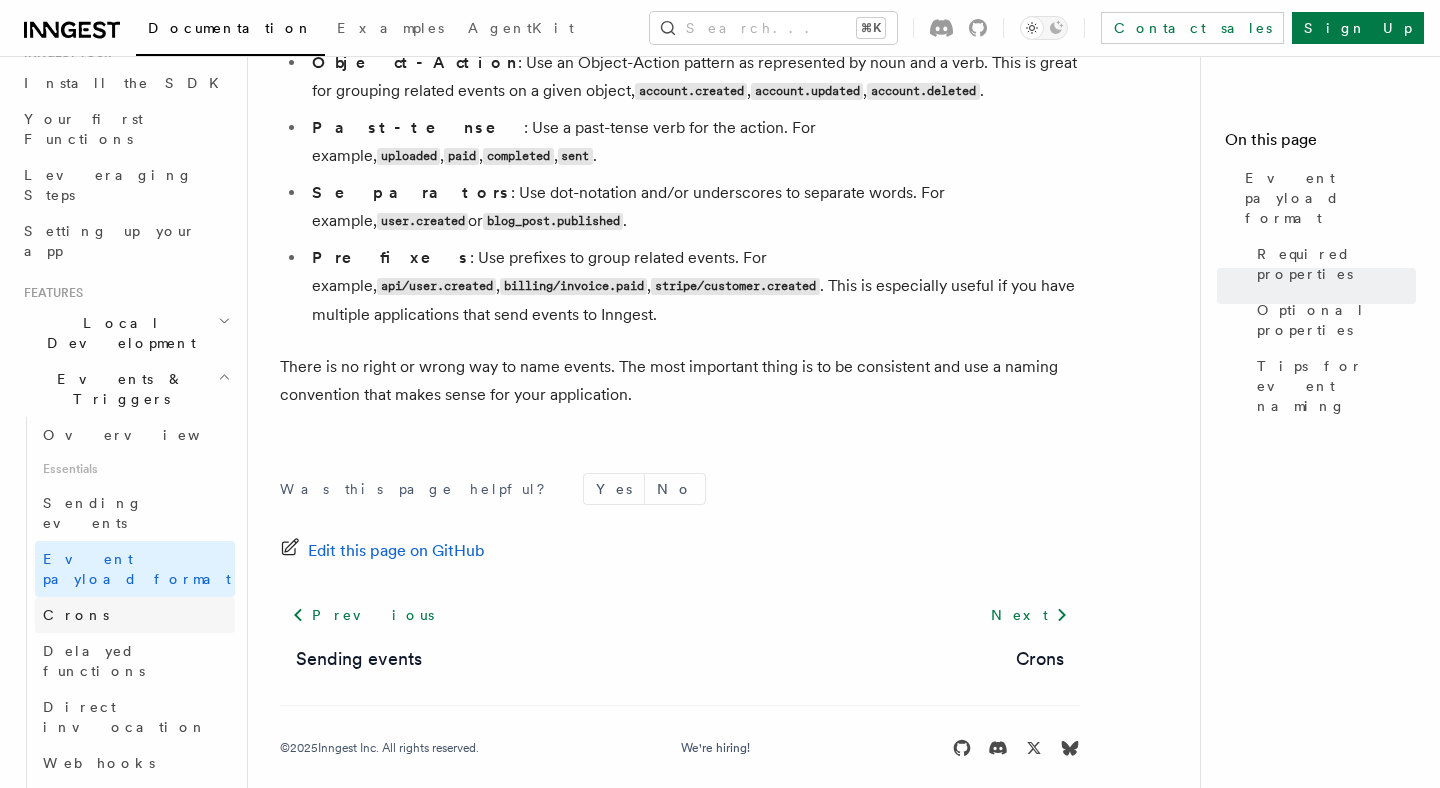 click on "Crons" at bounding box center [135, 615] 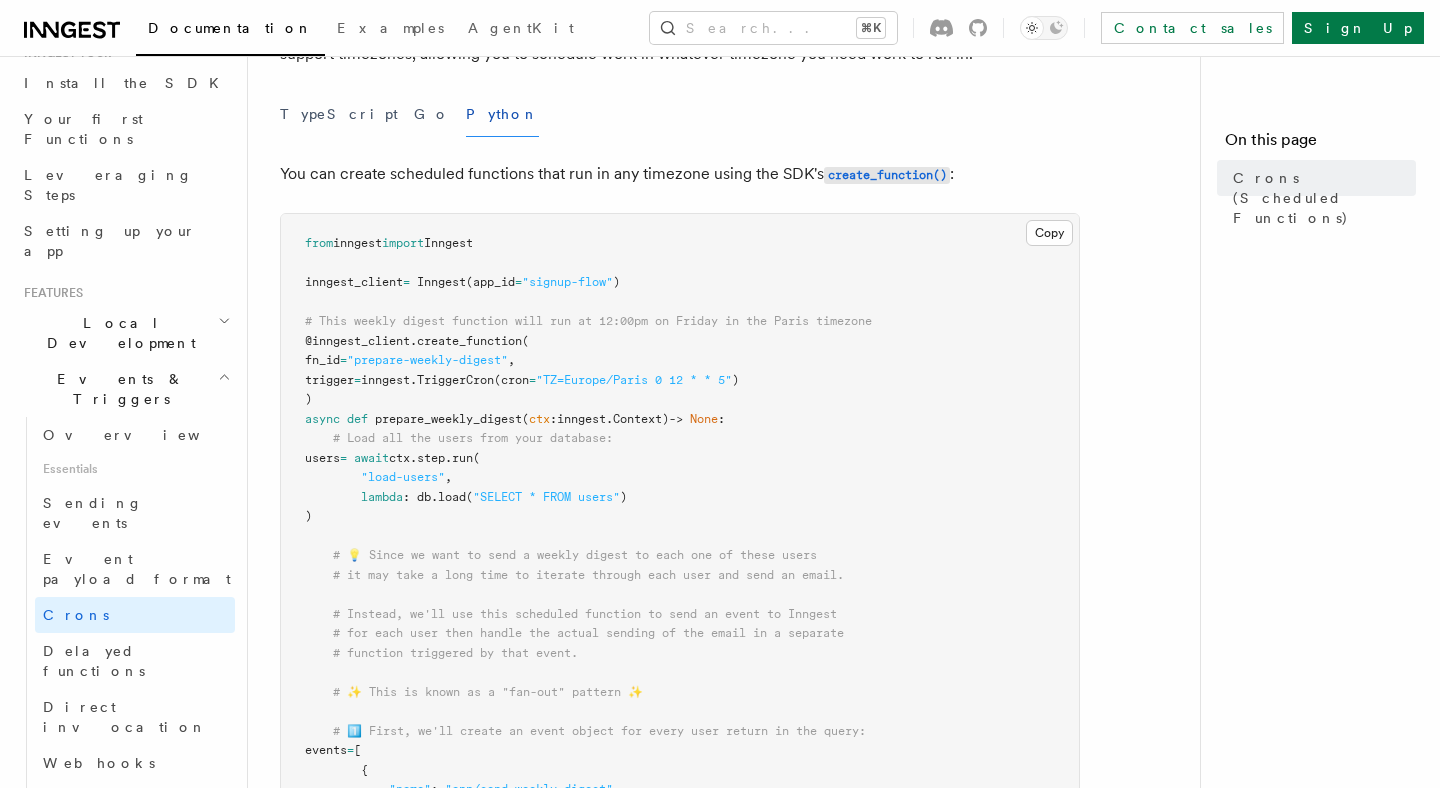 scroll, scrollTop: 0, scrollLeft: 0, axis: both 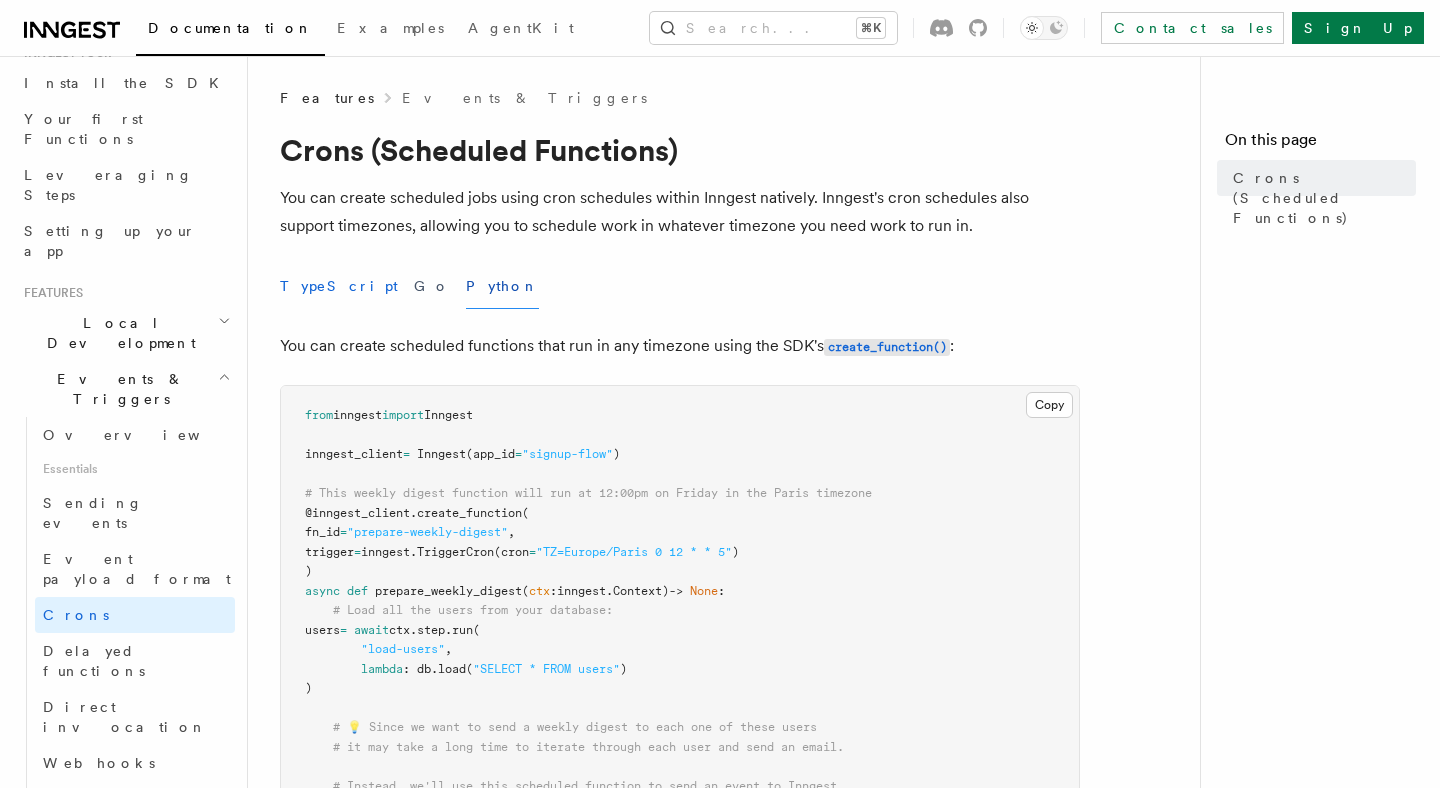 click on "TypeScript" at bounding box center [339, 286] 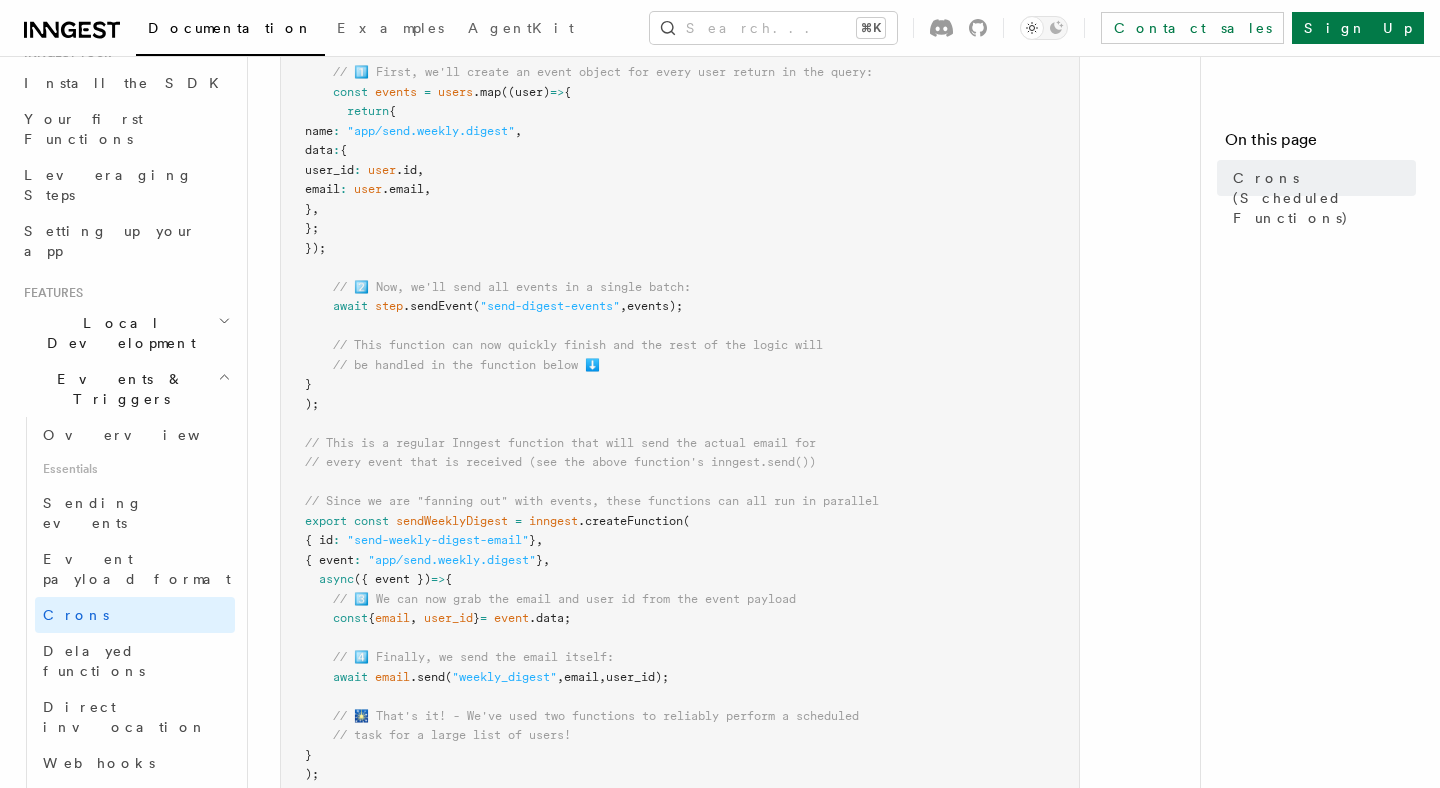scroll, scrollTop: 795, scrollLeft: 0, axis: vertical 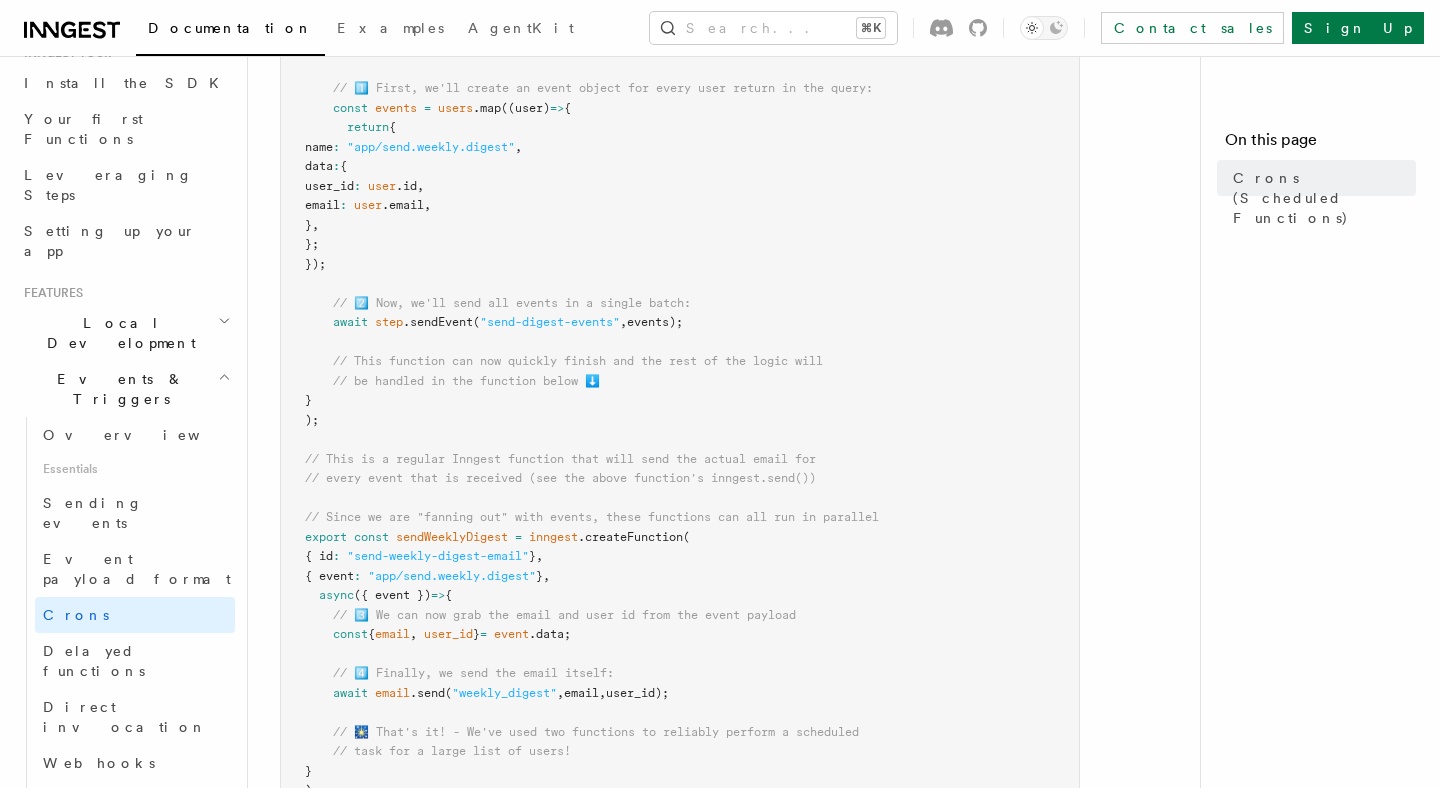 click on "import  { Inngest }  from   "inngest" ;
const   inngest   =   new   Inngest ({ id :   "signup-flow"  });
// This weekly digest function will run at 12:00pm on Friday in the Paris timezone
export   const   prepareWeeklyDigest   =   inngest .createFunction (
{ id :   "prepare-weekly-digest"  } ,
{ cron :   "TZ=Europe/Paris 0 12 * * 5"  } ,
async  ({ step })  =>  {
// Load all the users from your database:
const   users   =   await   step .run (
"load-users" ,
async  ()  =>   await   db .load ( "SELECT * FROM users" )
);
// 💡 Since we want to send a weekly digest to each one of these users
// it may take a long time to iterate through each user and send an email.
// Instead, we'll use this scheduled function to send an event to Inngest
// for each user then handle the actual sending of the email in a separate
// function triggered by that event.
// ✨ This is known as a "fan-out" pattern ✨" at bounding box center (680, 206) 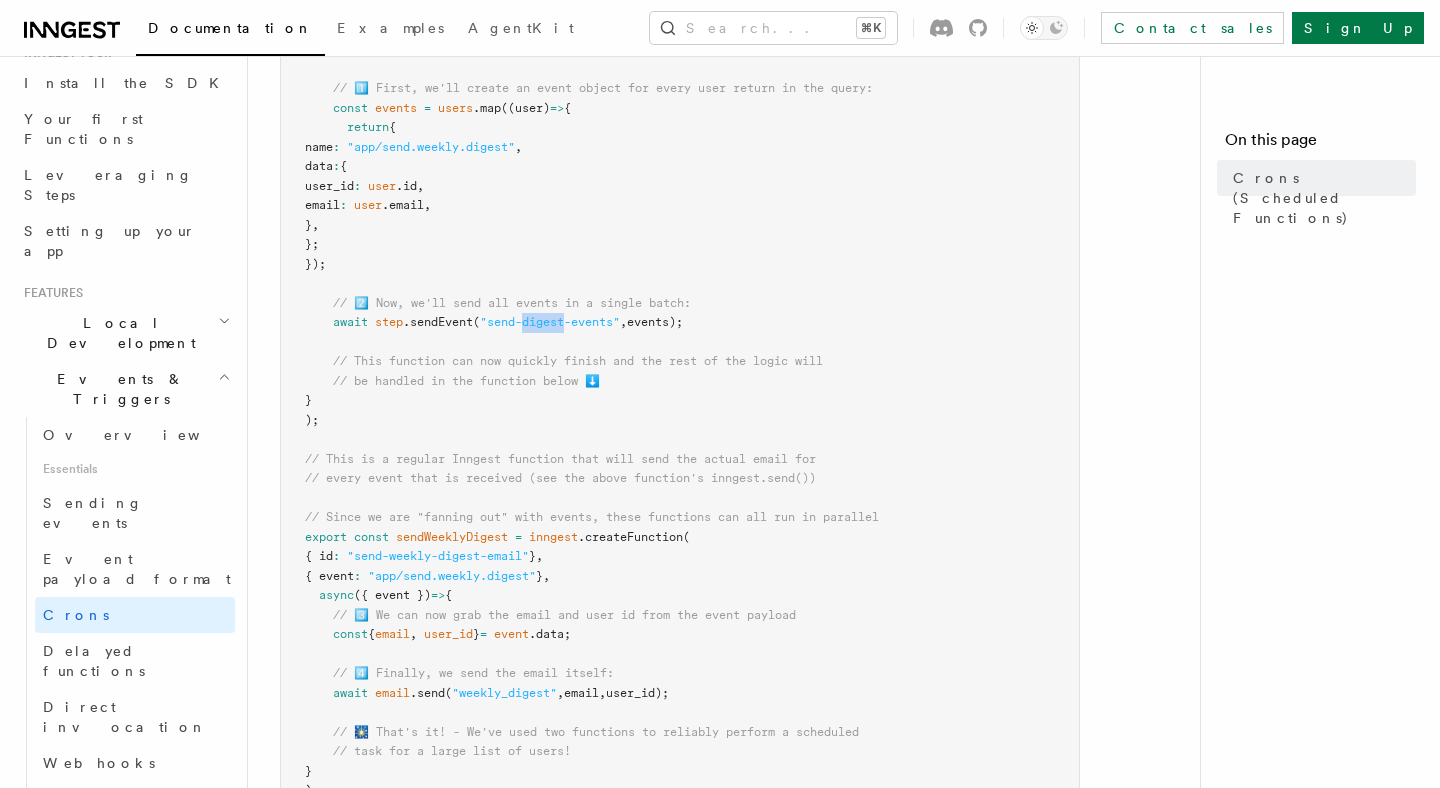 click on ""send-digest-events"" at bounding box center [550, 322] 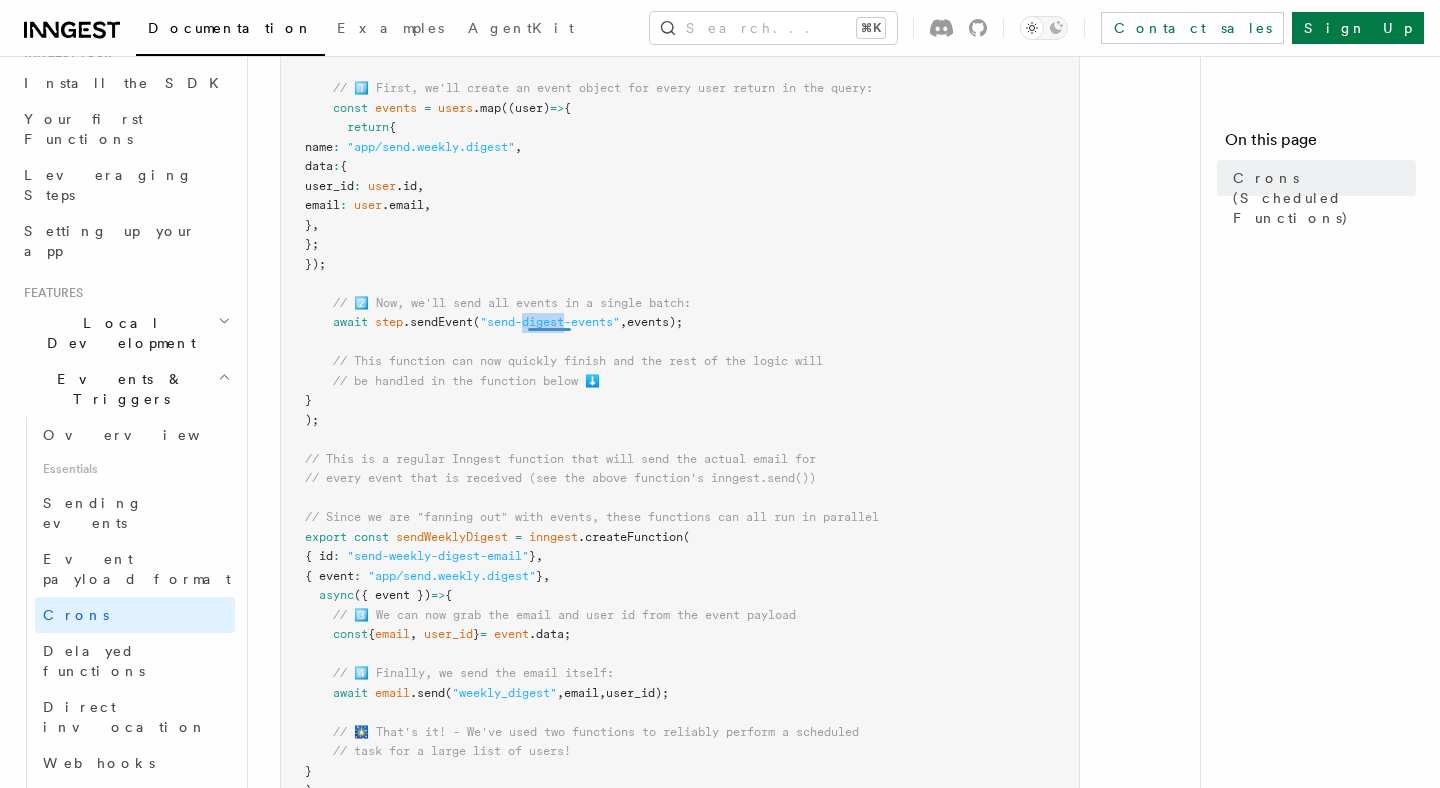 copy on "digest" 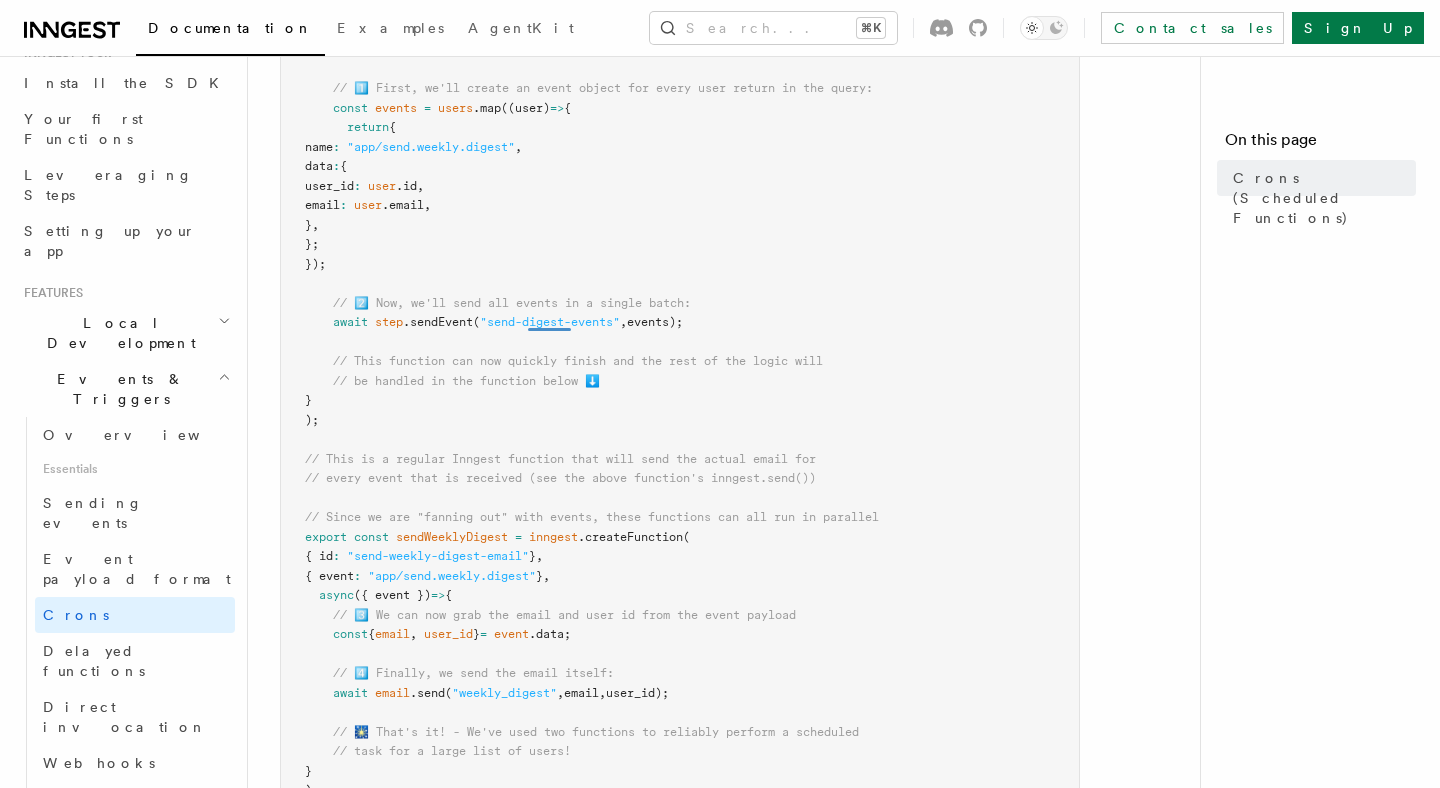 click on "import  { Inngest }  from   "inngest" ;
const   inngest   =   new   Inngest ({ id :   "signup-flow"  });
// This weekly digest function will run at 12:00pm on Friday in the Paris timezone
export   const   prepareWeeklyDigest   =   inngest .createFunction (
{ id :   "prepare-weekly-digest"  } ,
{ cron :   "TZ=Europe/Paris 0 12 * * 5"  } ,
async  ({ step })  =>  {
// Load all the users from your database:
const   users   =   await   step .run (
"load-users" ,
async  ()  =>   await   db .load ( "SELECT * FROM users" )
);
// 💡 Since we want to send a weekly digest to each one of these users
// it may take a long time to iterate through each user and send an email.
// Instead, we'll use this scheduled function to send an event to Inngest
// for each user then handle the actual sending of the email in a separate
// function triggered by that event.
// ✨ This is known as a "fan-out" pattern ✨" at bounding box center (680, 206) 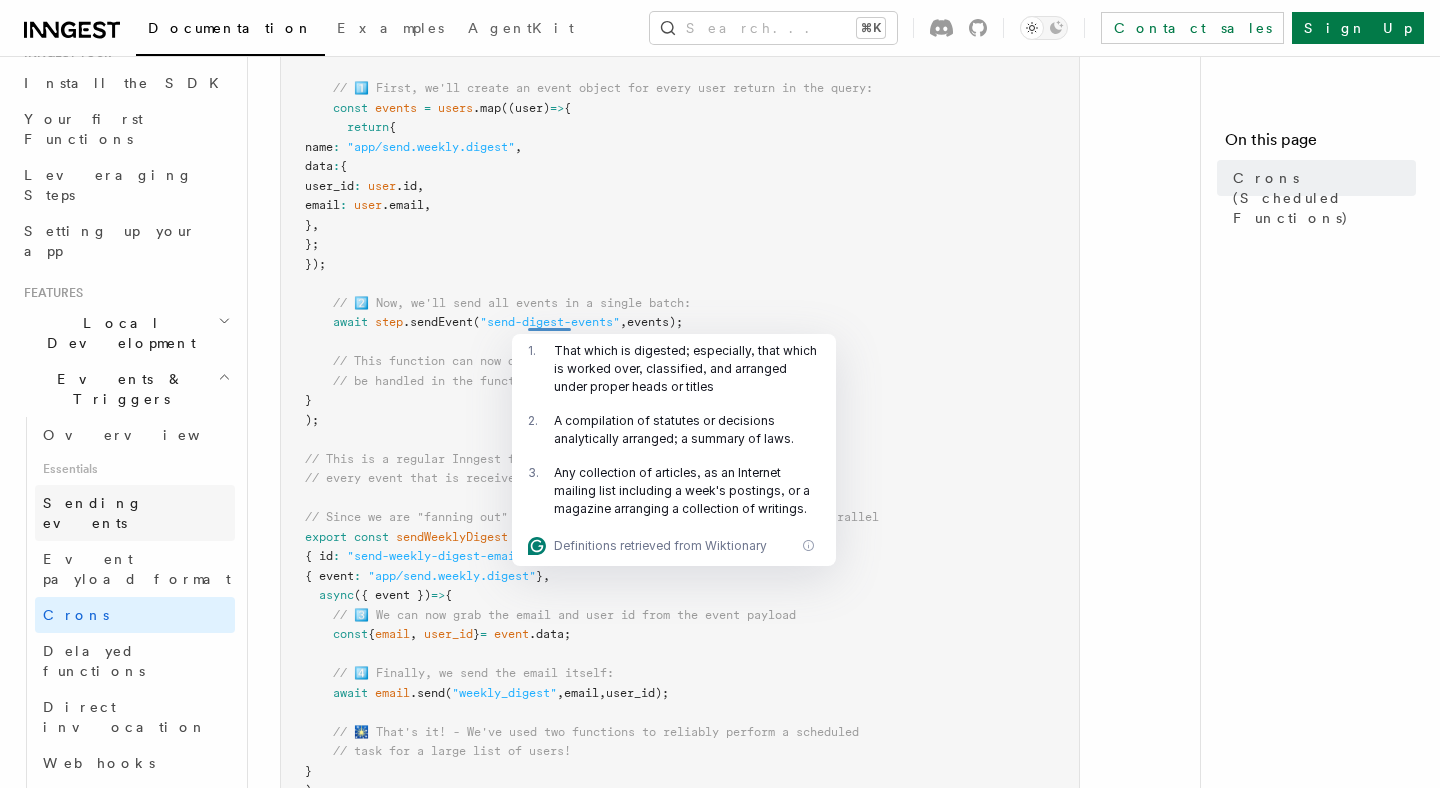 click on "Sending events" at bounding box center (135, 513) 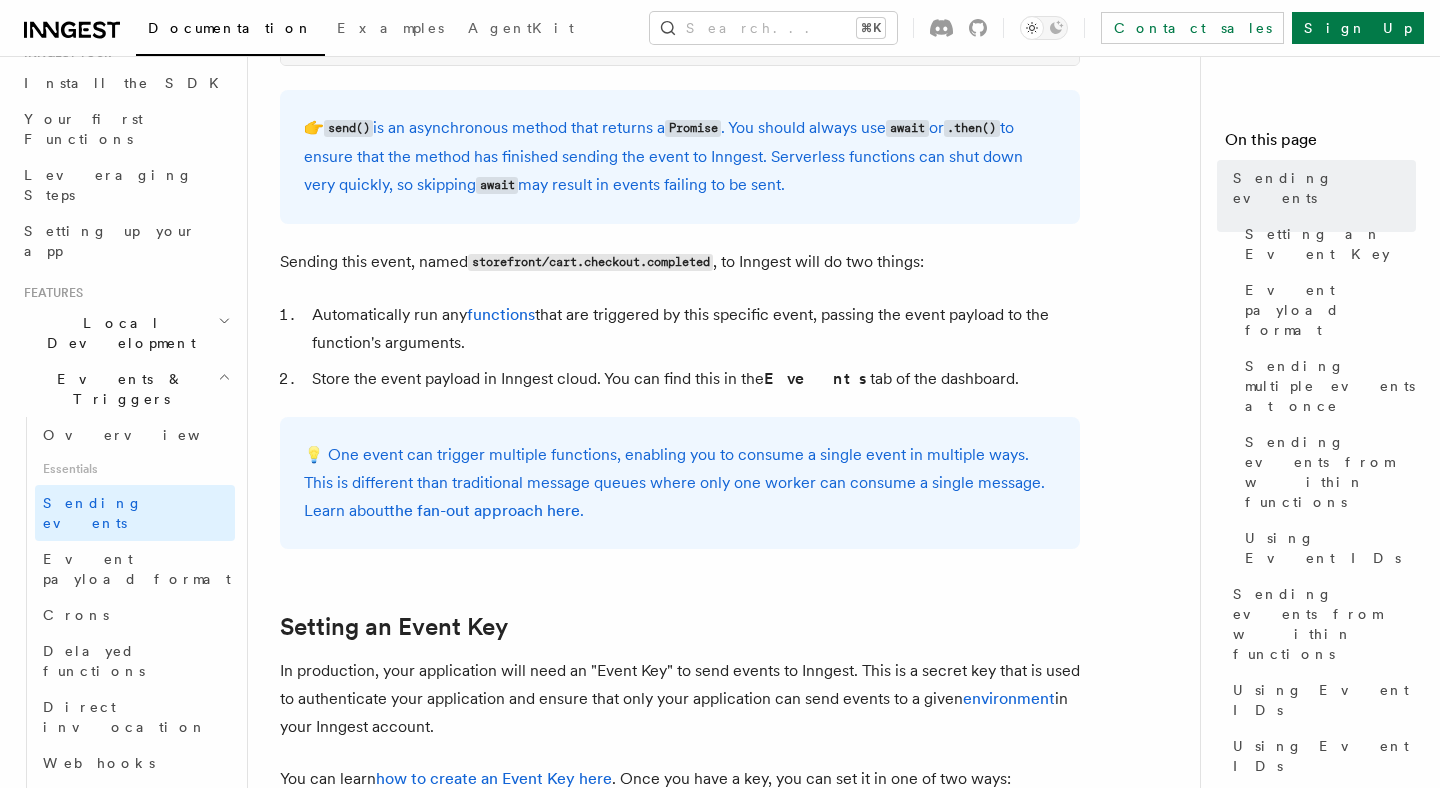 scroll, scrollTop: 1810, scrollLeft: 0, axis: vertical 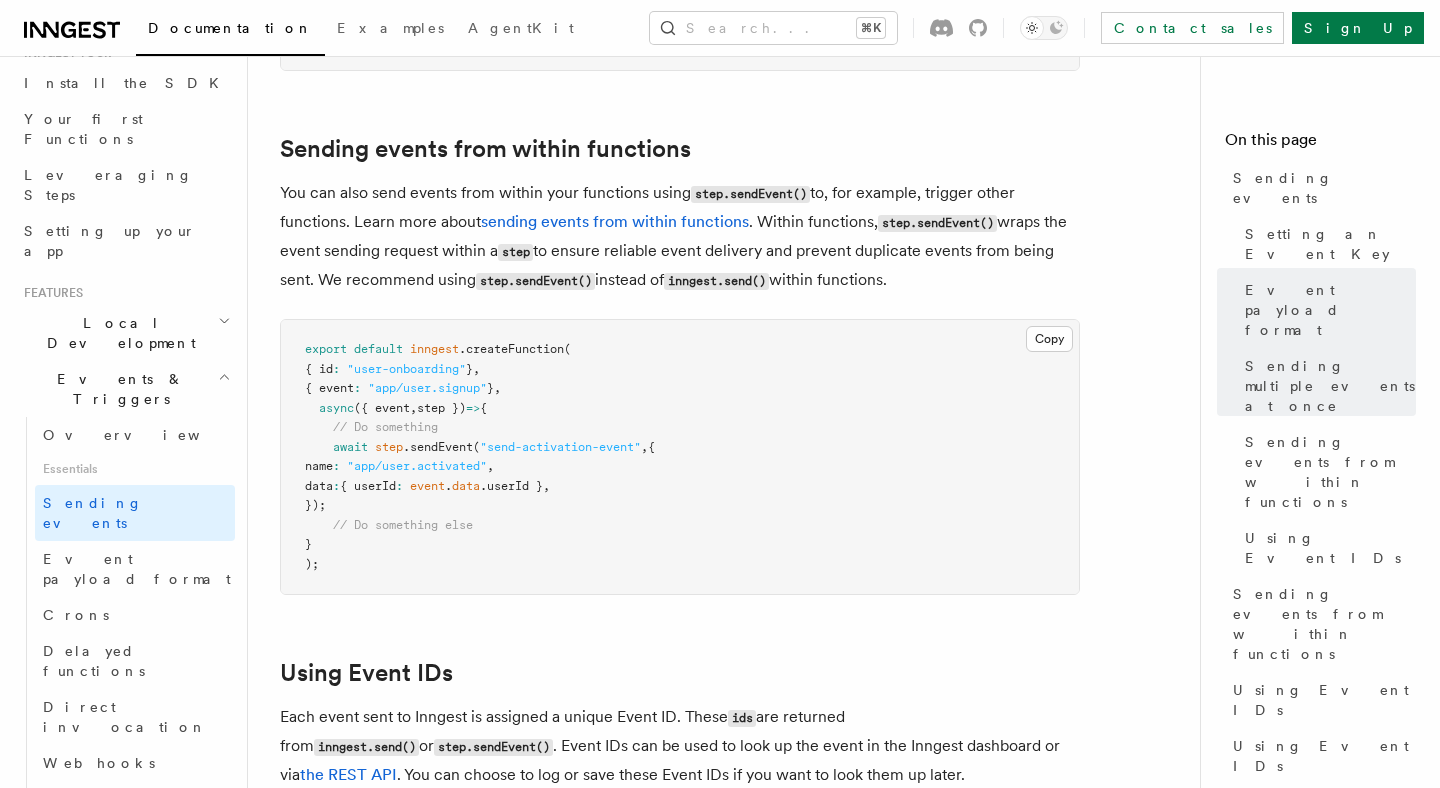 click on ""send-activation-event"" at bounding box center [560, 447] 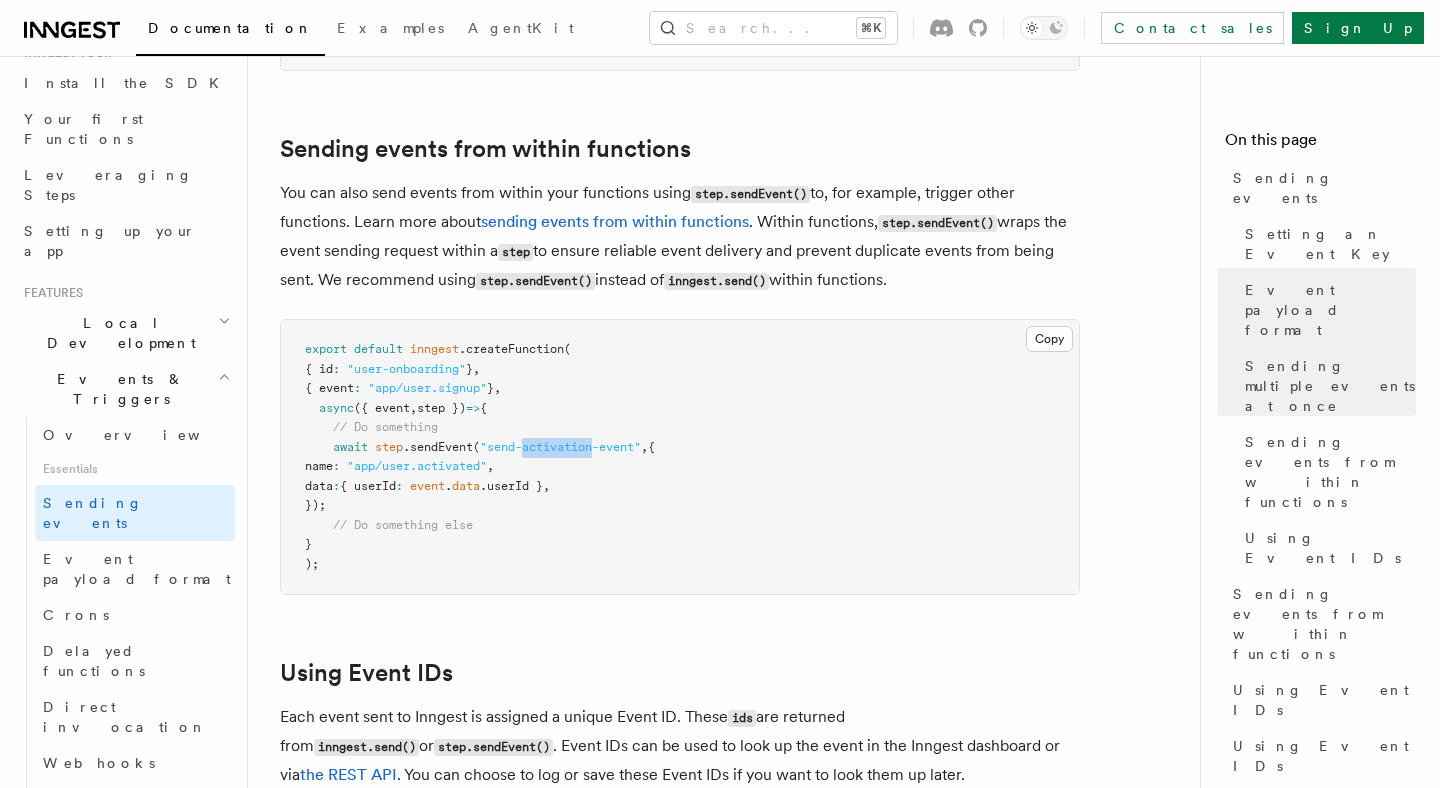 click on ""send-activation-event"" at bounding box center (560, 447) 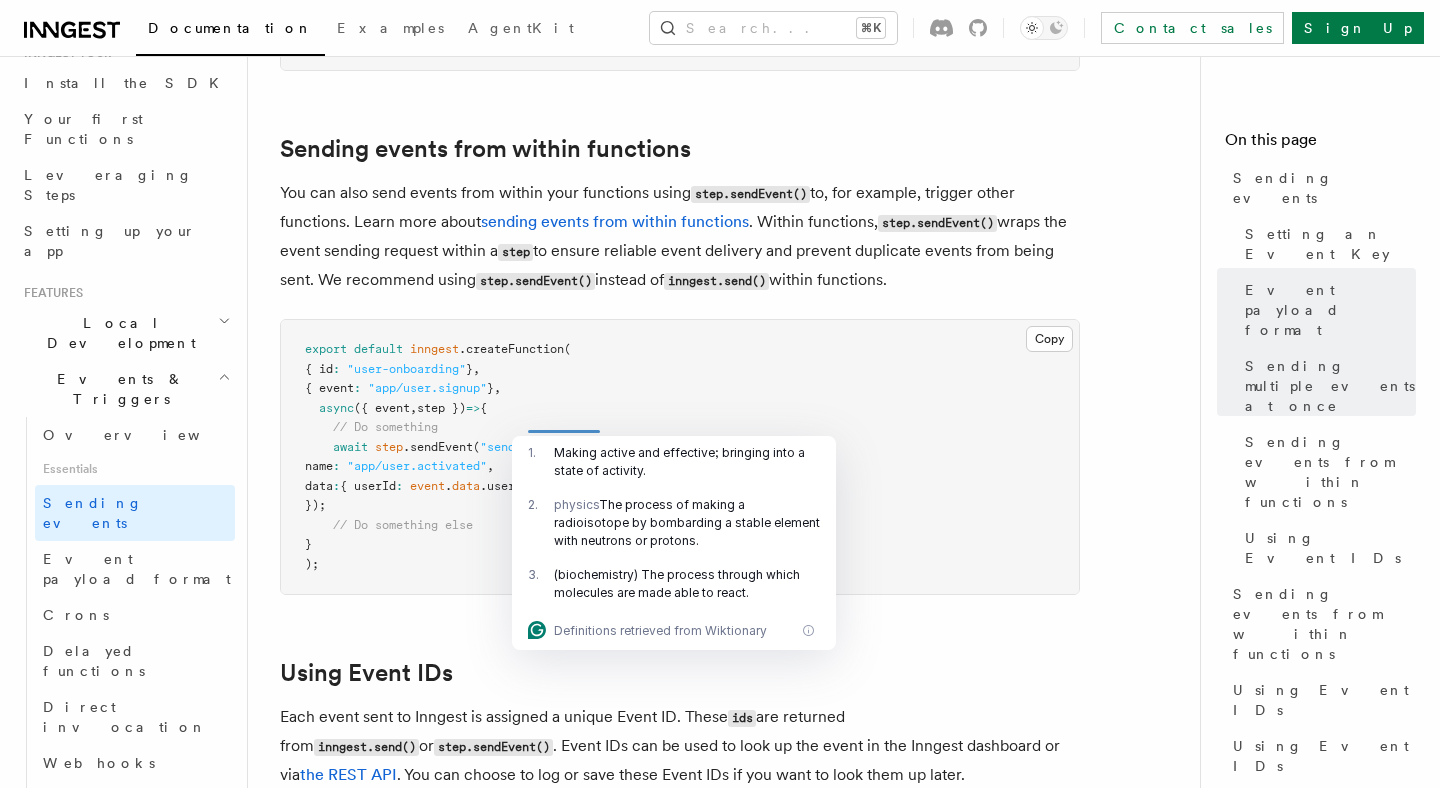 copy on "activation" 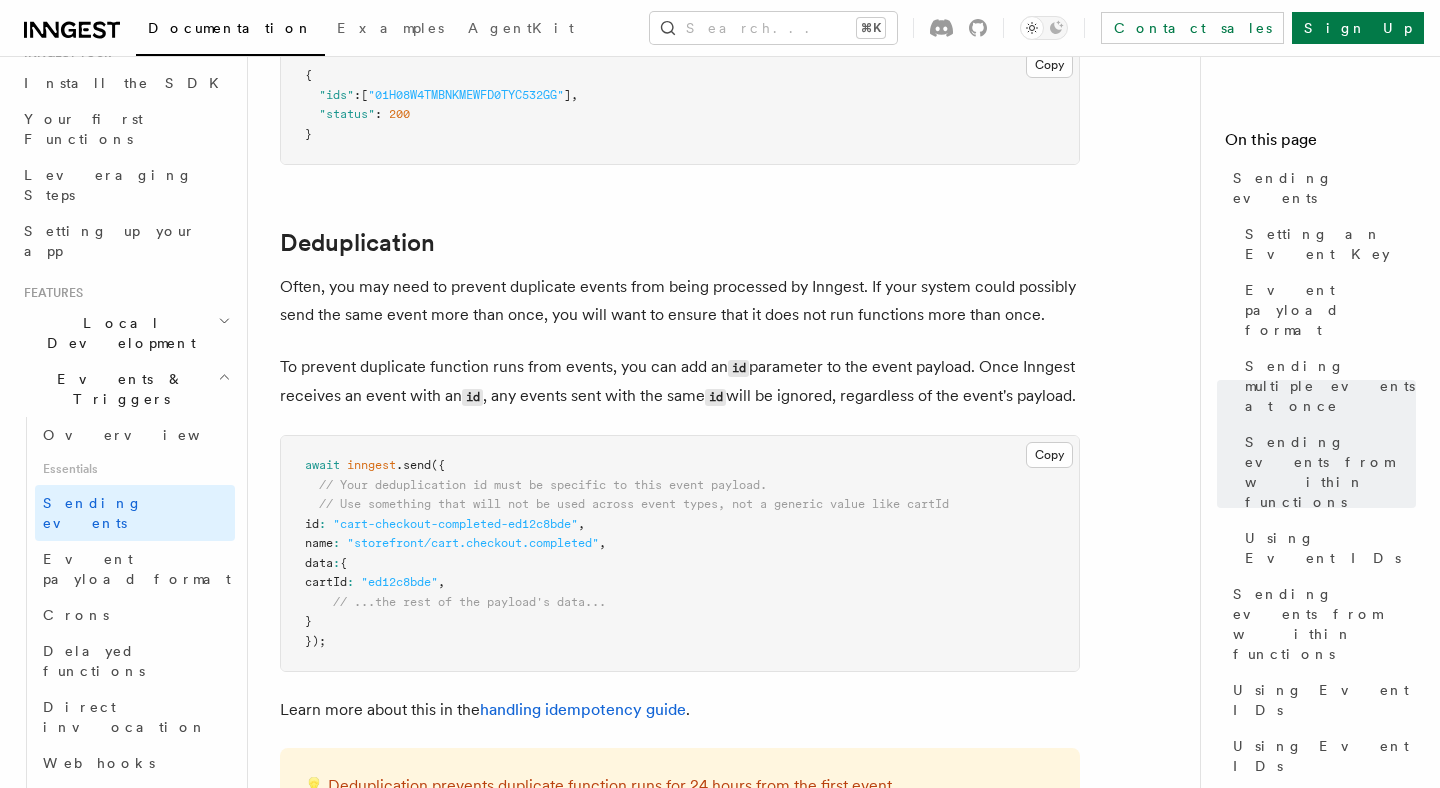 scroll, scrollTop: 5042, scrollLeft: 0, axis: vertical 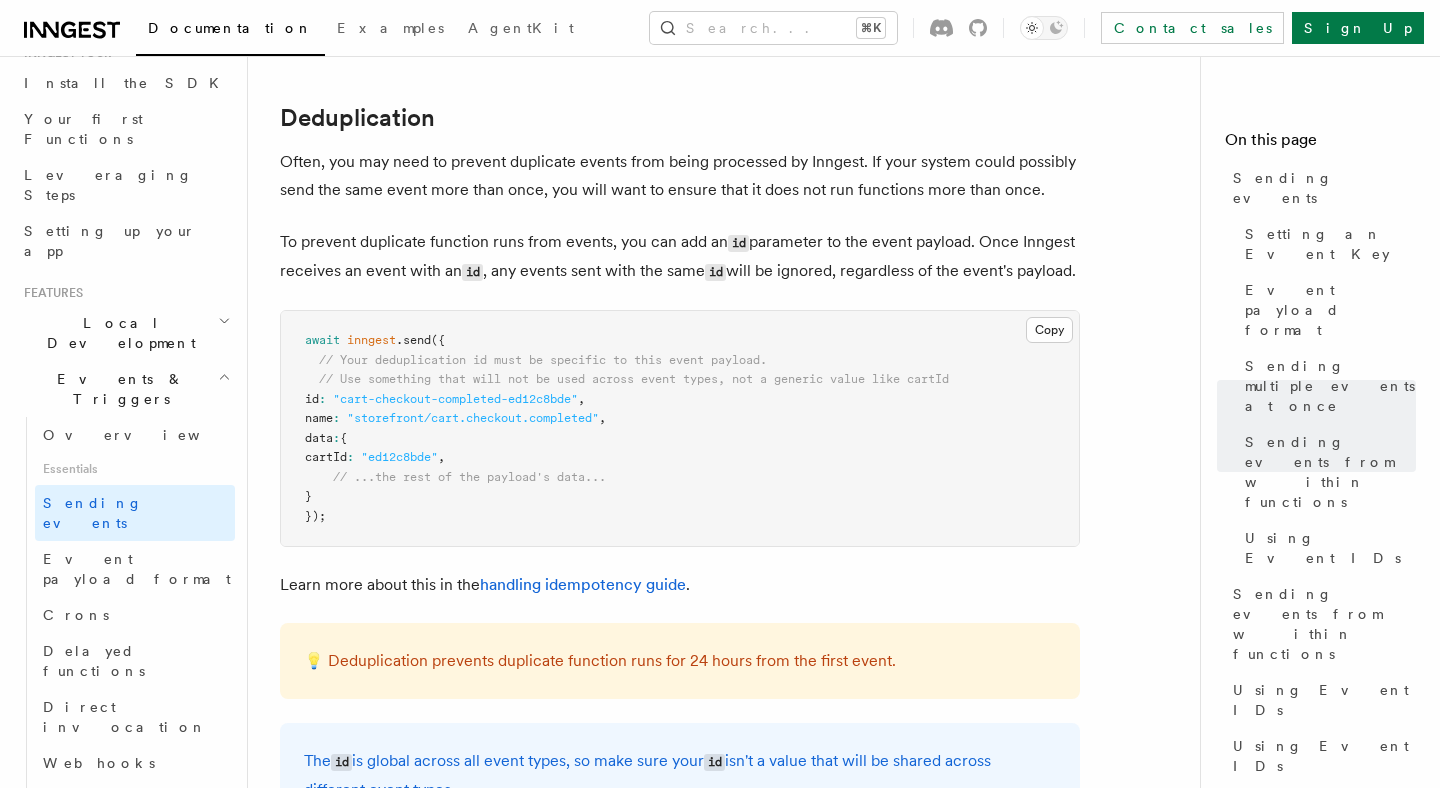 drag, startPoint x: 394, startPoint y: 268, endPoint x: 281, endPoint y: 155, distance: 159.80614 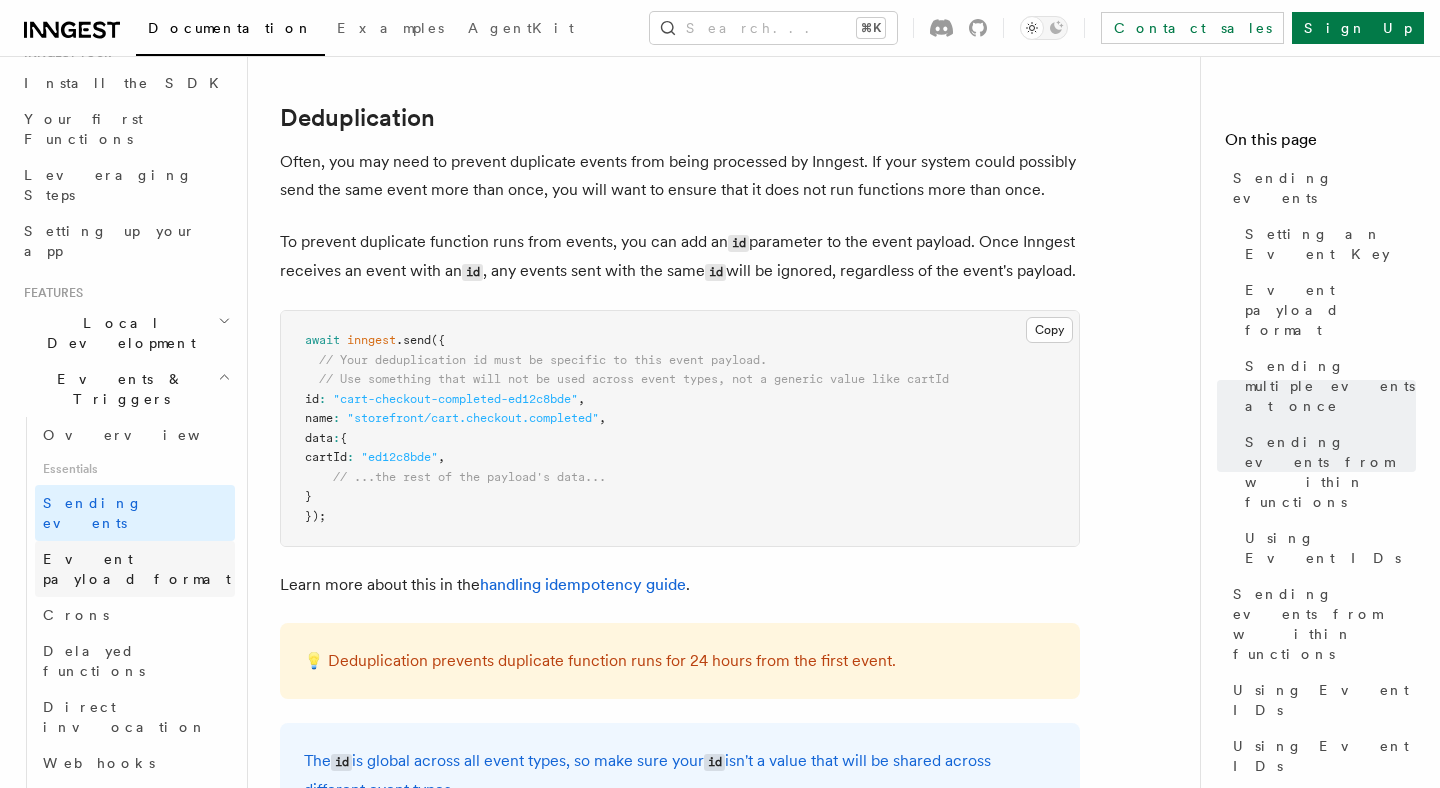 click on "Event payload format" at bounding box center [135, 569] 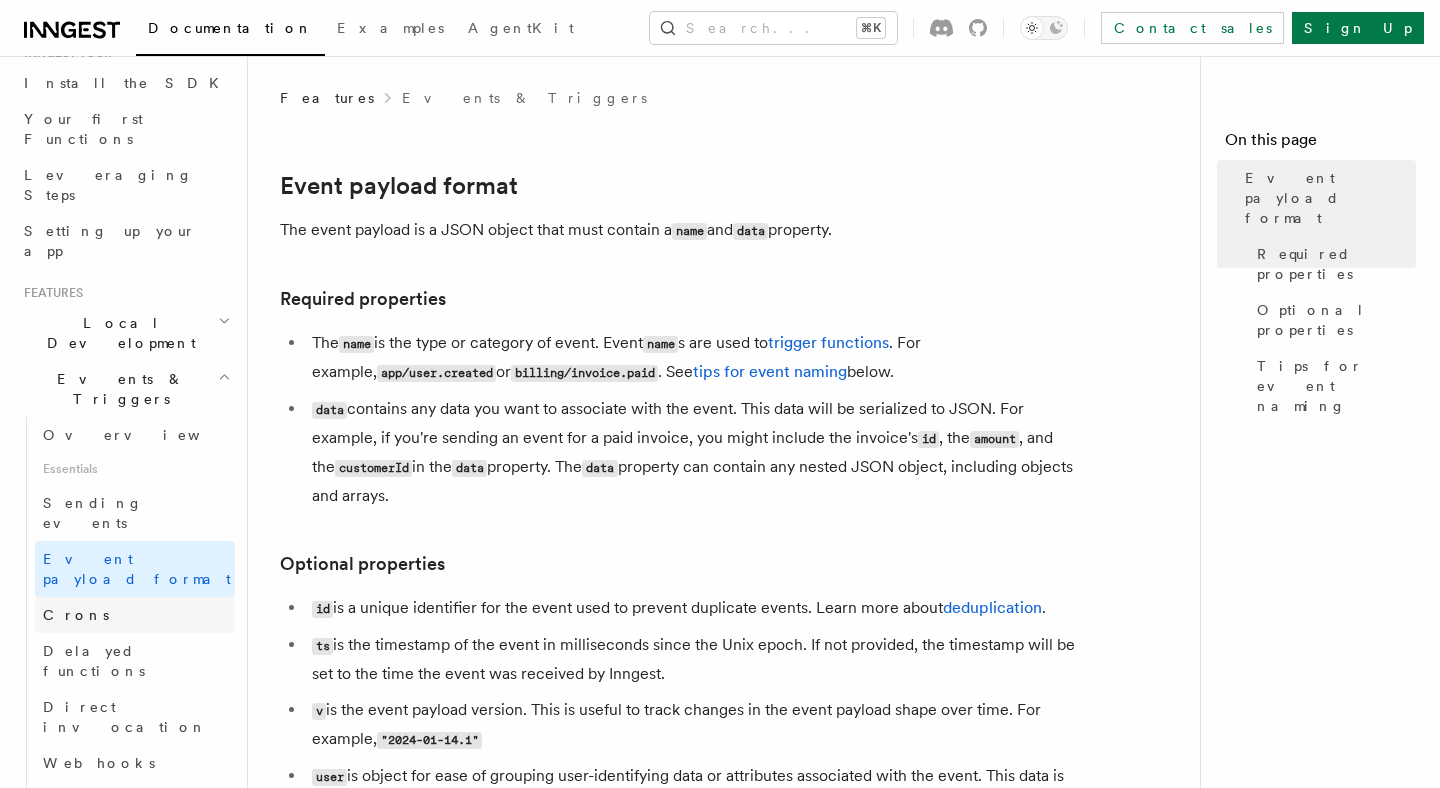 click on "Crons" at bounding box center [135, 615] 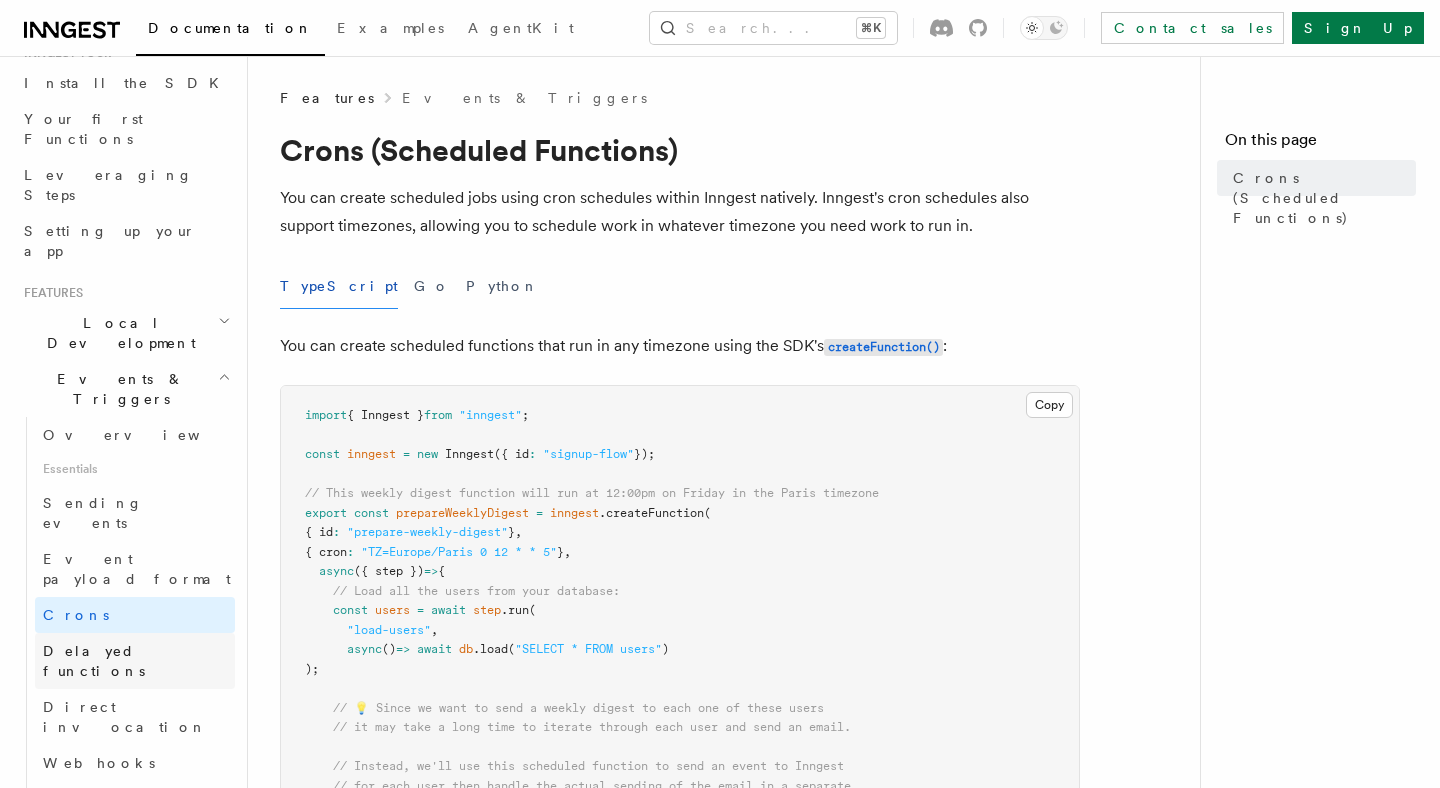 click on "Delayed functions" at bounding box center (94, 661) 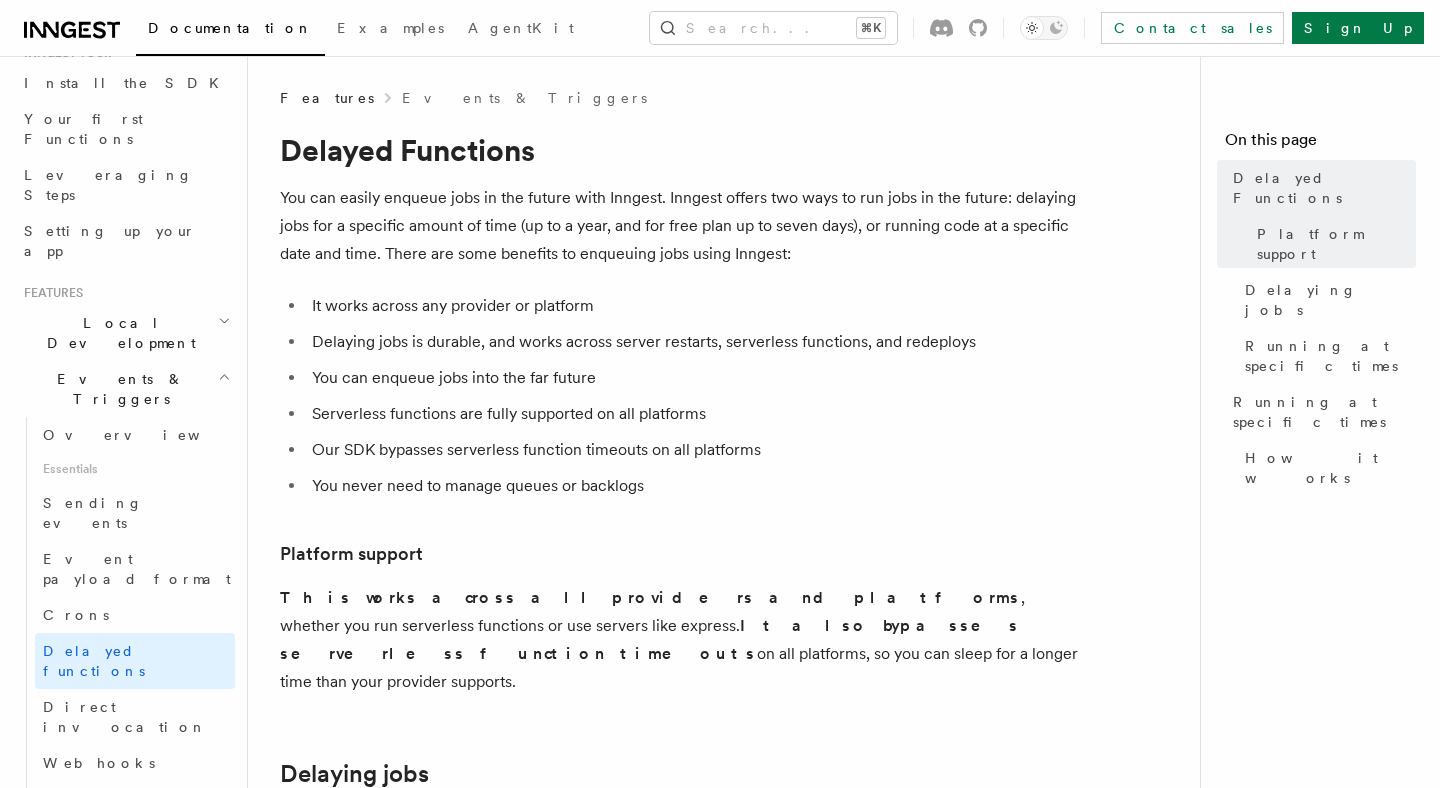 click on "Platform support" at bounding box center (680, 554) 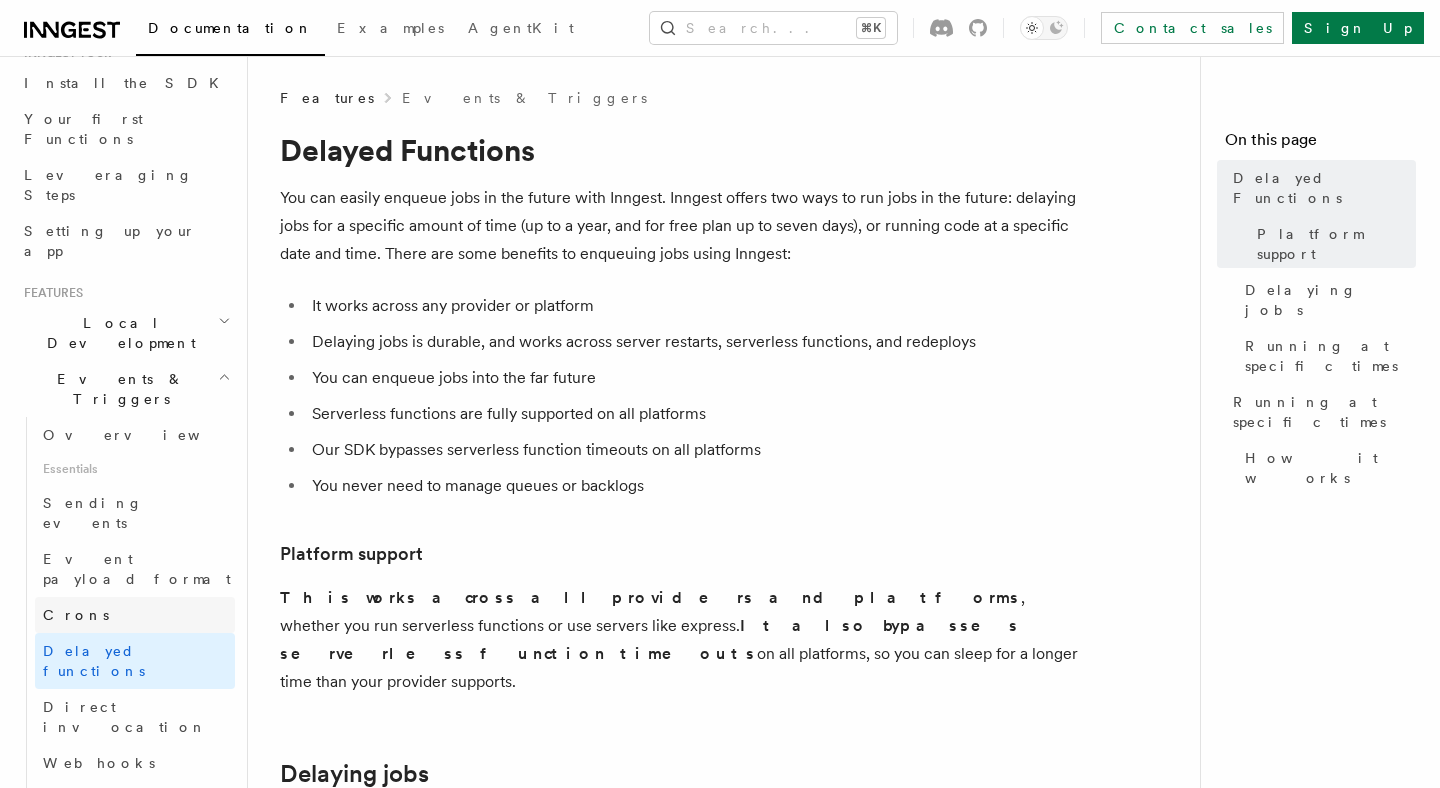 click on "Crons" at bounding box center (135, 615) 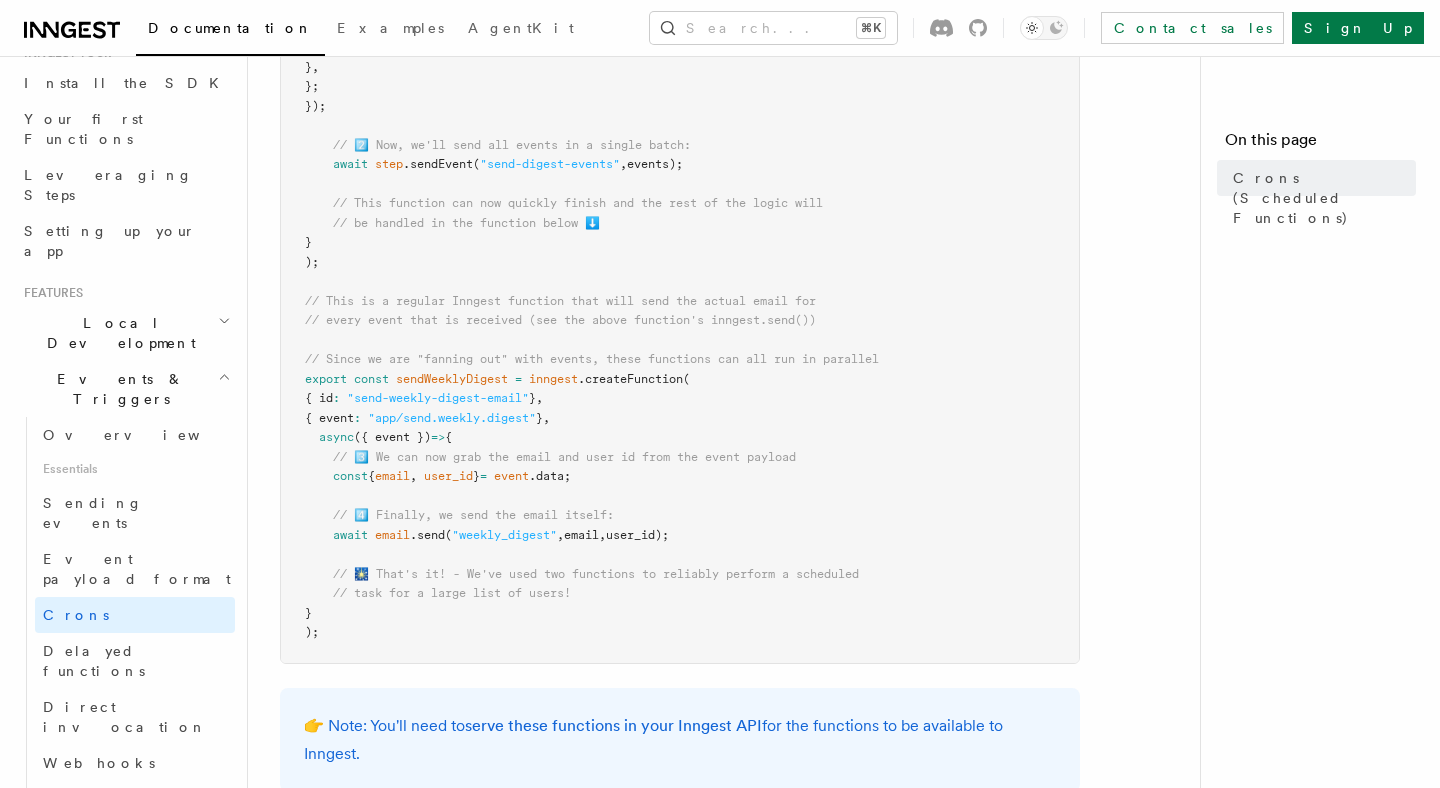 scroll, scrollTop: 745, scrollLeft: 0, axis: vertical 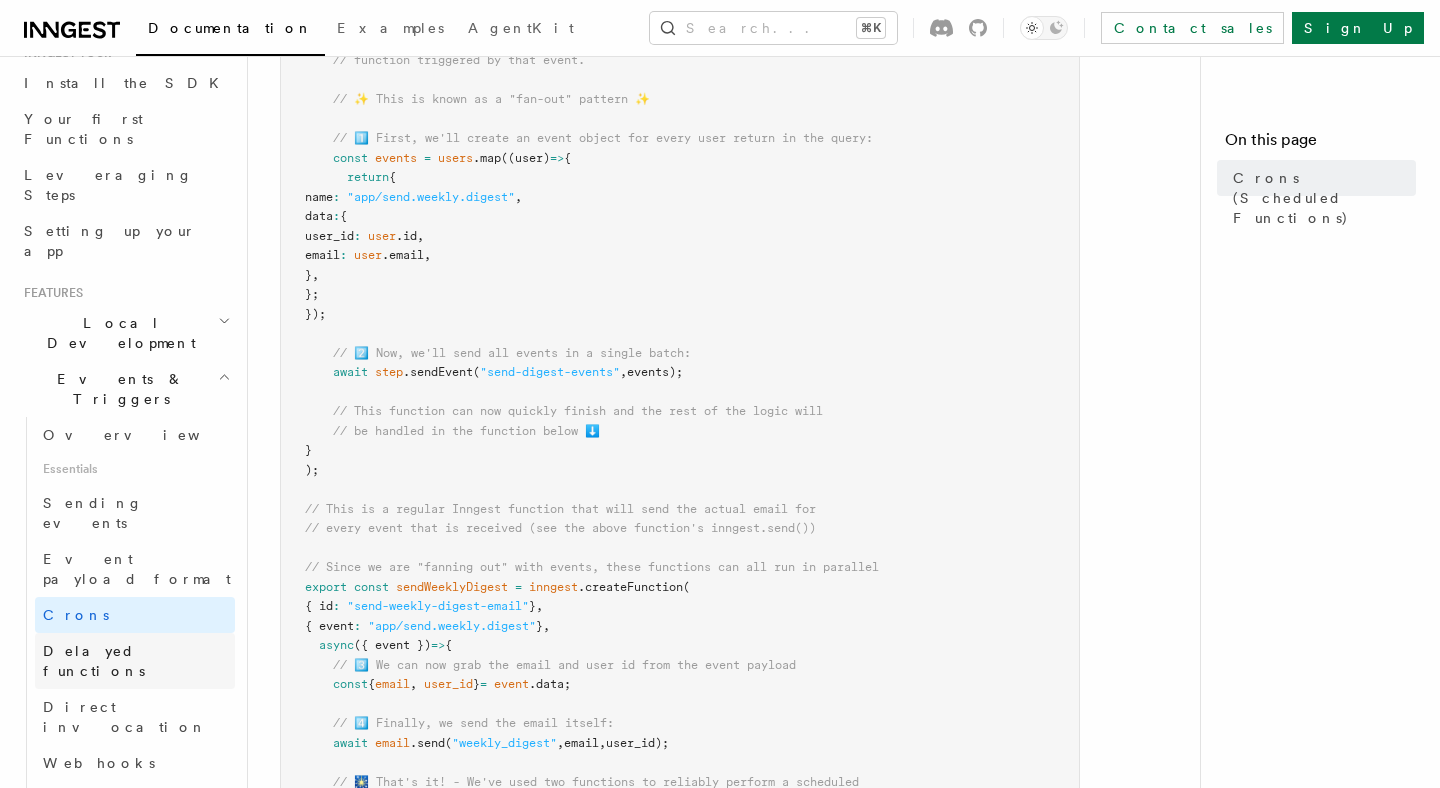 click on "Delayed functions" at bounding box center [135, 661] 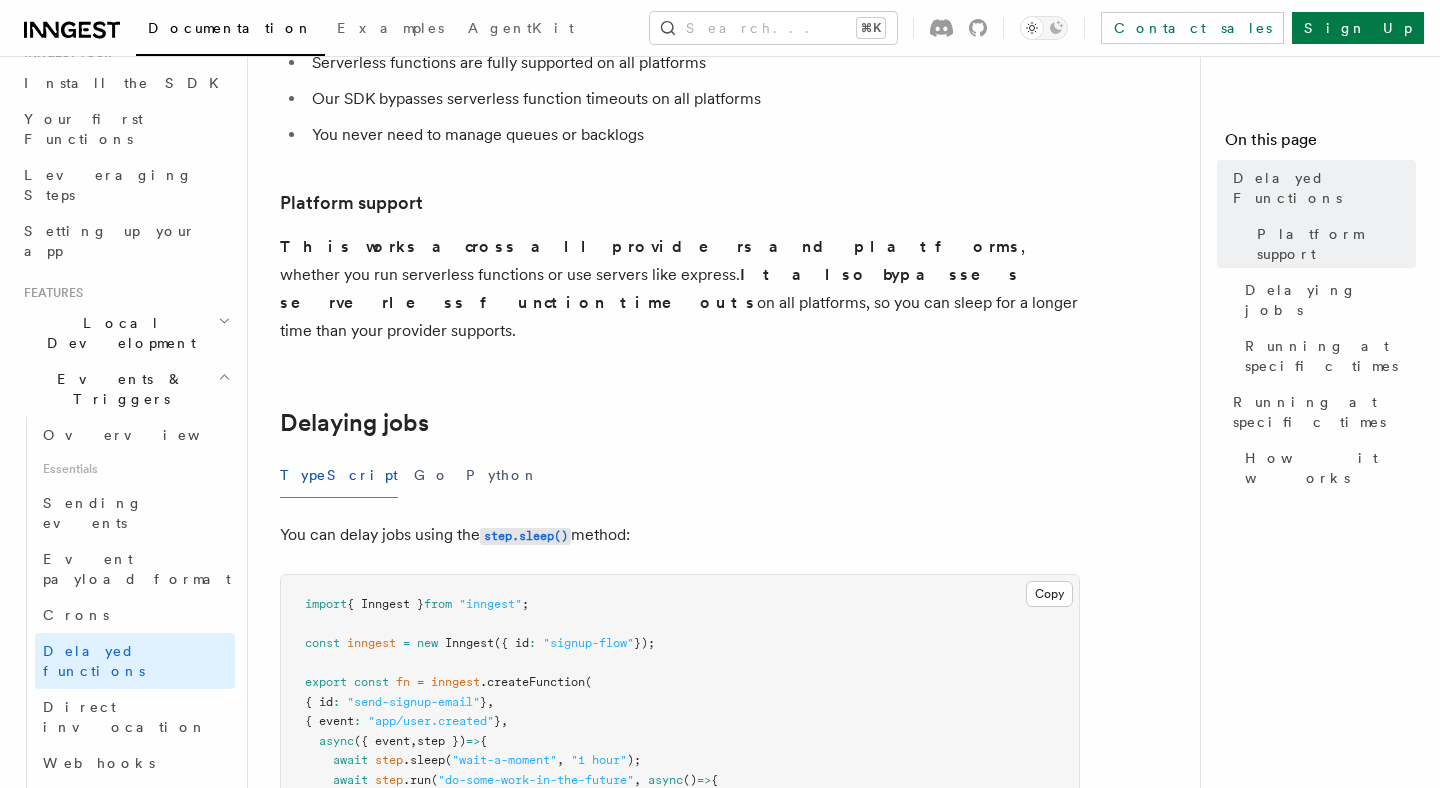 scroll, scrollTop: 523, scrollLeft: 0, axis: vertical 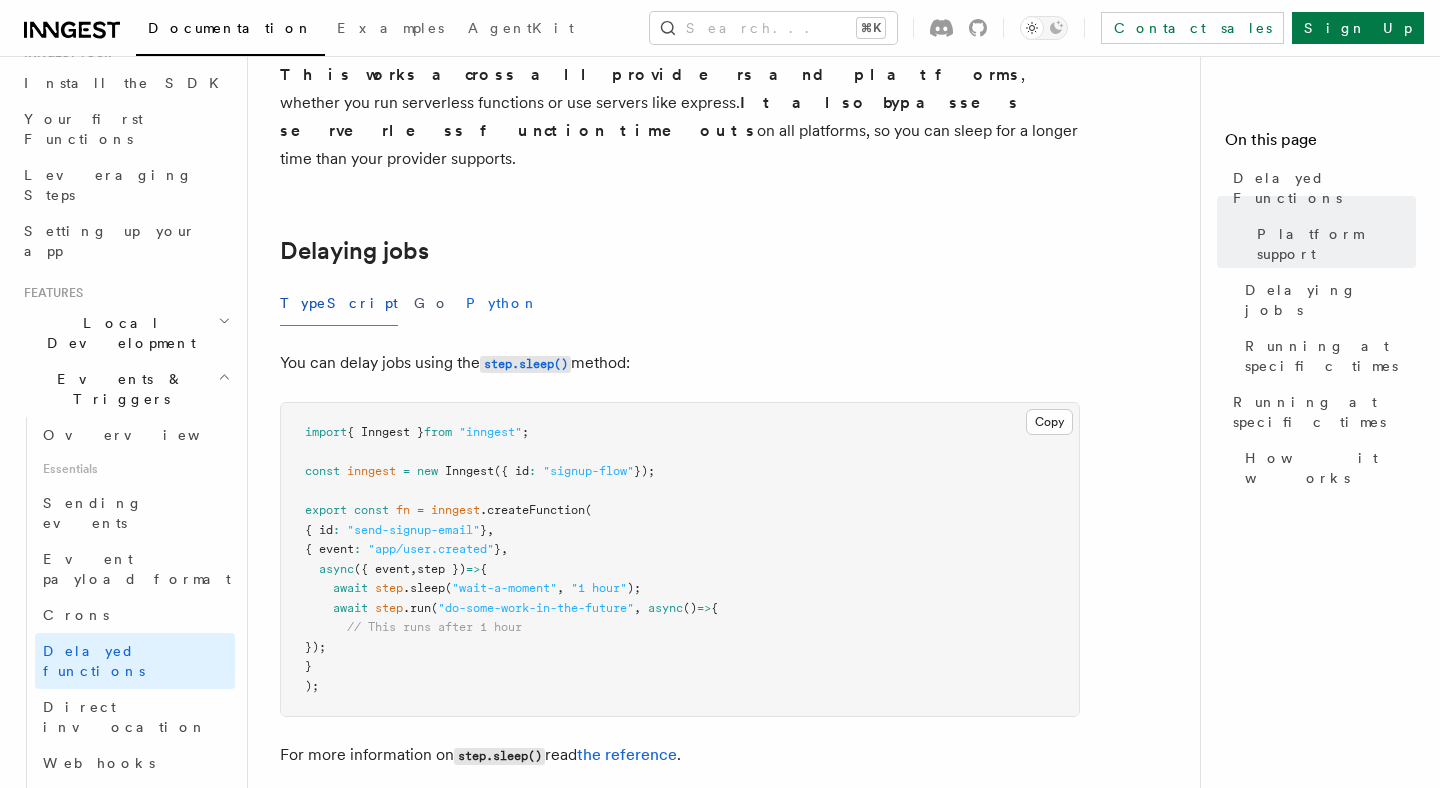 click on "Python" at bounding box center (502, 303) 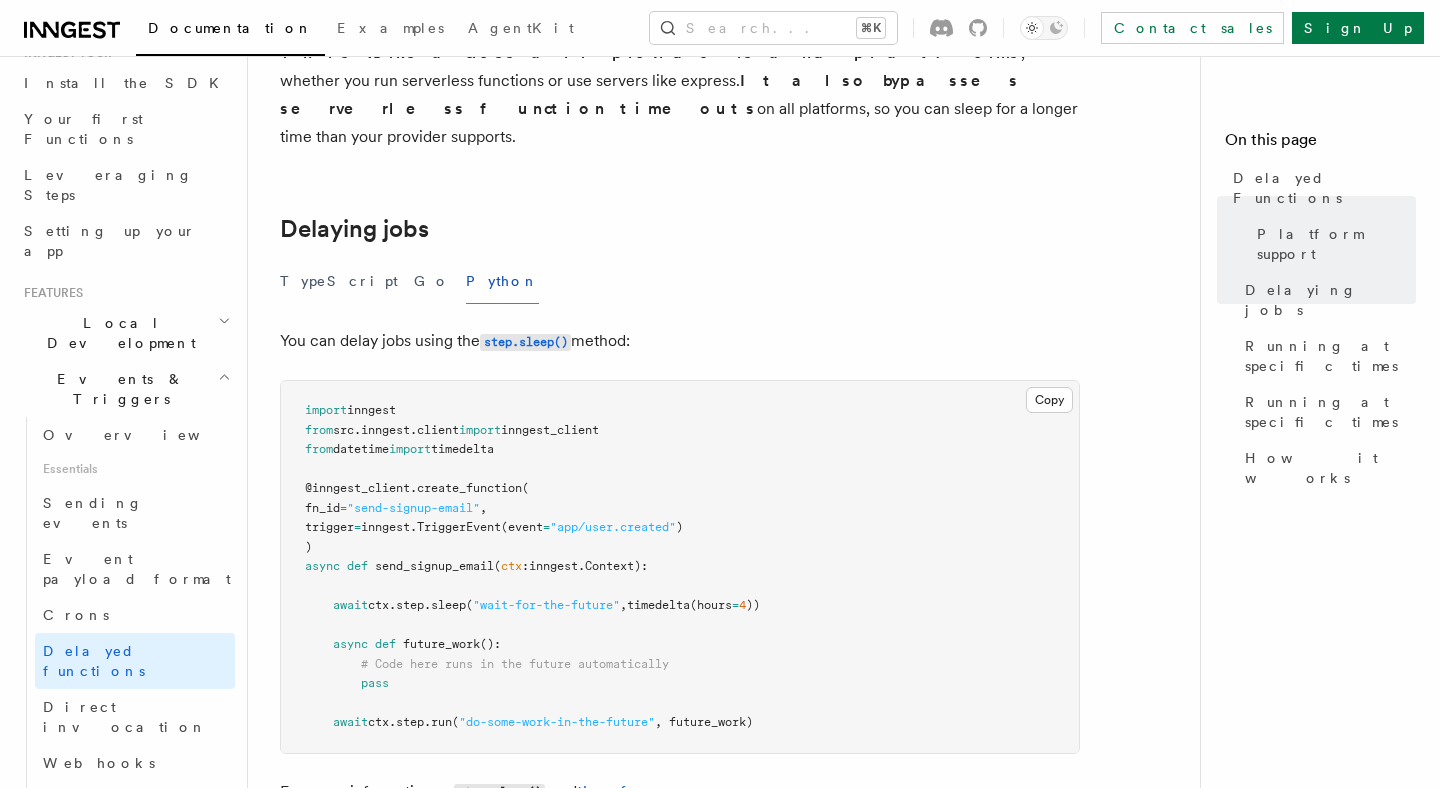 scroll, scrollTop: 549, scrollLeft: 0, axis: vertical 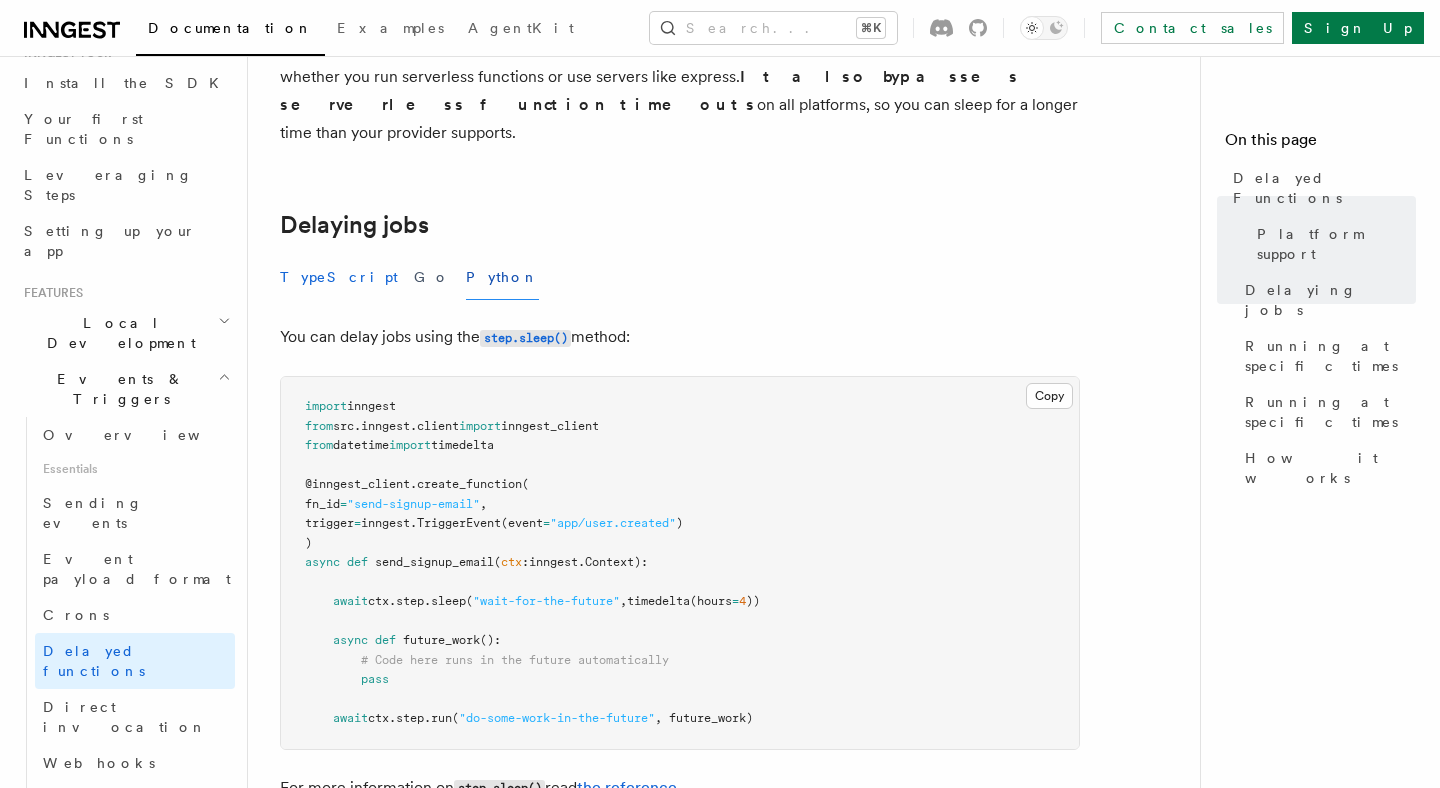 click on "TypeScript" at bounding box center [339, 277] 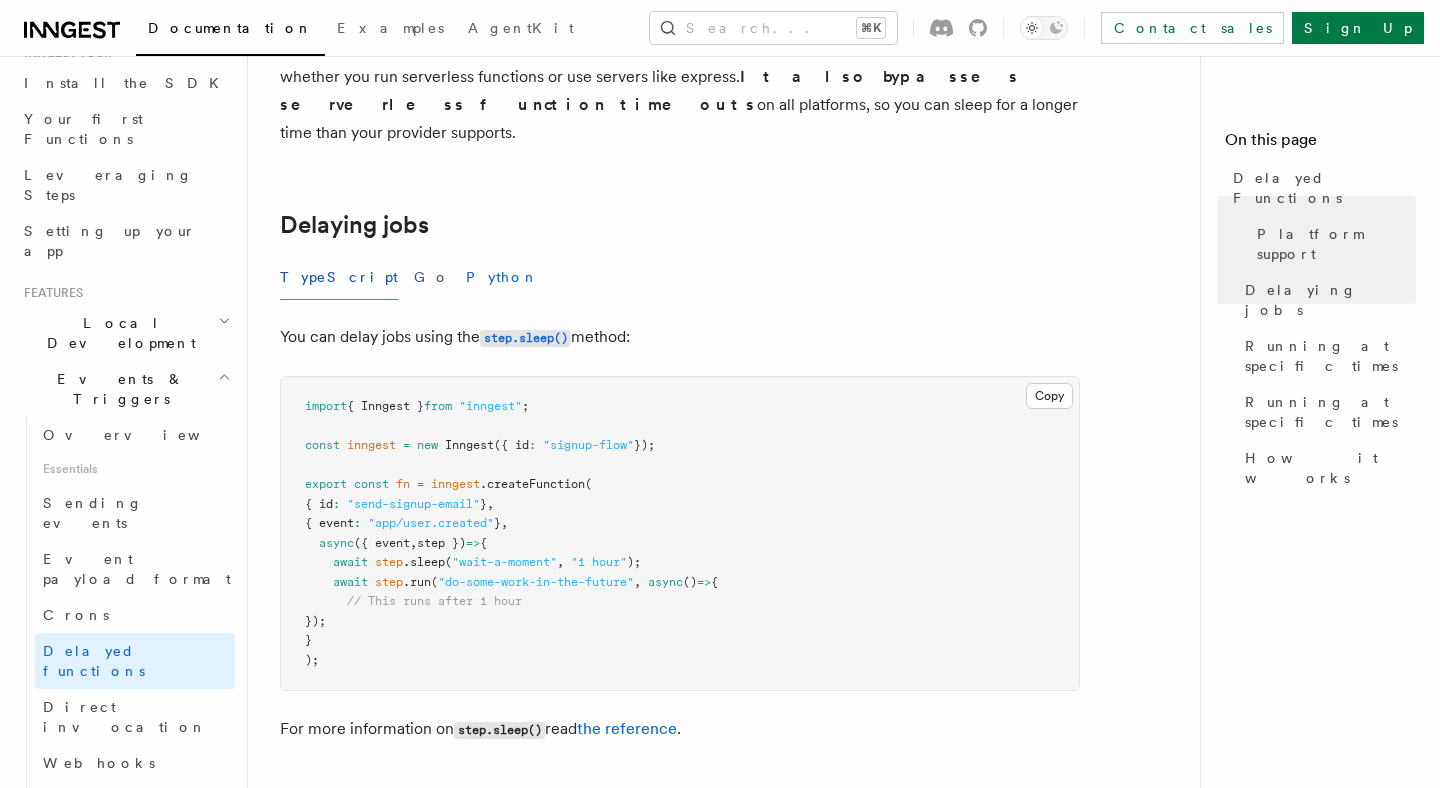 click on "Python" at bounding box center [502, 277] 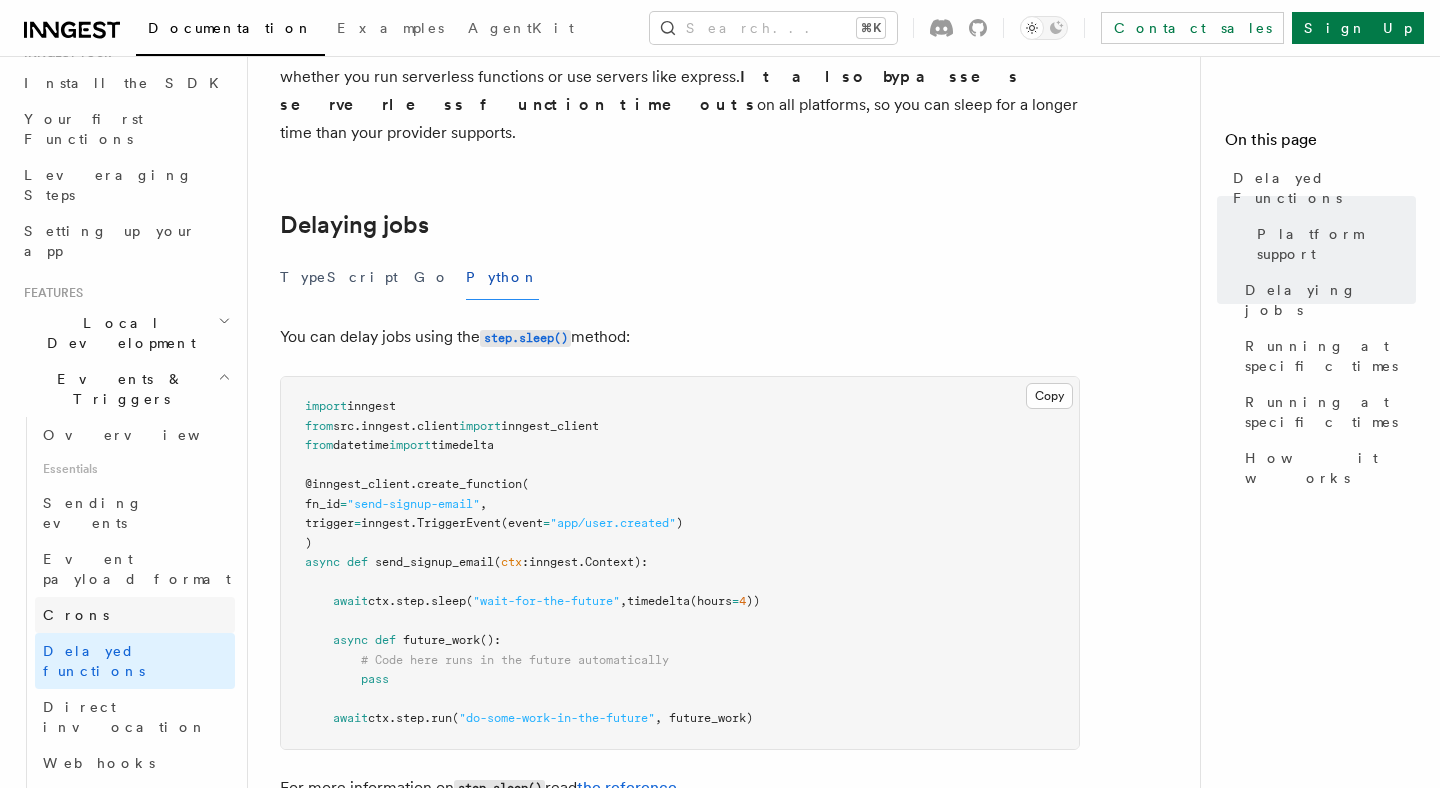 click on "Crons" at bounding box center (135, 615) 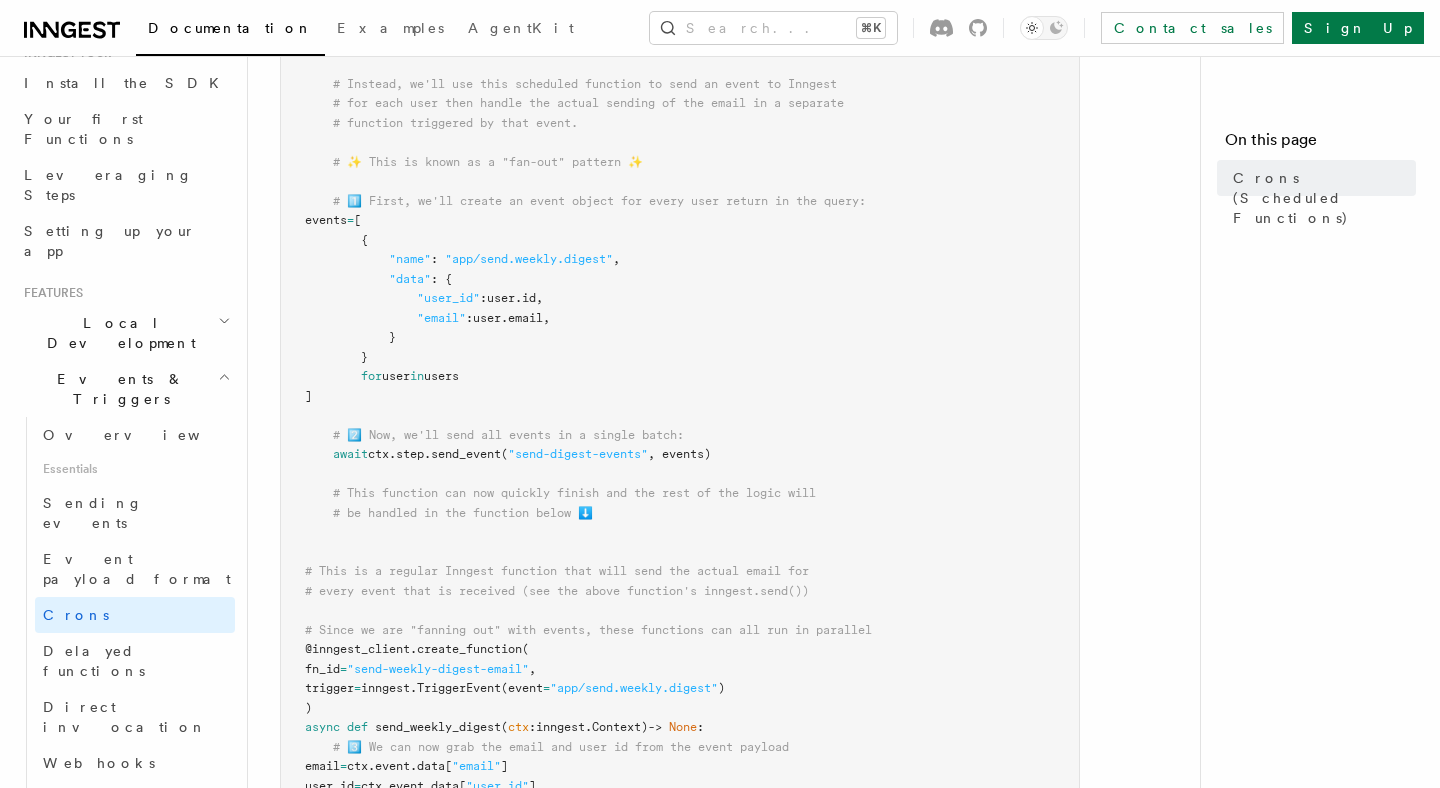 scroll, scrollTop: 720, scrollLeft: 0, axis: vertical 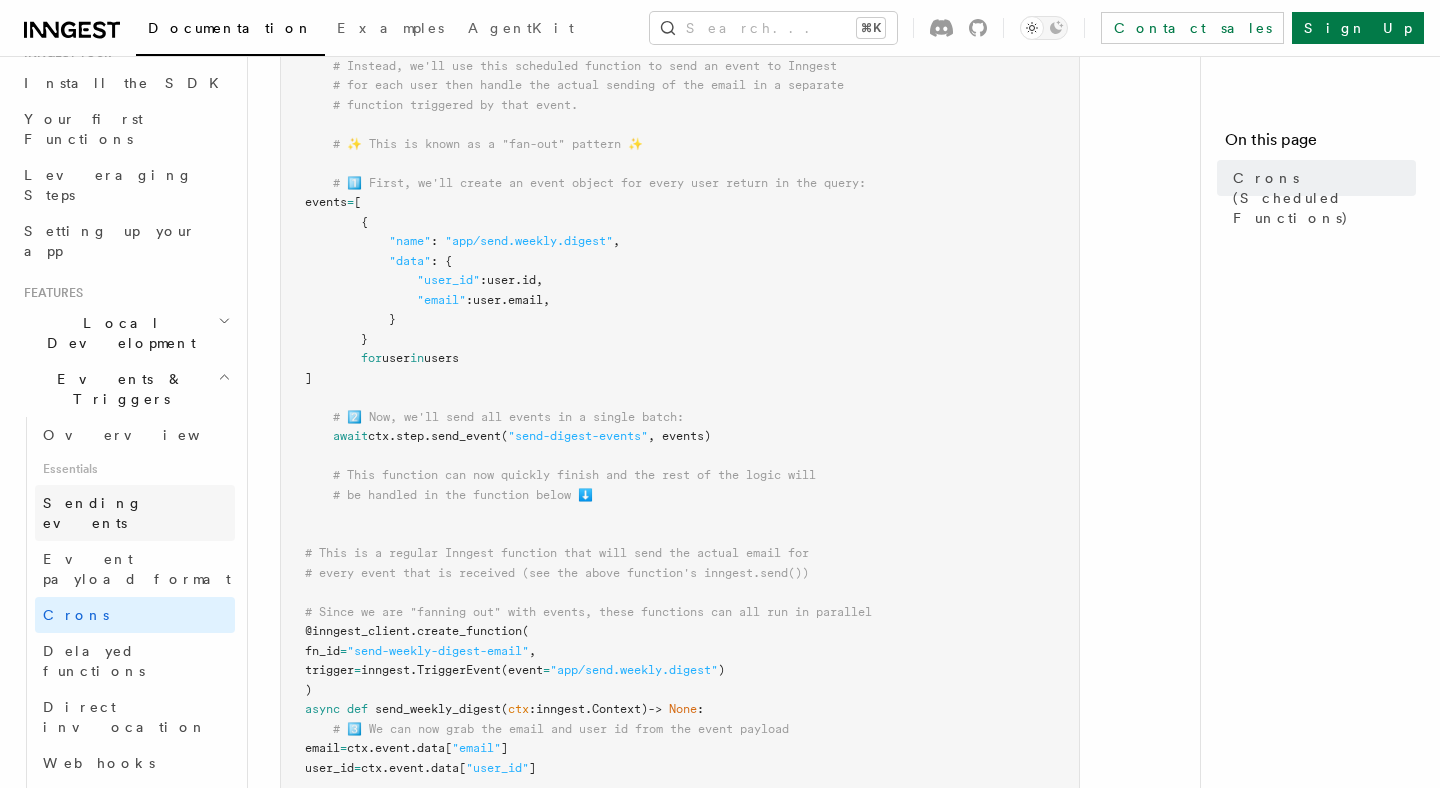 click on "Sending events" at bounding box center [93, 513] 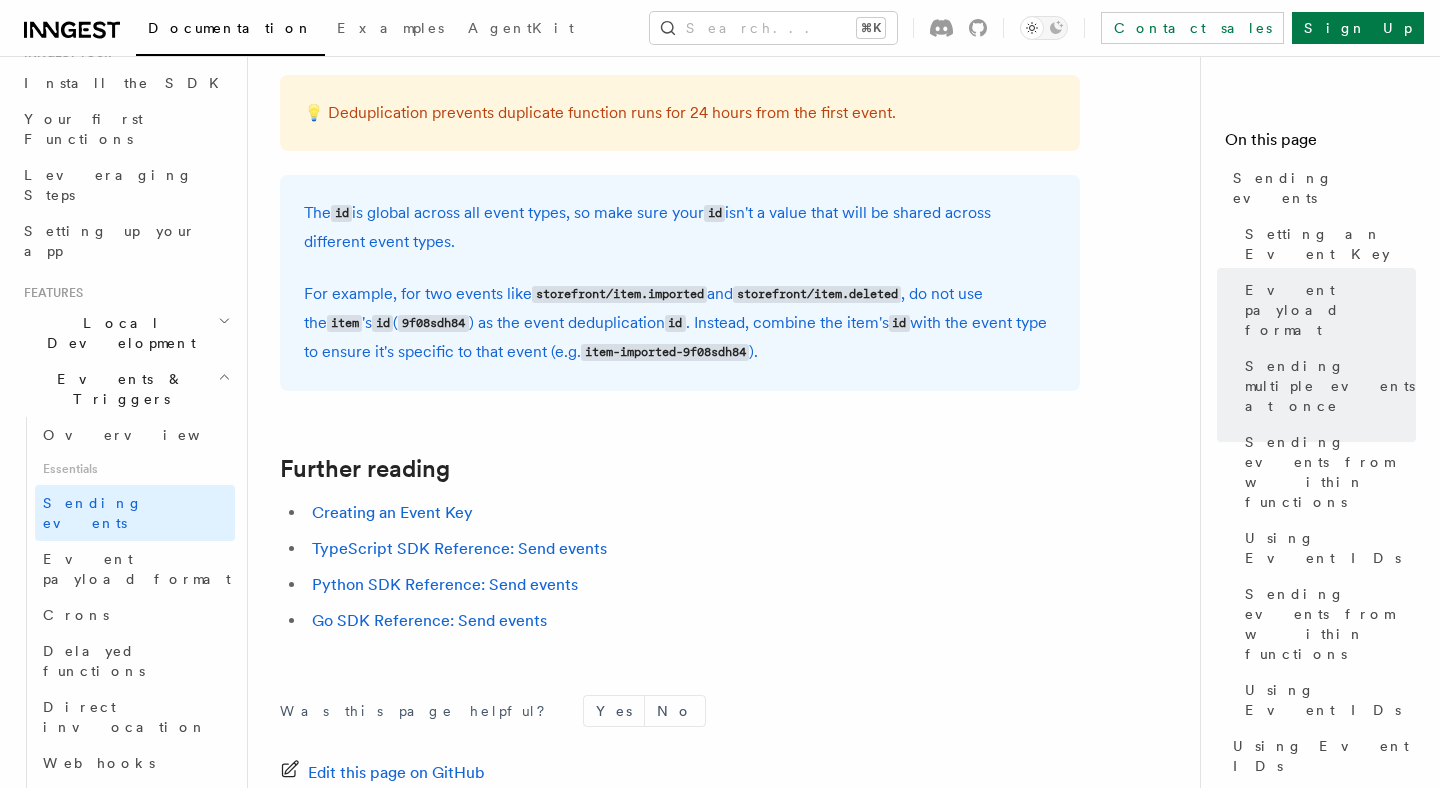scroll, scrollTop: 5598, scrollLeft: 0, axis: vertical 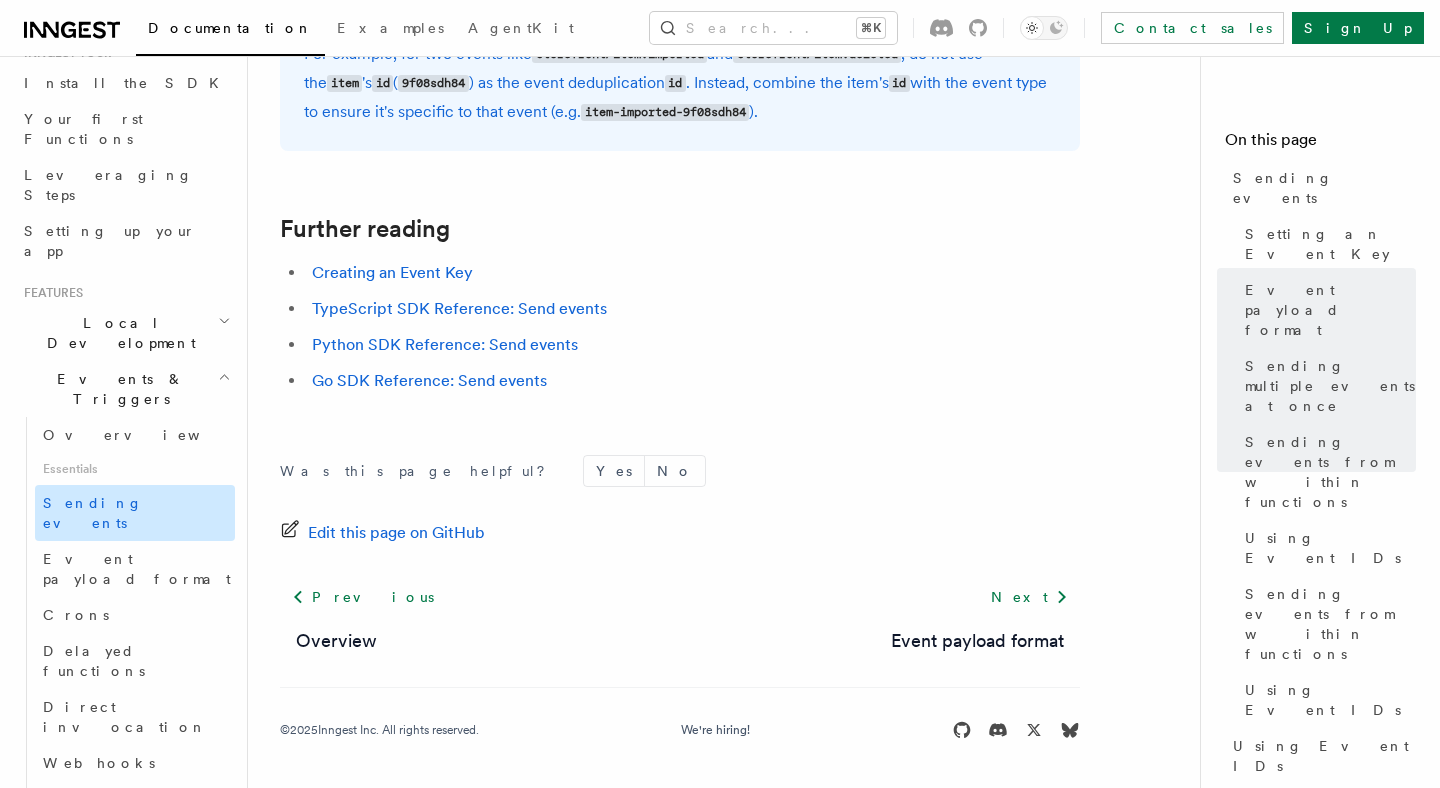 click on "Sending events" at bounding box center [135, 513] 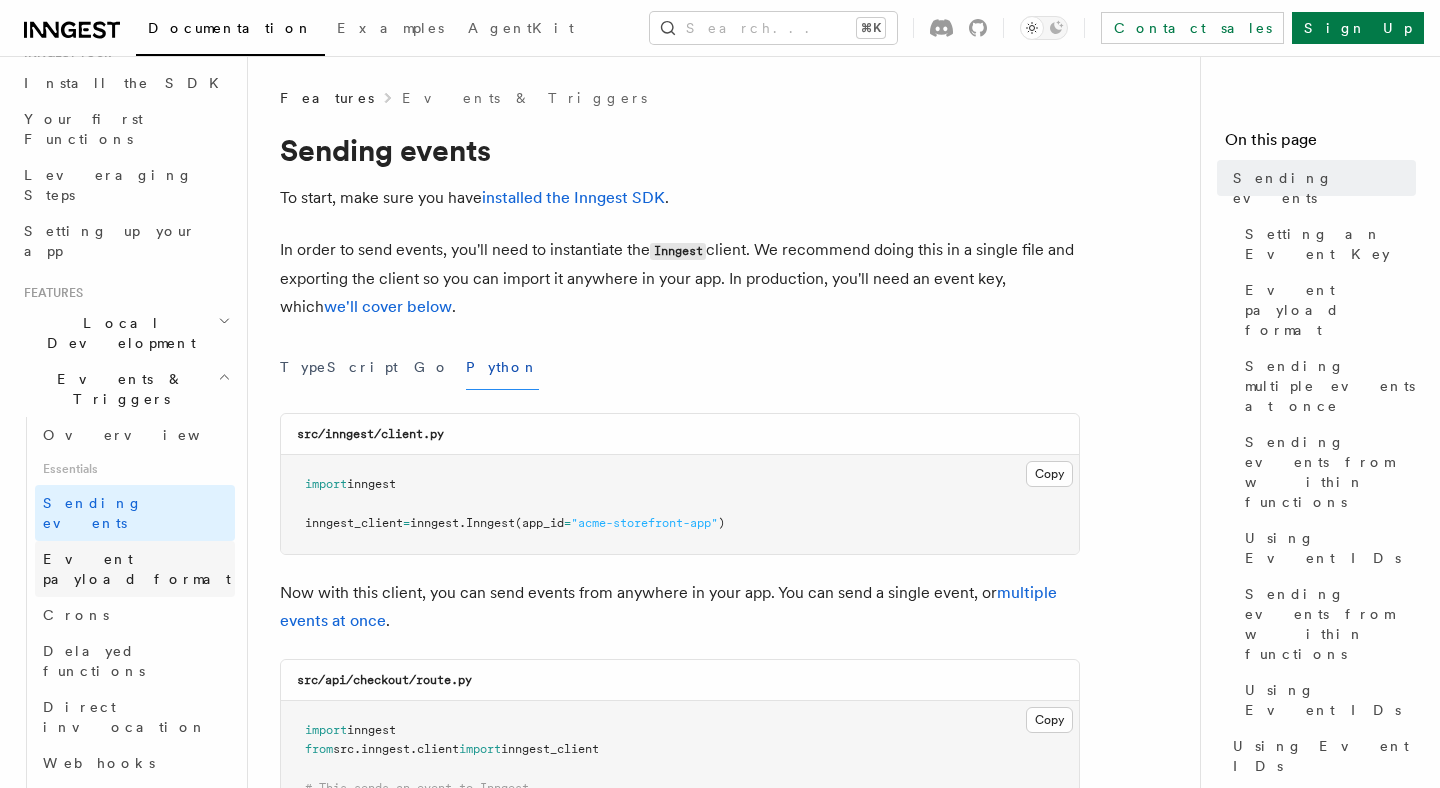 click on "Event payload format" at bounding box center (137, 569) 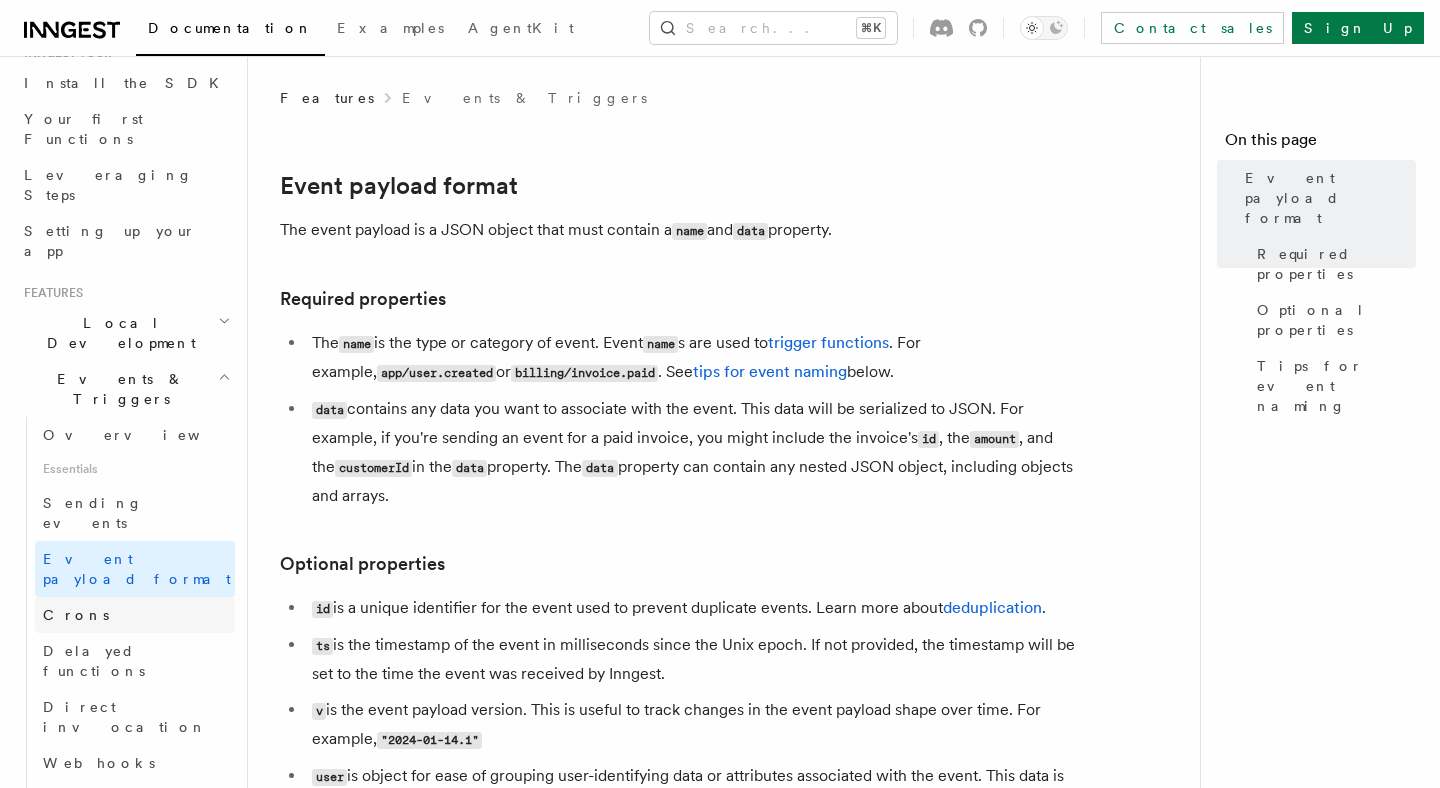 click on "Crons" at bounding box center [135, 615] 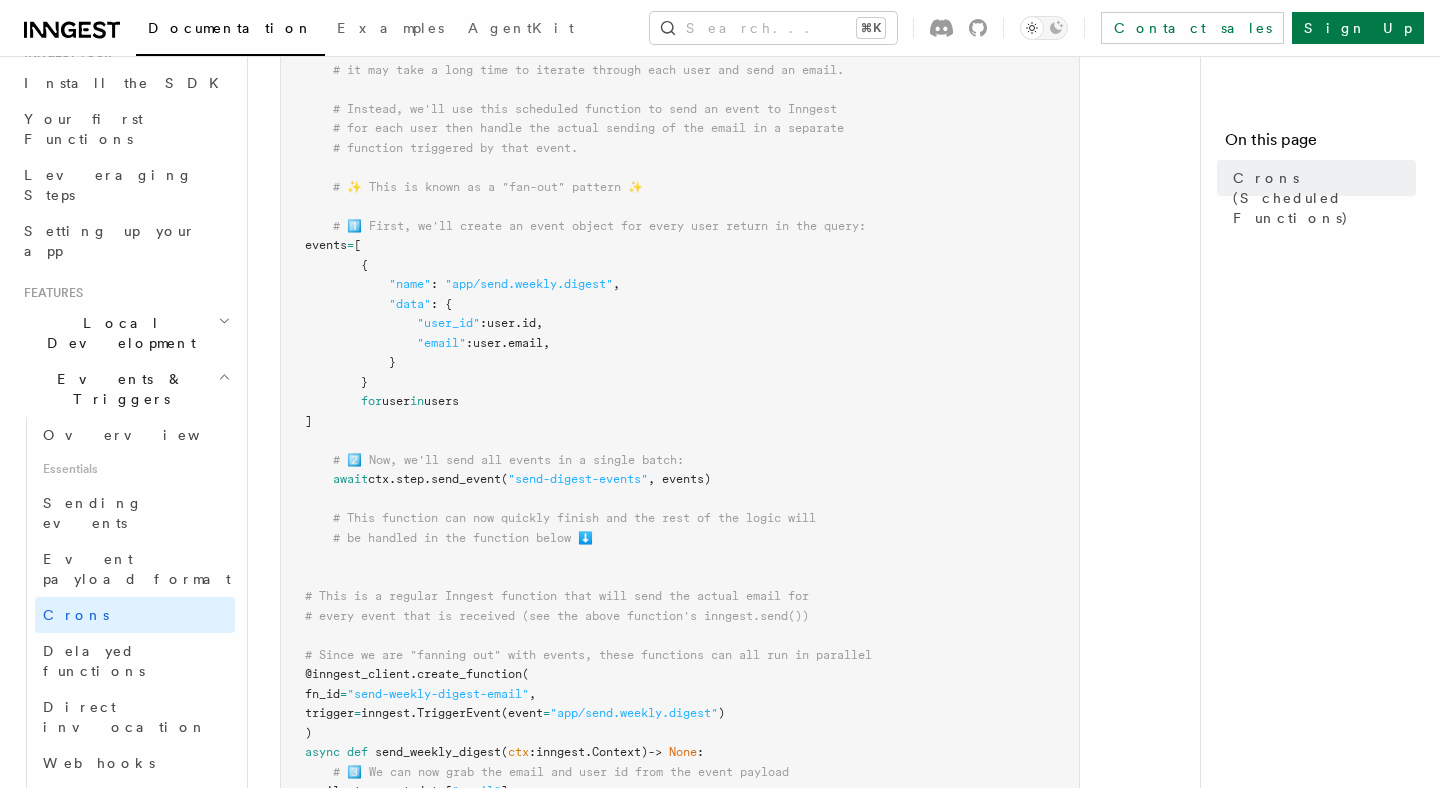 scroll, scrollTop: 742, scrollLeft: 0, axis: vertical 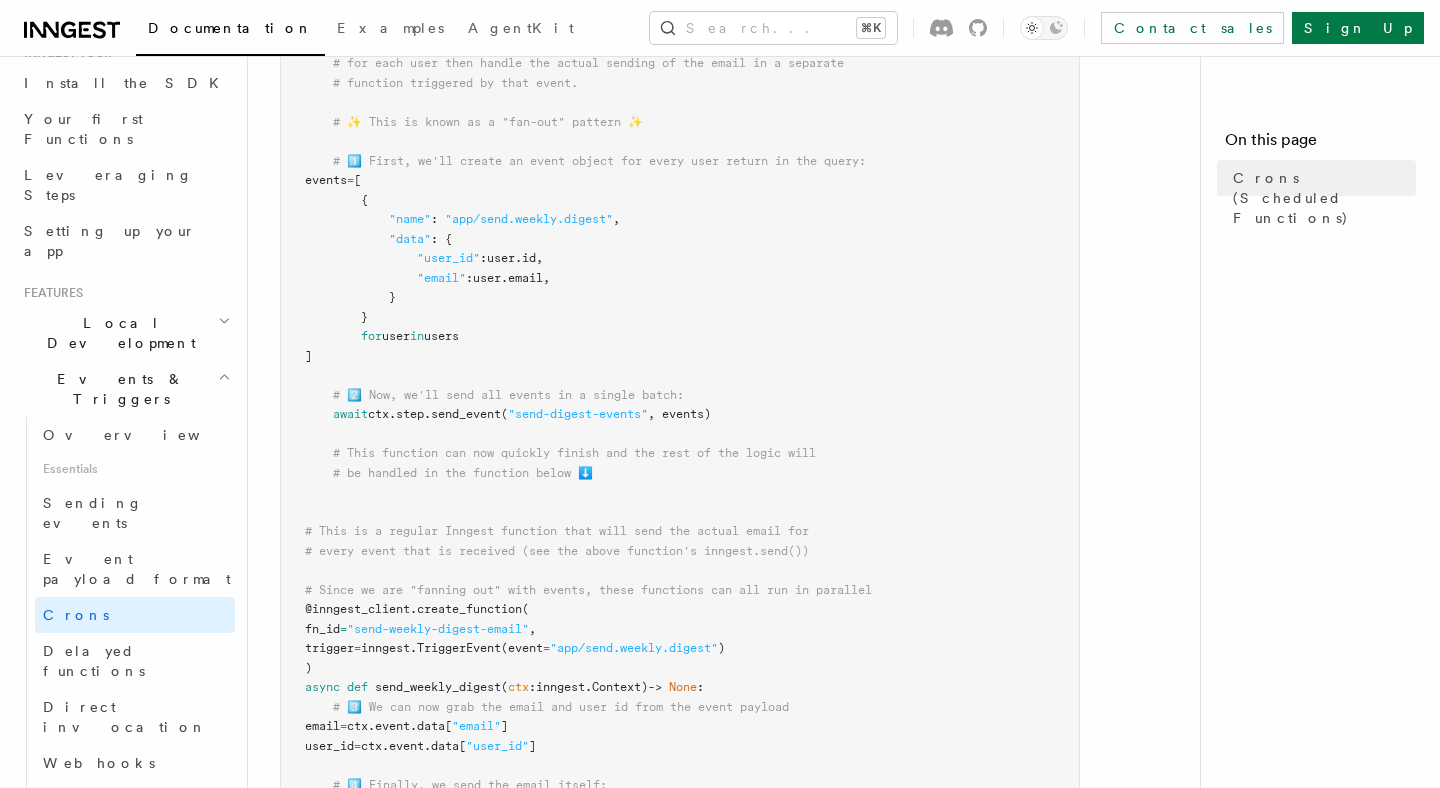 click on "from  inngest  import  Inngest
inngest_client  =   Inngest (app_id = "signup-flow" )
# This weekly digest function will run at 12:00pm on Friday in the Paris timezone
@inngest_client . create_function (
fn_id = "prepare-weekly-digest" ,
trigger = inngest. TriggerCron (cron = "TZ=Europe/Paris 0 12 * * 5" )
)
async   def   prepare_weekly_digest ( ctx :  inngest . Context)  ->   None :
# Load all the users from your database:
users  =   await  ctx . step . run (
"load-users" ,
lambda : db. load ( "SELECT * FROM users" )
)
# 💡 Since we want to send a weekly digest to each one of these users
# it may take a long time to iterate through each user and send an email.
# Instead, we'll use this scheduled function to send an event to Inngest
# for each user then handle the actual sending of the email in a separate
# function triggered by that event.
# ✨ This is known as a "fan-out" pattern ✨" at bounding box center (680, 268) 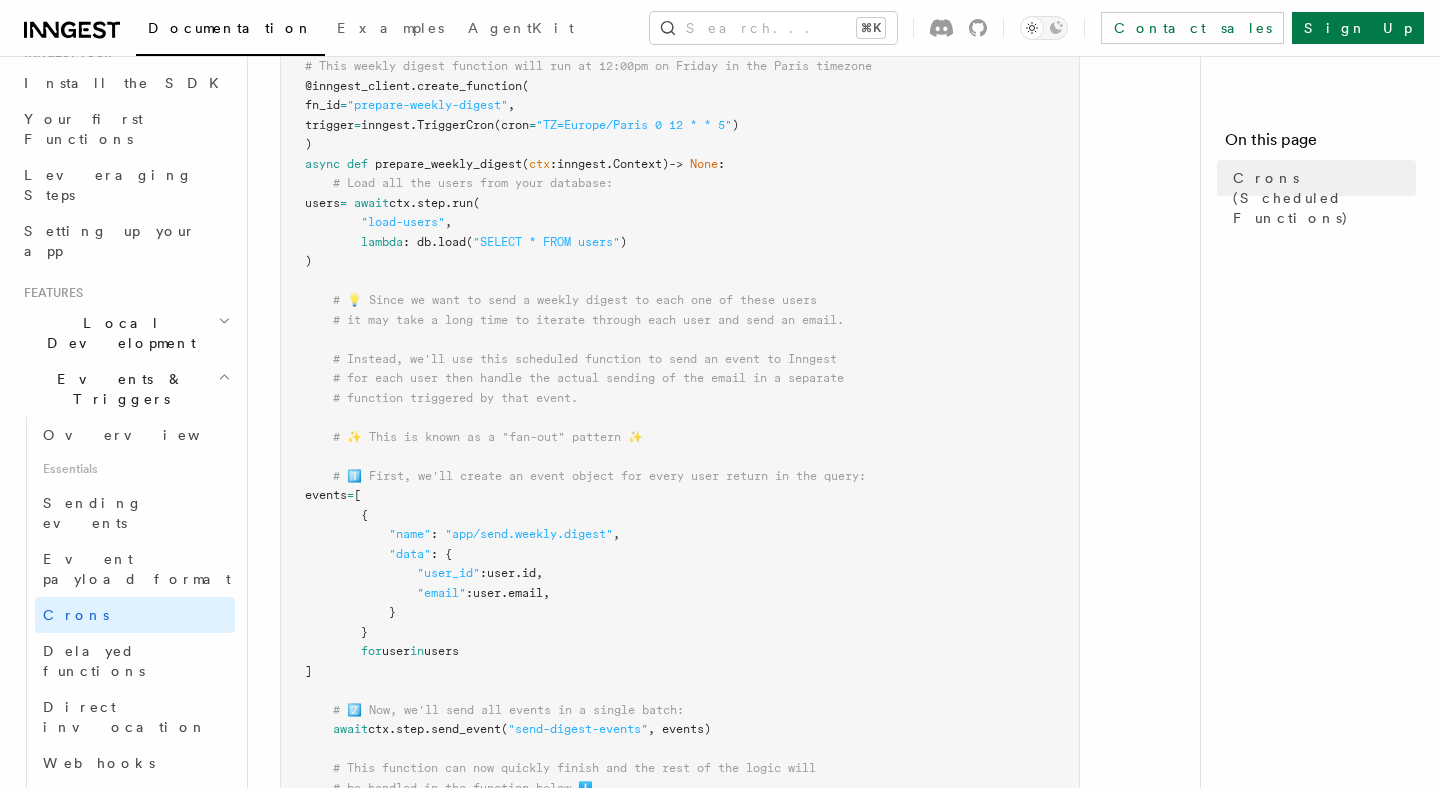 scroll, scrollTop: 37, scrollLeft: 0, axis: vertical 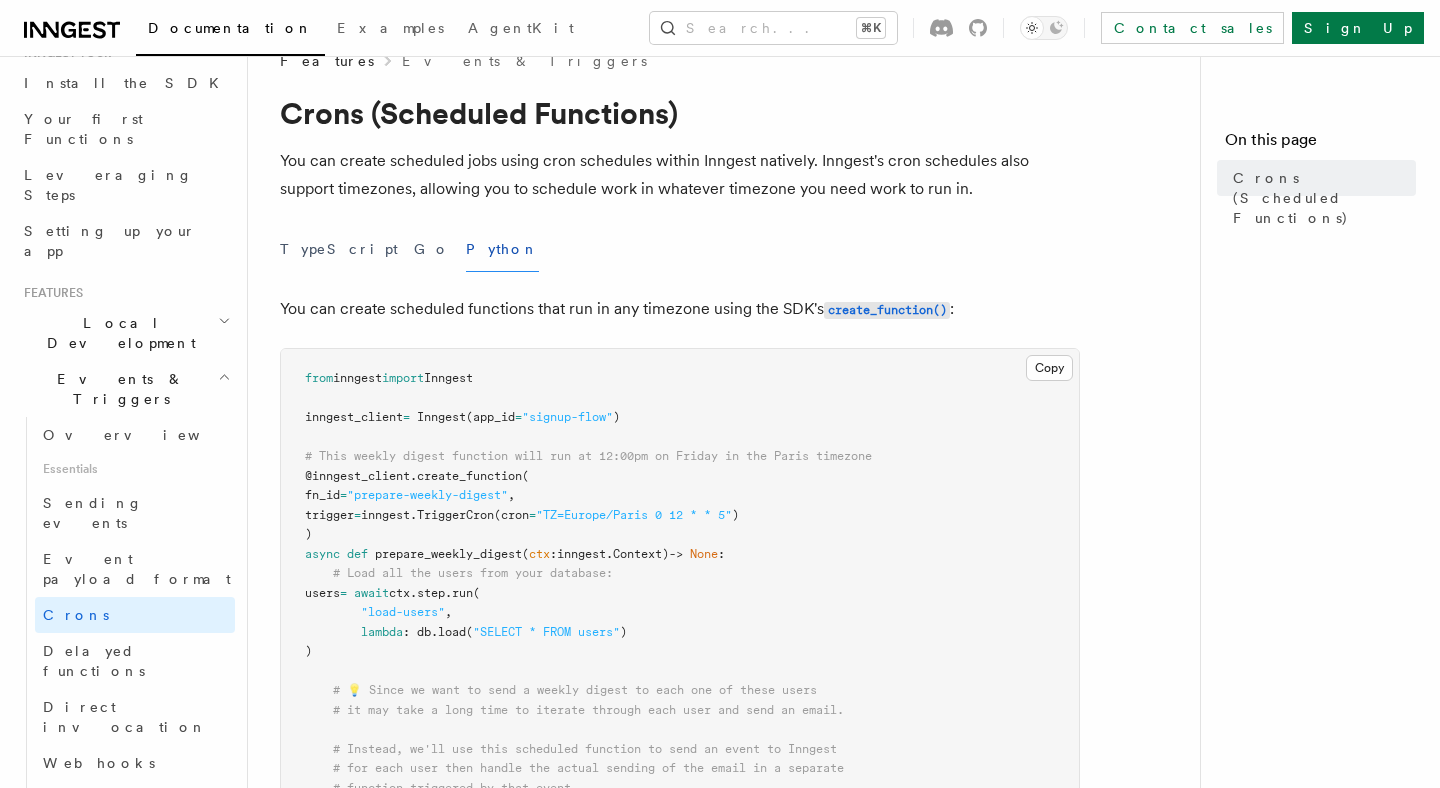 click on "from  inngest  import  Inngest
inngest_client  =   Inngest (app_id = "signup-flow" )
# This weekly digest function will run at 12:00pm on Friday in the Paris timezone
@inngest_client . create_function (
fn_id = "prepare-weekly-digest" ,
trigger = inngest. TriggerCron (cron = "TZ=Europe/Paris 0 12 * * 5" )
)
async   def   prepare_weekly_digest ( ctx :  inngest . Context)  ->   None :
# Load all the users from your database:
users  =   await  ctx . step . run (
"load-users" ,
lambda : db. load ( "SELECT * FROM users" )
)
# 💡 Since we want to send a weekly digest to each one of these users
# it may take a long time to iterate through each user and send an email.
# Instead, we'll use this scheduled function to send an event to Inngest
# for each user then handle the actual sending of the email in a separate
# function triggered by that event.
# ✨ This is known as a "fan-out" pattern ✨" at bounding box center (680, 973) 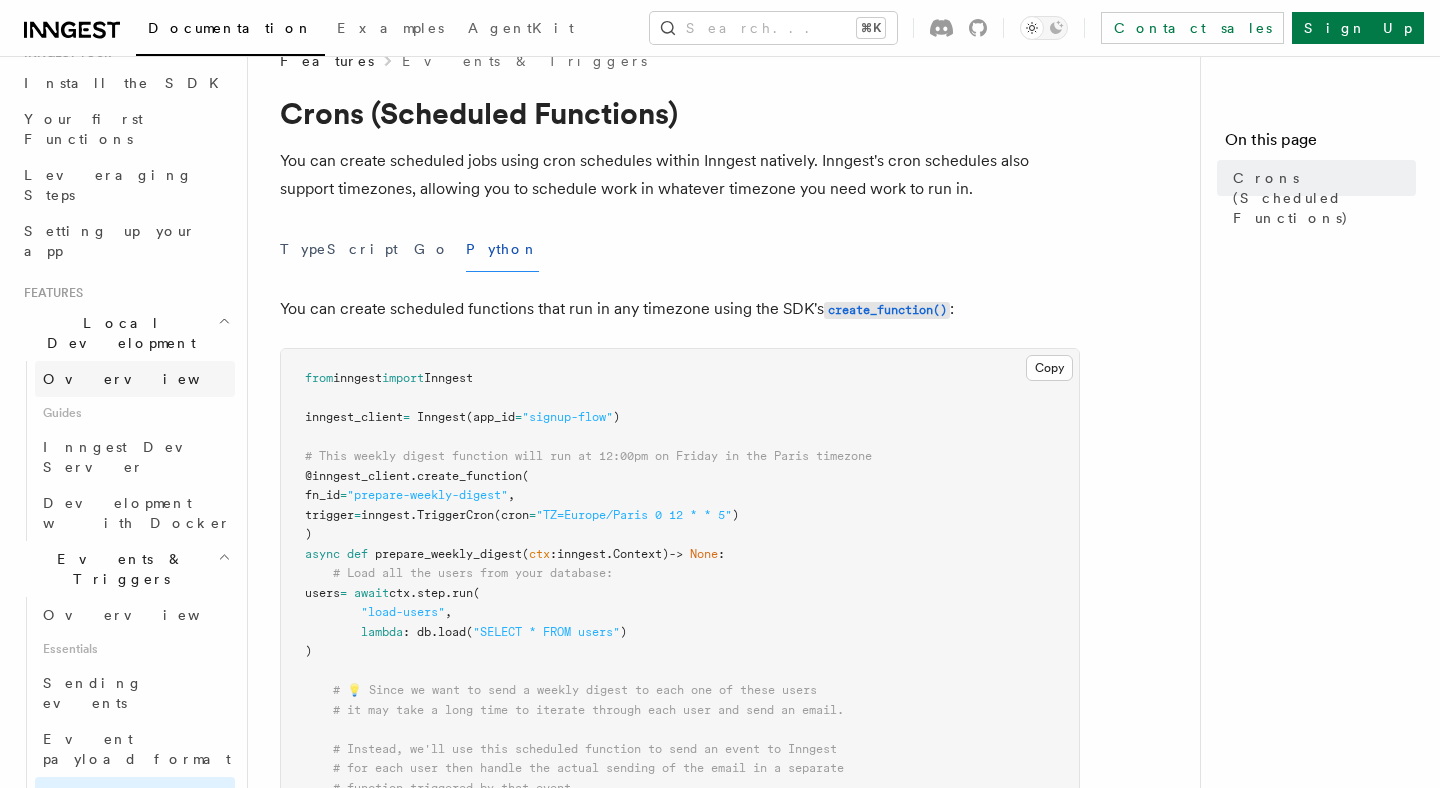 click on "Overview" at bounding box center (135, 379) 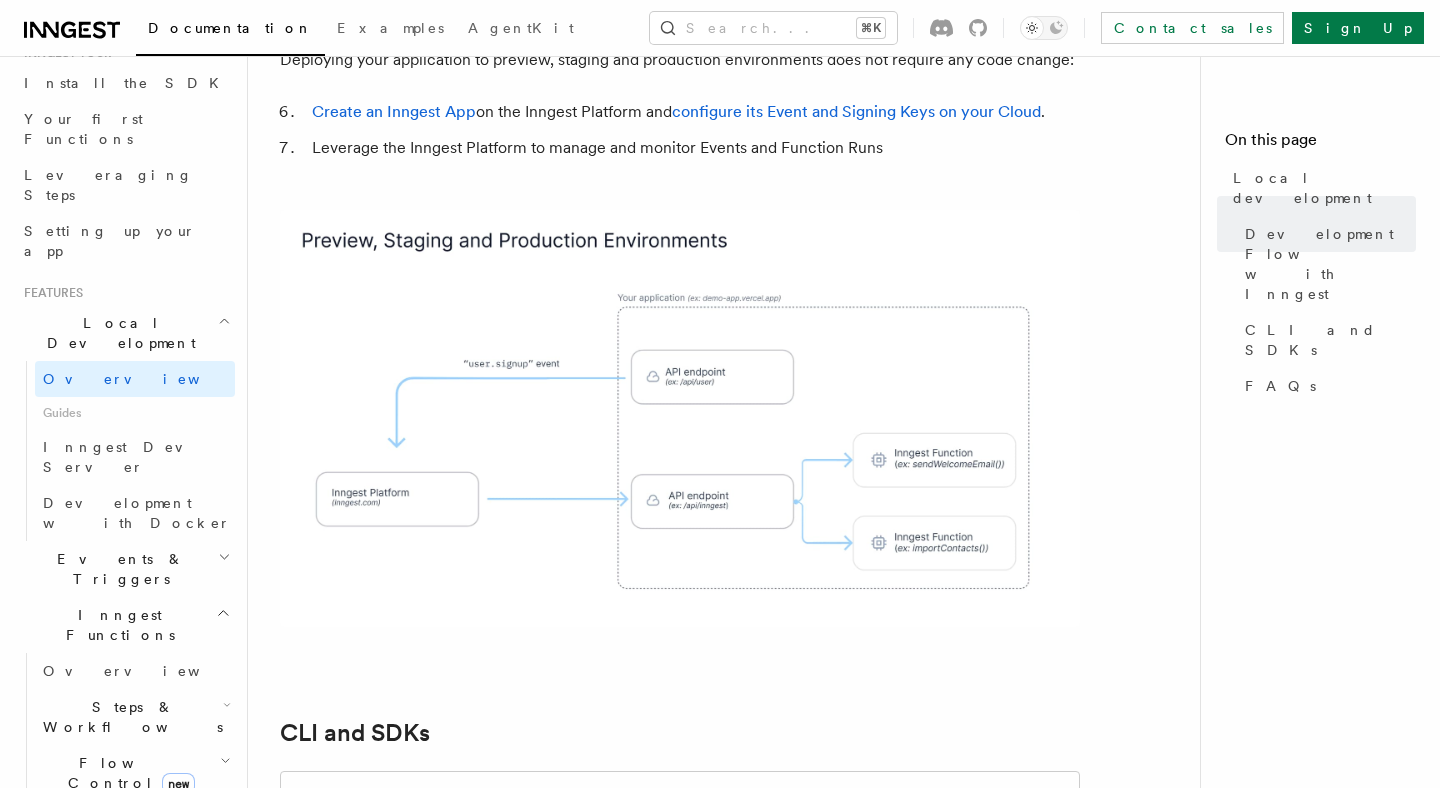 scroll, scrollTop: 2023, scrollLeft: 0, axis: vertical 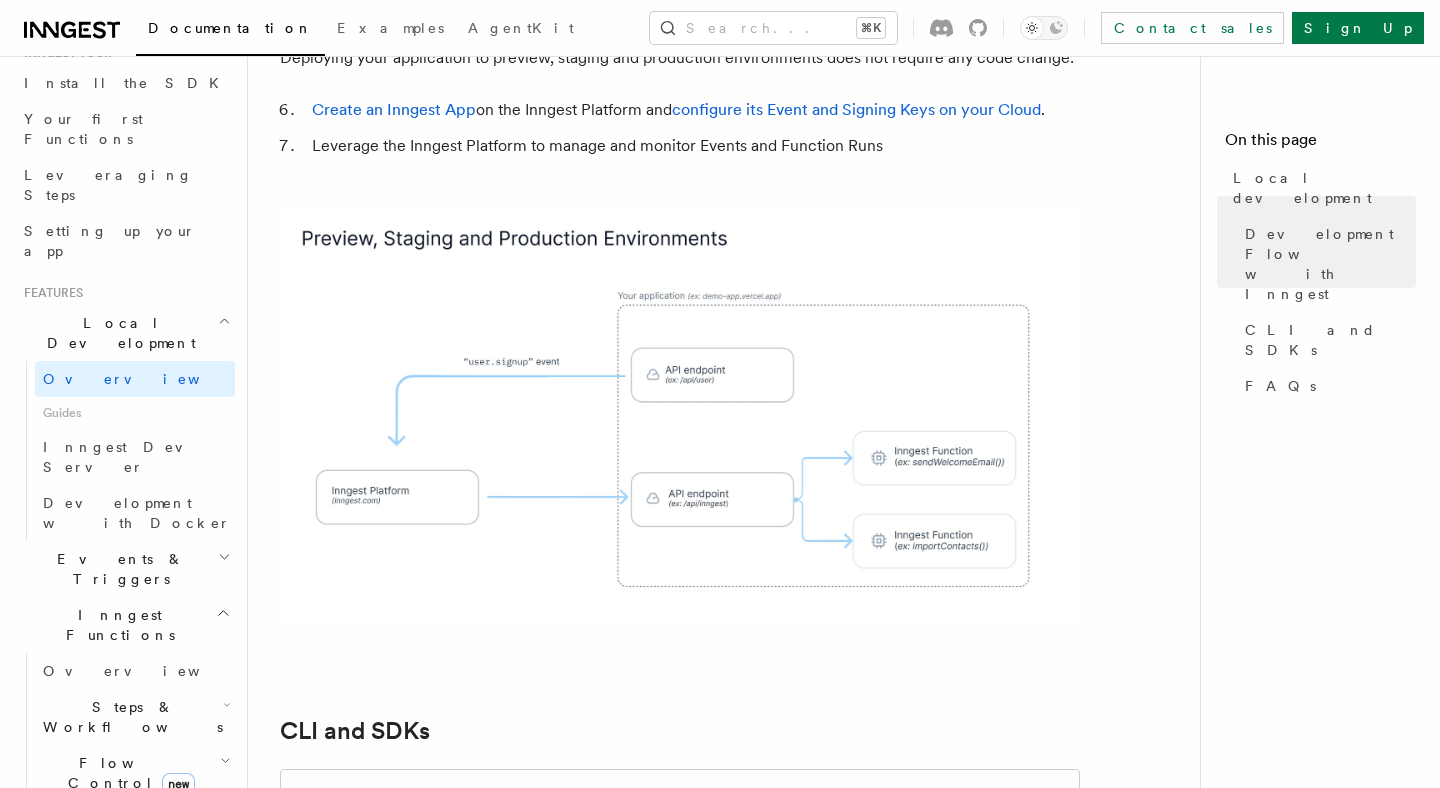 click on "Steps & Workflows" at bounding box center (135, 717) 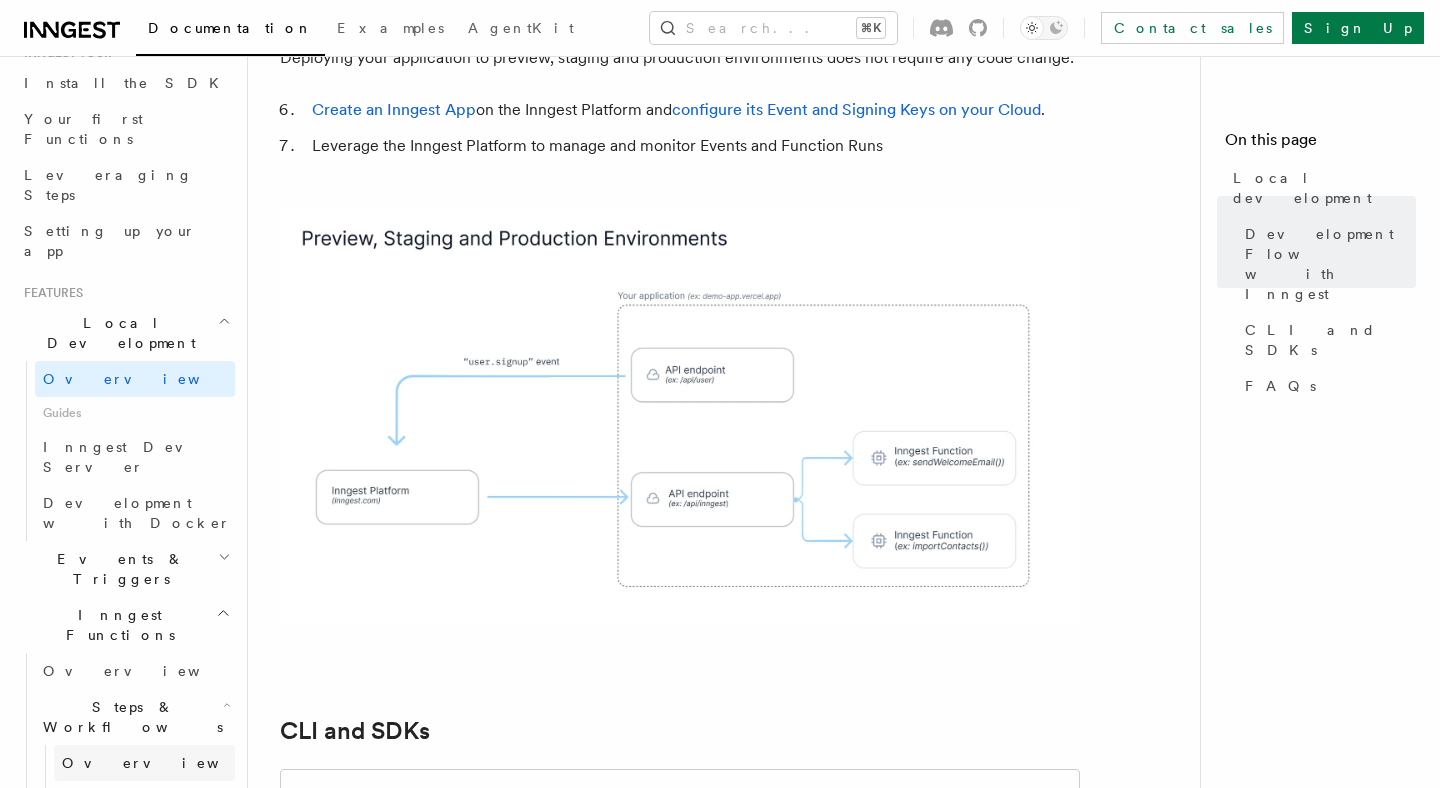 click on "Overview" at bounding box center [144, 763] 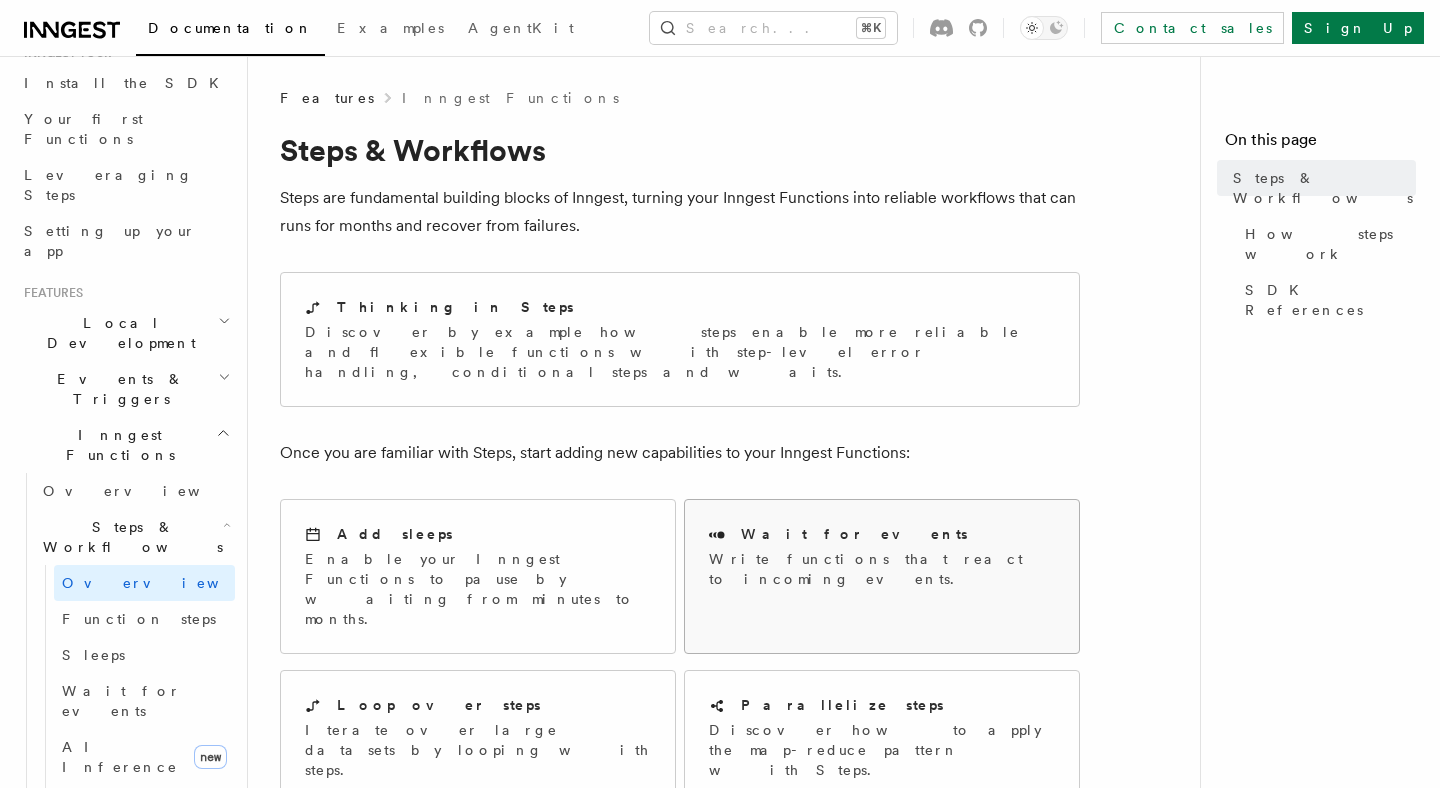 click on "Wait for events" at bounding box center (882, 534) 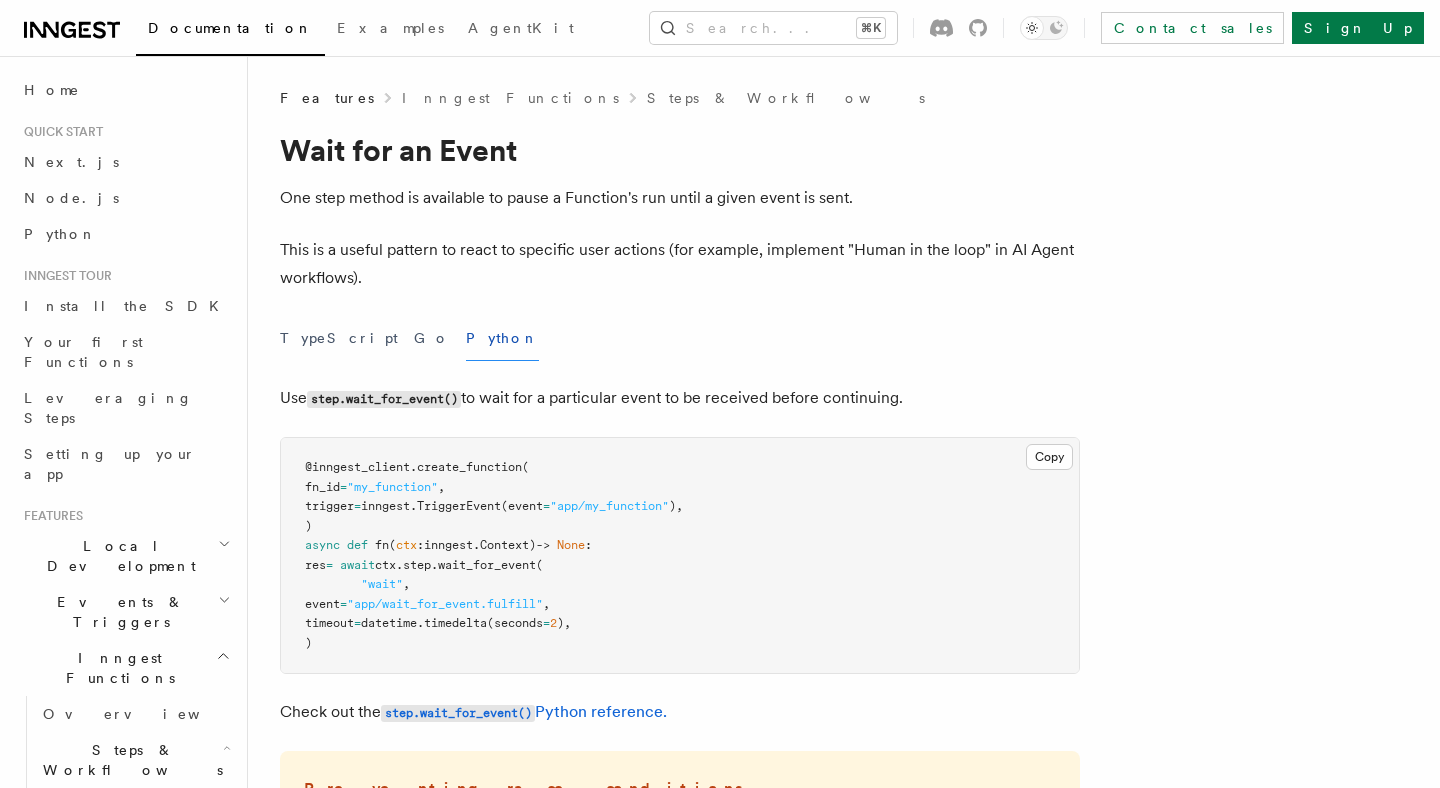 scroll, scrollTop: 0, scrollLeft: 0, axis: both 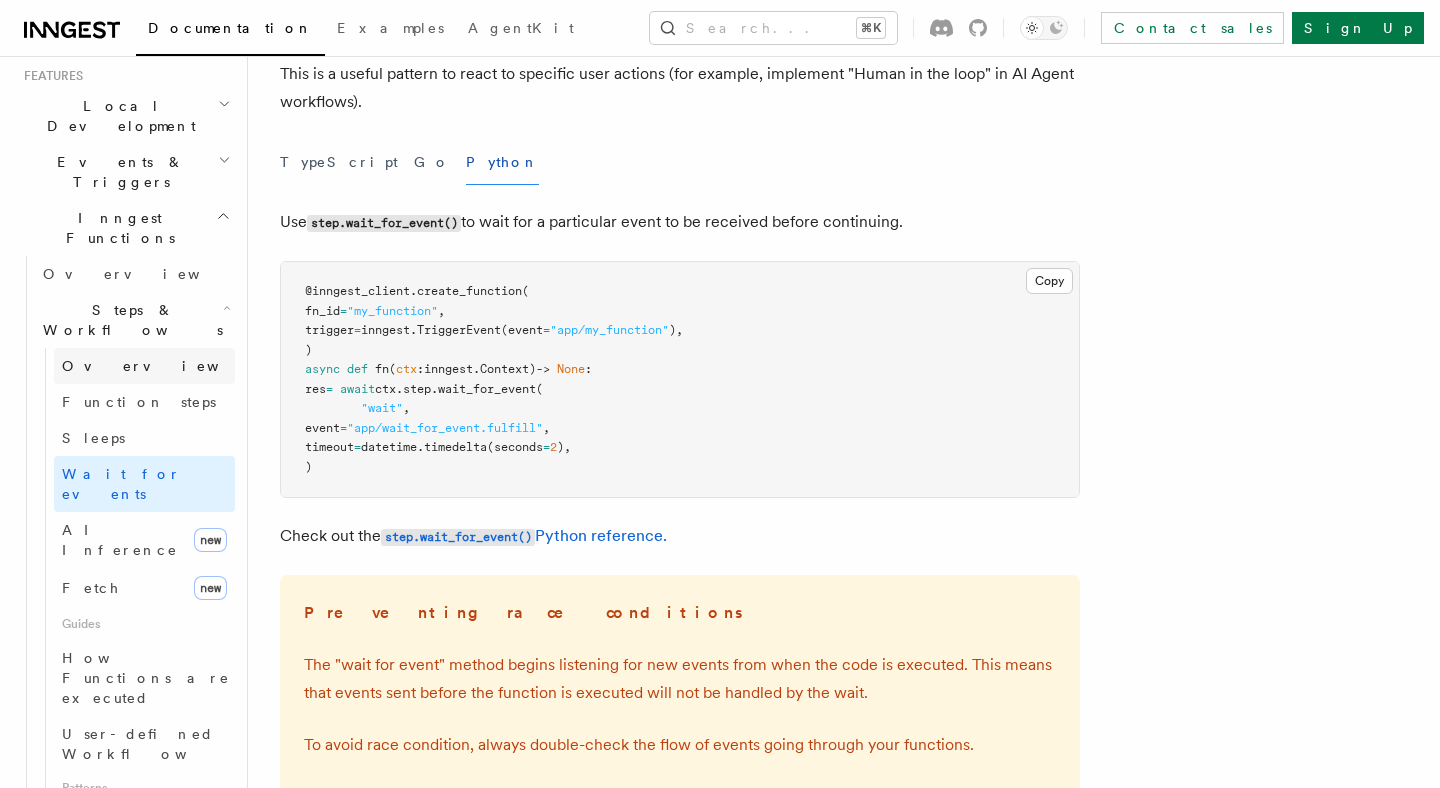 click on "Overview" at bounding box center (144, 366) 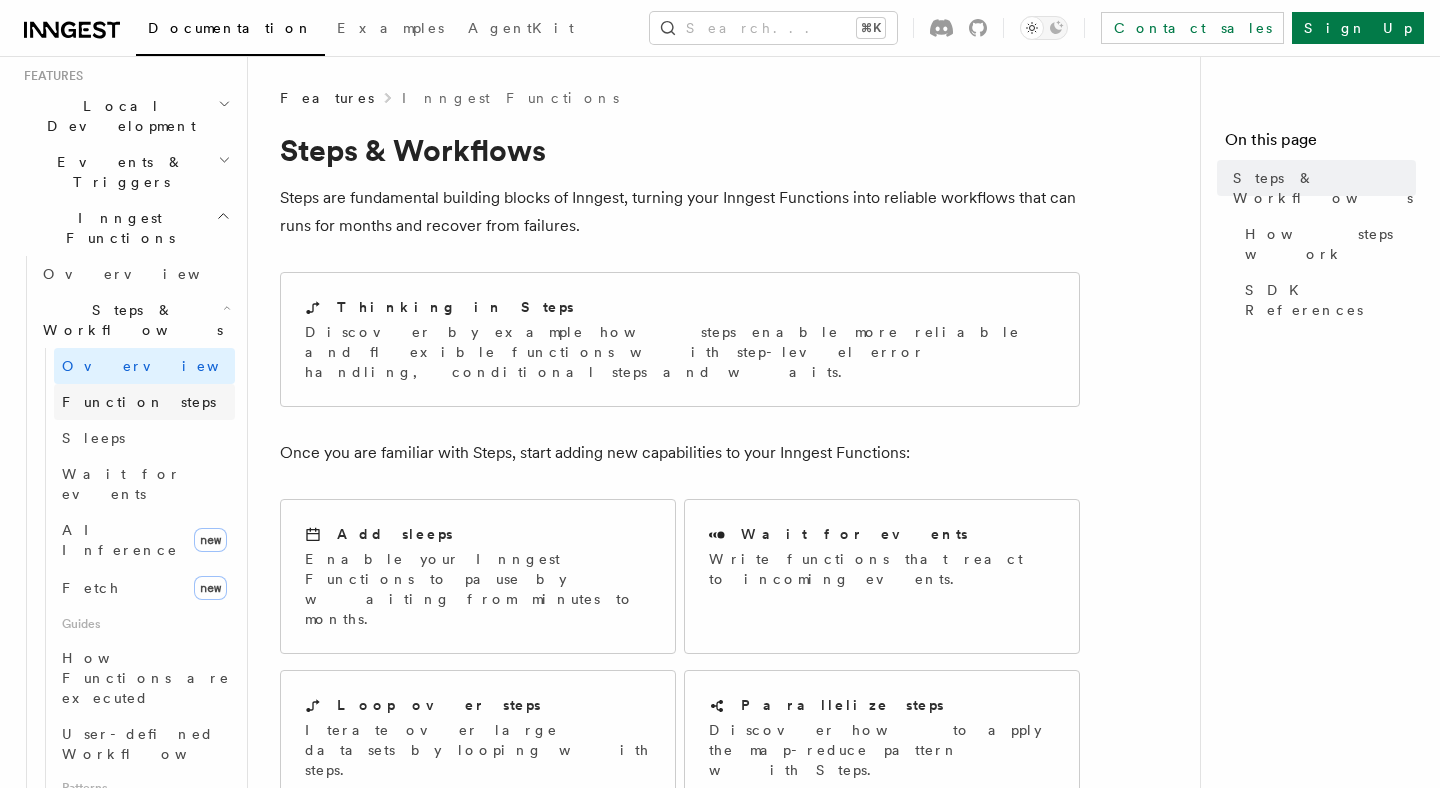 click on "Function steps" at bounding box center (144, 402) 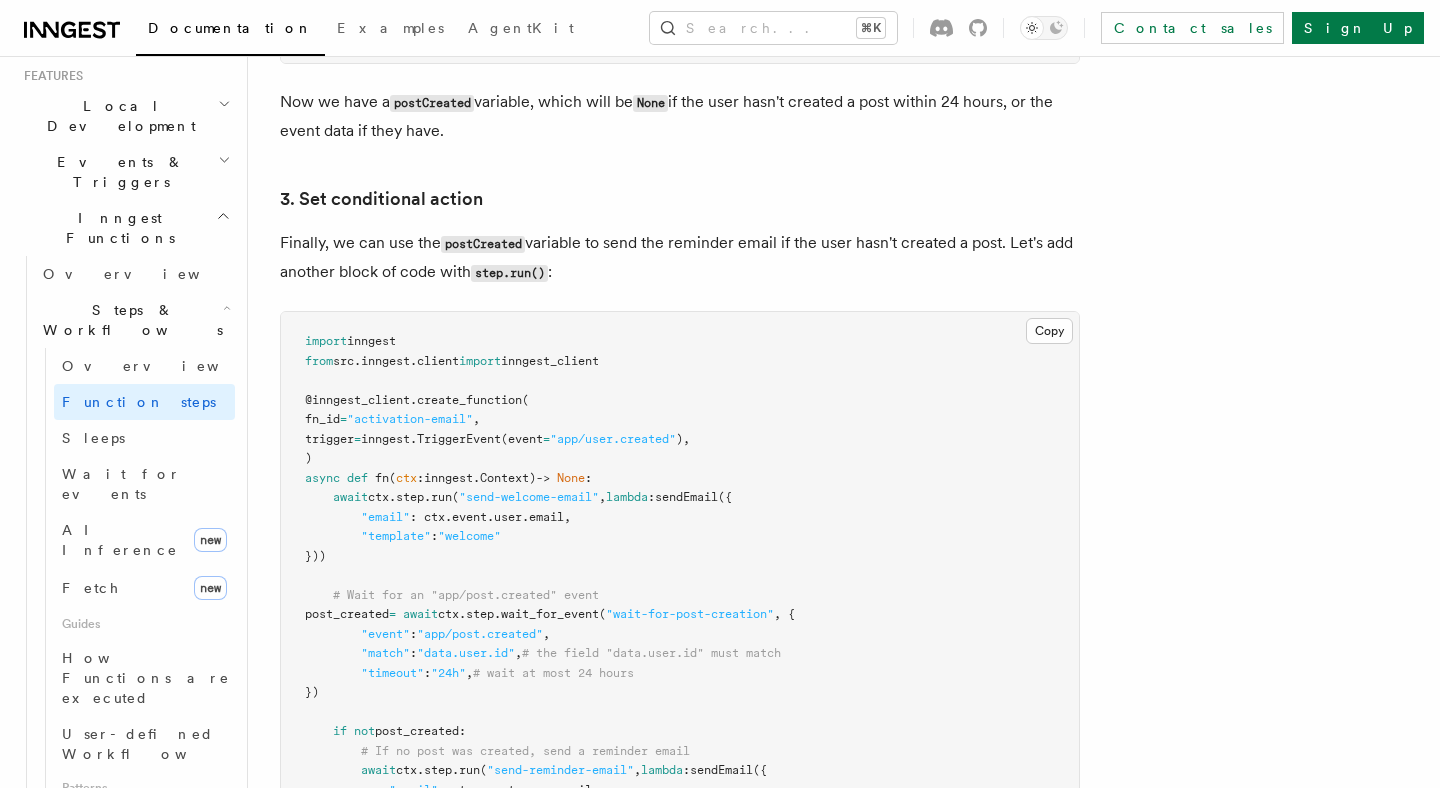 scroll, scrollTop: 2841, scrollLeft: 0, axis: vertical 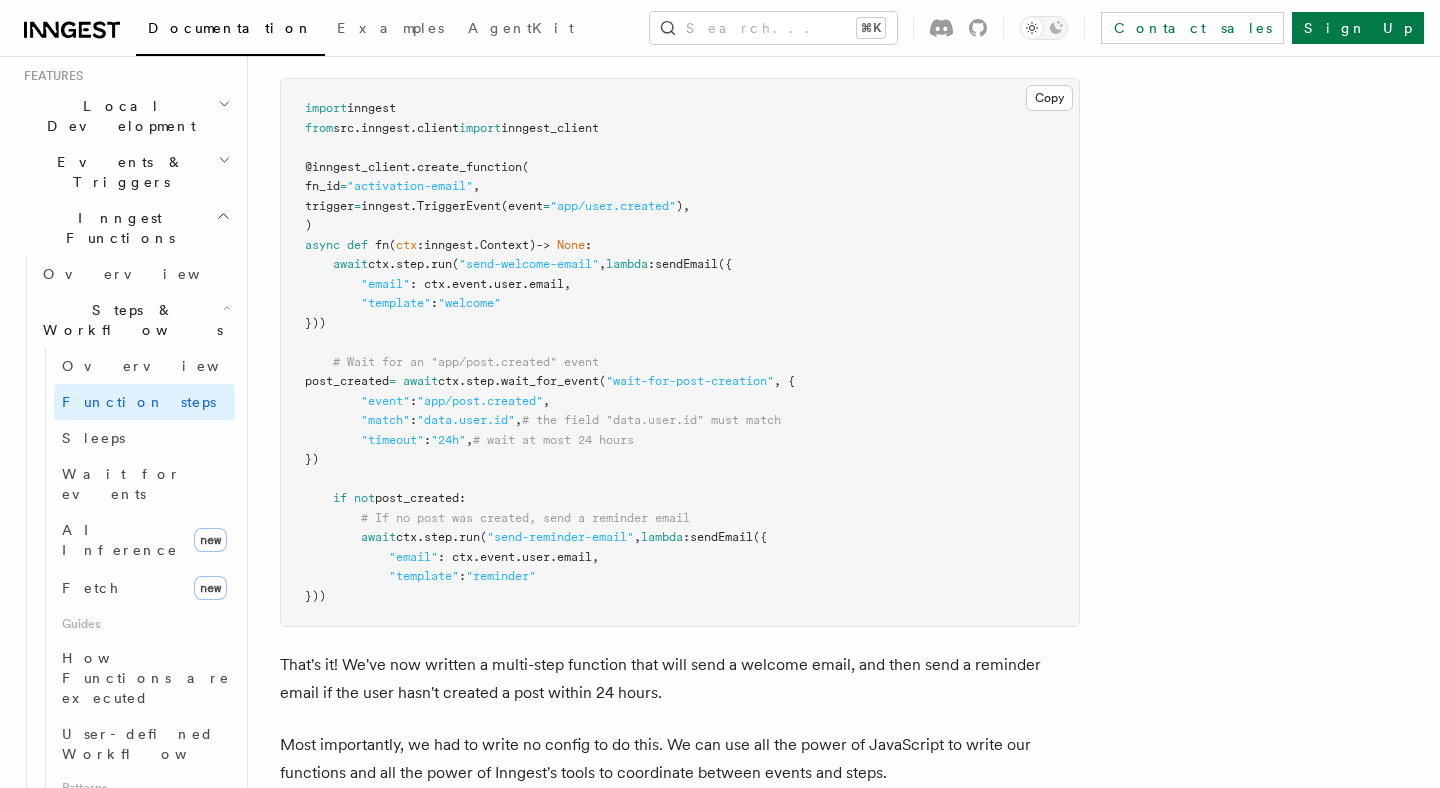 click on "import  inngest
from  src . inngest . client  import  inngest_client
@inngest_client . create_function (
fn_id = "activation-email" ,
trigger = inngest. TriggerEvent (event = "app/user.created" ),
)
async   def   fn ( ctx :  inngest . Context)  ->   None :
await  ctx . step . run ( "send-welcome-email" ,  lambda :  sendEmail ({
"email" : ctx.event.user.email,
"template" :  "welcome"
}))
# Wait for an "app/post.created" event
post_created  =   await  ctx . step . wait_for_event ( "wait-for-post-creation" , {
"event" :  "app/post.created" ,
"match" :  "data.user.id" ,   # the field "data.user.id" must match
"timeout" :  "24h" ,   # wait at most 24 hours
})
if   not  post_created :
# If no post was created, send a reminder email
await  ctx . step . run ( "send-reminder-email" ,  lambda :  sendEmail ({
"email" : ctx.event.user.email,
"template"" at bounding box center [680, 352] 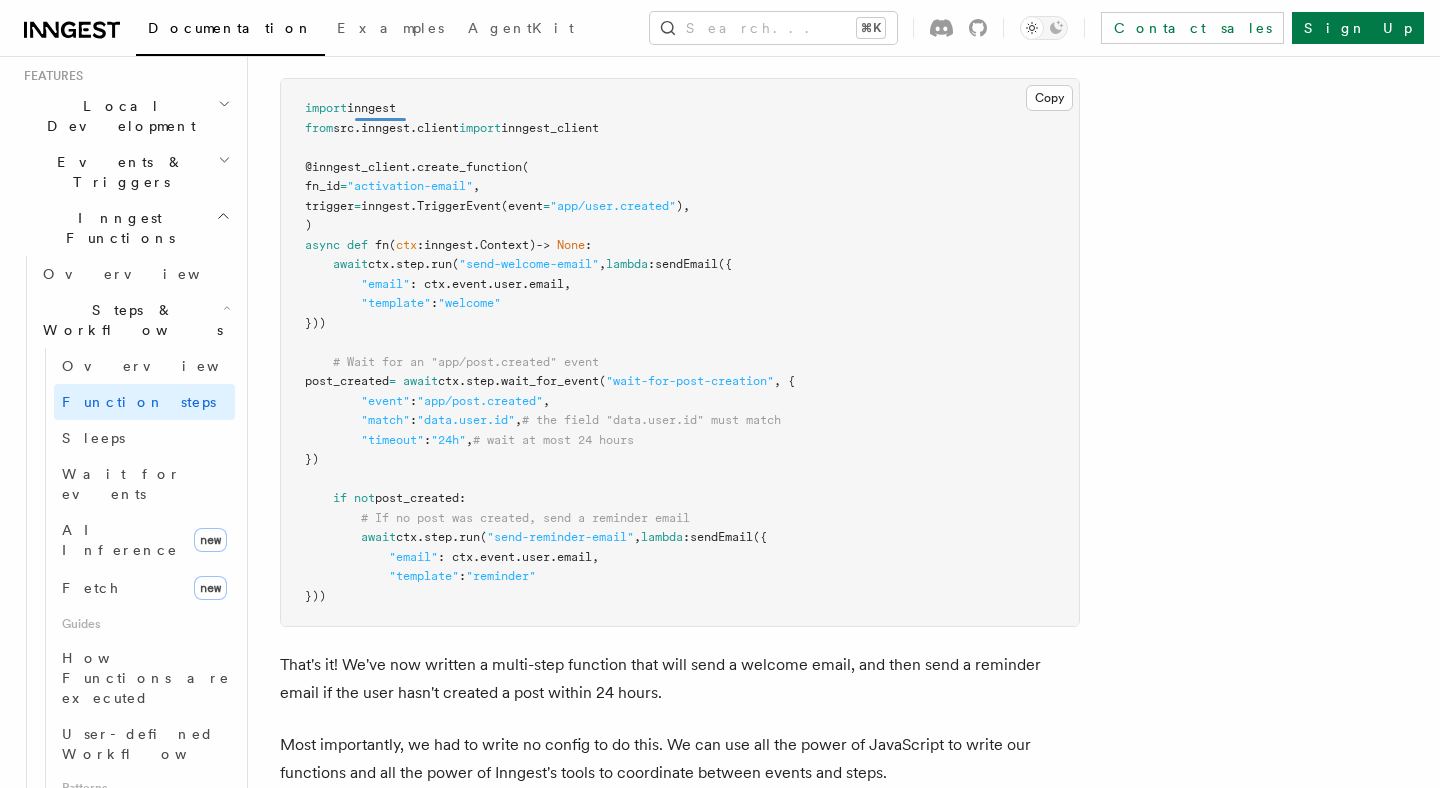 copy on "inngest" 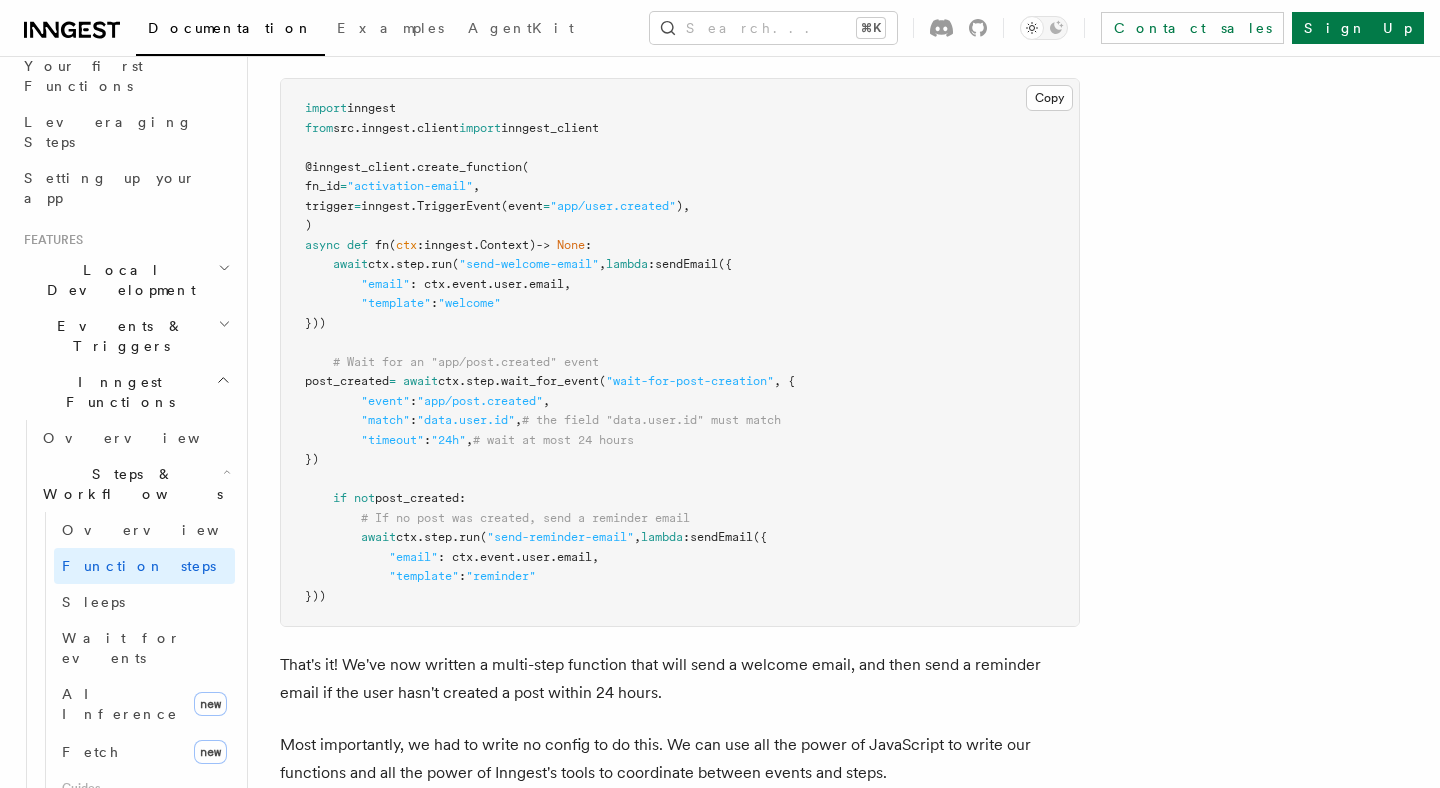 scroll, scrollTop: 173, scrollLeft: 0, axis: vertical 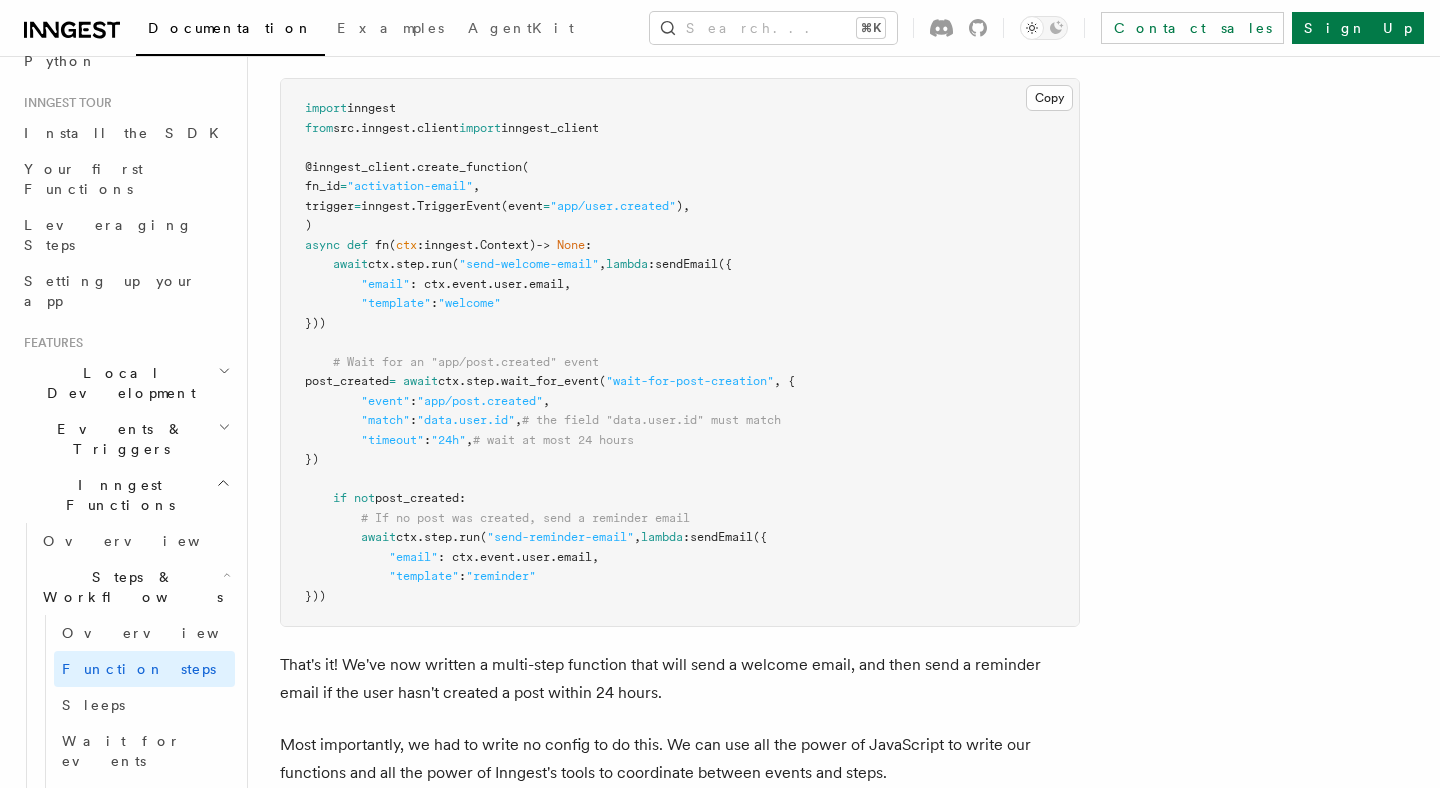 click 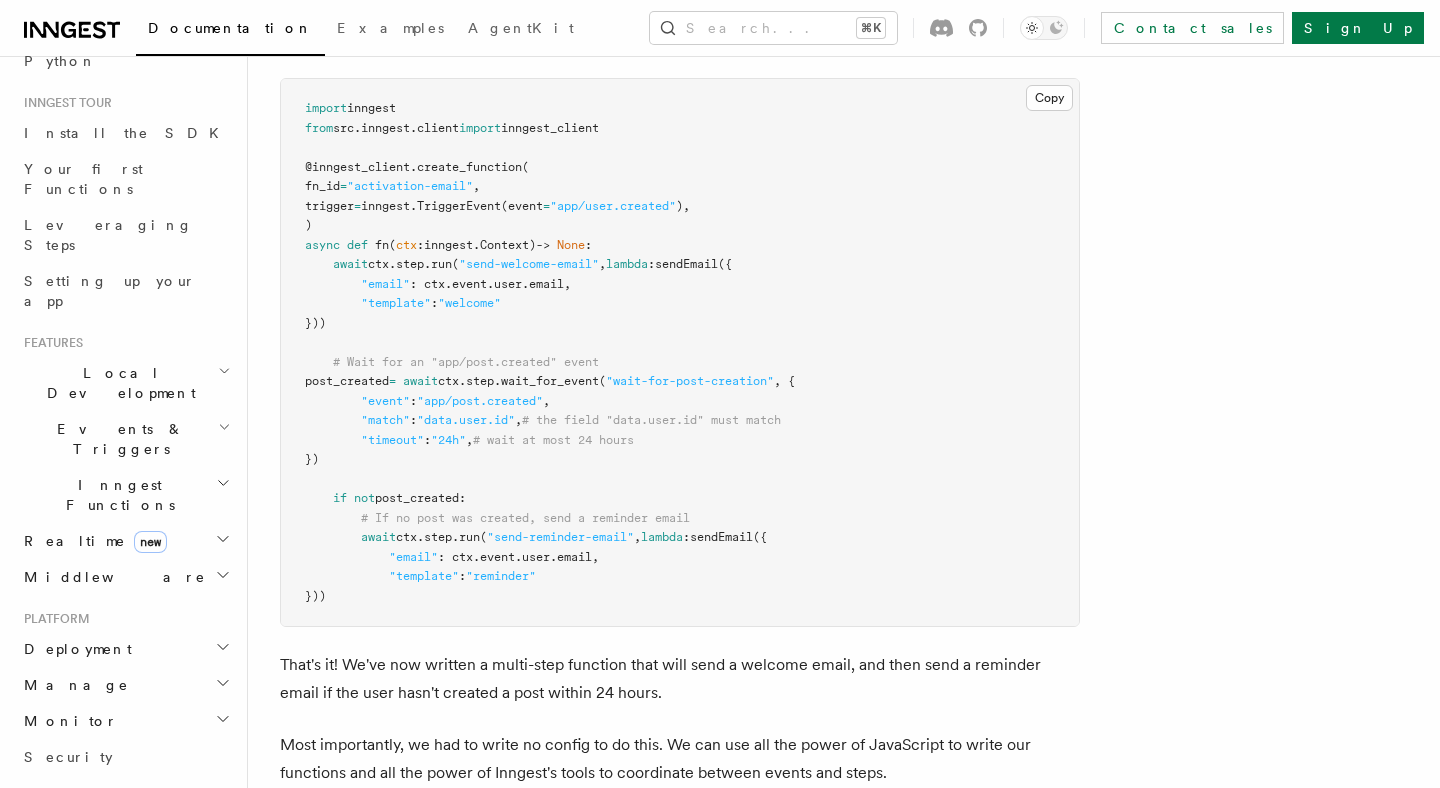 click 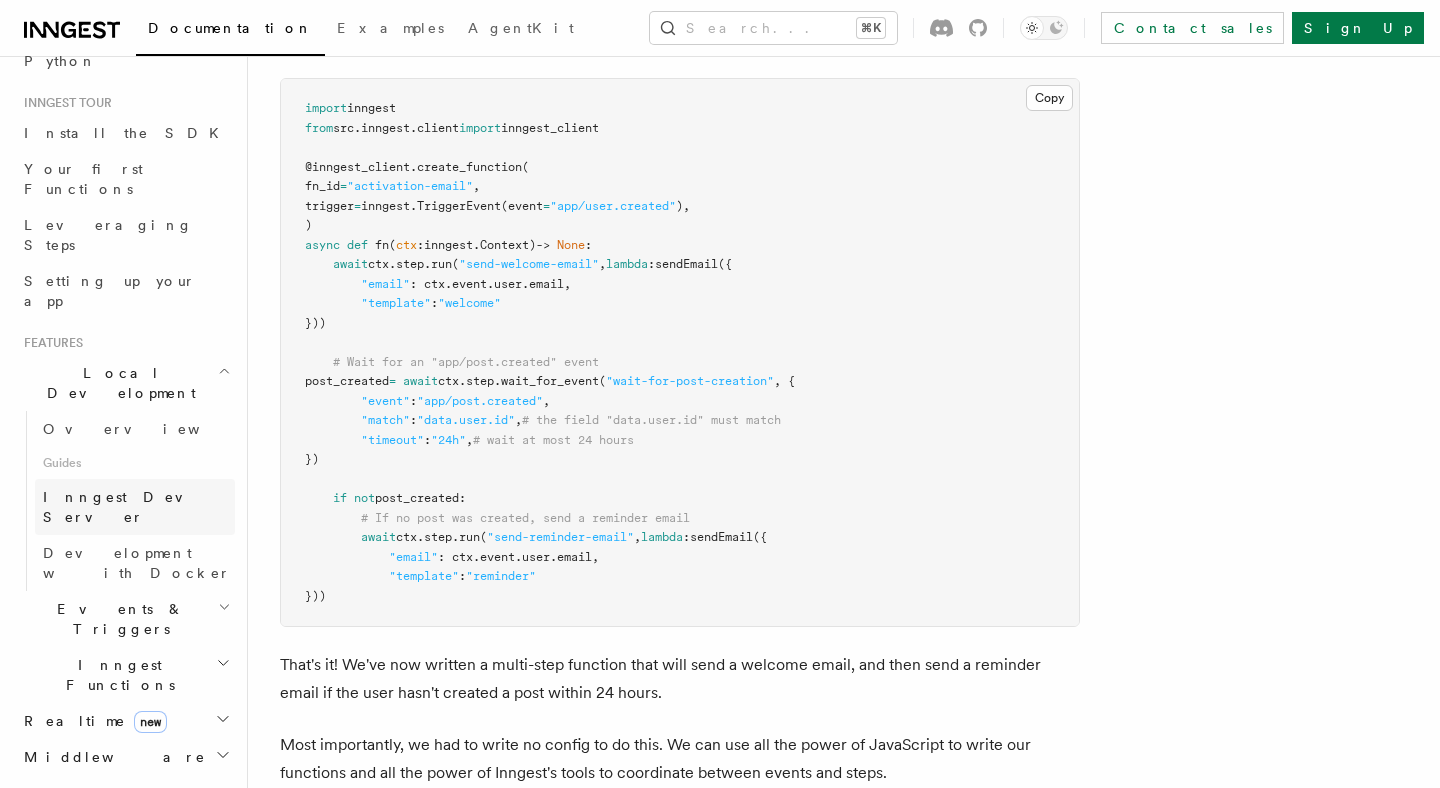 click on "Inngest Dev Server" at bounding box center (135, 507) 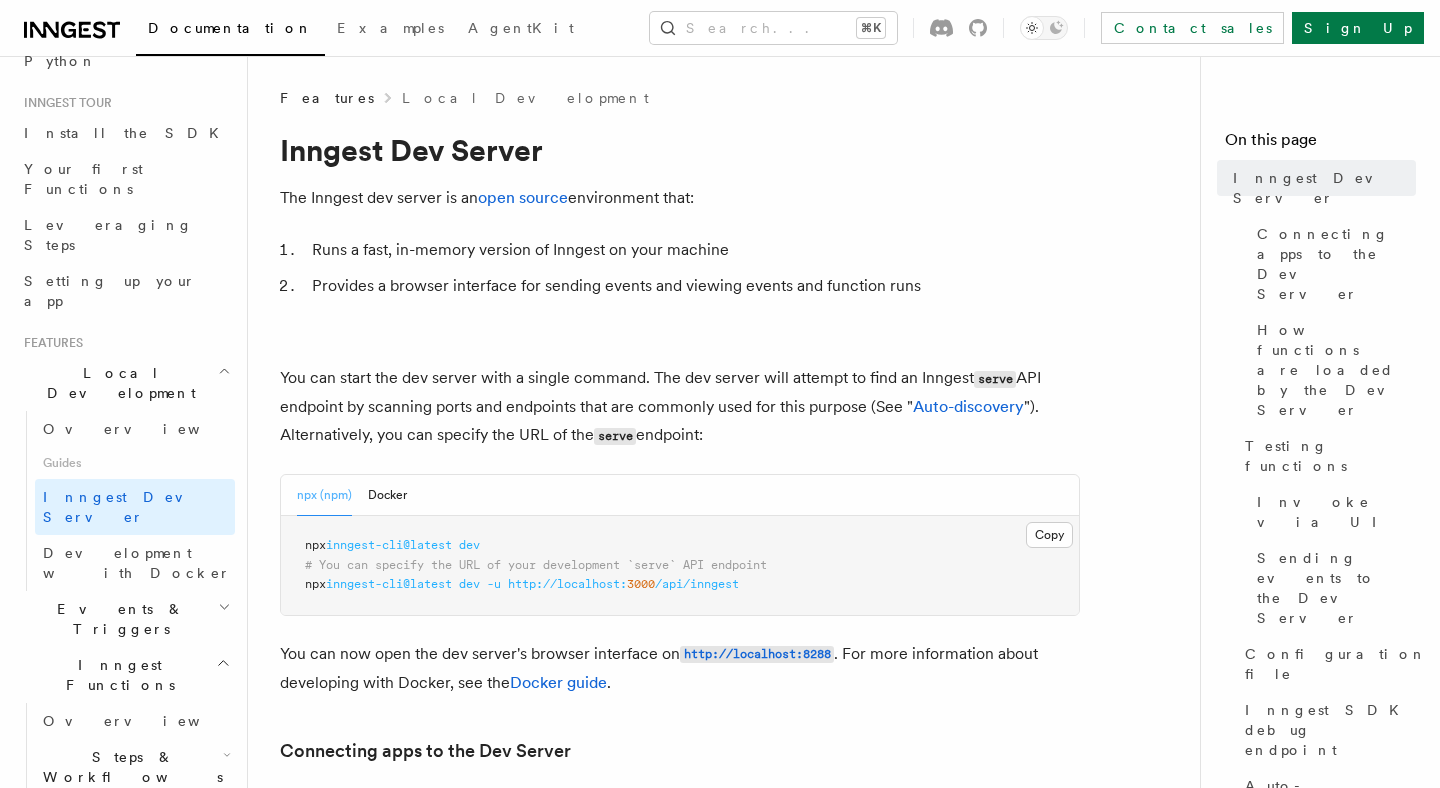 scroll, scrollTop: 208, scrollLeft: 0, axis: vertical 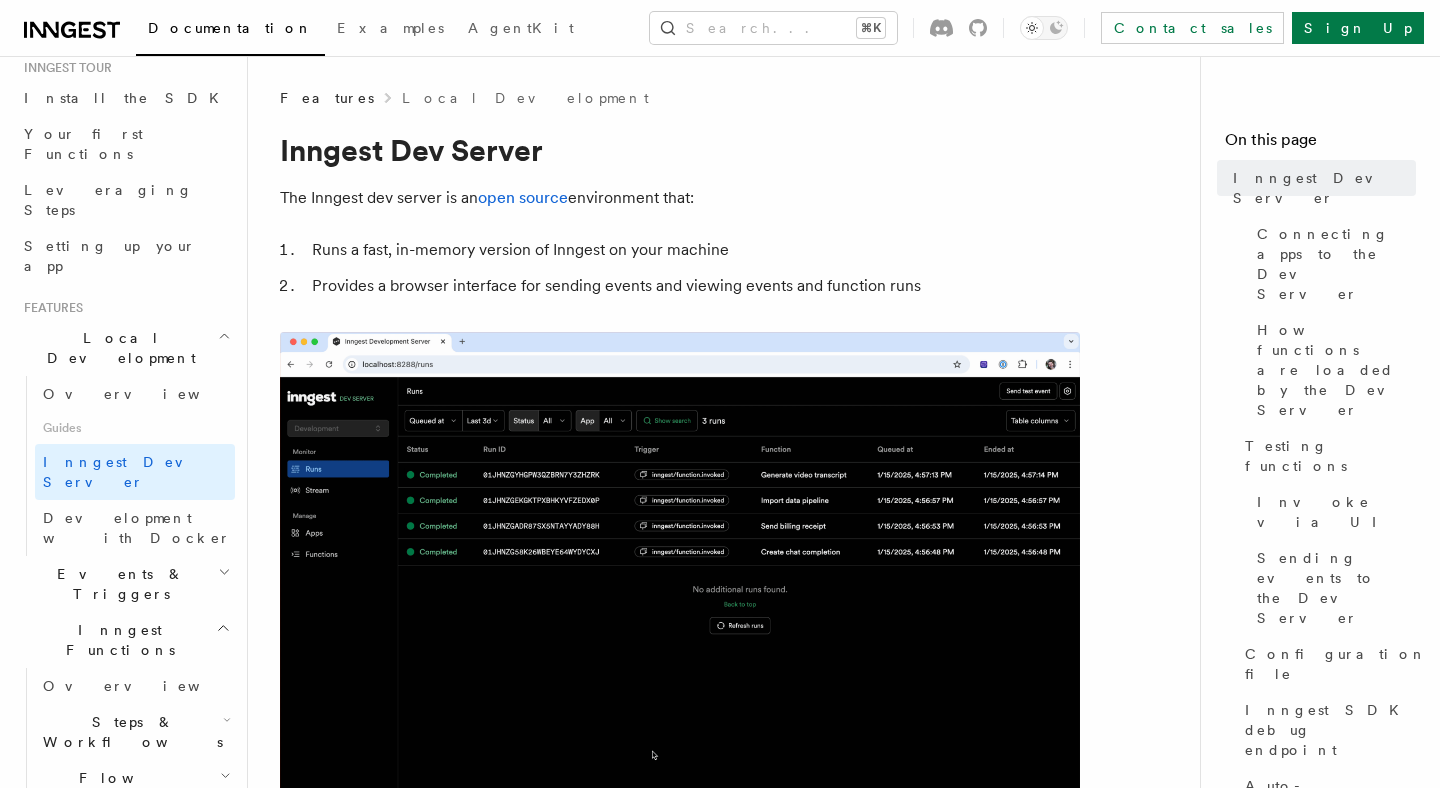 click 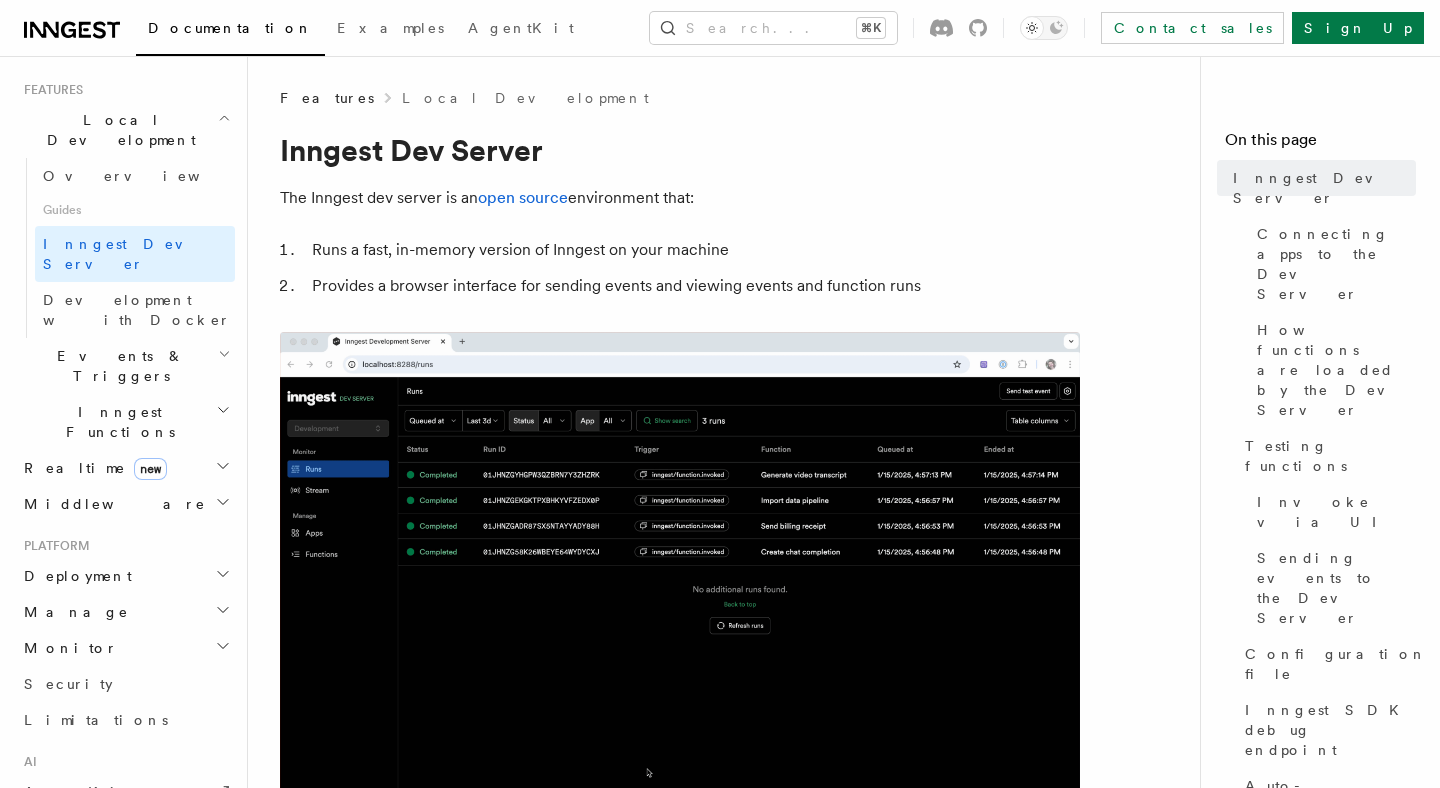 scroll, scrollTop: 419, scrollLeft: 0, axis: vertical 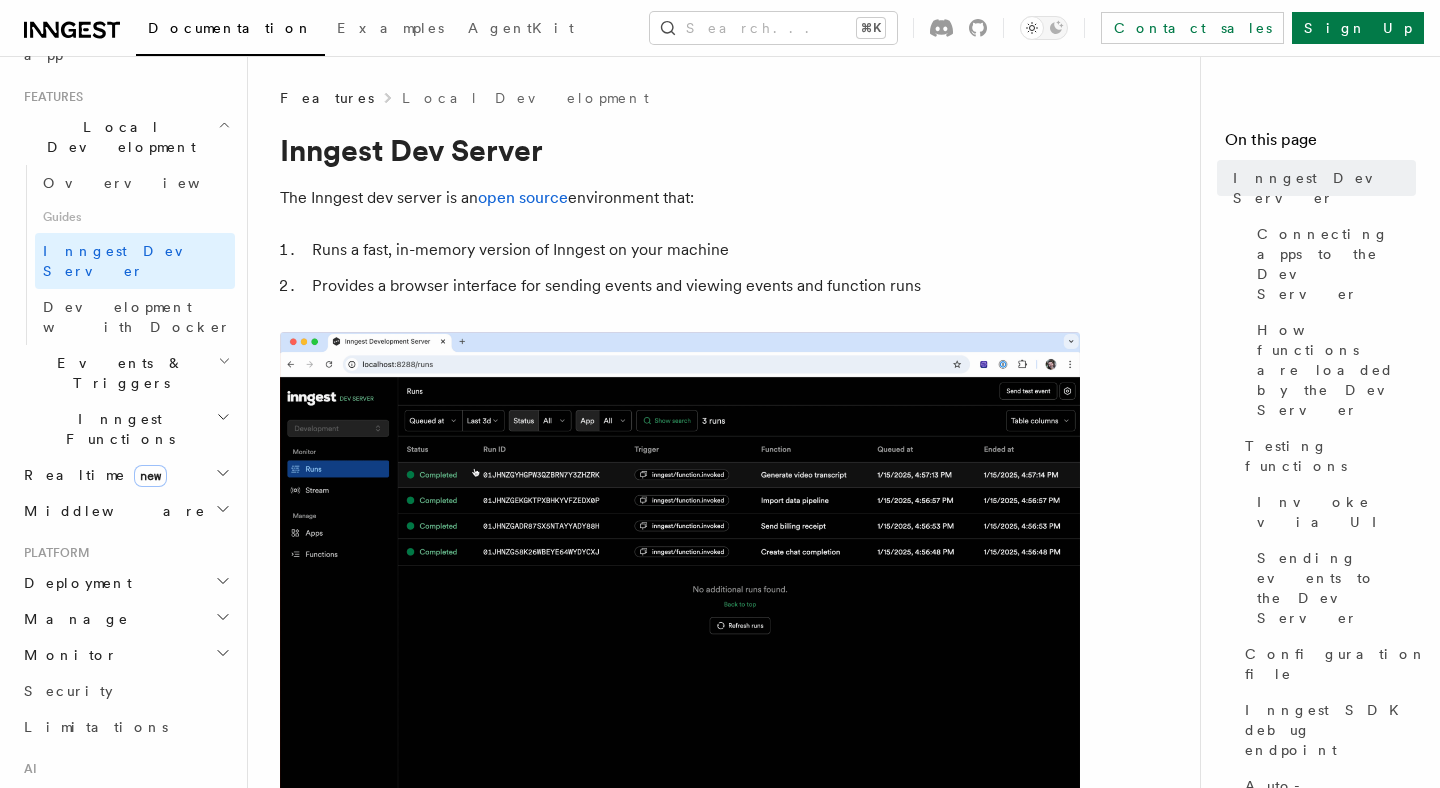 click 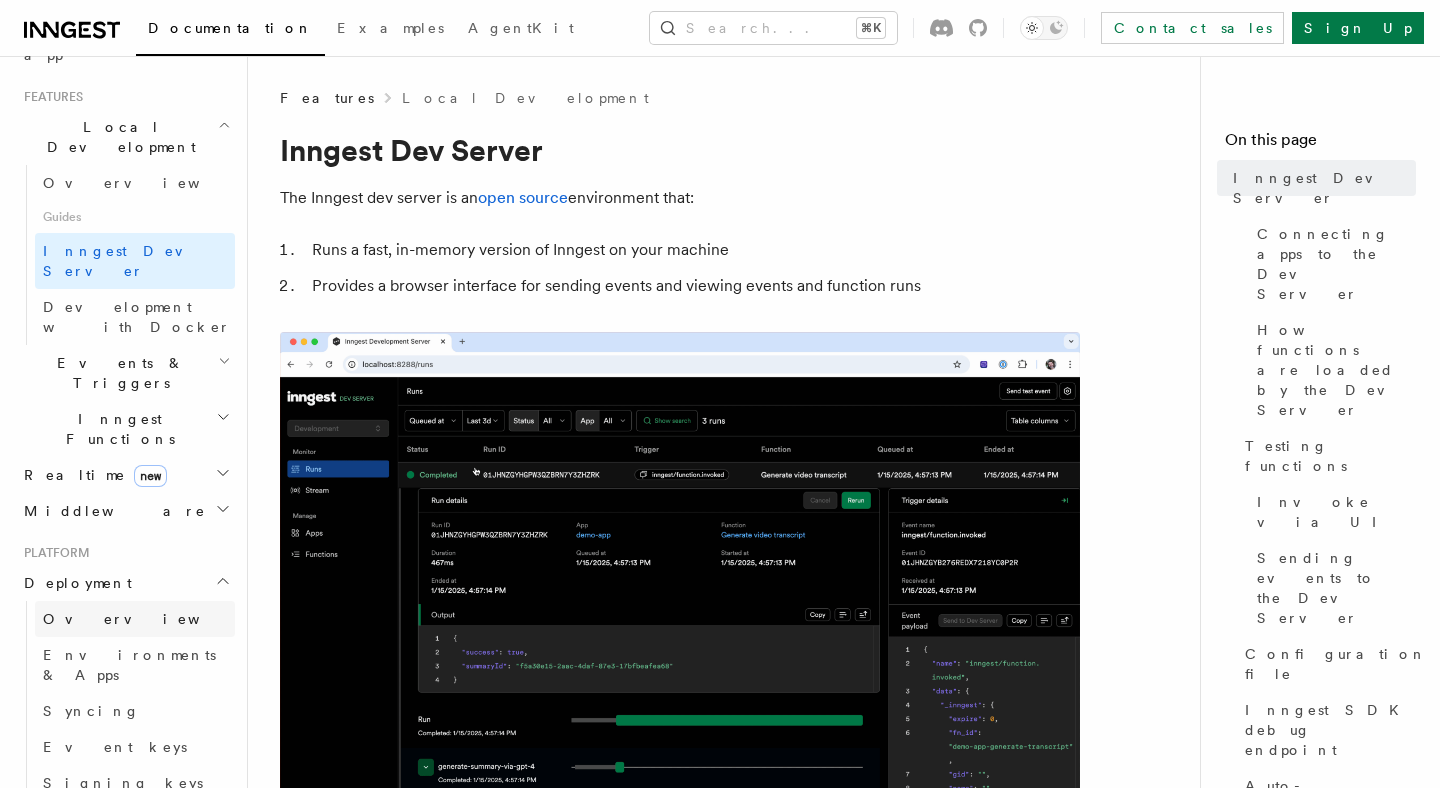 click on "Overview" at bounding box center (135, 619) 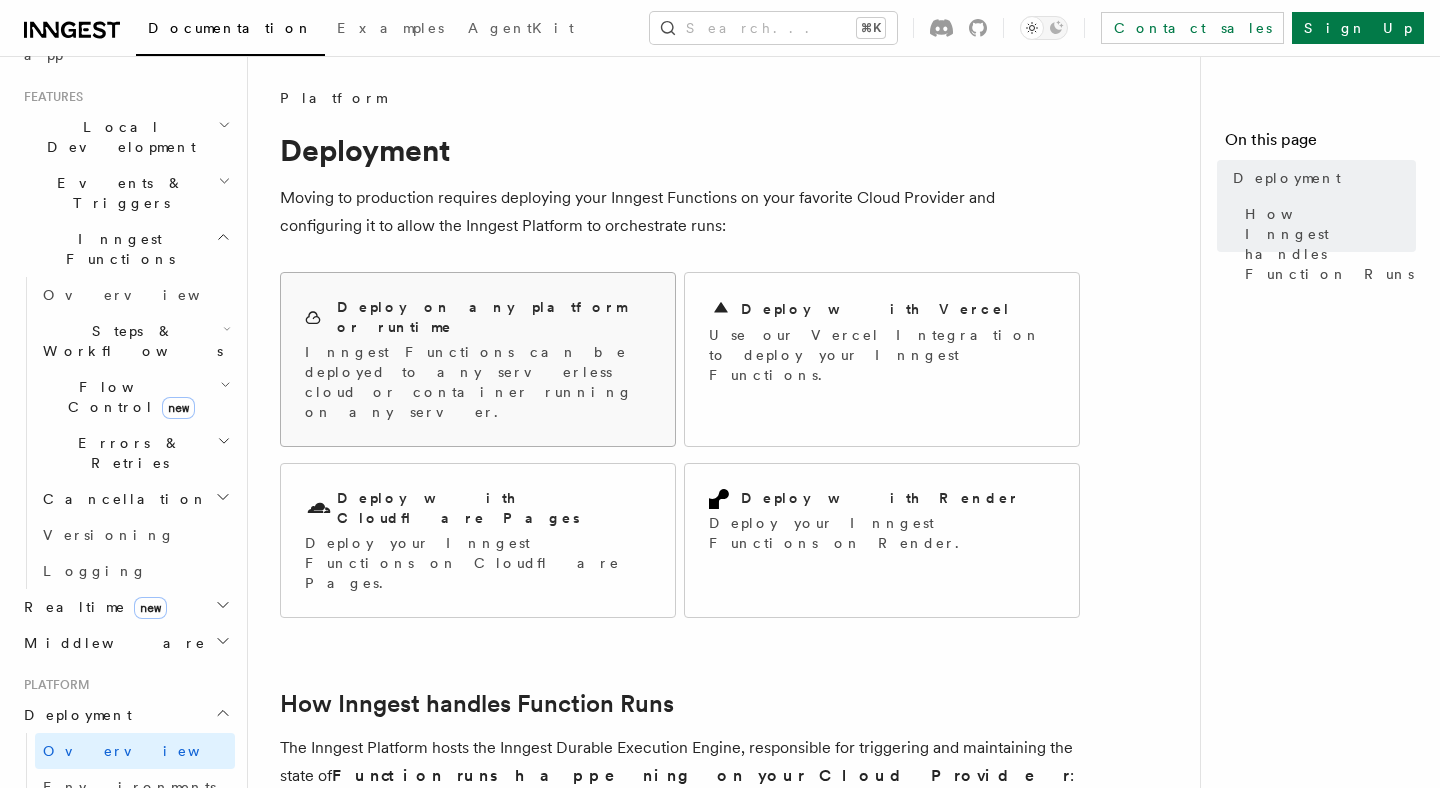 click on "Inngest Functions can be deployed to any serverless cloud or container running on any server." at bounding box center [478, 382] 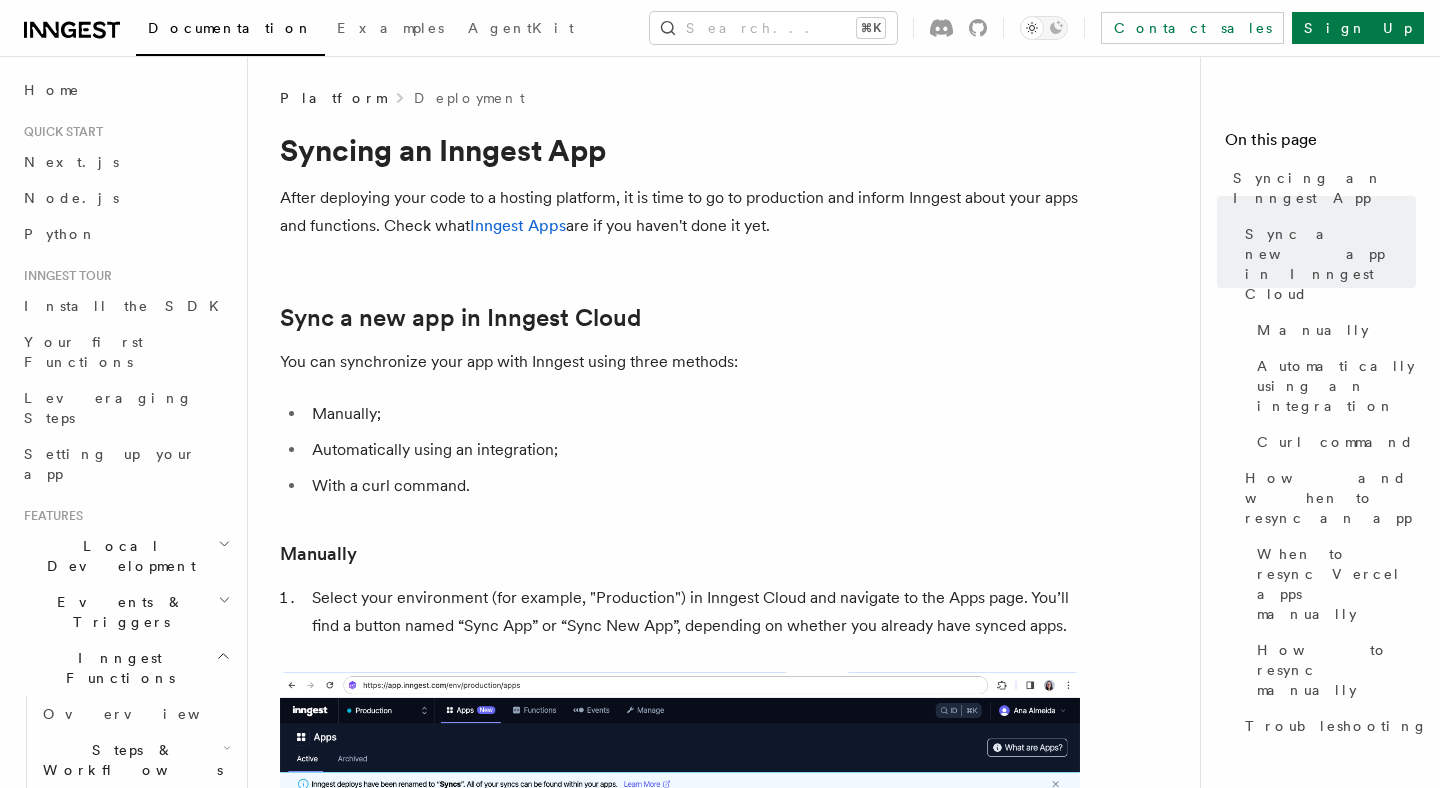 scroll, scrollTop: 208, scrollLeft: 0, axis: vertical 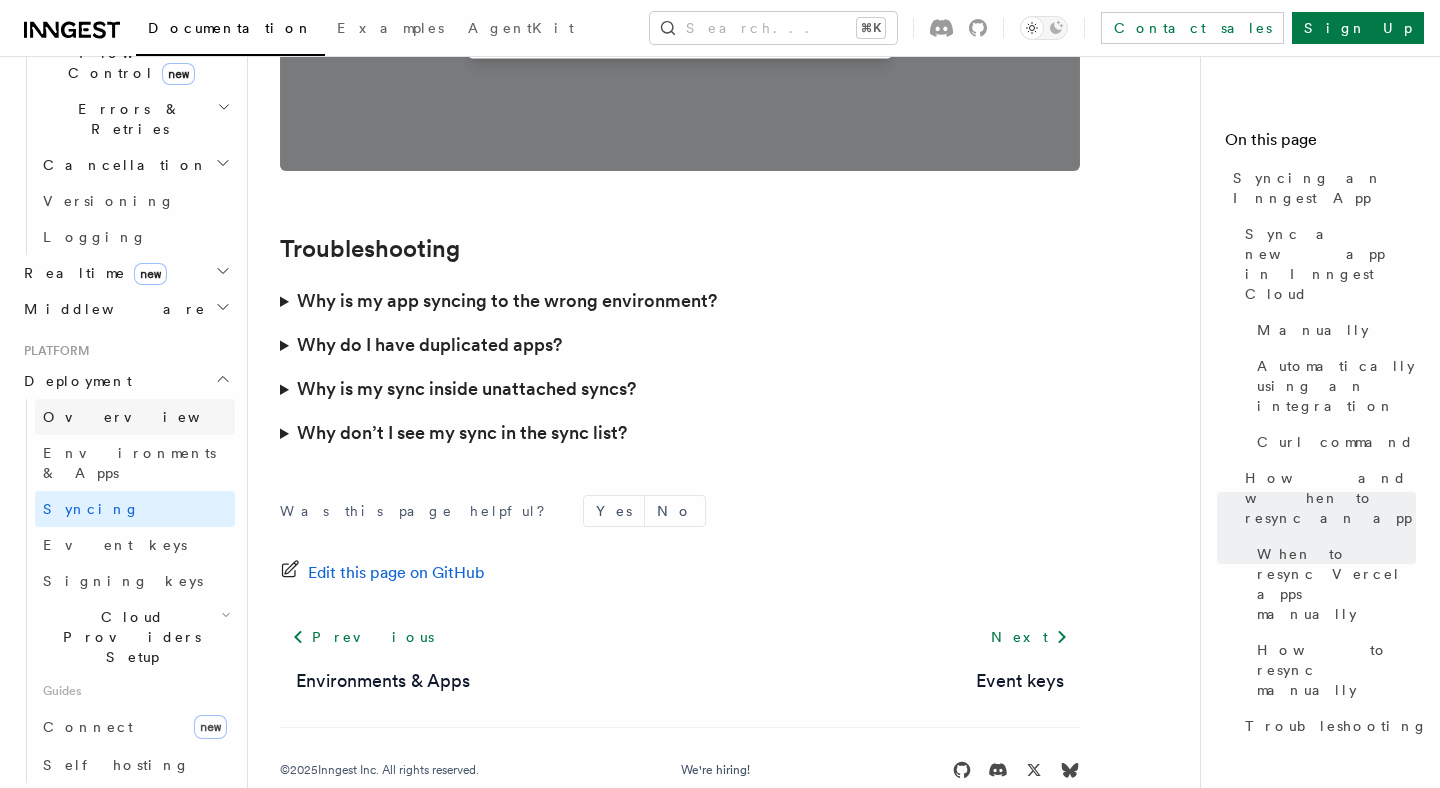 click on "Overview" at bounding box center (135, 417) 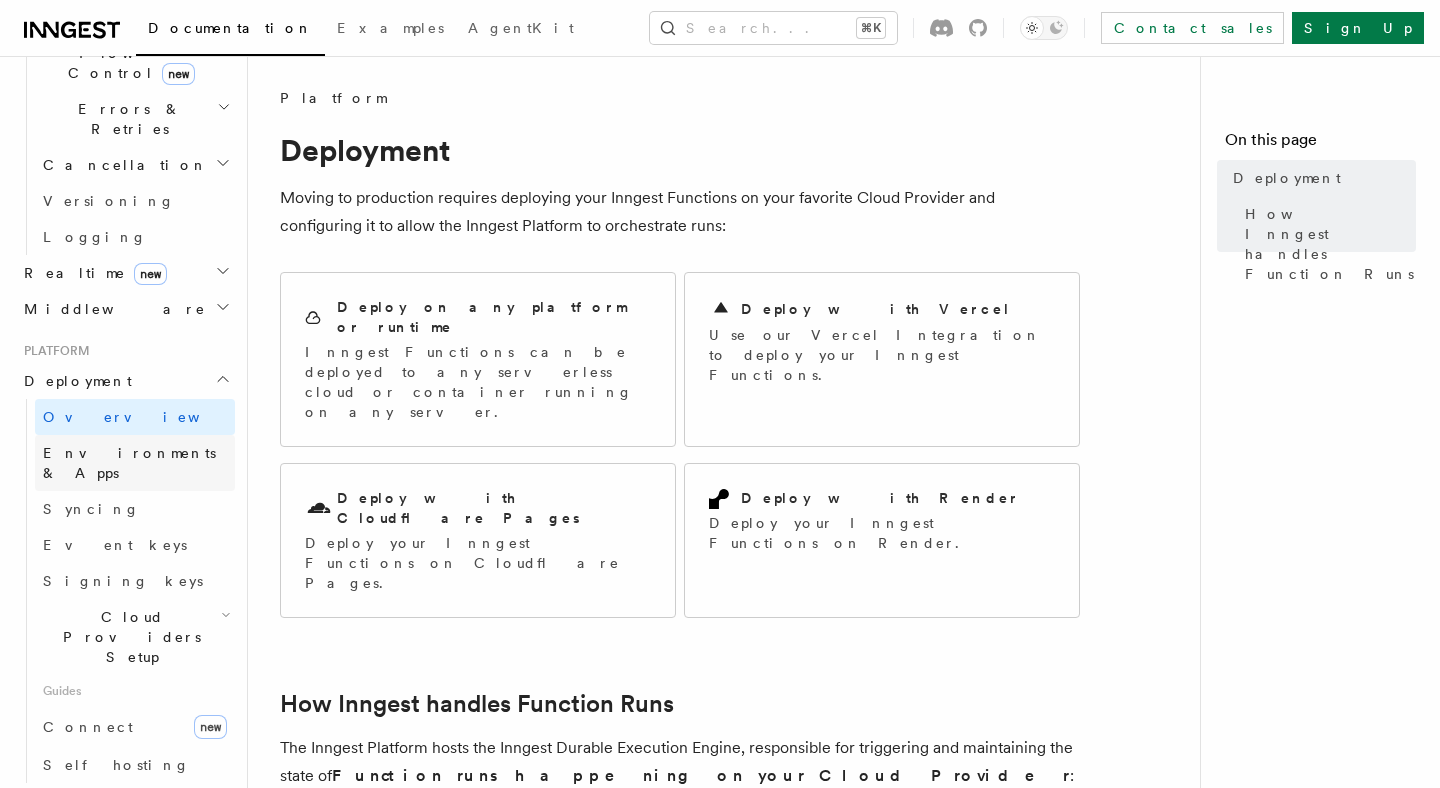 click on "Environments & Apps" at bounding box center [129, 463] 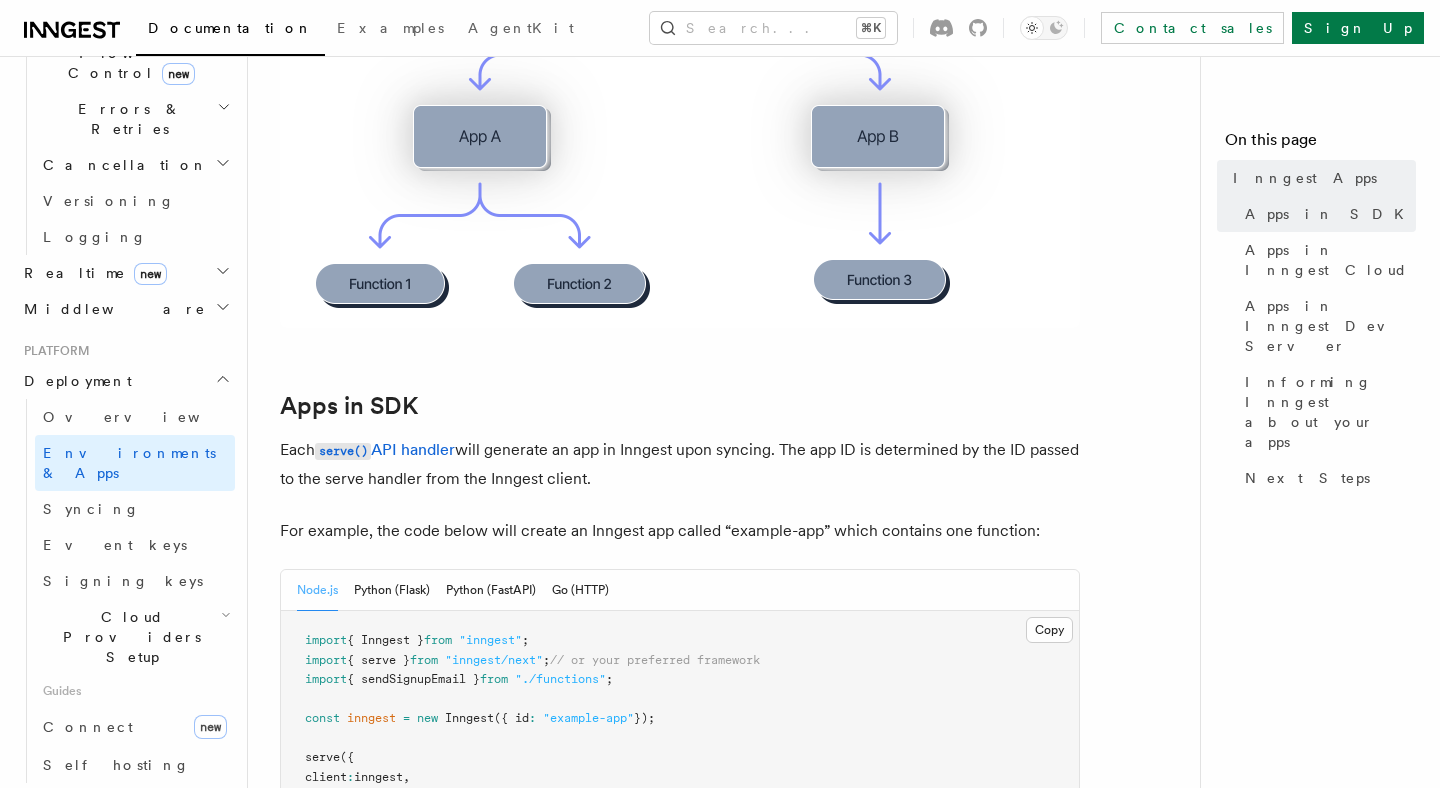 scroll, scrollTop: 800, scrollLeft: 0, axis: vertical 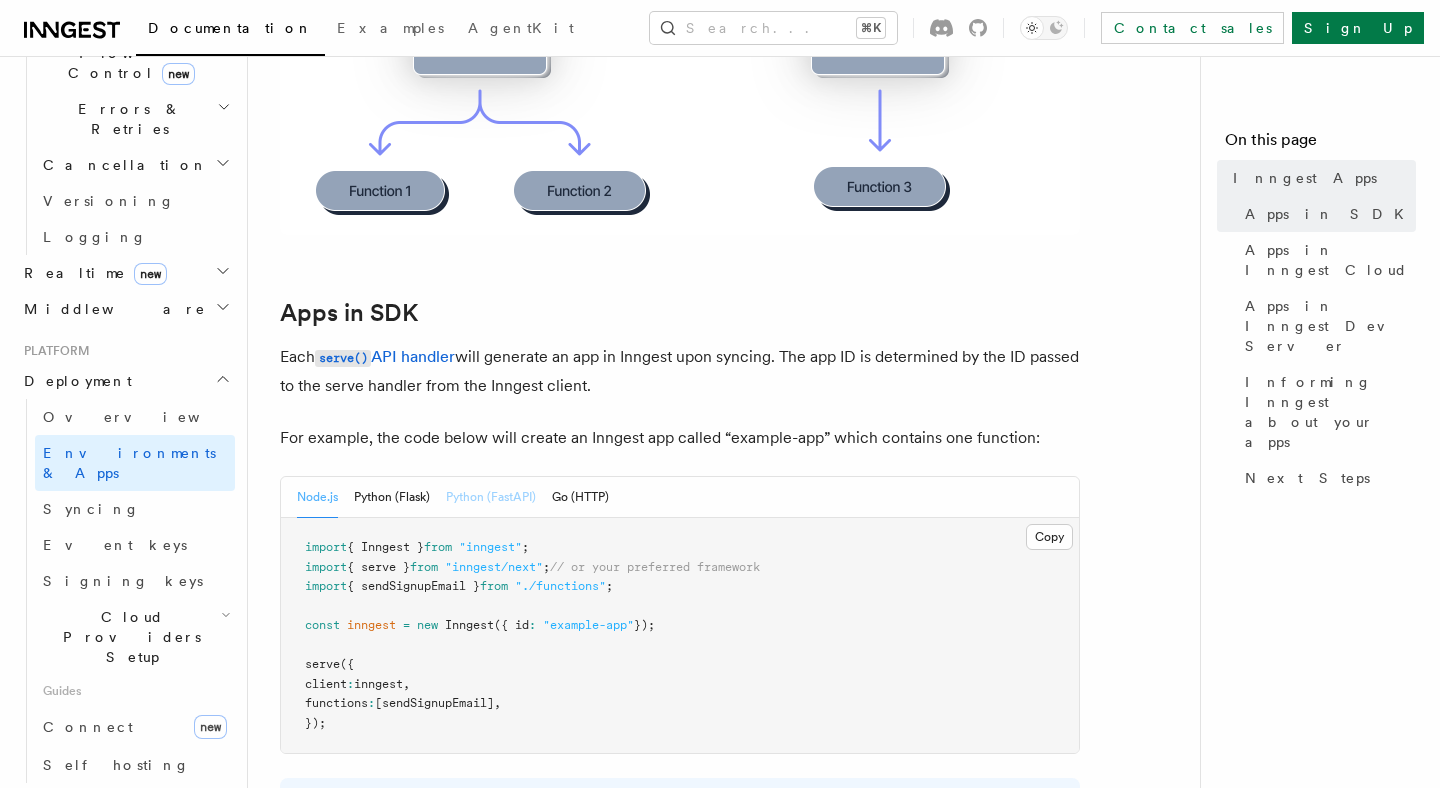 click on "Python (FastAPI)" at bounding box center [491, 497] 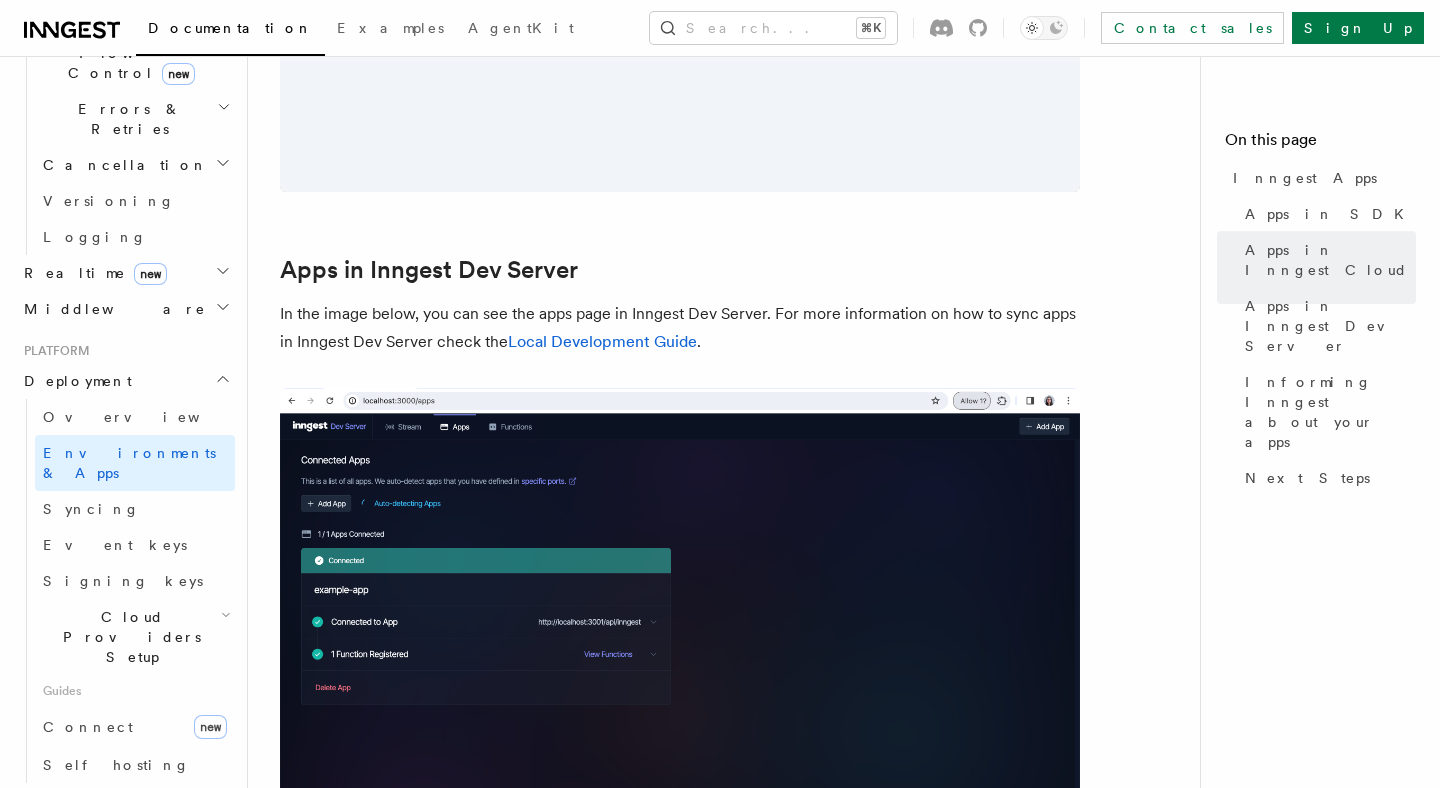scroll, scrollTop: 2499, scrollLeft: 0, axis: vertical 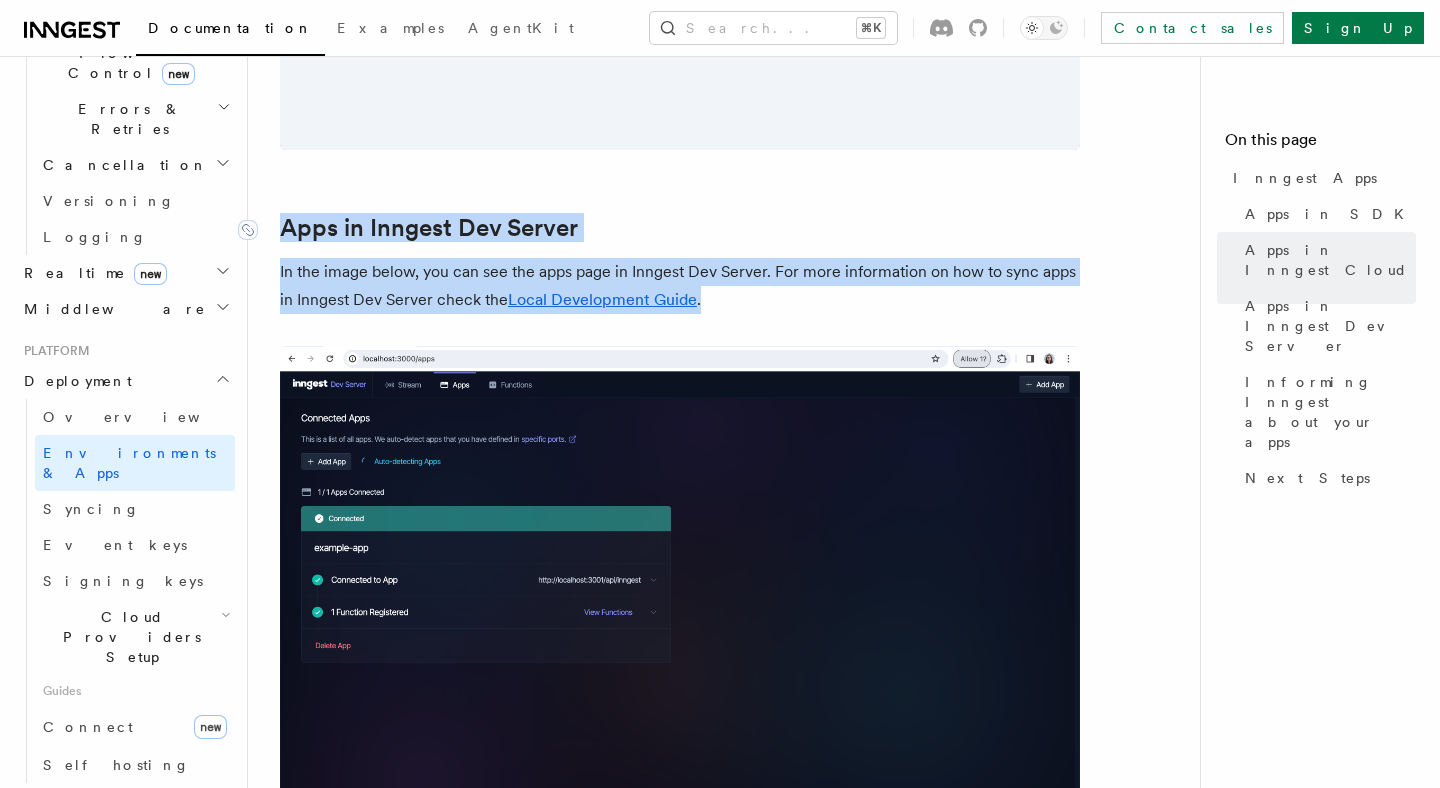 drag, startPoint x: 718, startPoint y: 315, endPoint x: 279, endPoint y: 216, distance: 450.02444 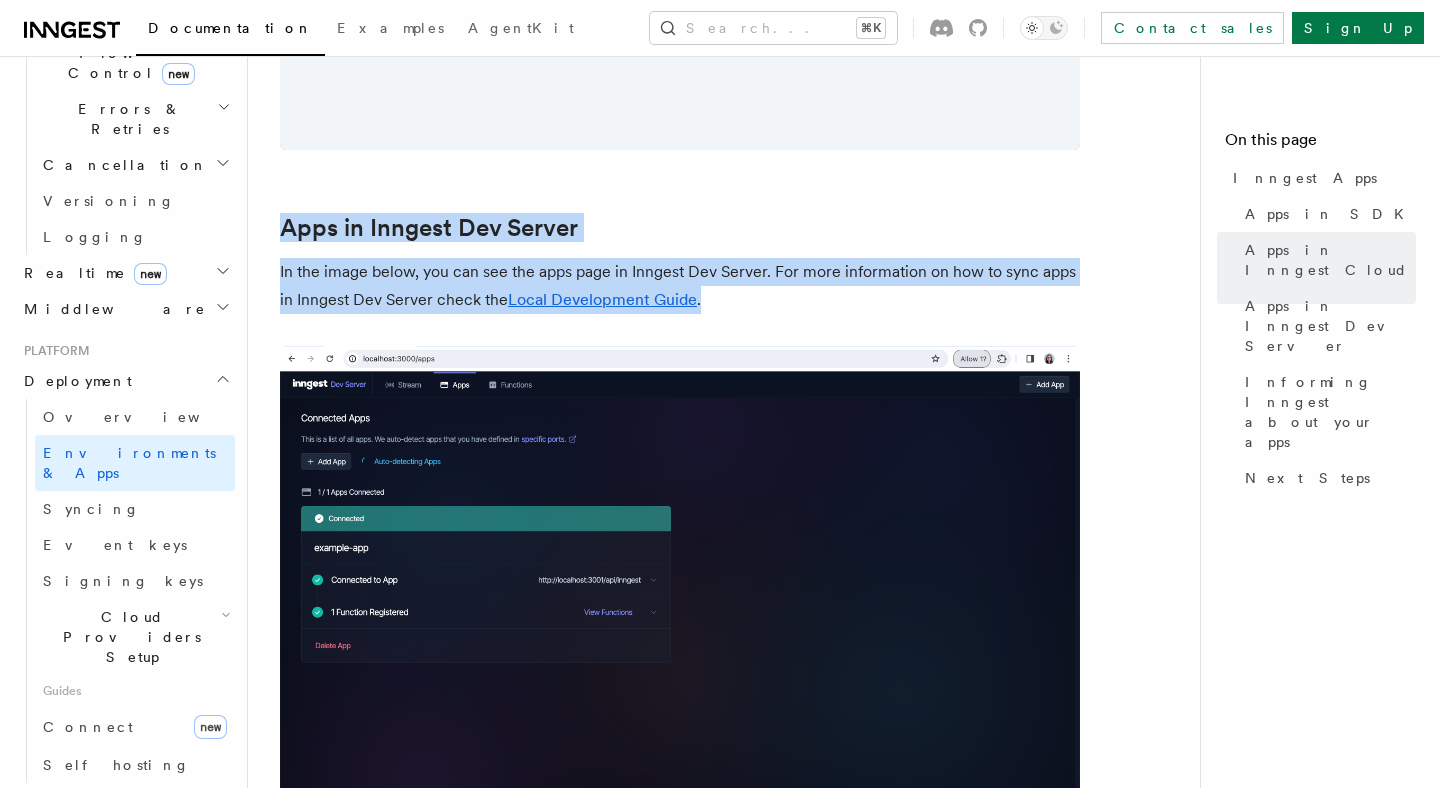 click on "Platform Deployment Inngest Apps
In Inngest, apps map directly to your projects or services. When you serve your functions using our serve API handler, you are hosting a new Inngest app. With Inngest apps, your dashboard reflects your code organization better.
It's important to note that apps are synced to one environment. You can sync any number of apps to one single environment using different Inngest Clients.
The diagram below shows how each environment can have multiple apps which can have multiple functions each:
Apps in SDK
Each  serve()  API handler  will generate an app in Inngest upon syncing.
The app ID is determined by the ID passed to the serve handler from the Inngest client.
For example, the code below will create an Inngest app called “example-app” which contains one function:
Node.js Python (Flask) Python (FastAPI) Go (HTTP) Copy Copied import  logging
import  inngest
import  fastapi
import  inngest . fast_api
logger  =  logging . getLogger ( "uvicorn.inngest"" at bounding box center (748, -259) 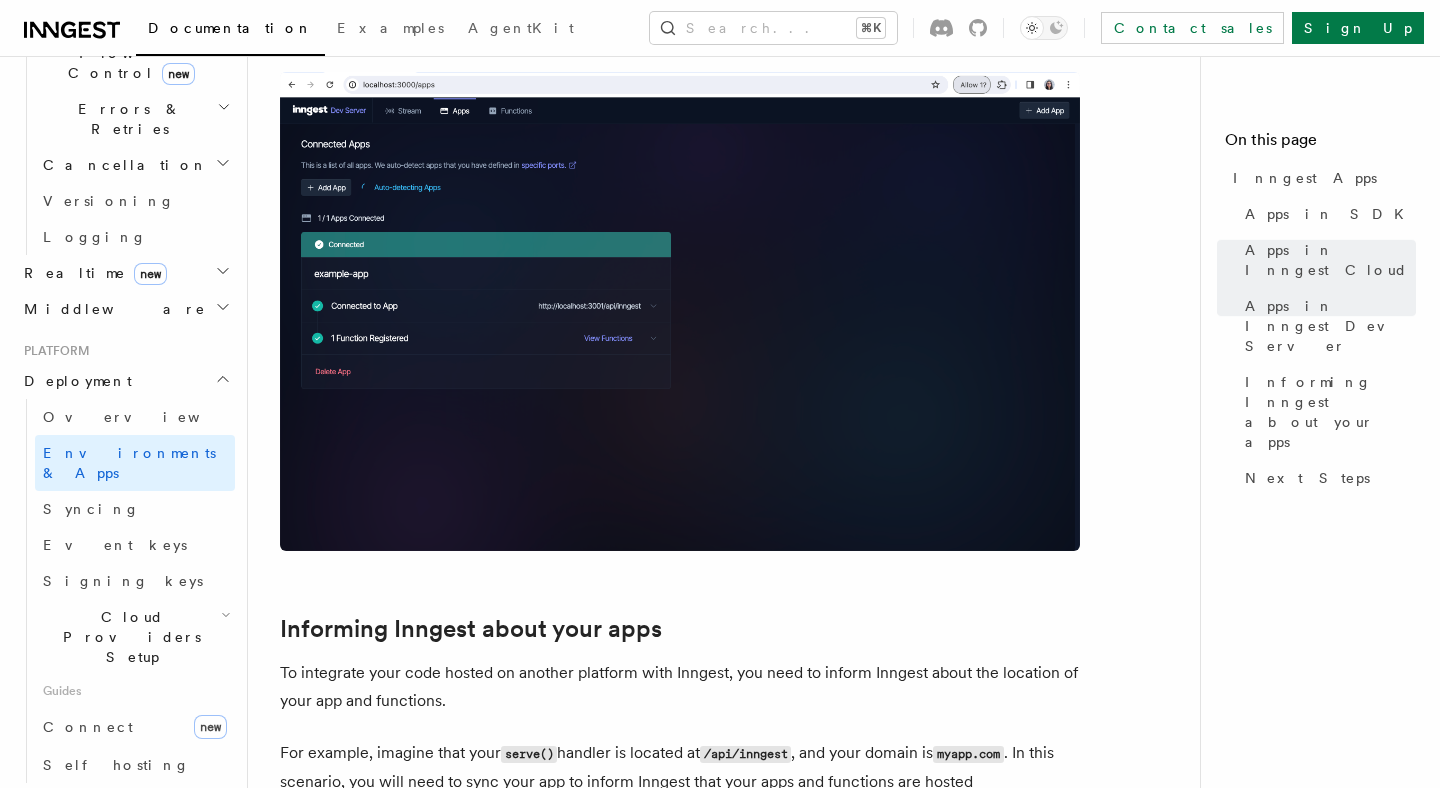 scroll, scrollTop: 3021, scrollLeft: 0, axis: vertical 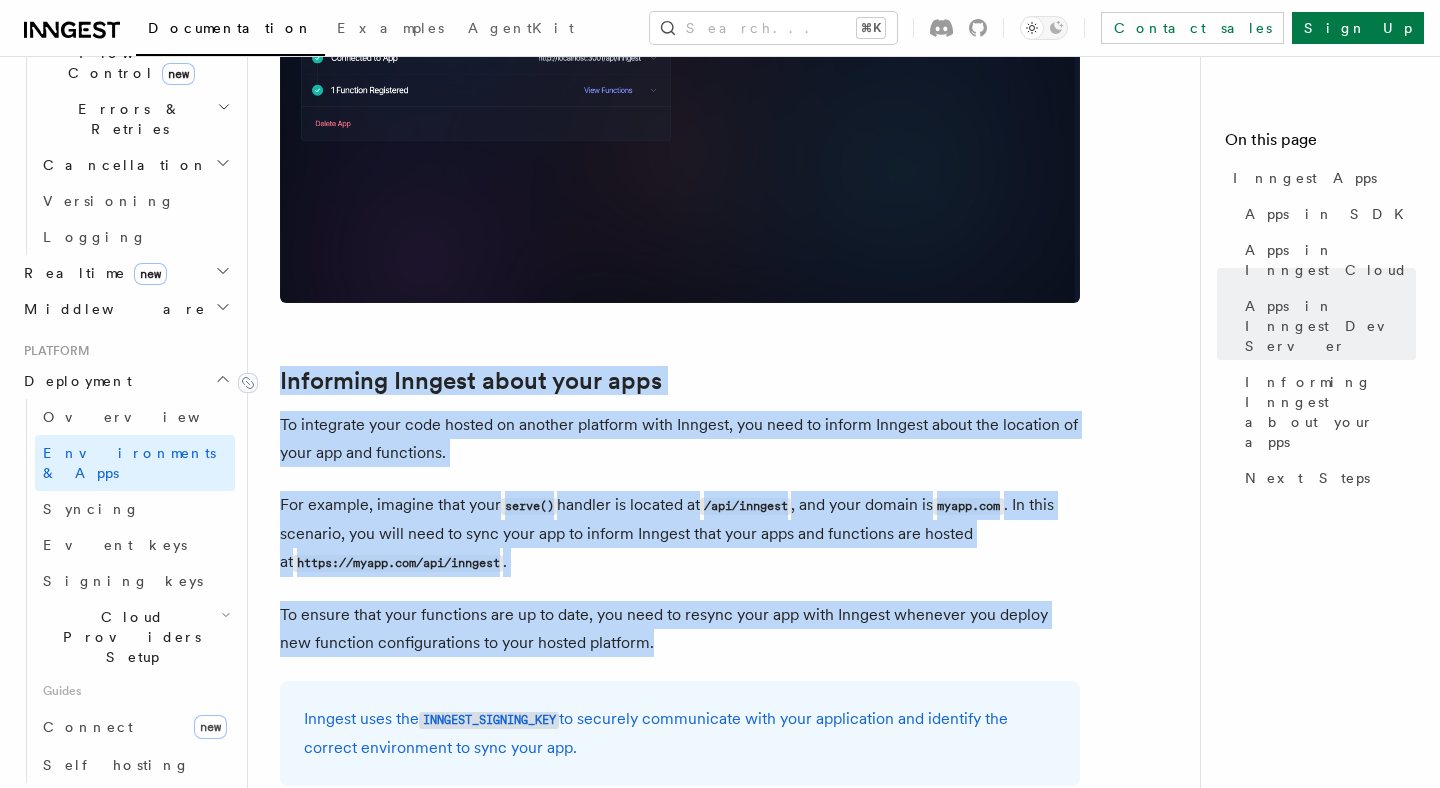 drag, startPoint x: 627, startPoint y: 644, endPoint x: 279, endPoint y: 388, distance: 432.01852 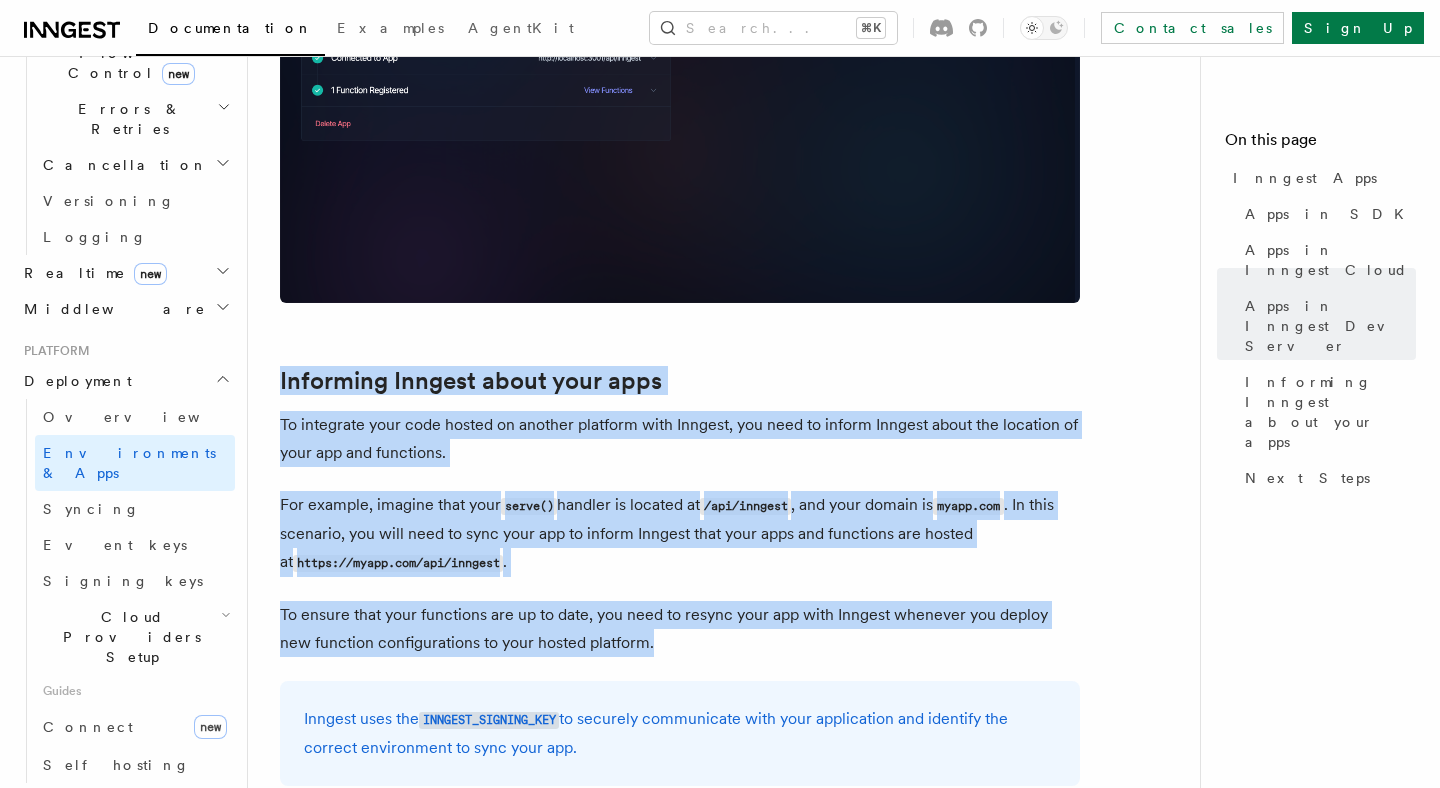 click on "Platform Deployment Inngest Apps
In Inngest, apps map directly to your projects or services. When you serve your functions using our serve API handler, you are hosting a new Inngest app. With Inngest apps, your dashboard reflects your code organization better.
It's important to note that apps are synced to one environment. You can sync any number of apps to one single environment using different Inngest Clients.
The diagram below shows how each environment can have multiple apps which can have multiple functions each:
Apps in SDK
Each  serve()  API handler  will generate an app in Inngest upon syncing.
The app ID is determined by the ID passed to the serve handler from the Inngest client.
For example, the code below will create an Inngest app called “example-app” which contains one function:
Node.js Python (Flask) Python (FastAPI) Go (HTTP) Copy Copied import  logging
import  inngest
import  fastapi
import  inngest . fast_api
logger  =  logging . getLogger ( "uvicorn.inngest"" at bounding box center [732, -765] 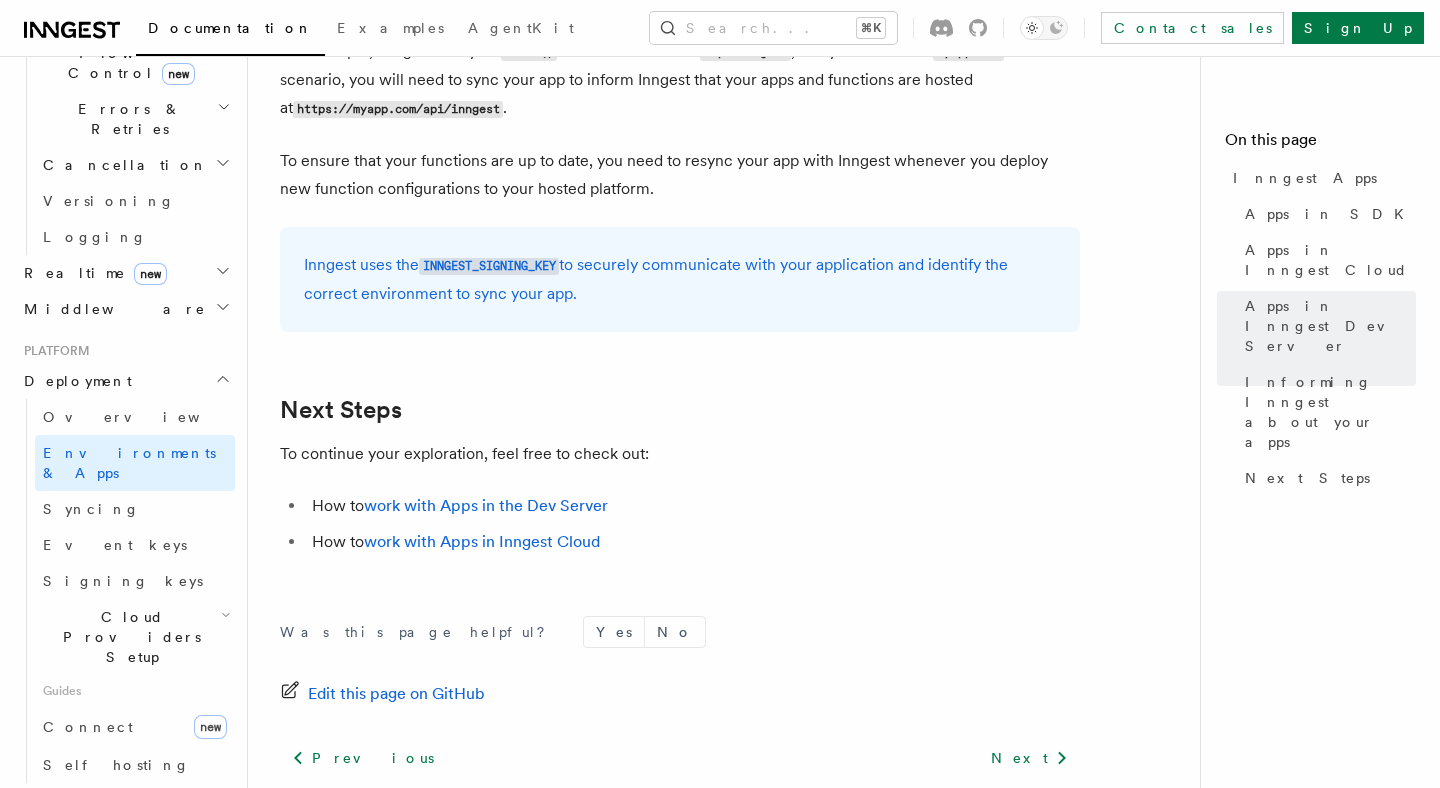 scroll, scrollTop: 3638, scrollLeft: 0, axis: vertical 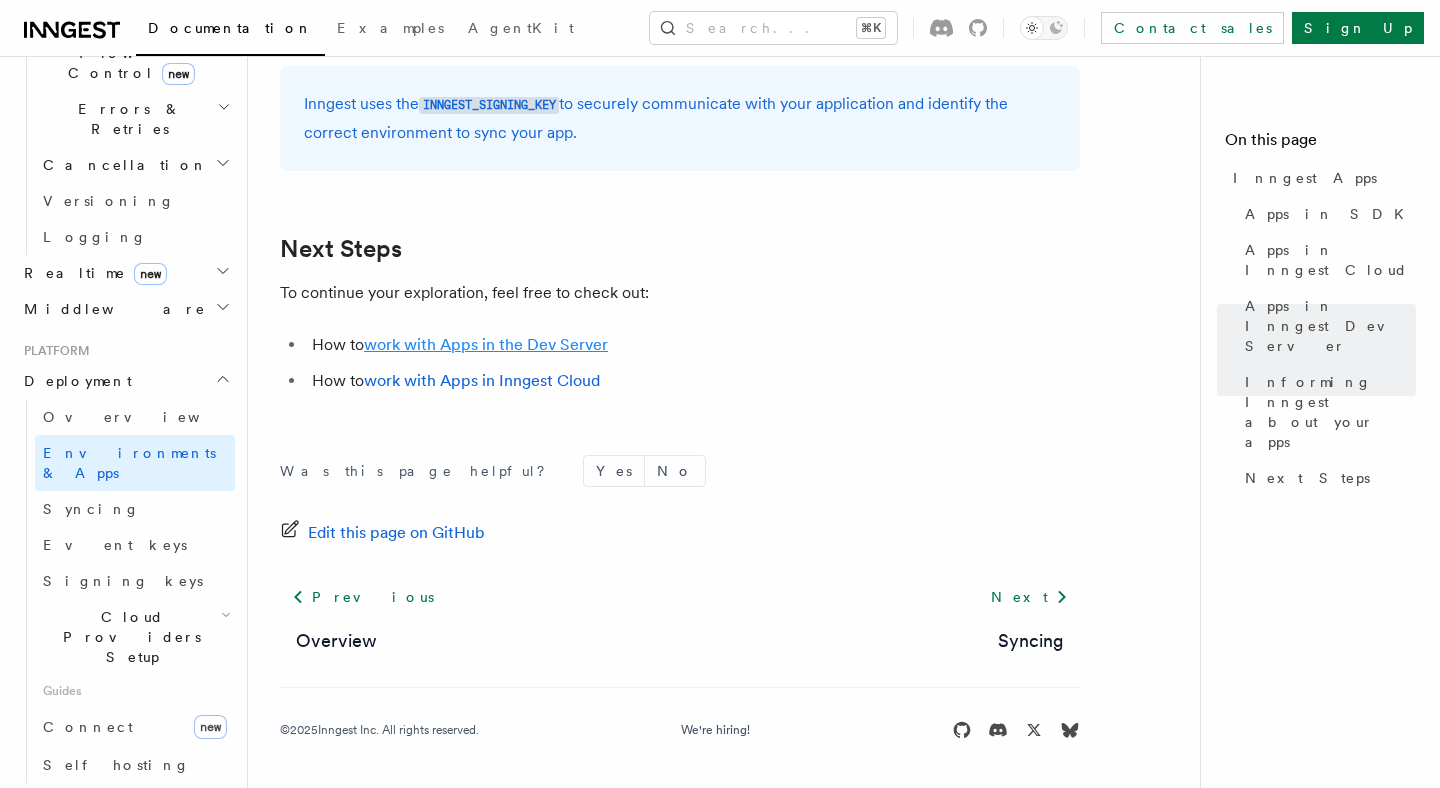 click on "work with Apps in the Dev Server" at bounding box center [486, 344] 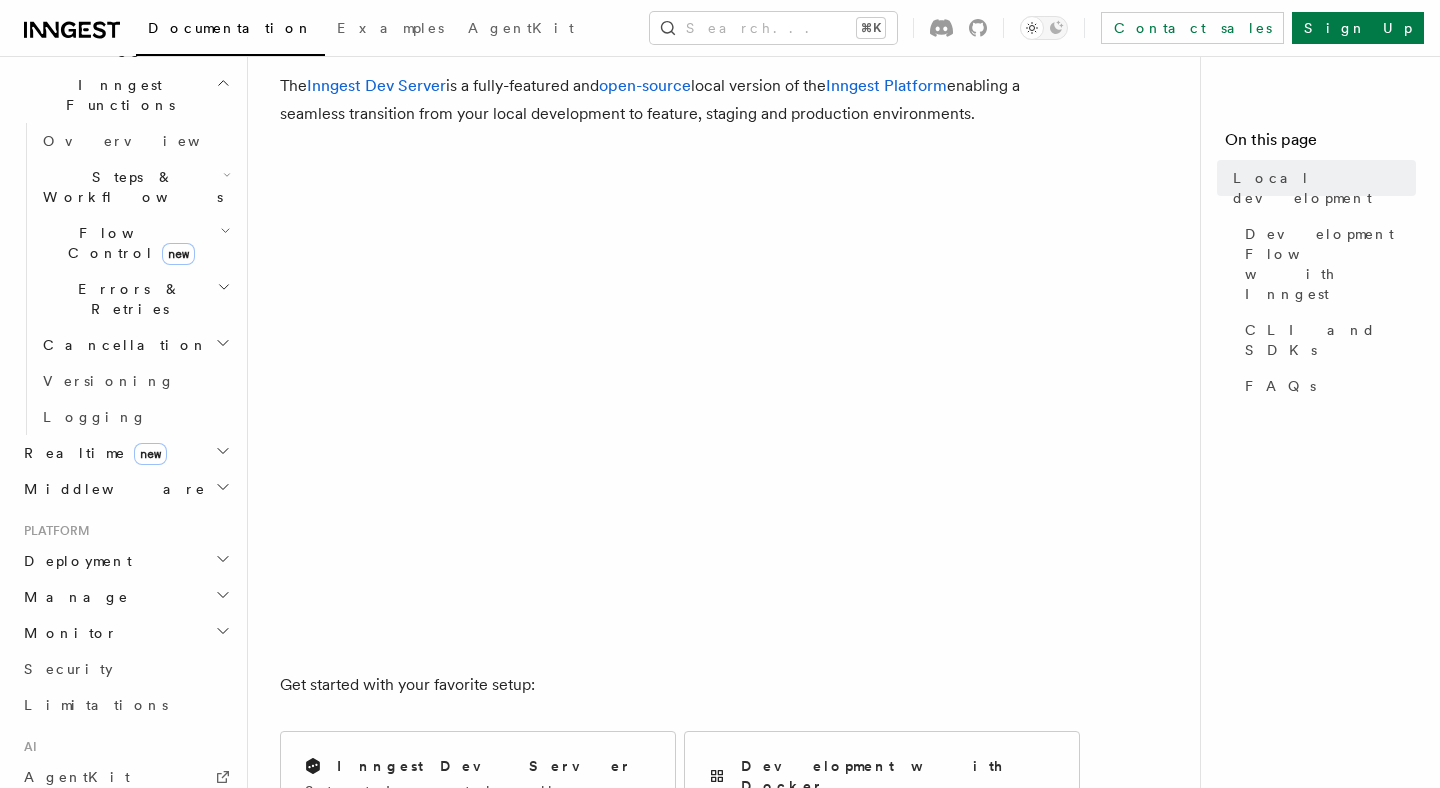 scroll, scrollTop: 202, scrollLeft: 0, axis: vertical 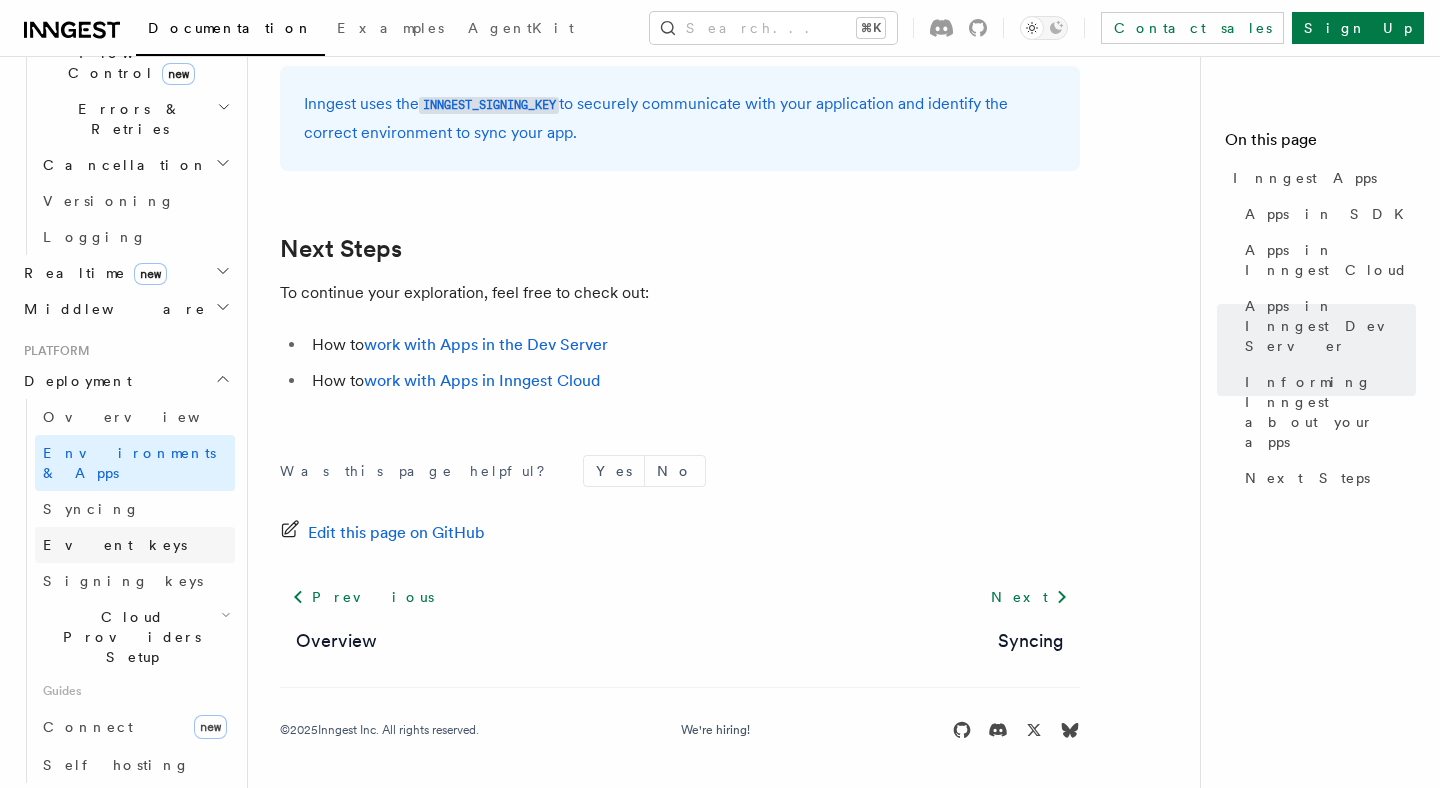 click on "Event keys" at bounding box center [135, 545] 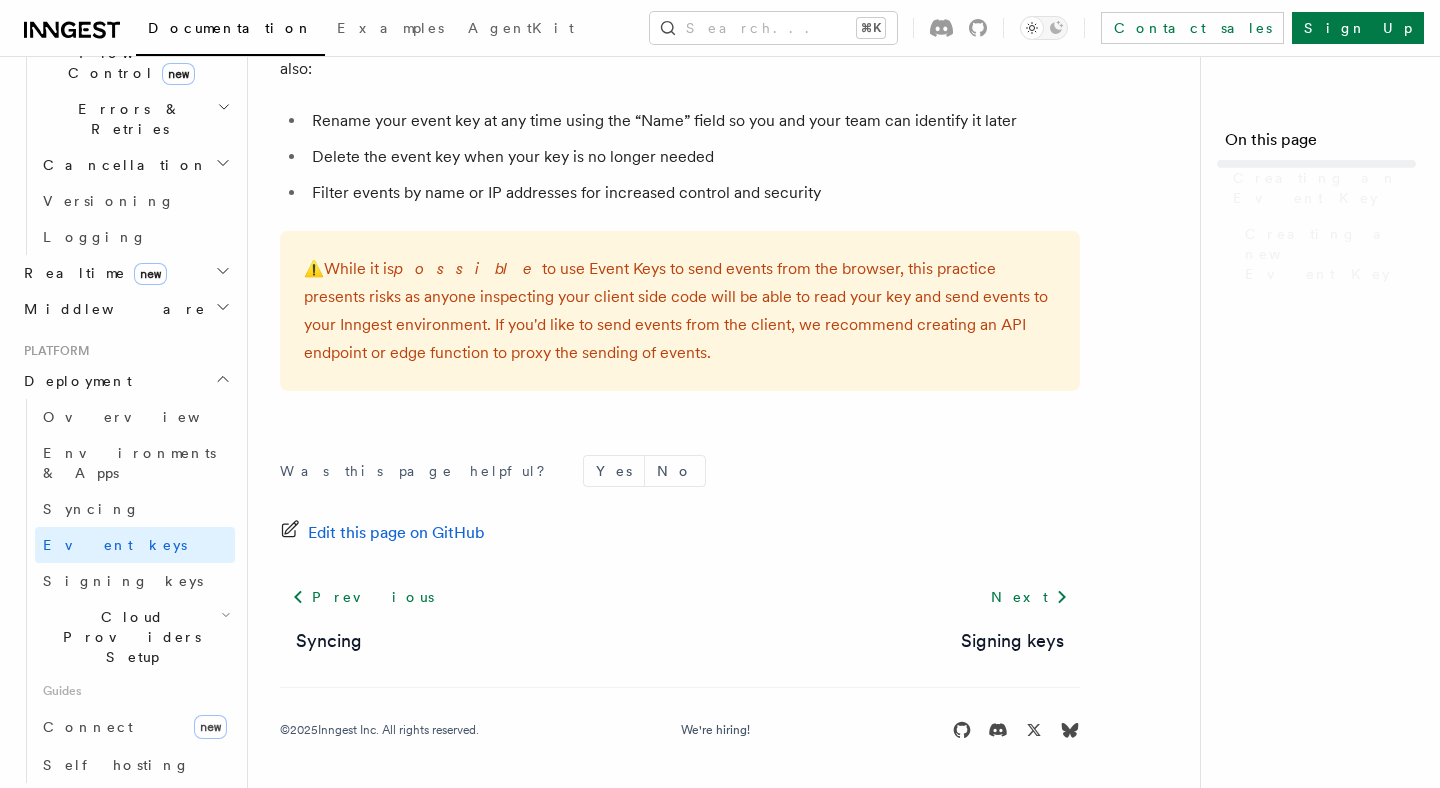 scroll, scrollTop: 0, scrollLeft: 0, axis: both 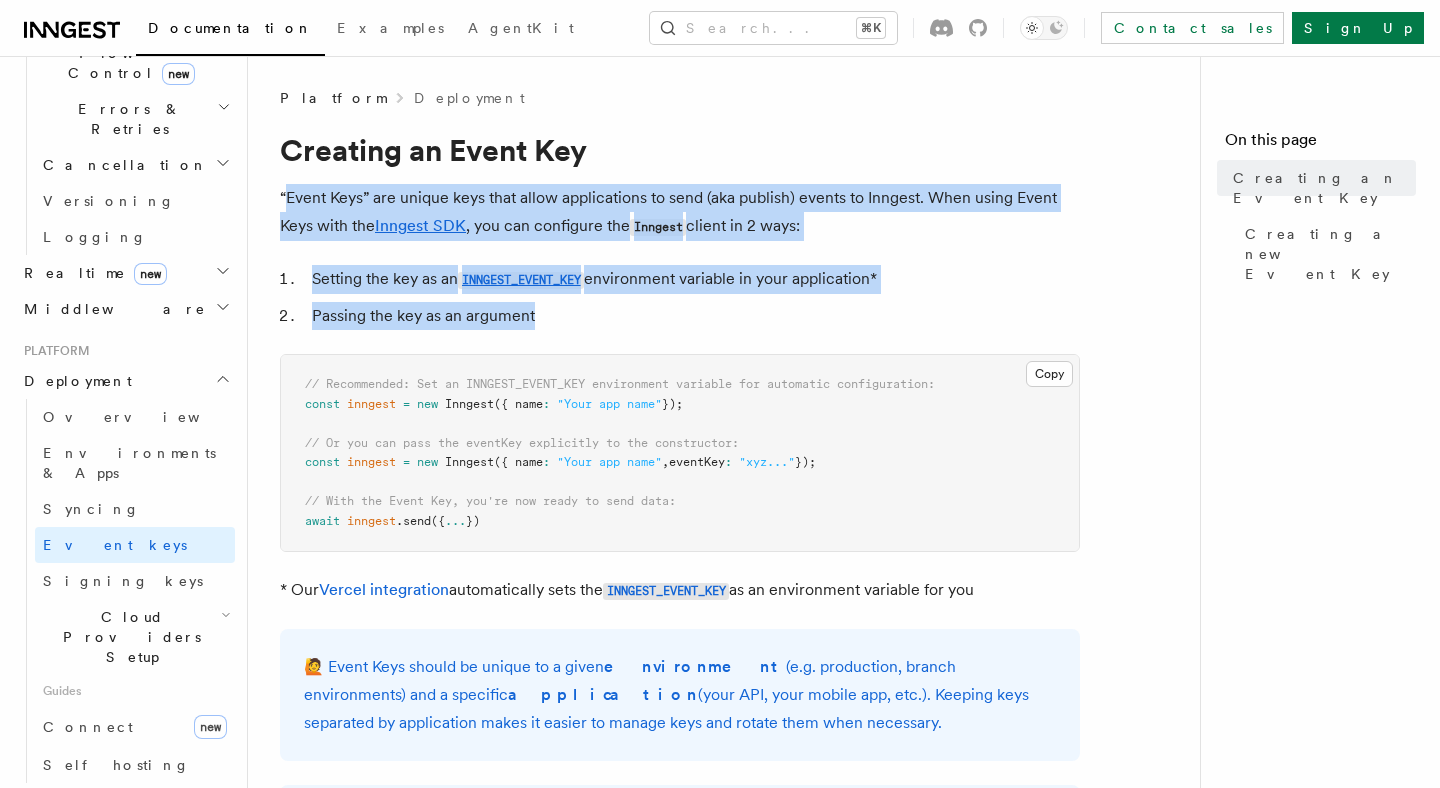 drag, startPoint x: 604, startPoint y: 328, endPoint x: 284, endPoint y: 187, distance: 349.687 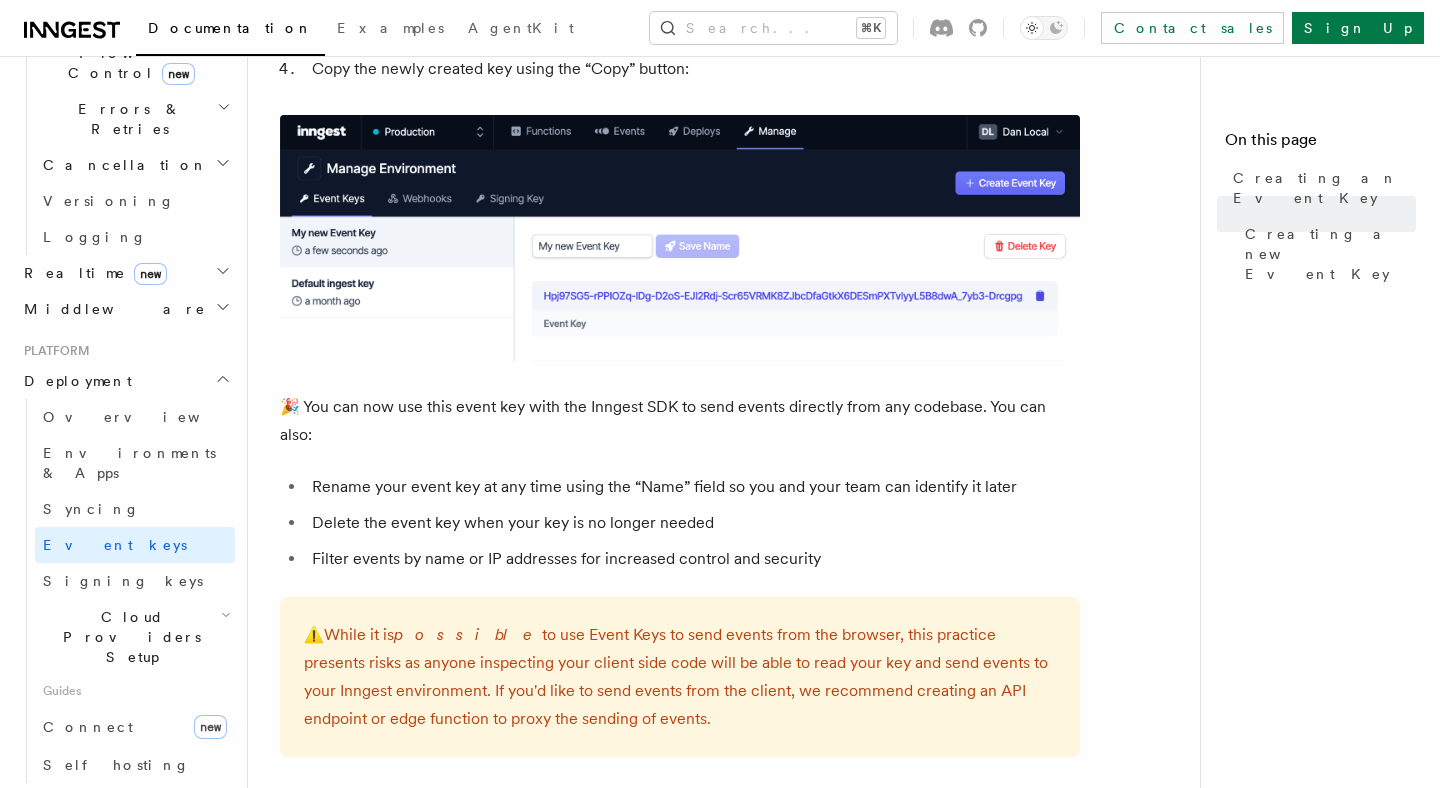 scroll, scrollTop: 1127, scrollLeft: 0, axis: vertical 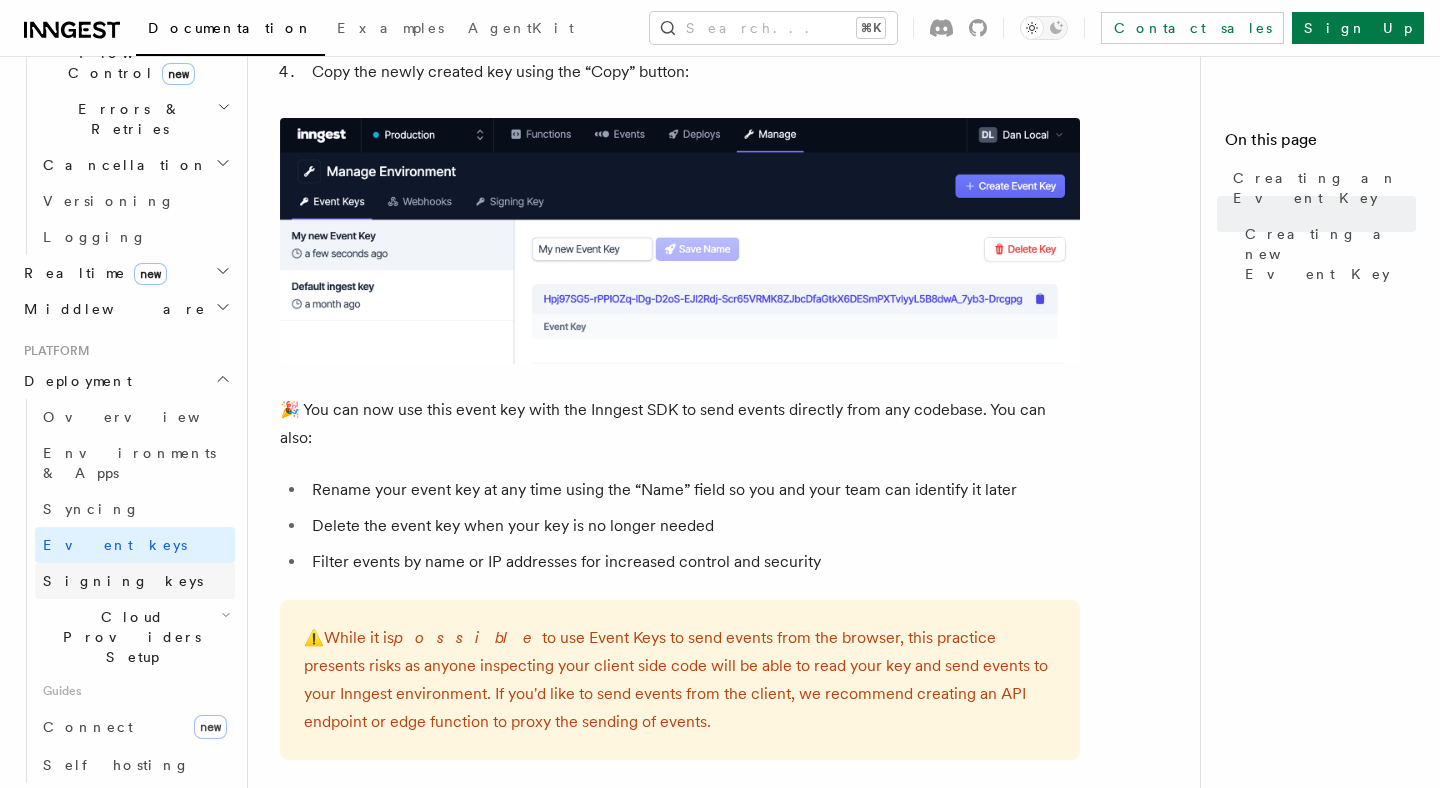 click on "Signing keys" at bounding box center (135, 581) 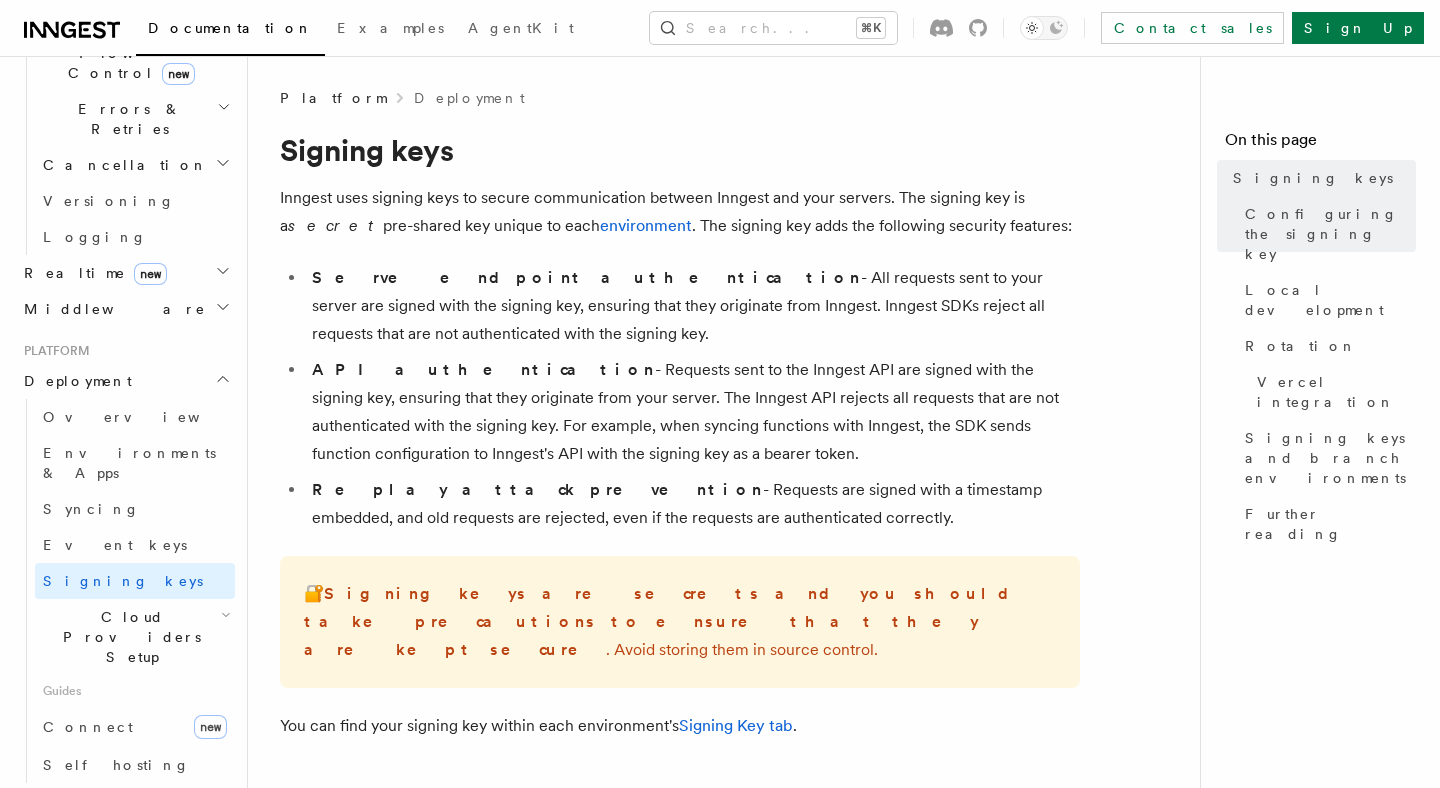 drag, startPoint x: 656, startPoint y: 518, endPoint x: 269, endPoint y: 208, distance: 495.8518 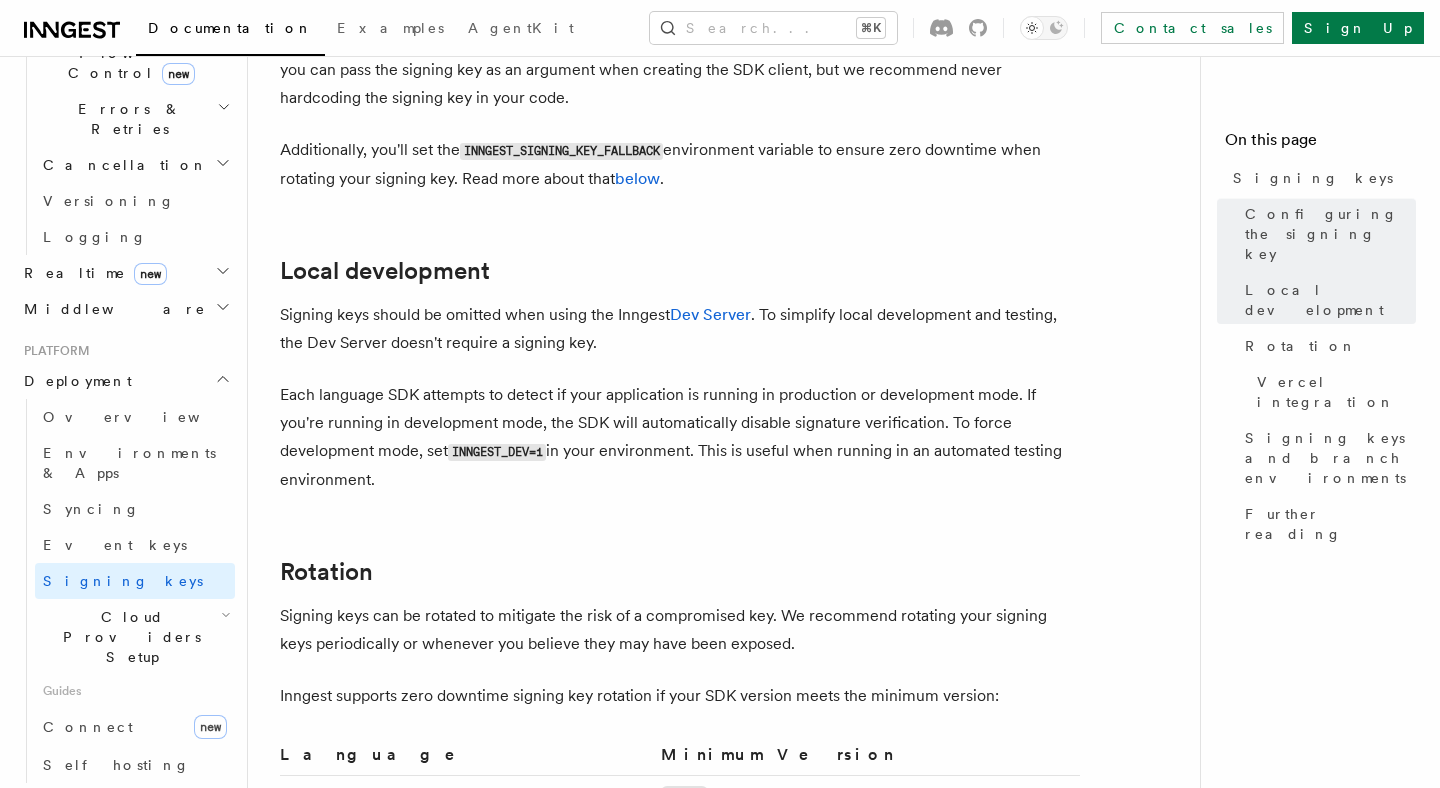 scroll, scrollTop: 822, scrollLeft: 0, axis: vertical 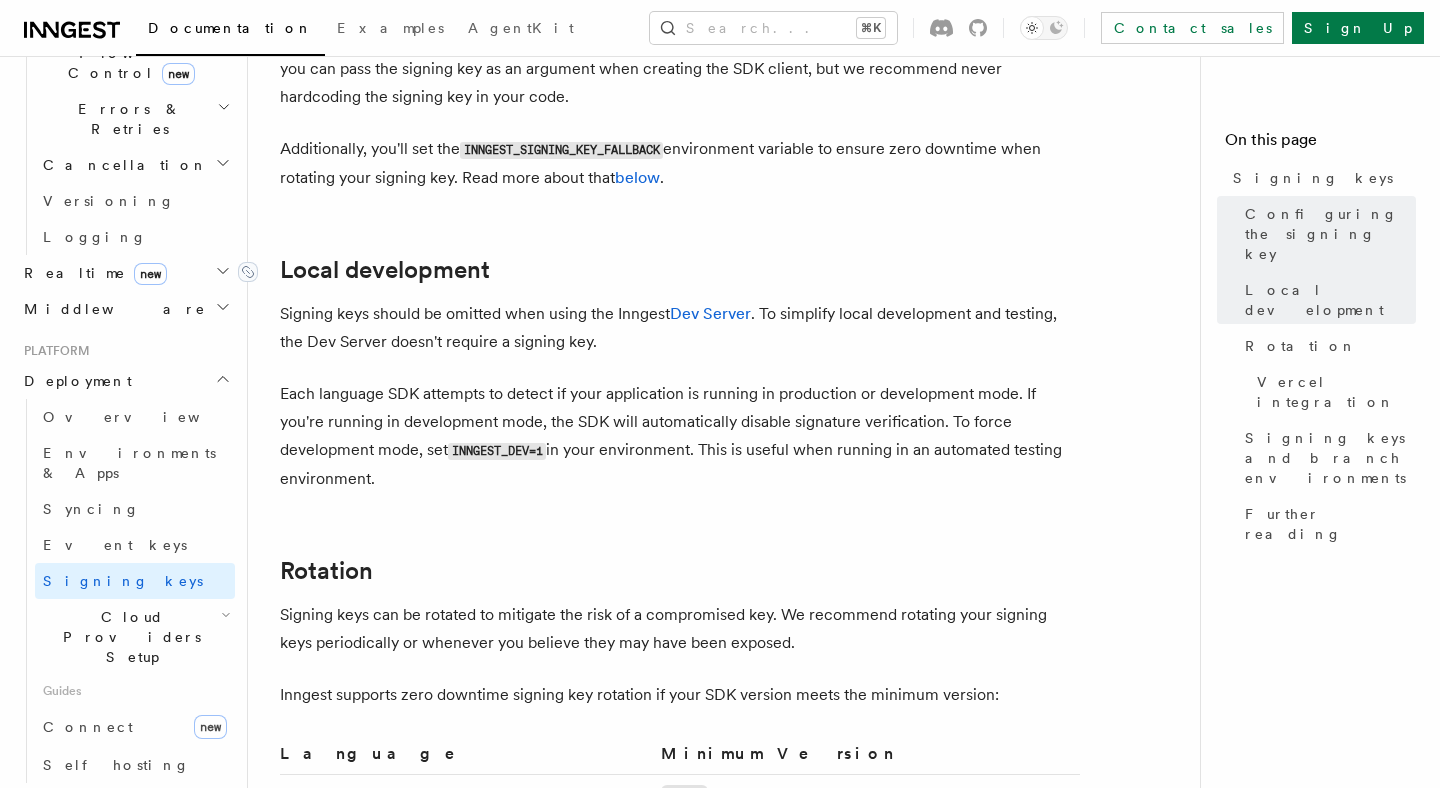 drag, startPoint x: 457, startPoint y: 460, endPoint x: 267, endPoint y: 236, distance: 293.72775 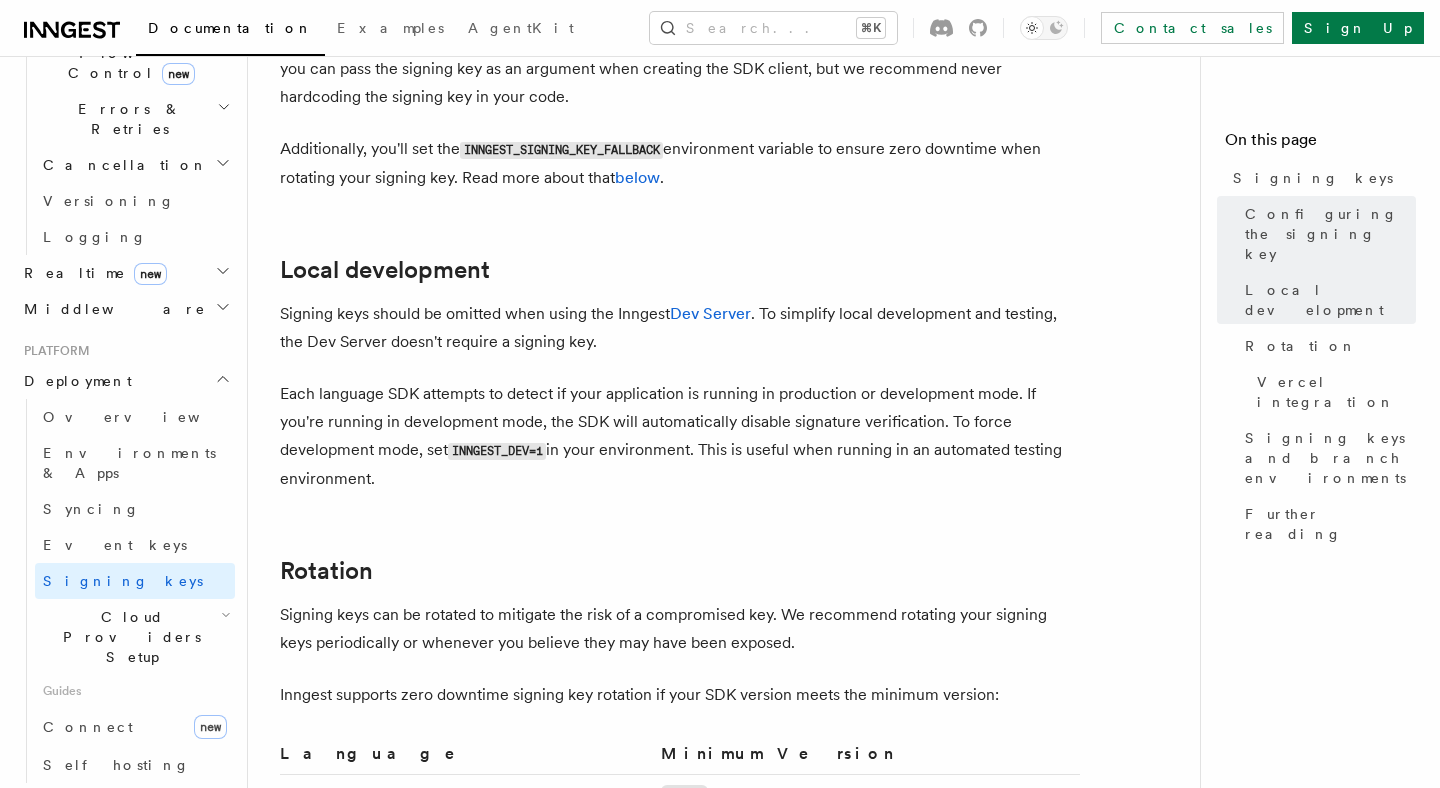 click on "Platform Deployment Signing keys
Inngest uses signing keys to secure communication between Inngest and your servers. The signing key is a  secret  pre-shared key unique to each  environment . The signing key adds the following security features:
Serve endpoint authentication  - All requests sent to your server are signed with the signing key, ensuring that they originate from Inngest. Inngest SDKs reject all requests that are not authenticated with the signing key.
API authentication  - Requests sent to the Inngest API are signed with the signing key, ensuring that they originate from your server. The Inngest API rejects all requests that are not authenticated with the signing key. For example, when syncing functions with Inngest, the SDK sends function configuration to Inngest's API with the signing key as a bearer token.
Replay attack prevention  - Requests are signed with a timestamp embedded, and old requests are rejected, even if the requests are authenticated correctly.
🔐
.
." at bounding box center (732, 774) 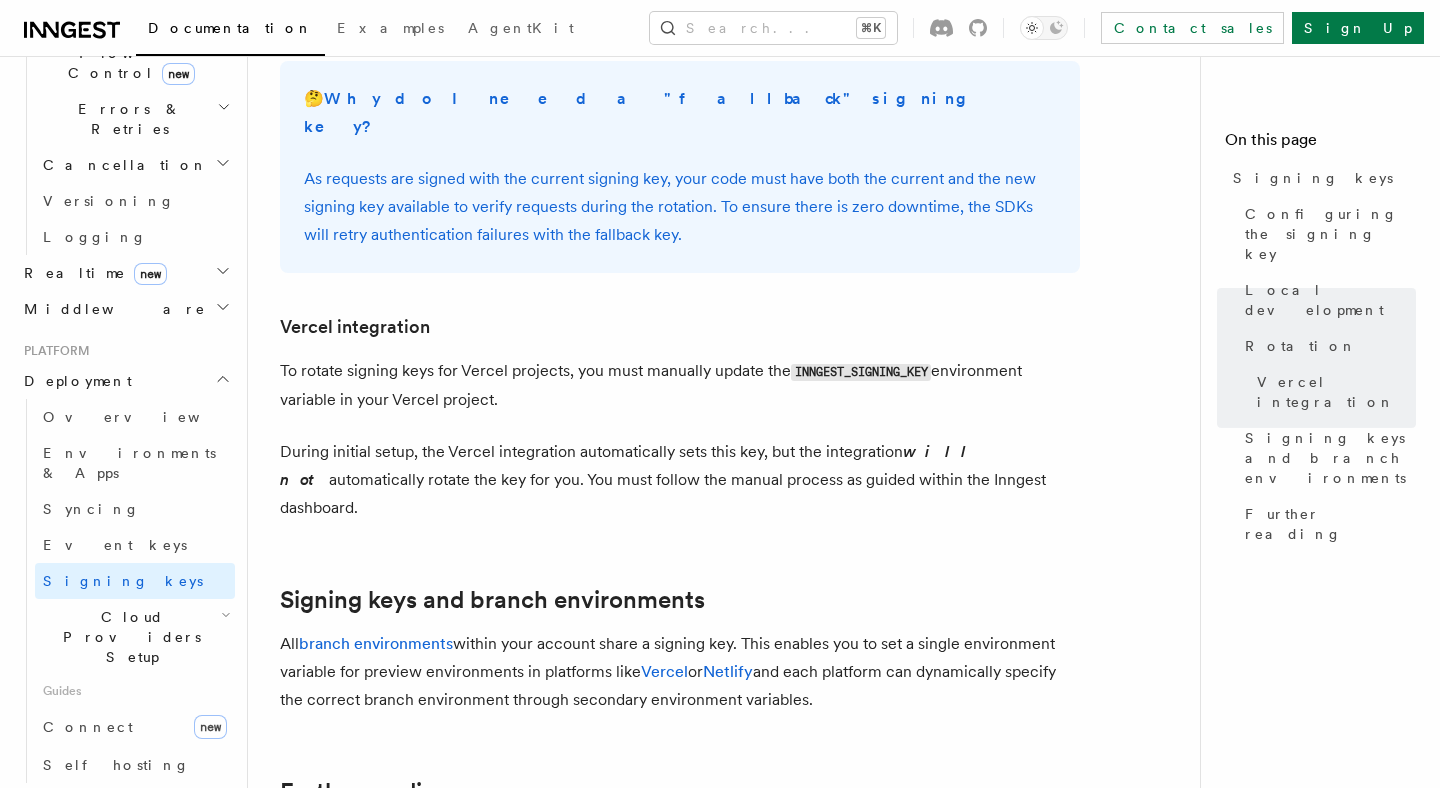 scroll, scrollTop: 1874, scrollLeft: 0, axis: vertical 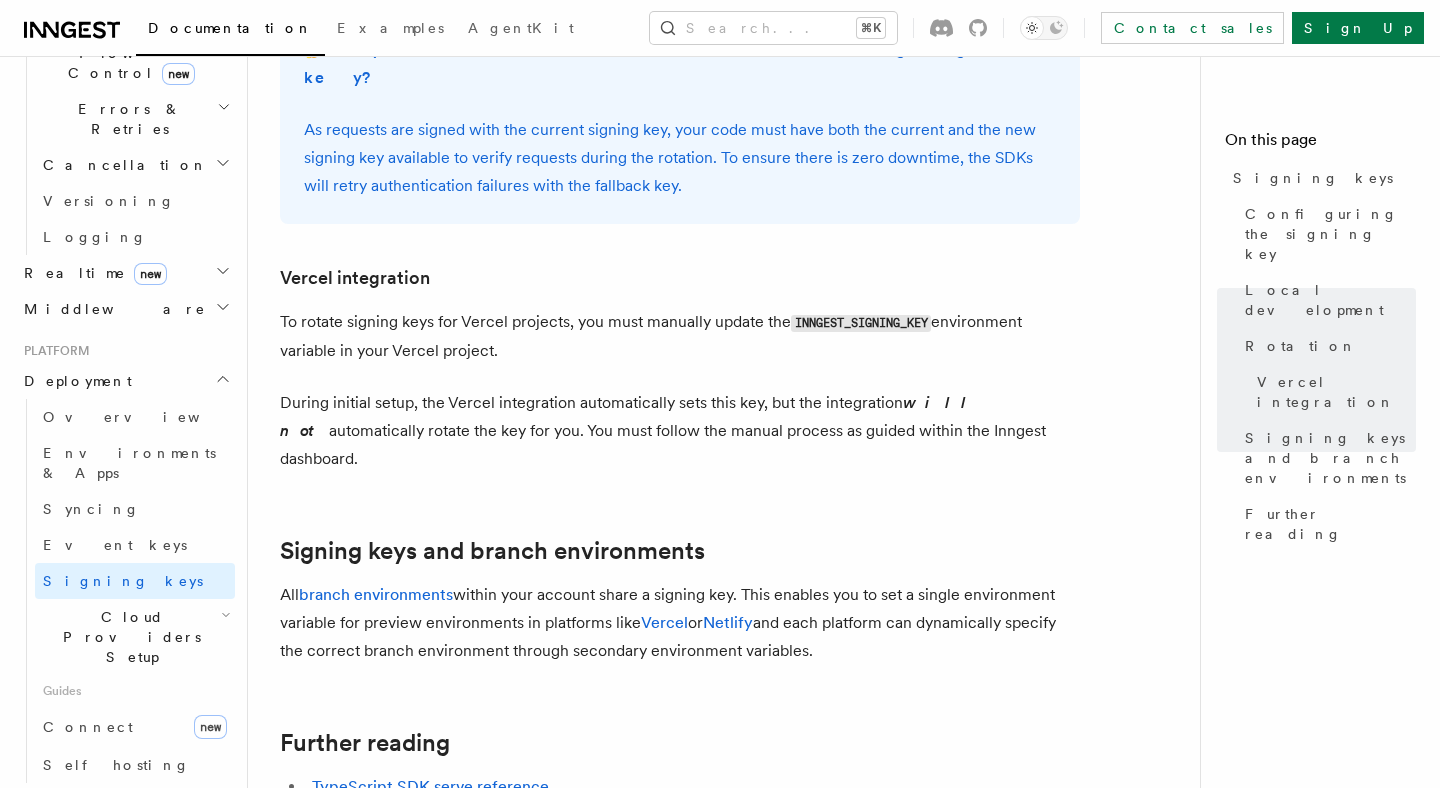 drag, startPoint x: 990, startPoint y: 387, endPoint x: 280, endPoint y: 264, distance: 720.57544 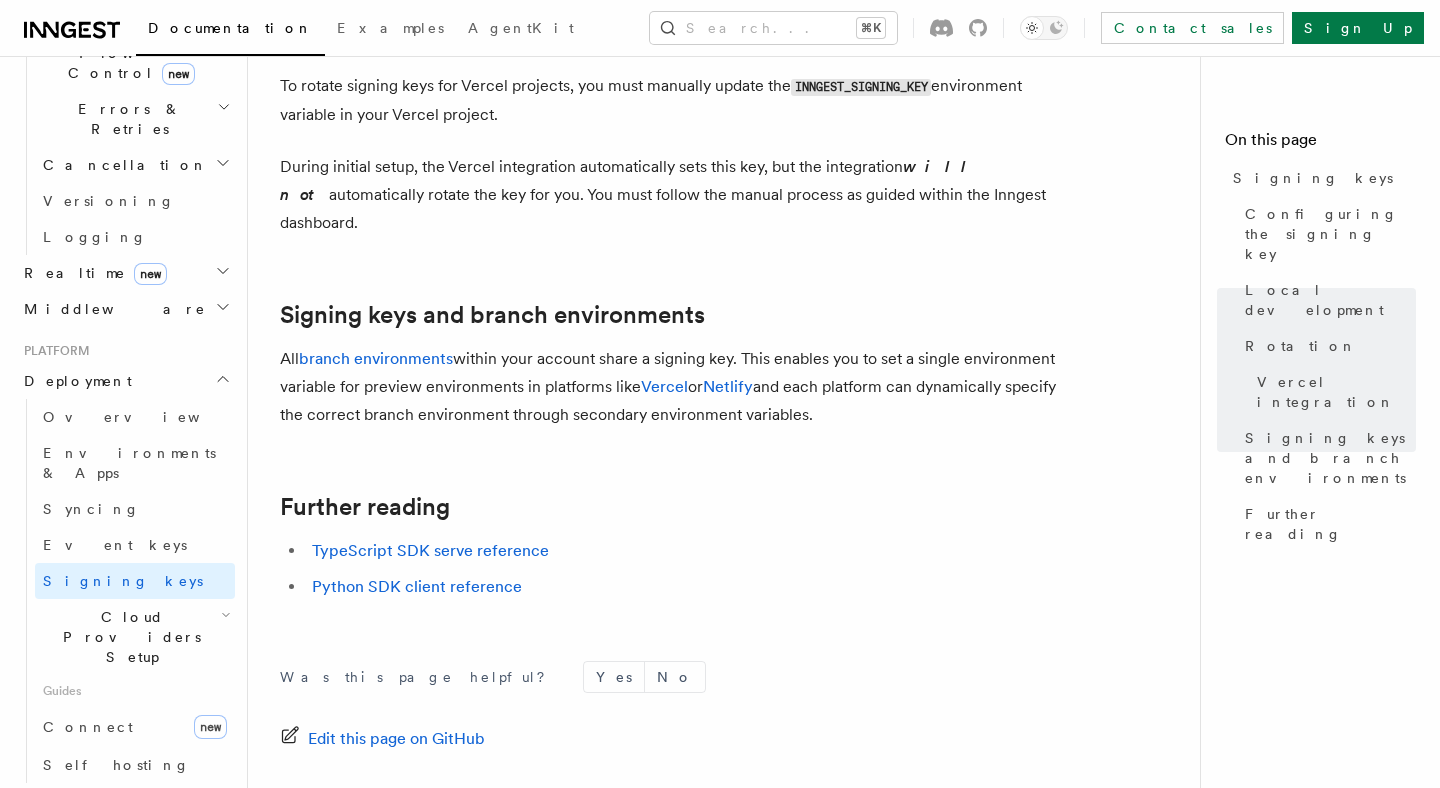 scroll, scrollTop: 2235, scrollLeft: 0, axis: vertical 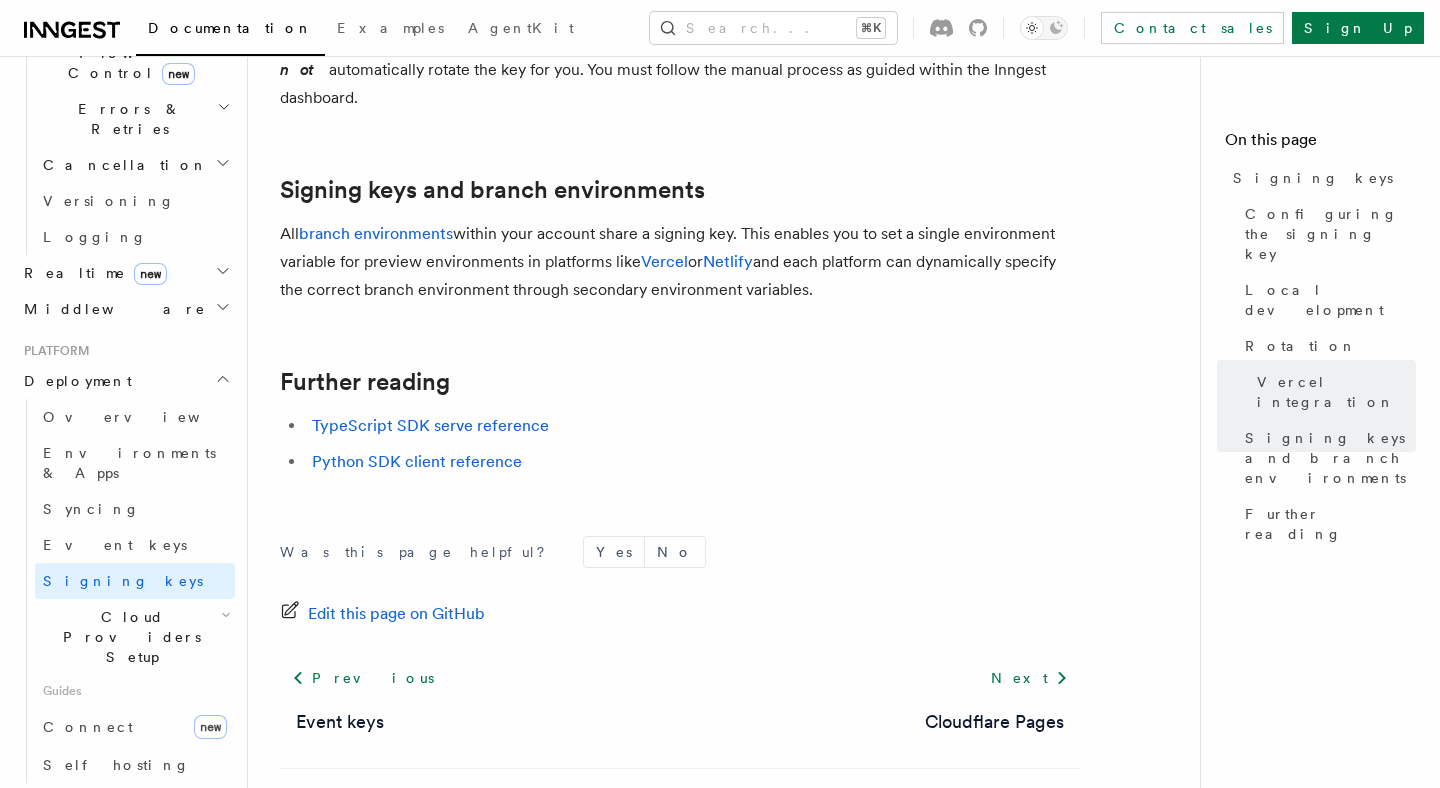 click on "Cloud Providers Setup" at bounding box center (128, 637) 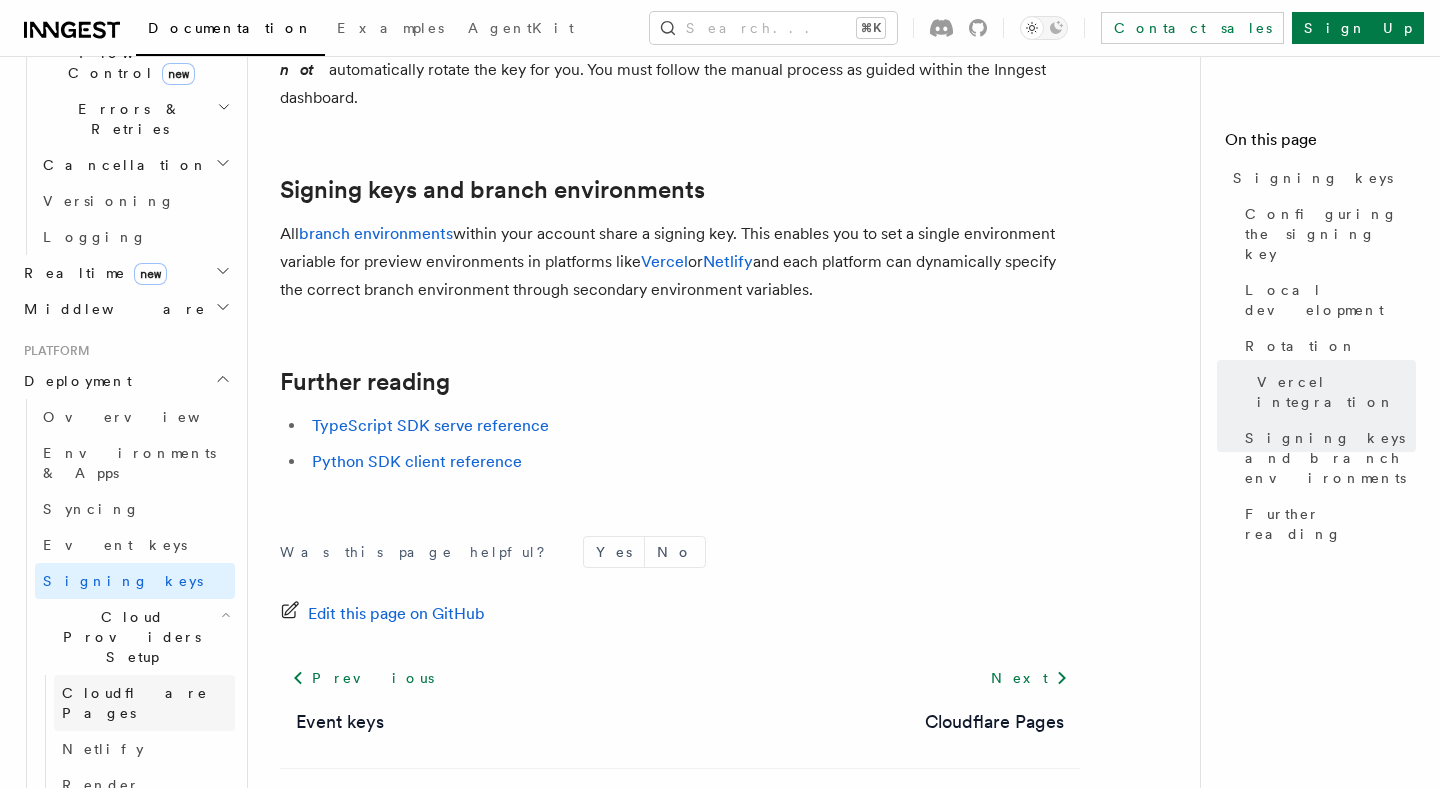 click on "Cloudflare Pages" at bounding box center (135, 703) 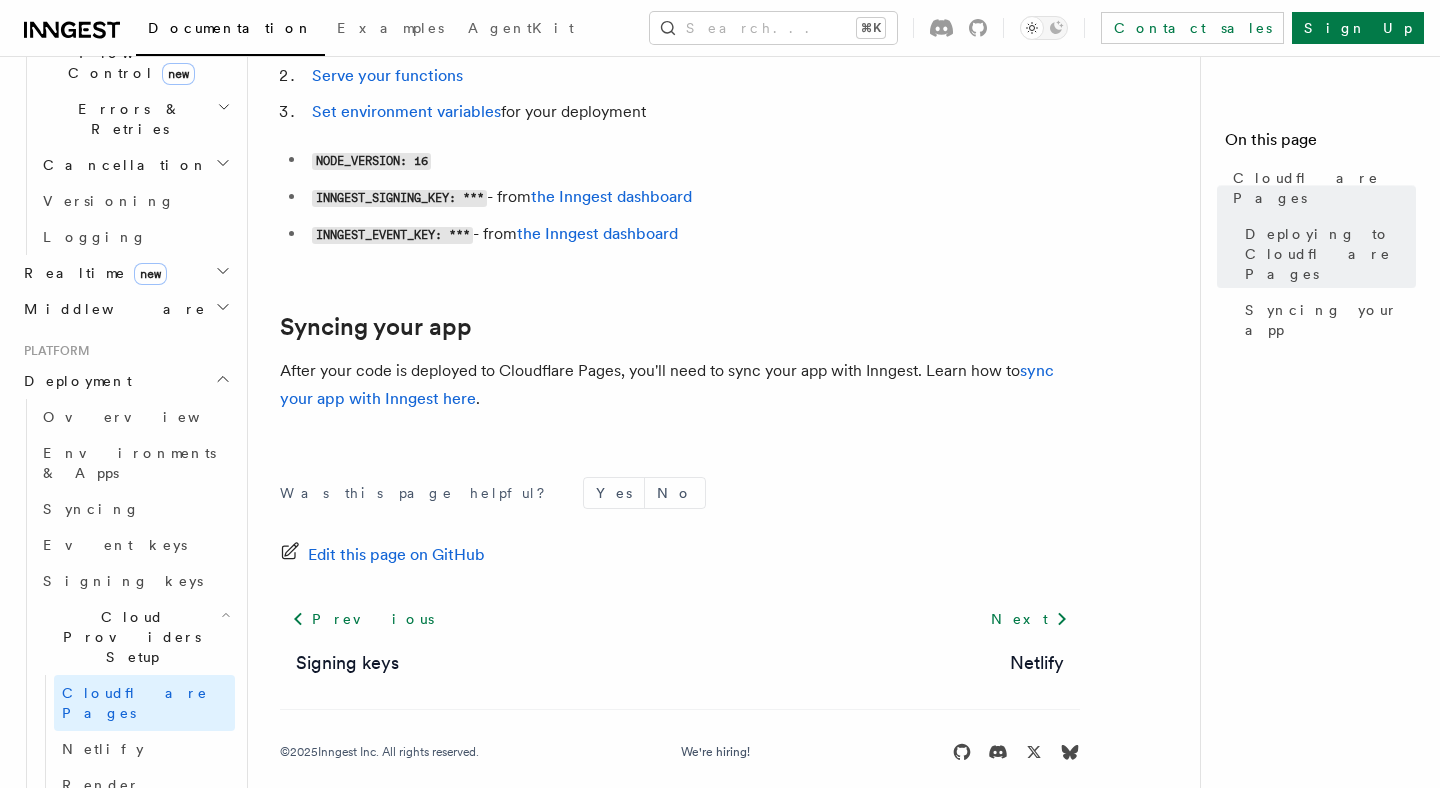 scroll, scrollTop: 317, scrollLeft: 0, axis: vertical 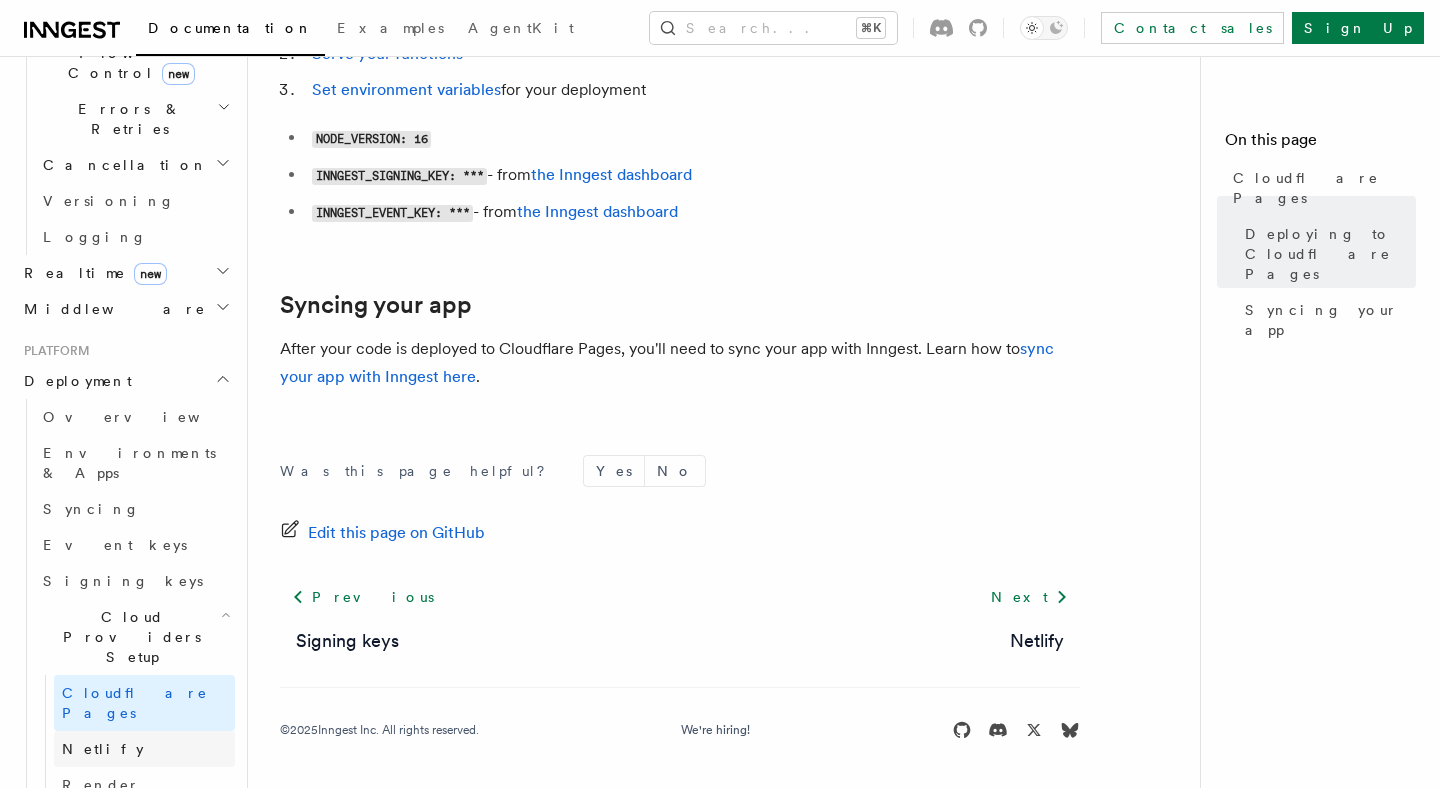 click on "Netlify" at bounding box center [144, 749] 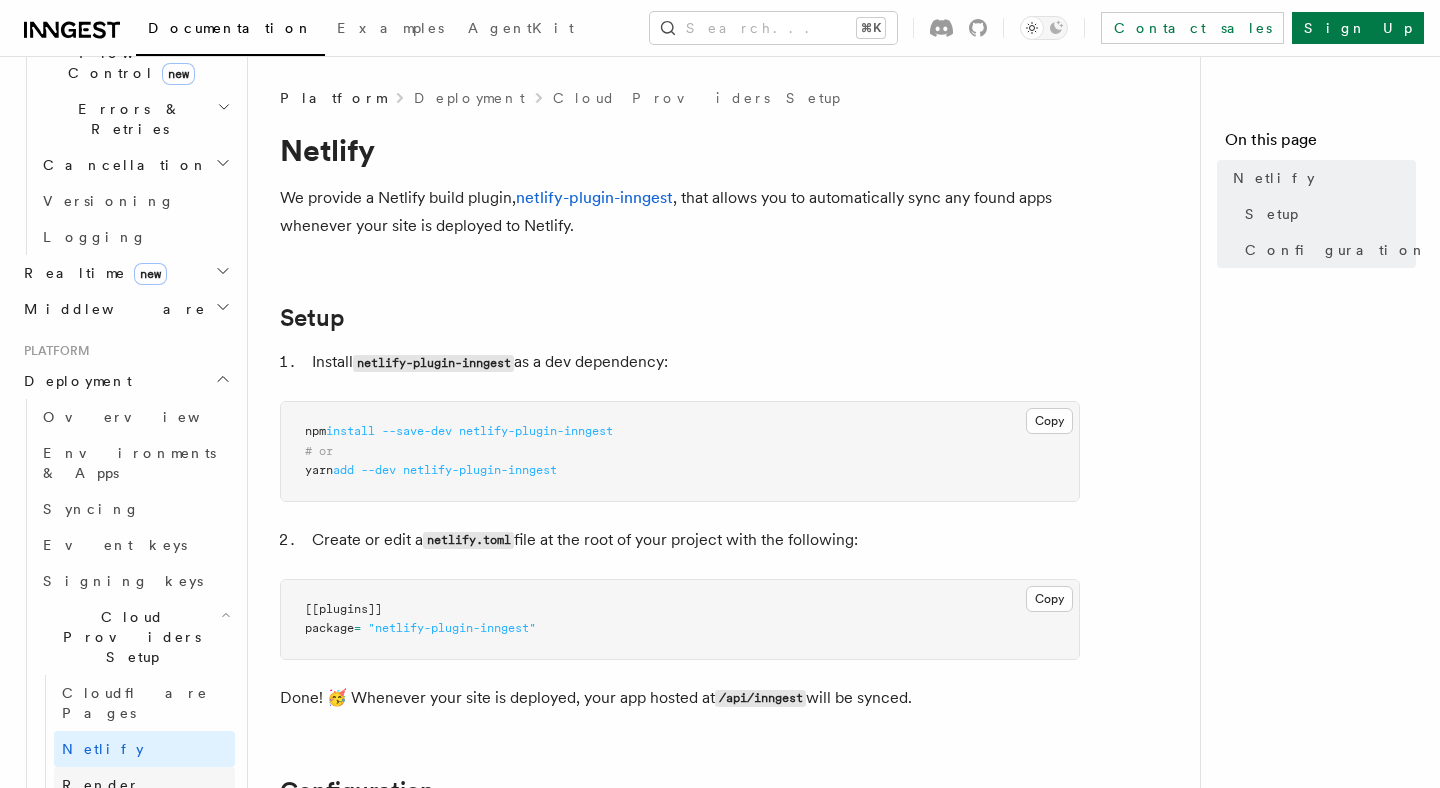 click on "Render" at bounding box center (144, 785) 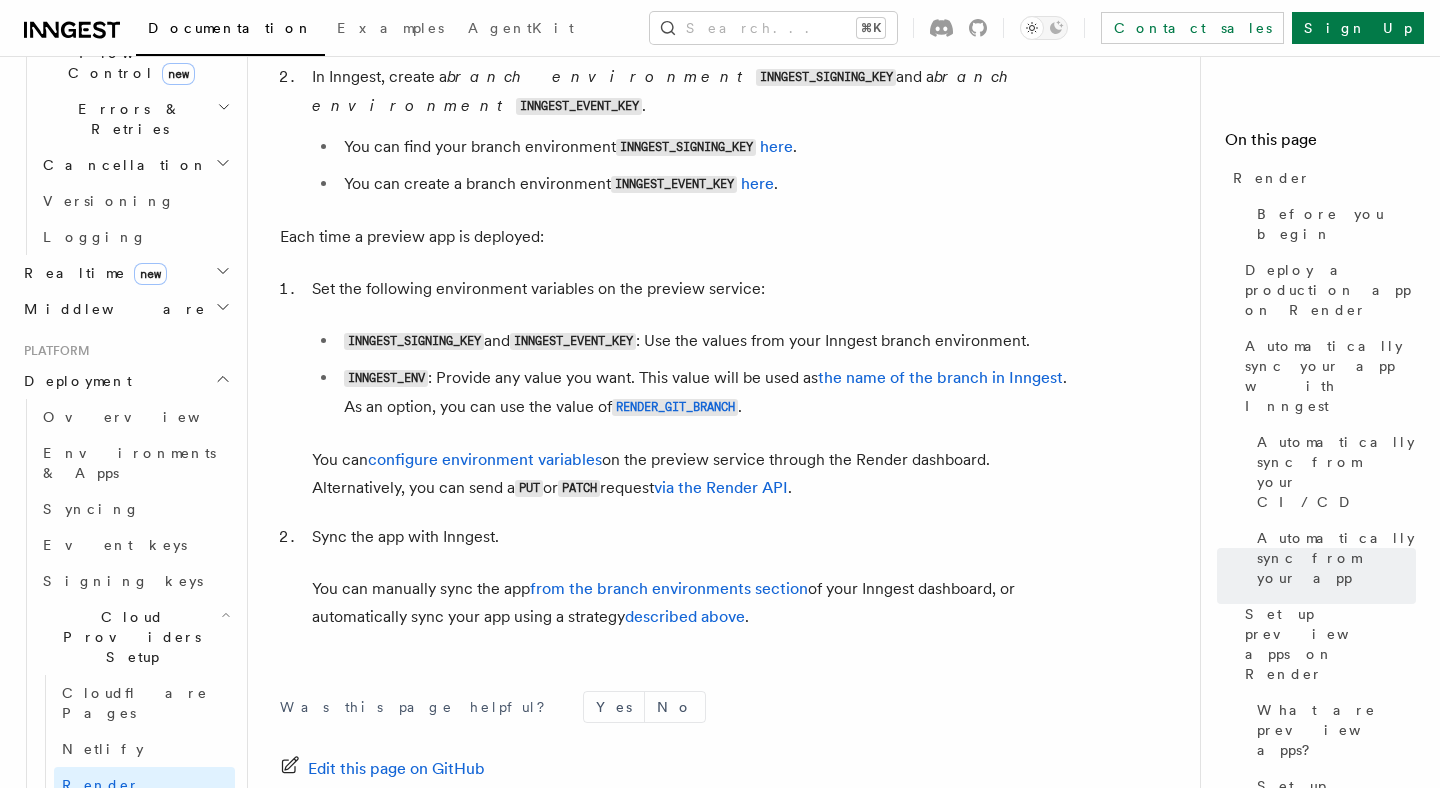scroll, scrollTop: 3942, scrollLeft: 0, axis: vertical 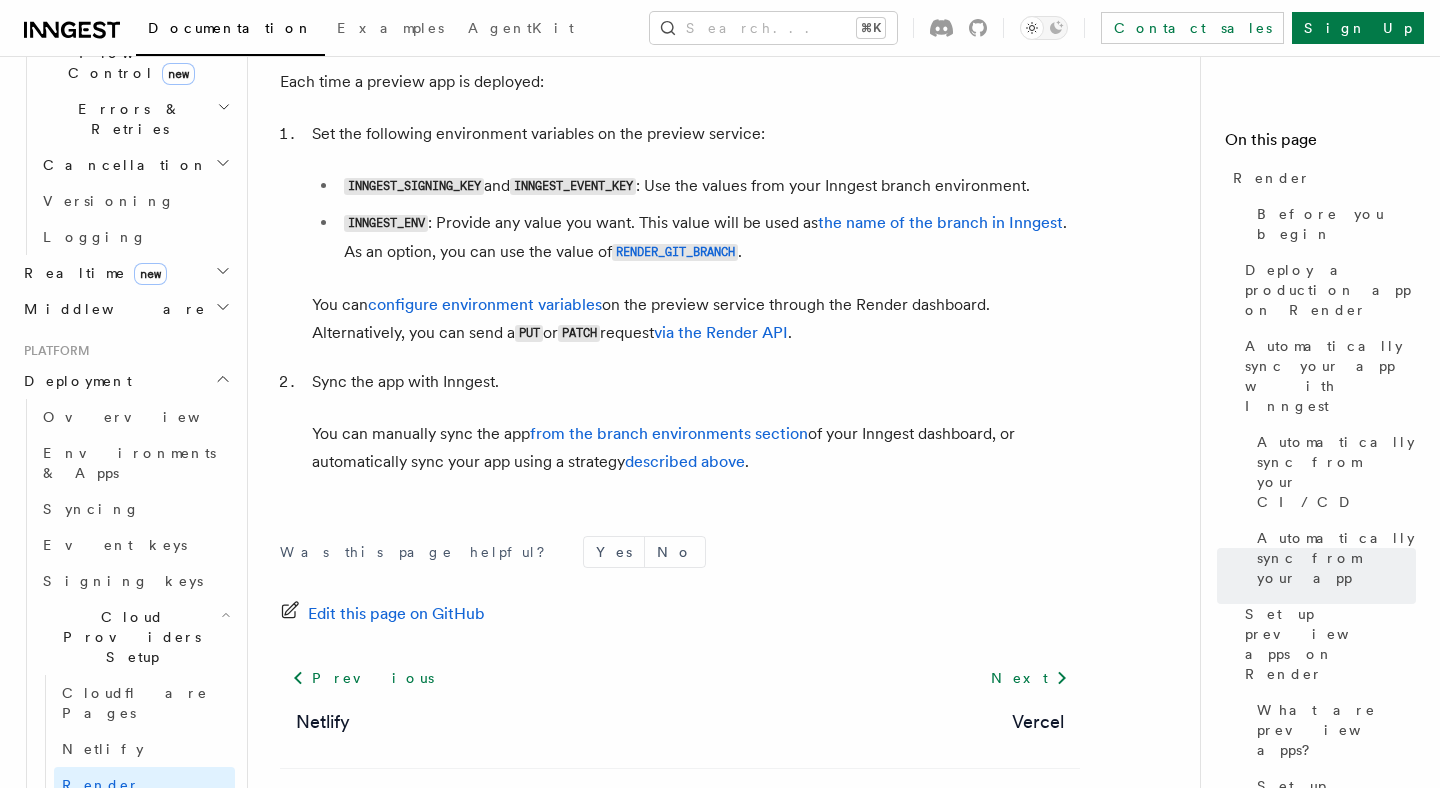 click on "Vercel" at bounding box center [144, 821] 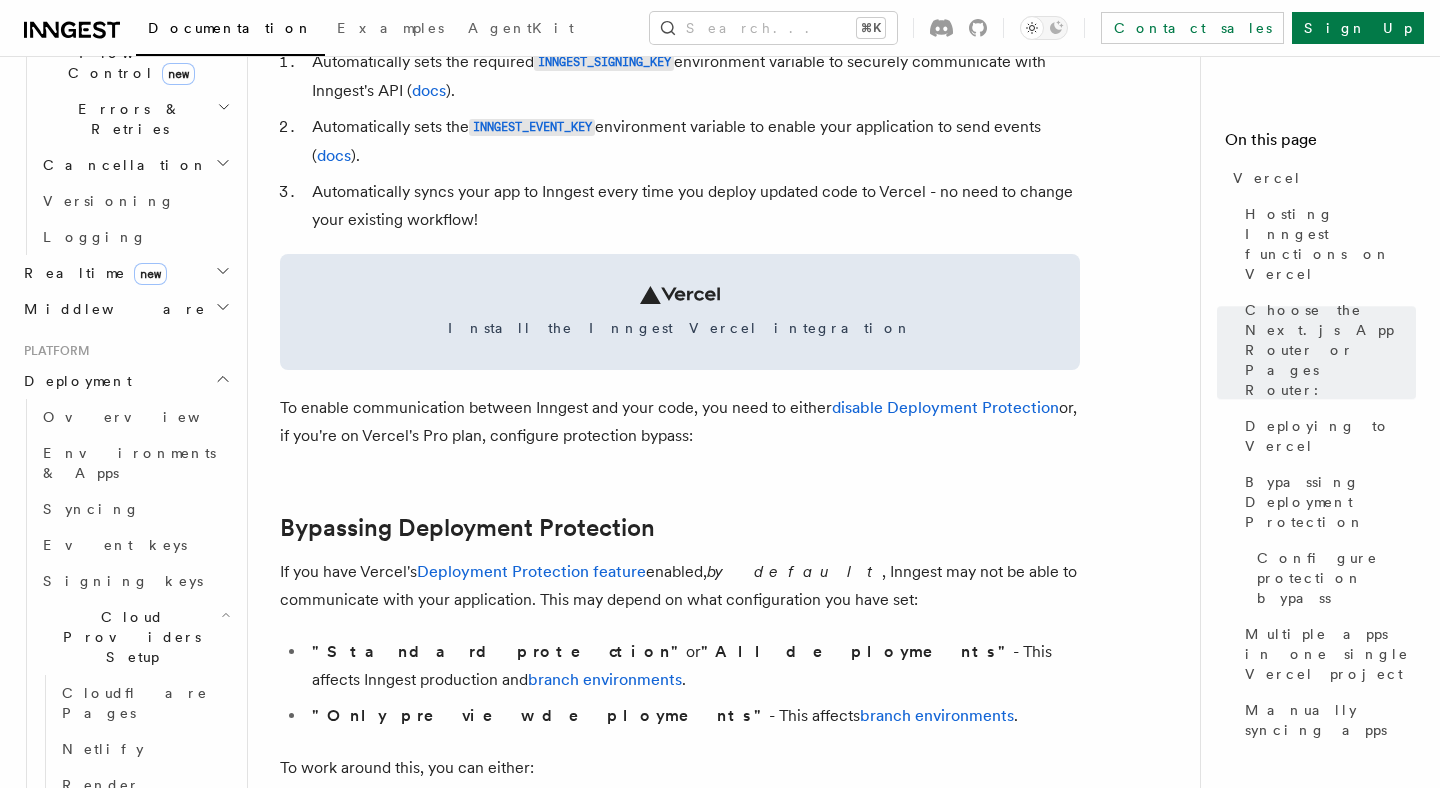 scroll, scrollTop: 0, scrollLeft: 0, axis: both 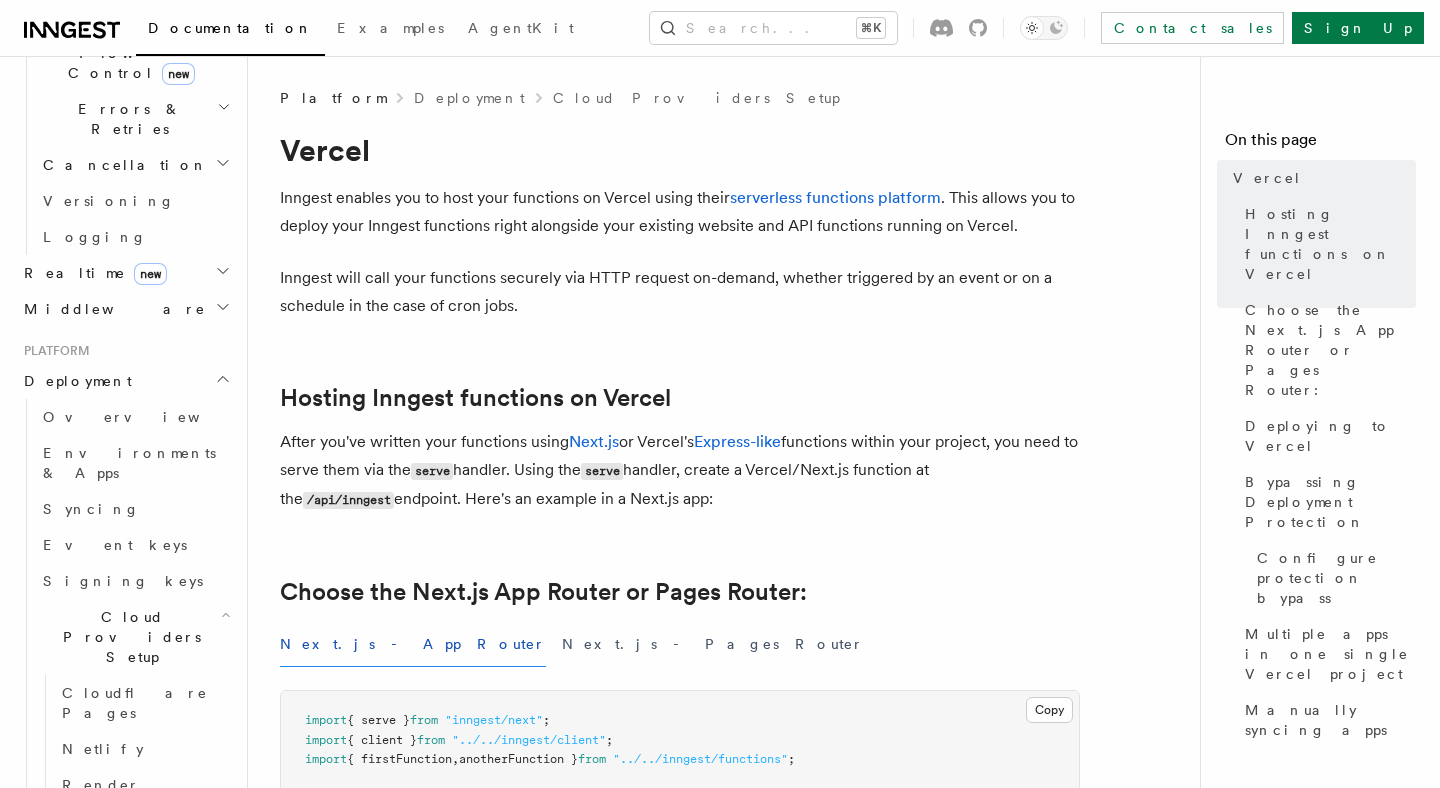 click 